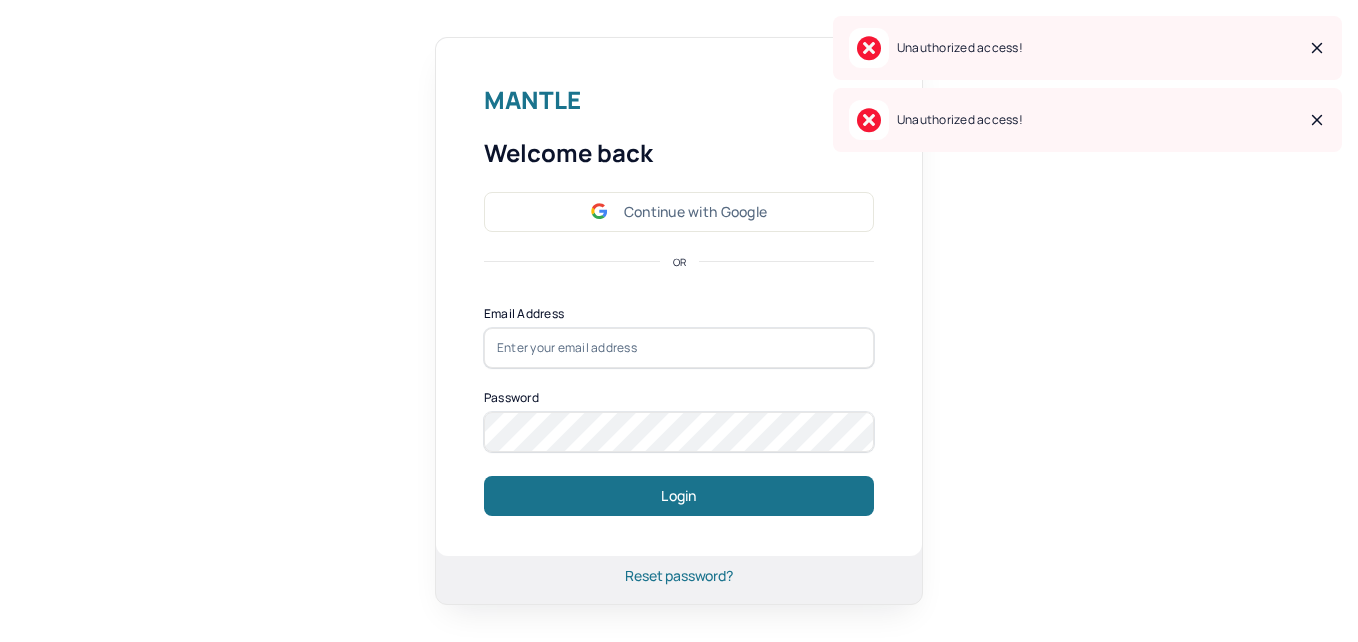 scroll, scrollTop: 0, scrollLeft: 0, axis: both 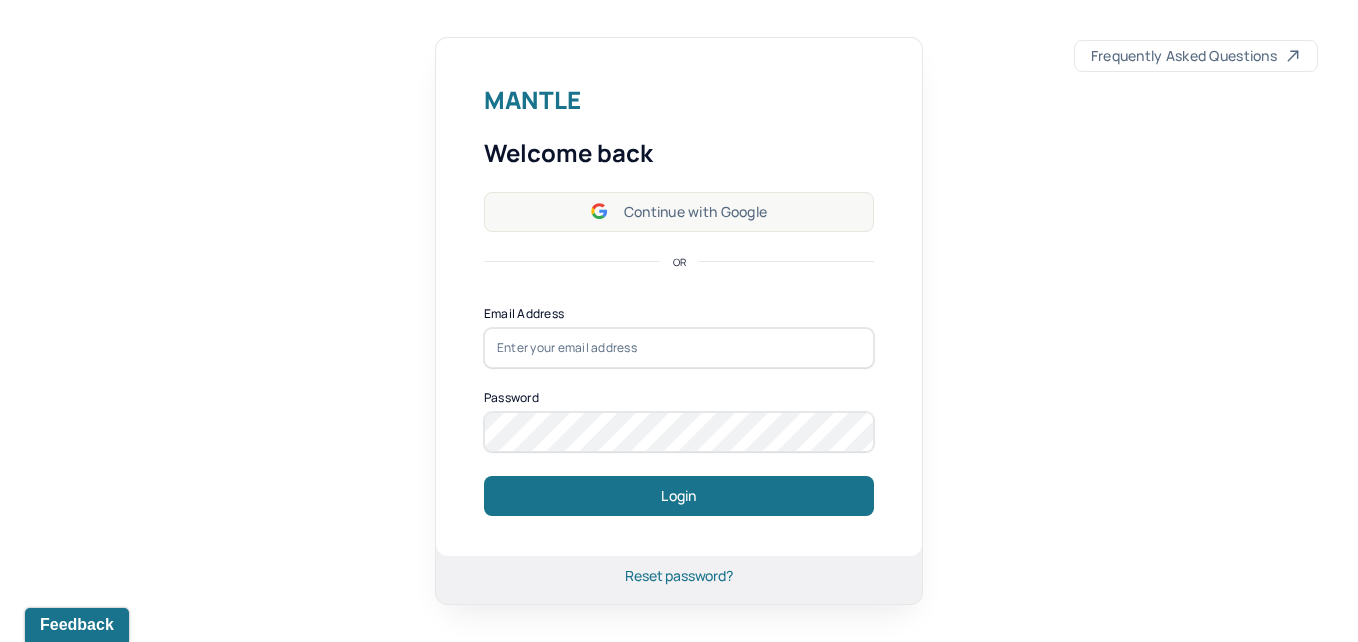 click on "Continue with Google" at bounding box center [679, 212] 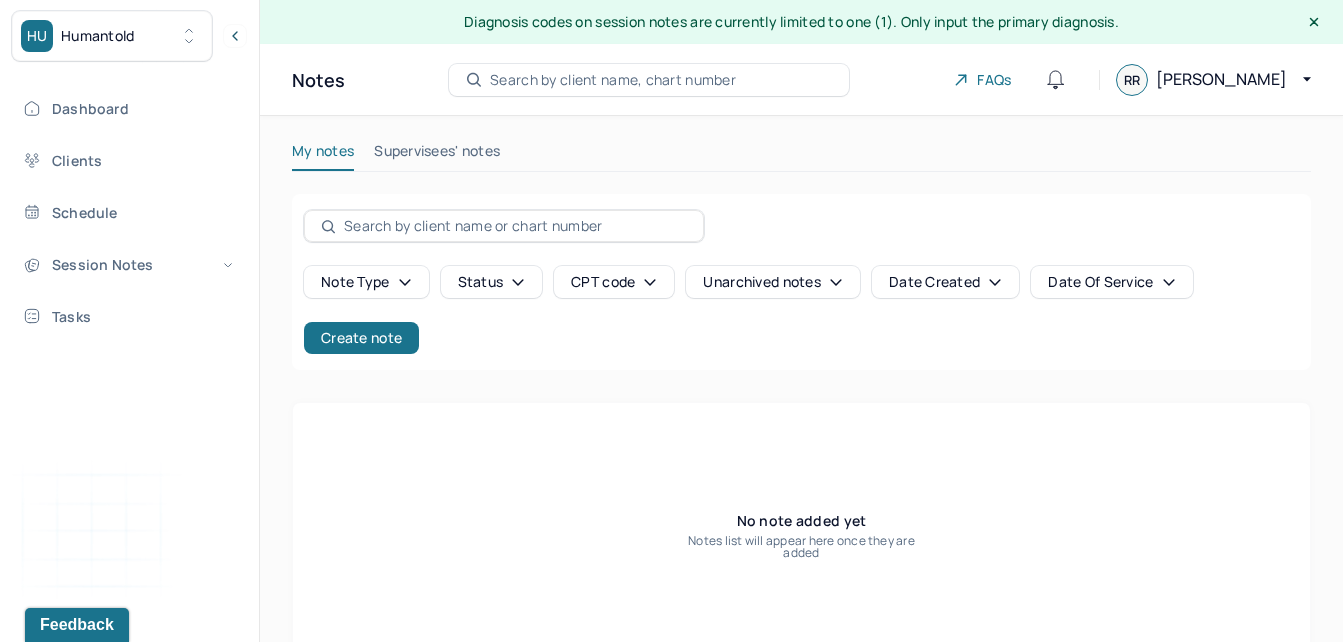 click on "Supervisees' notes" at bounding box center (437, 155) 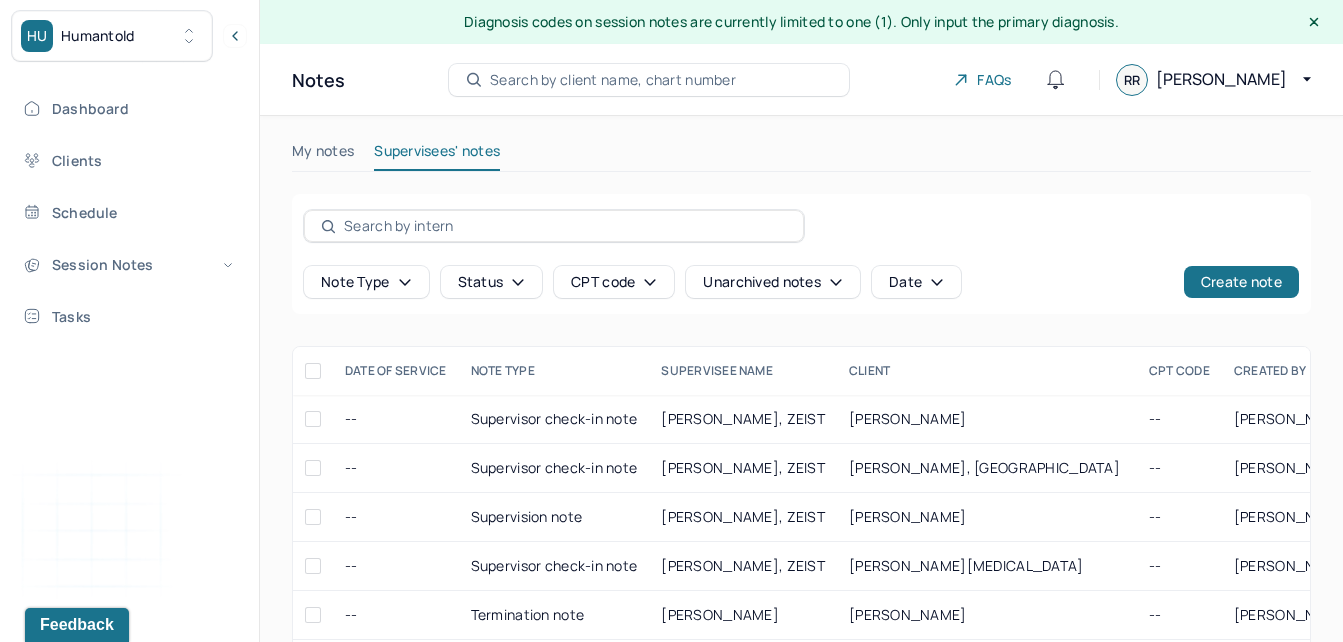 click on "Status" at bounding box center [492, 282] 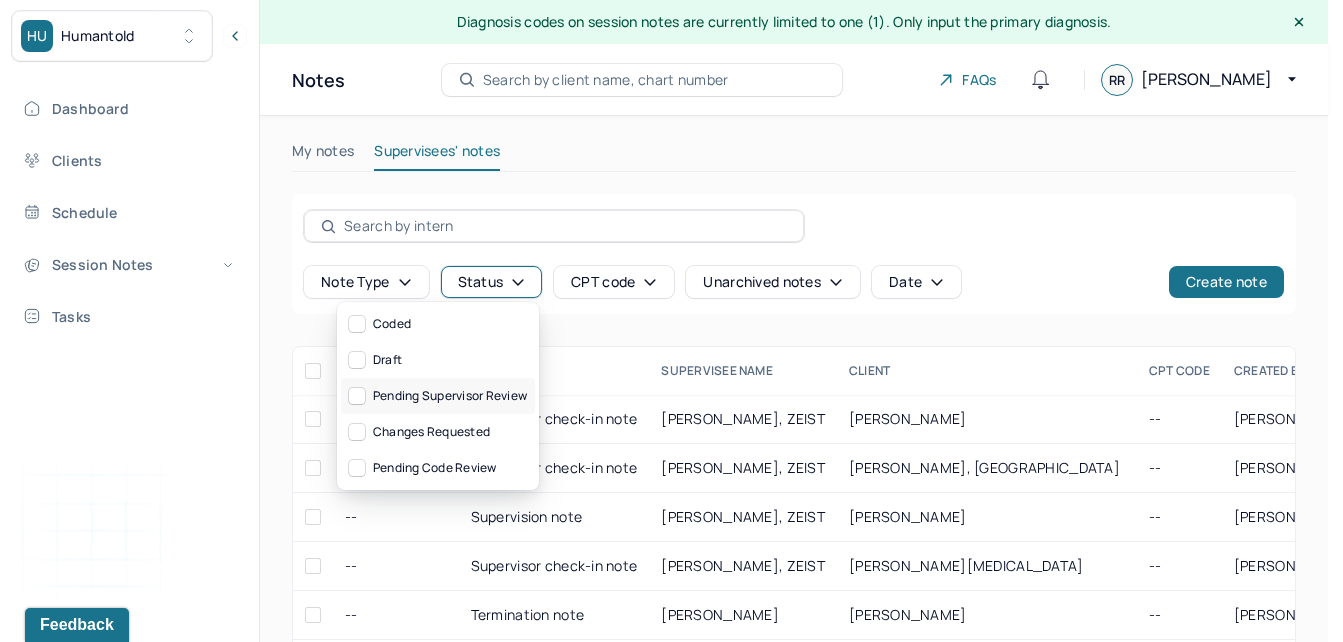 click on "Pending supervisor review" at bounding box center [438, 396] 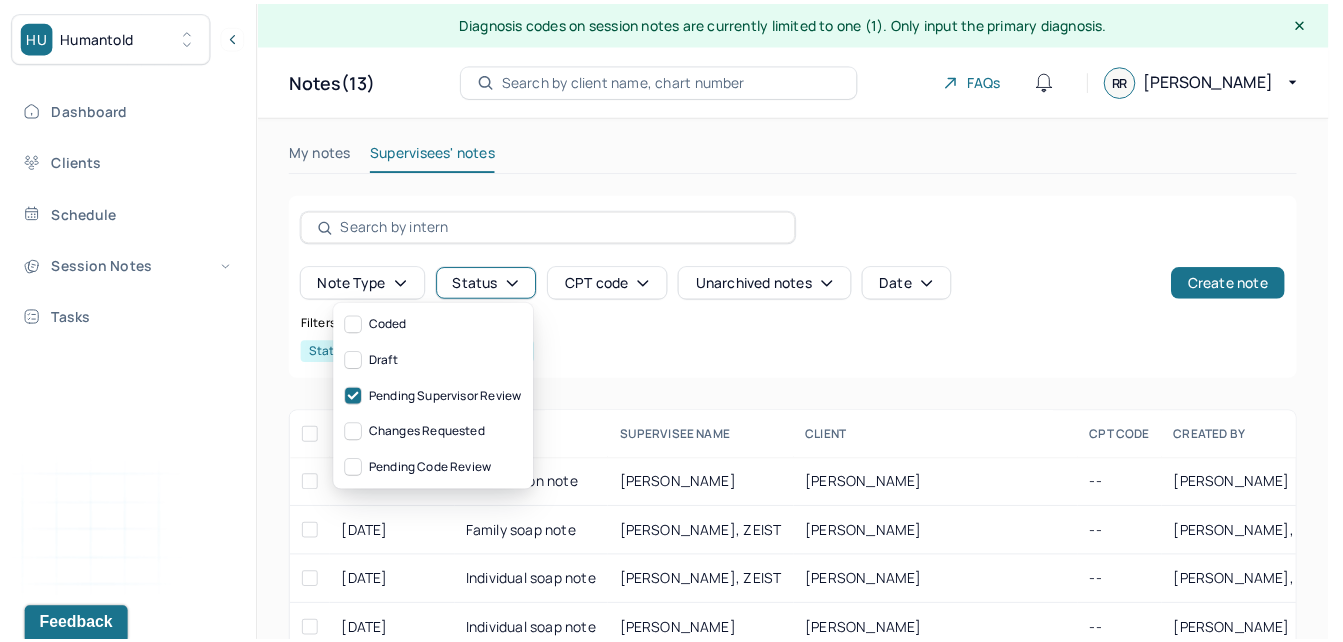 scroll, scrollTop: 188, scrollLeft: 0, axis: vertical 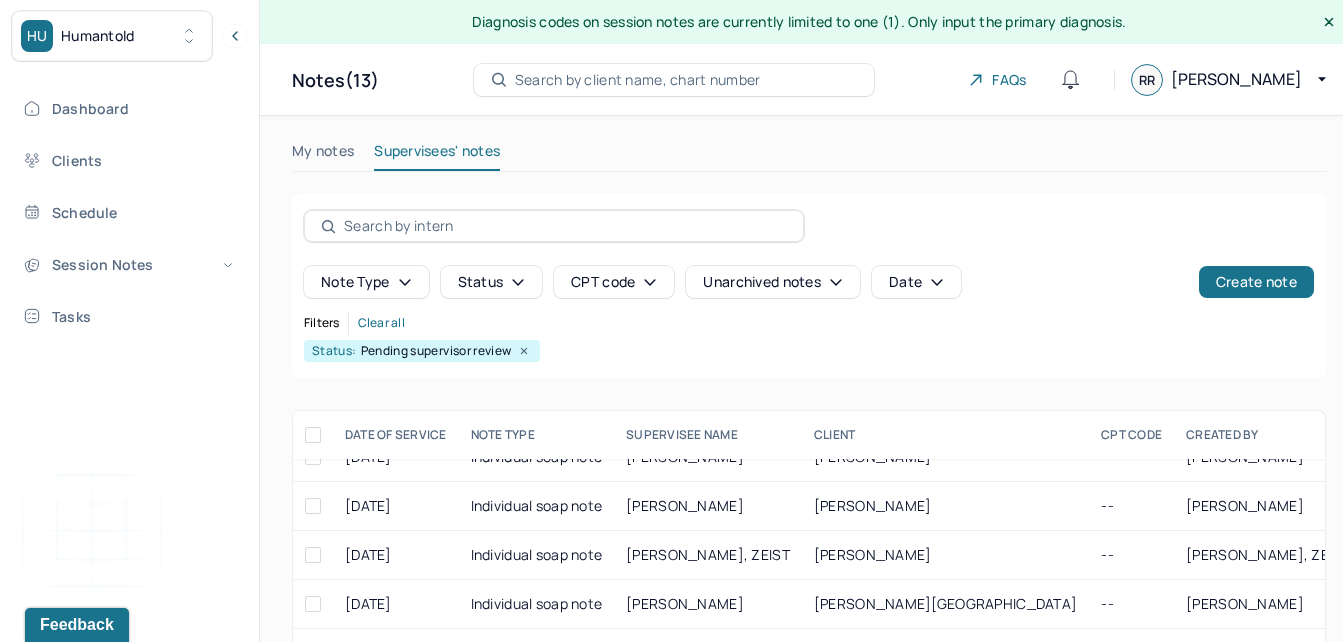 click on "Status: Pending supervisor review" at bounding box center (809, 351) 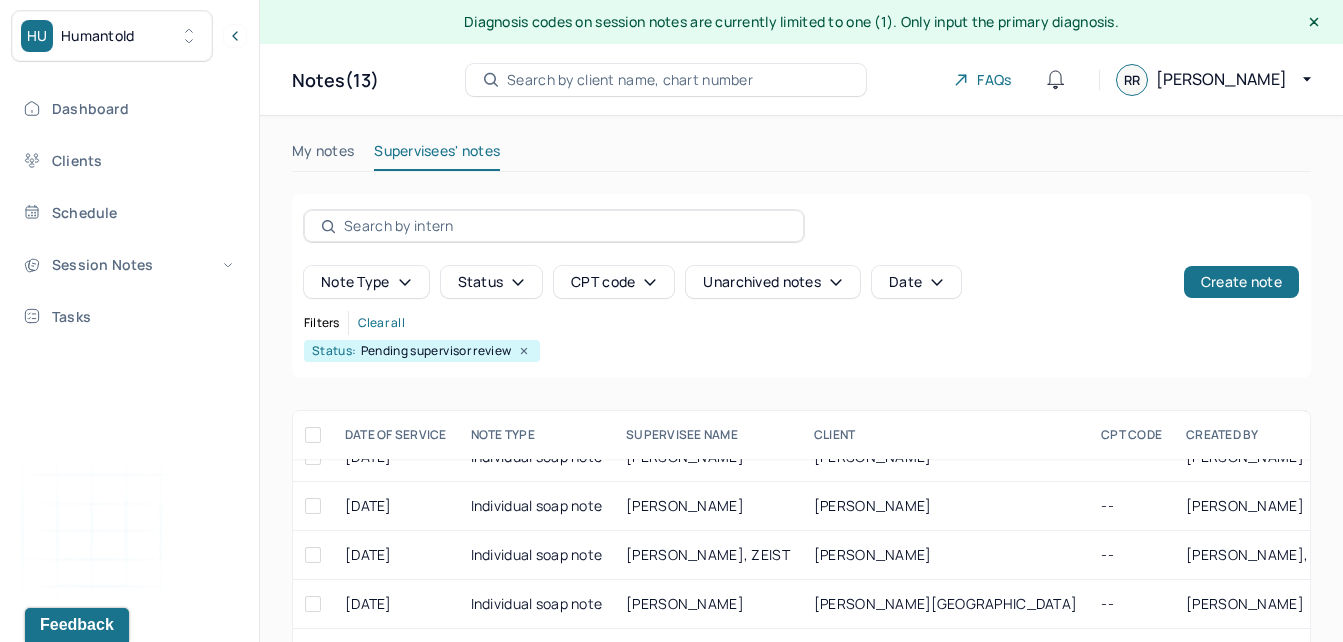 type 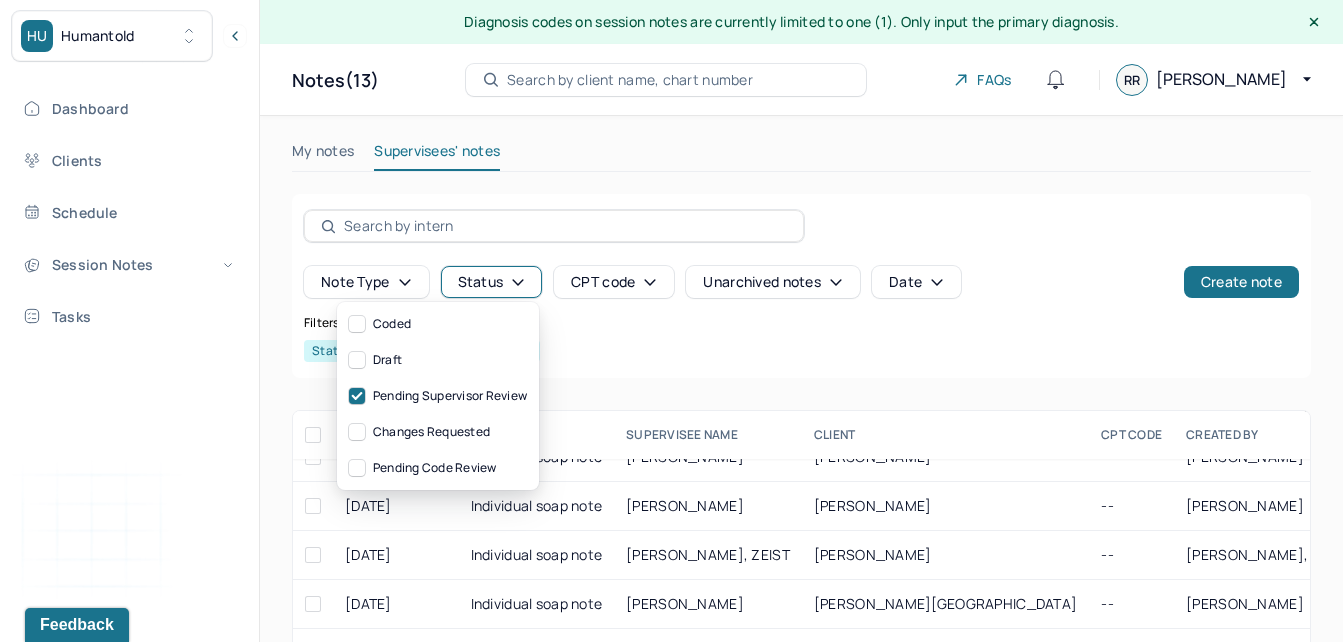 click at bounding box center [313, 435] 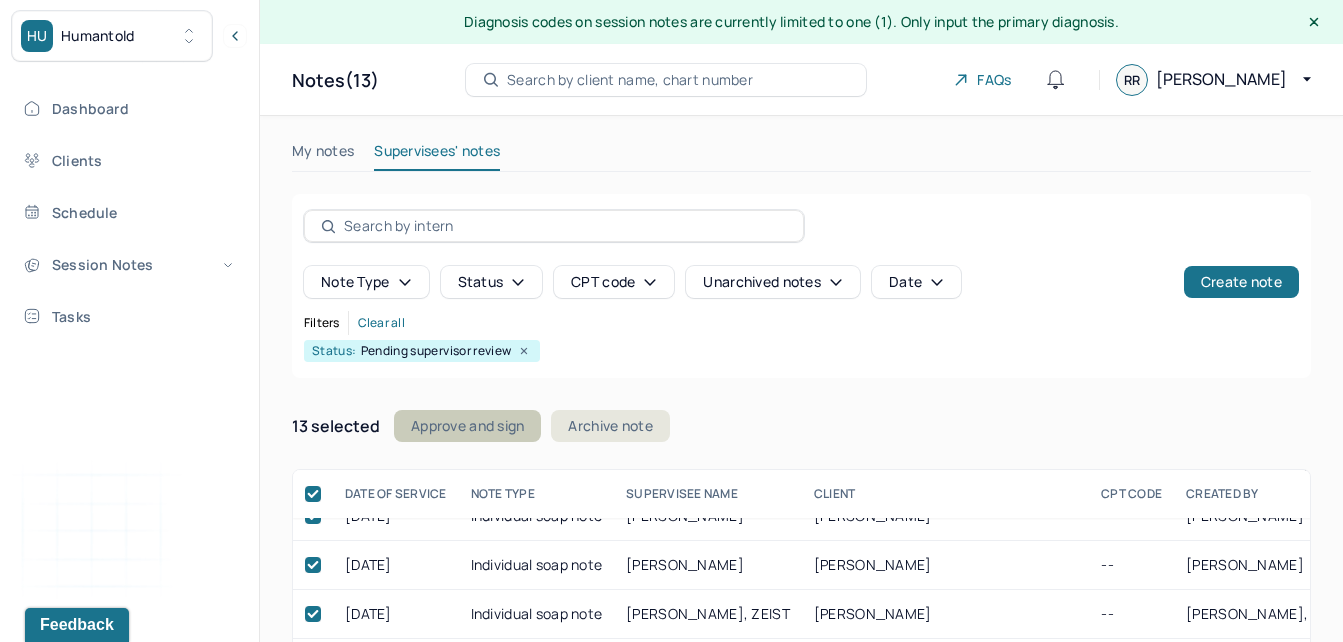 click on "Approve and sign" at bounding box center (467, 426) 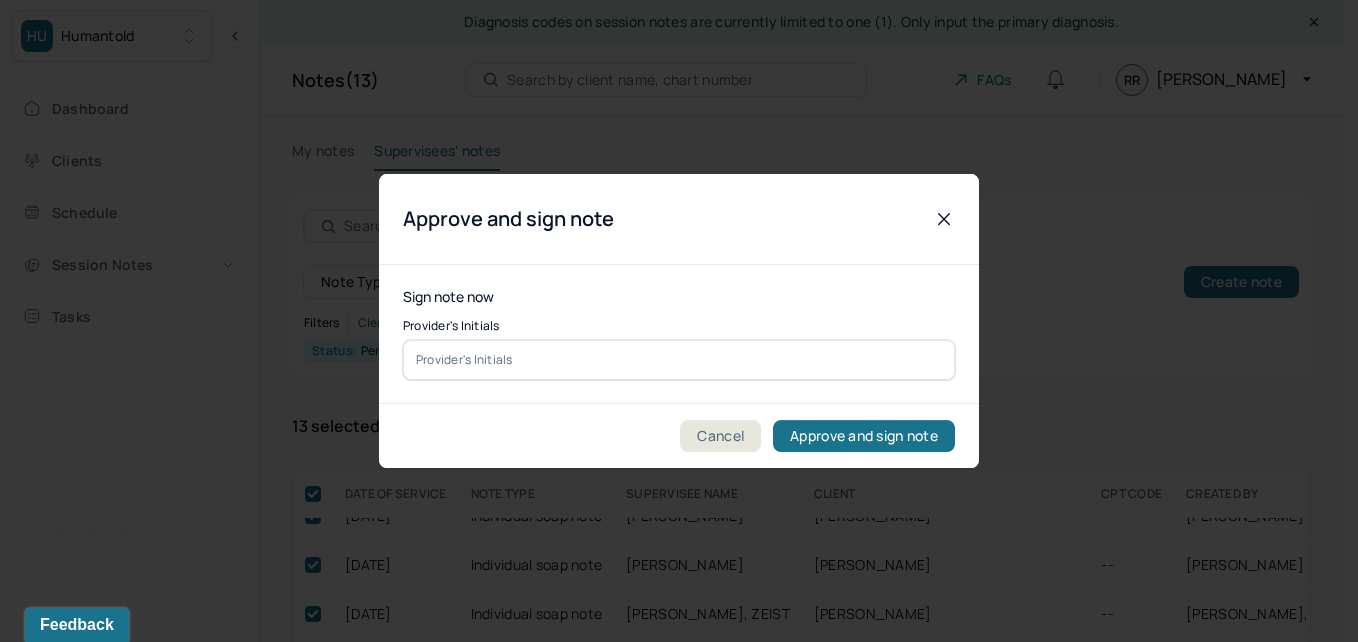 click at bounding box center [679, 360] 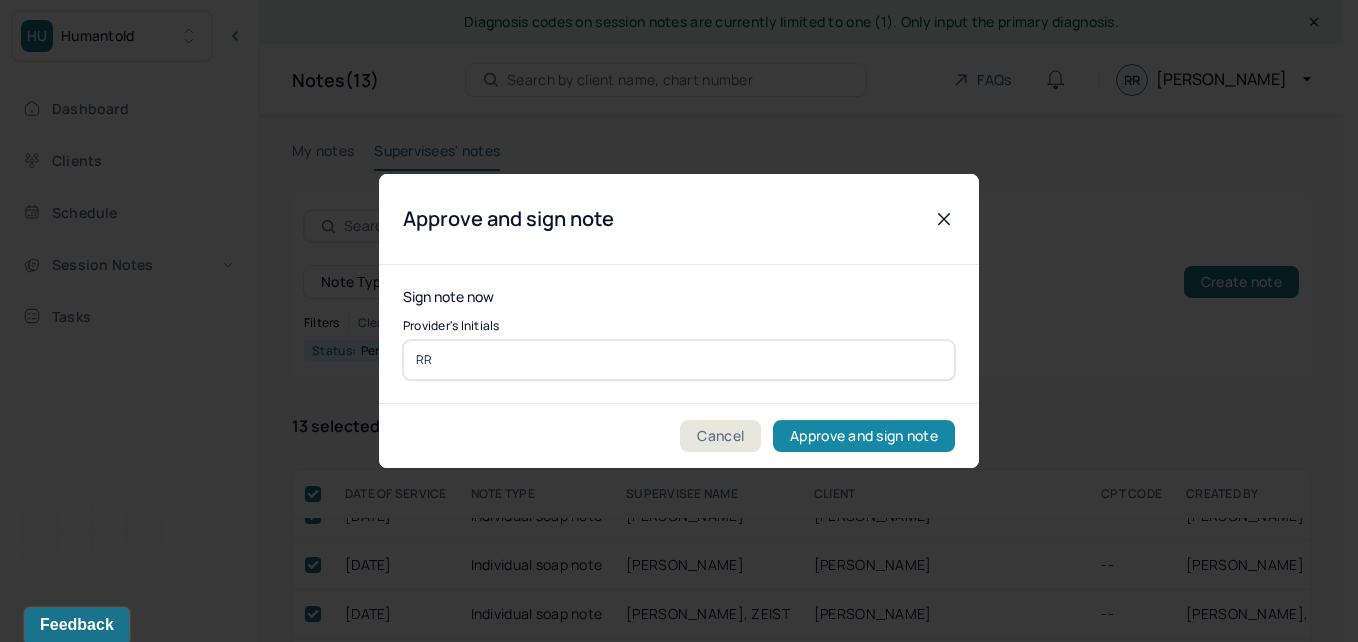 type on "RR" 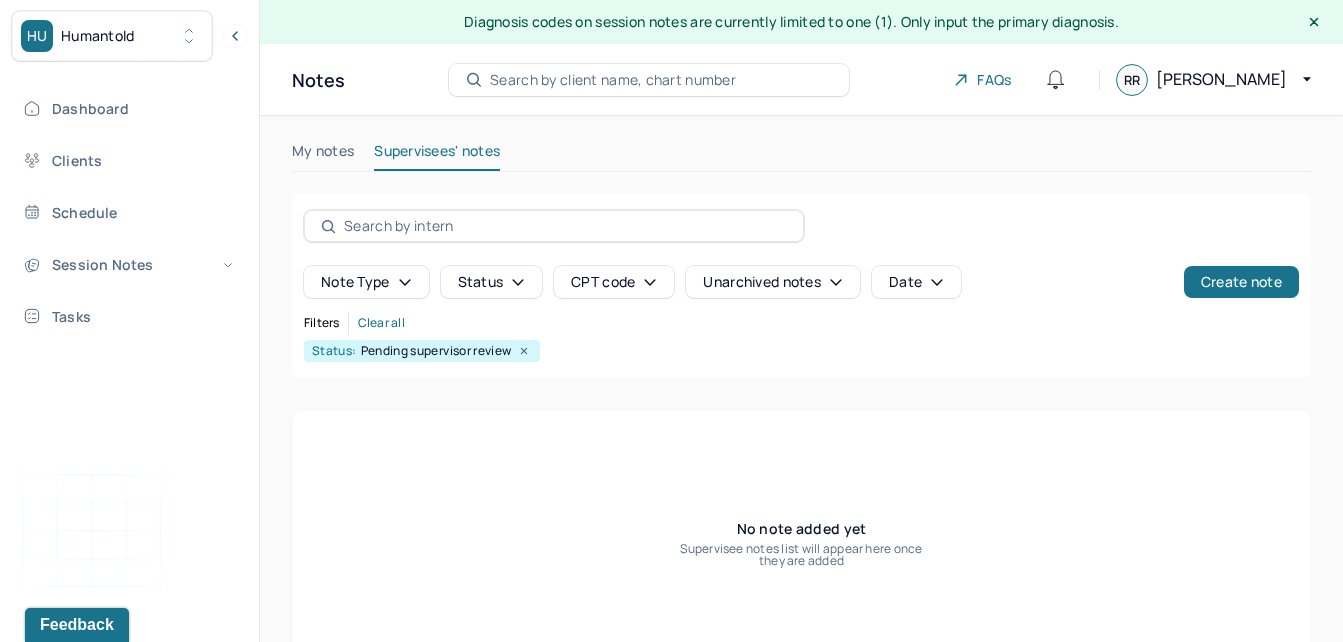 click 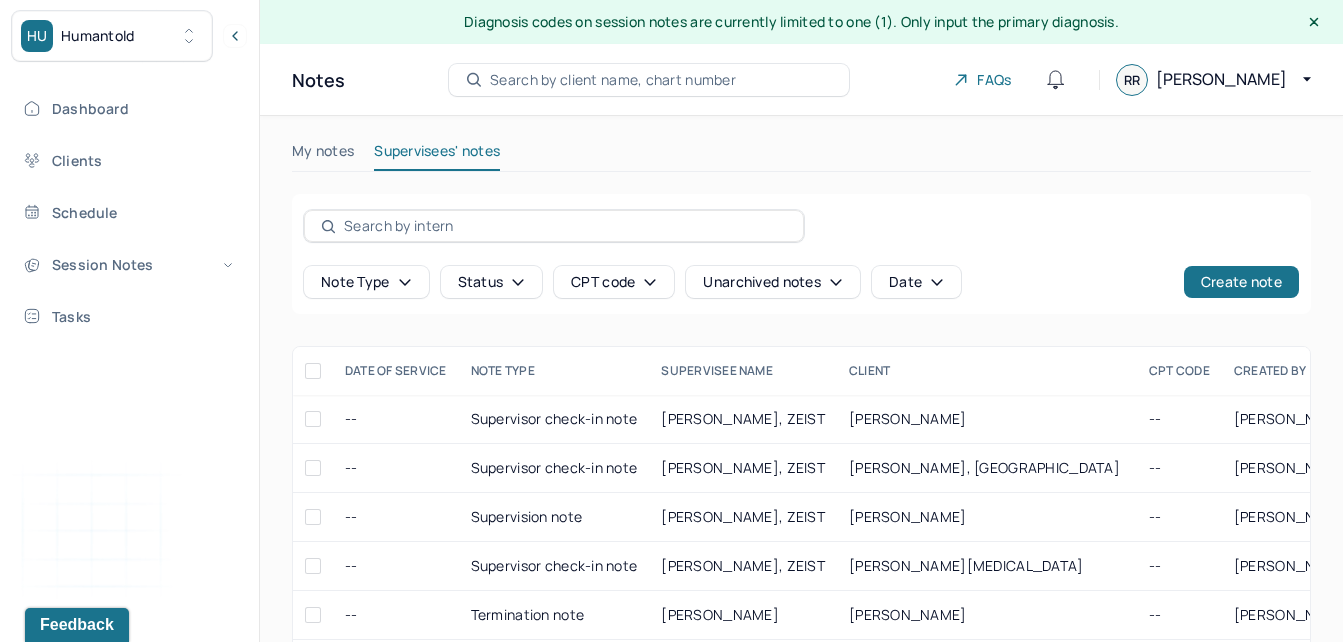 click on "My notes" at bounding box center (323, 155) 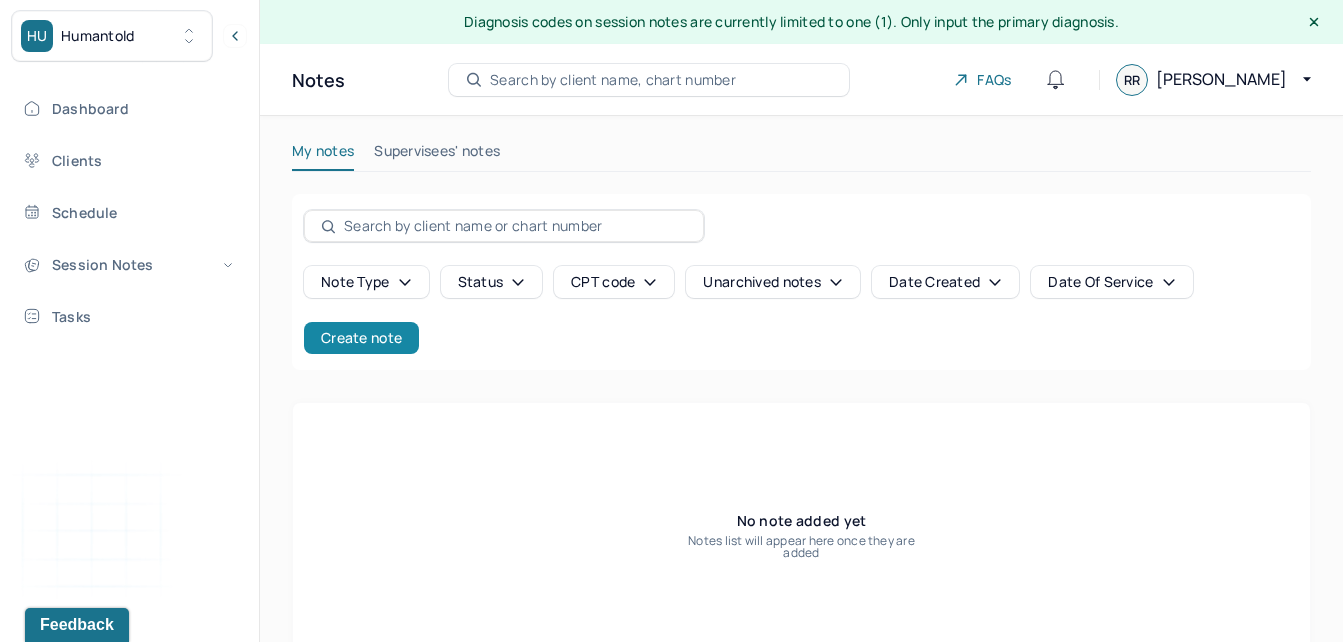 click on "Create note" at bounding box center (361, 338) 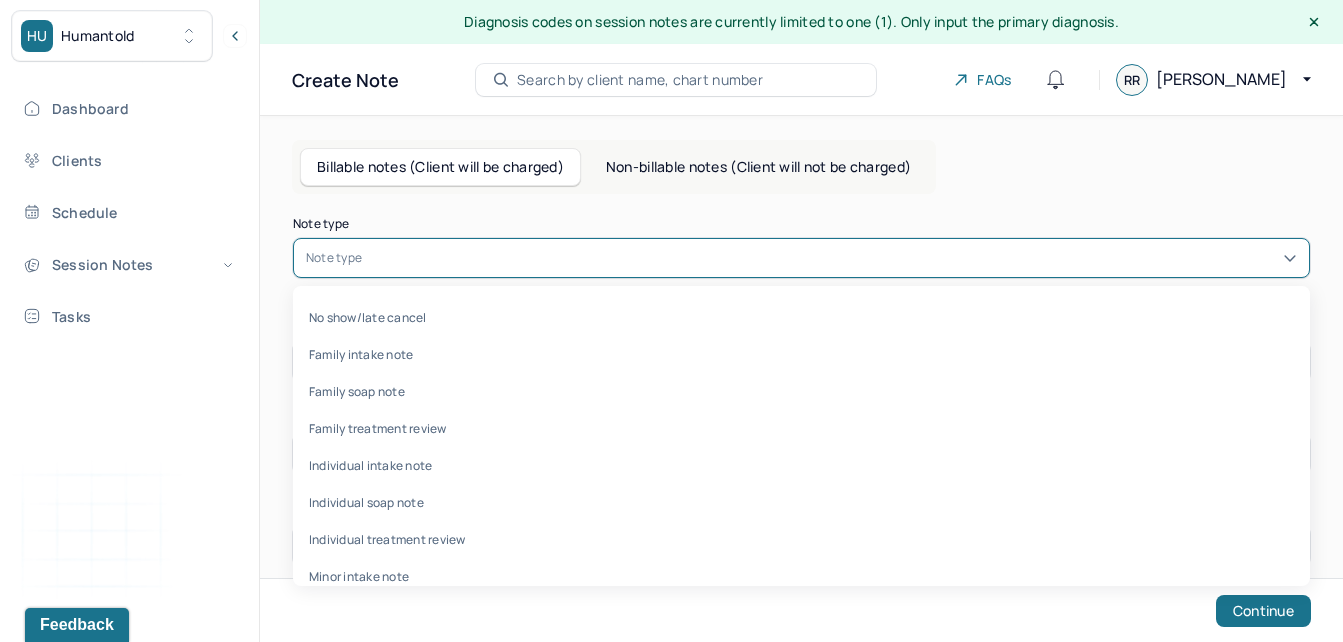 click at bounding box center (831, 258) 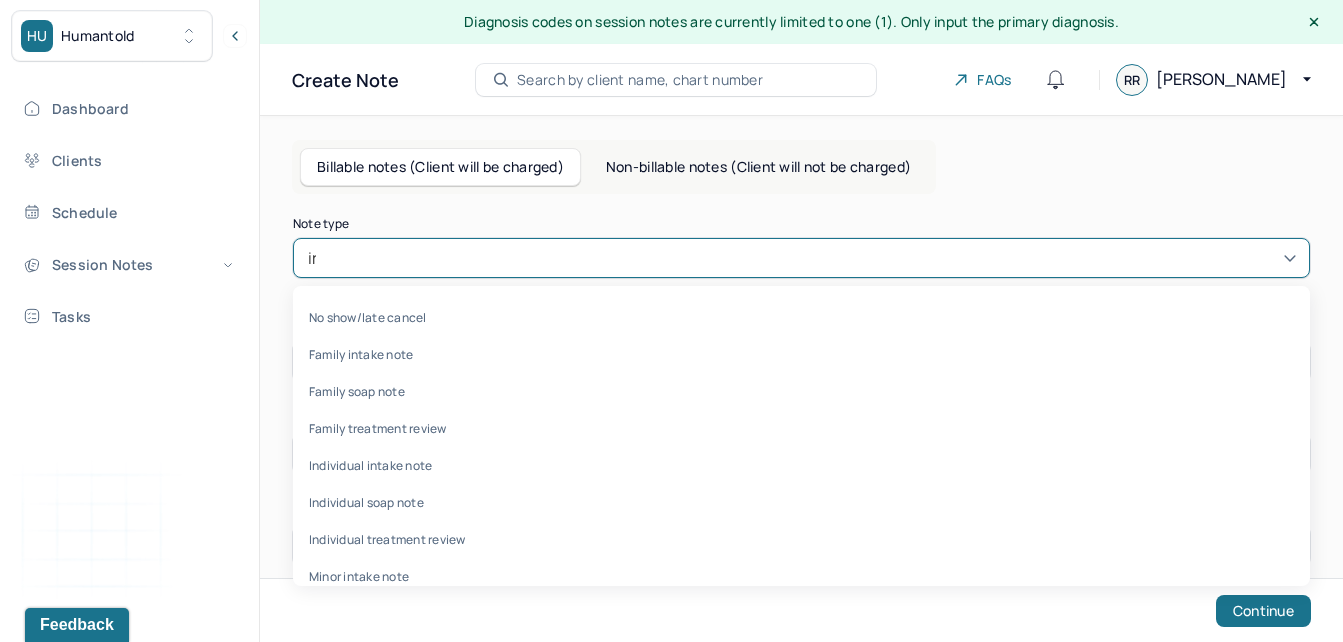 type on "ind" 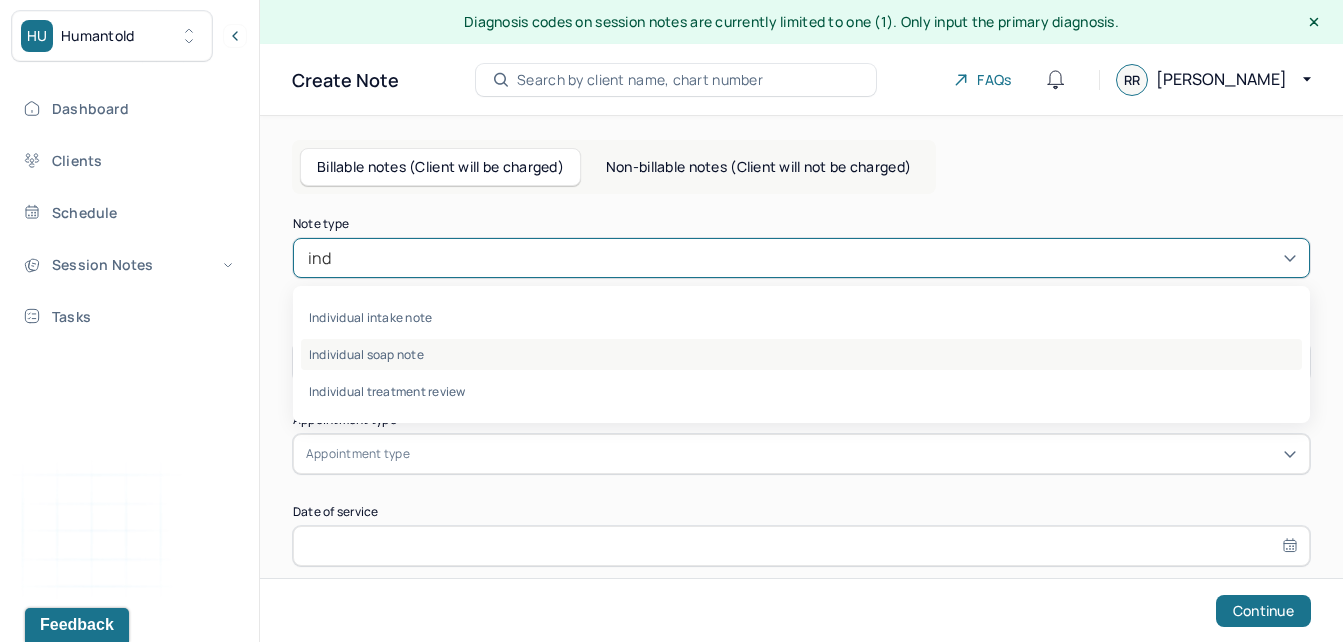 click on "Individual soap note" at bounding box center (801, 354) 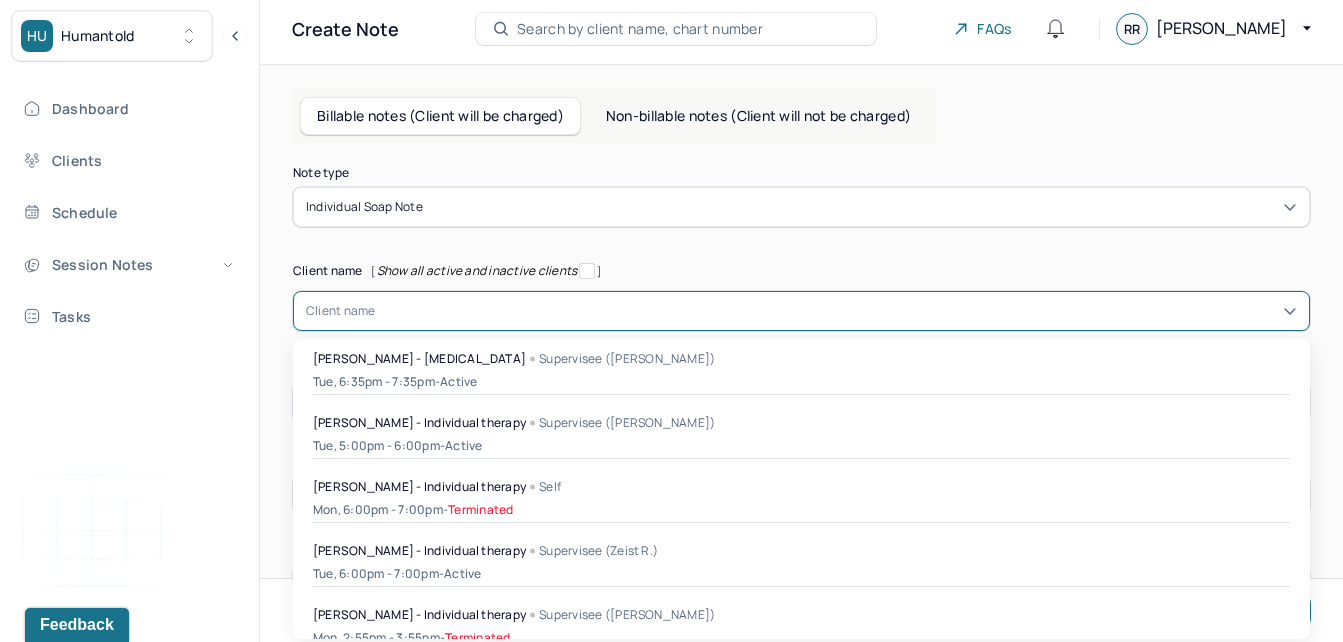 click on "48 results available. Use Up and Down to choose options, press Enter to select the currently focused option, press Escape to exit the menu, press Tab to select the option and exit the menu. Client name [PERSON_NAME] - [MEDICAL_DATA] Supervisee ([PERSON_NAME])
Tue, 6:35pm - 7:35pm  -  active [PERSON_NAME] - Individual therapy Supervisee ([PERSON_NAME])
Tue, 5:00pm - 6:00pm  -  active [PERSON_NAME] - Individual therapy Self
Mon, 6:00pm - 7:00pm  -  Terminated [PERSON_NAME] - Individual therapy Supervisee (Zeist R.)
Tue, 6:00pm - 7:00pm  -  active [PERSON_NAME] - Individual therapy Supervisee ([PERSON_NAME])
Mon, 2:55pm - 3:55pm  -  Terminated [PERSON_NAME] - Individual therapy Supervisee (Zeist R.)
Wed, 7:20pm - 7:25pm  -  active [PERSON_NAME] - Individual therapy Self
Wed, 1:00pm - 1:55pm  -  active [PERSON_NAME] - Individual therapy Self
-  Terminated  -" at bounding box center (801, 311) 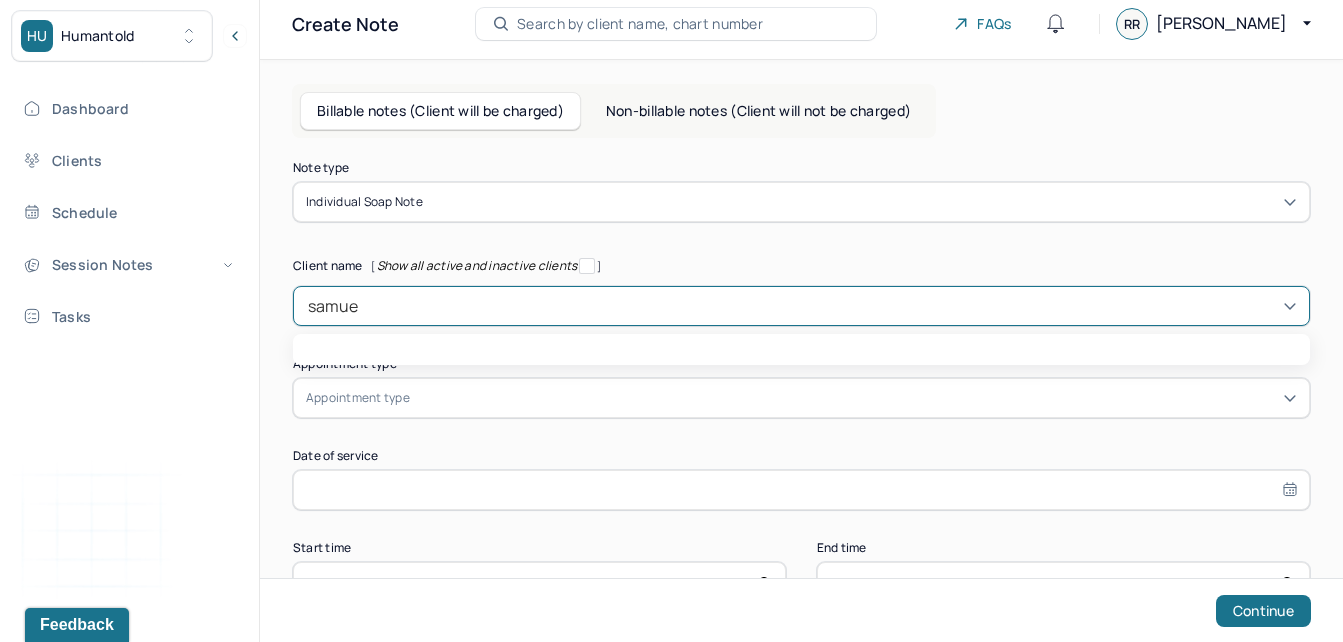 type on "[PERSON_NAME]" 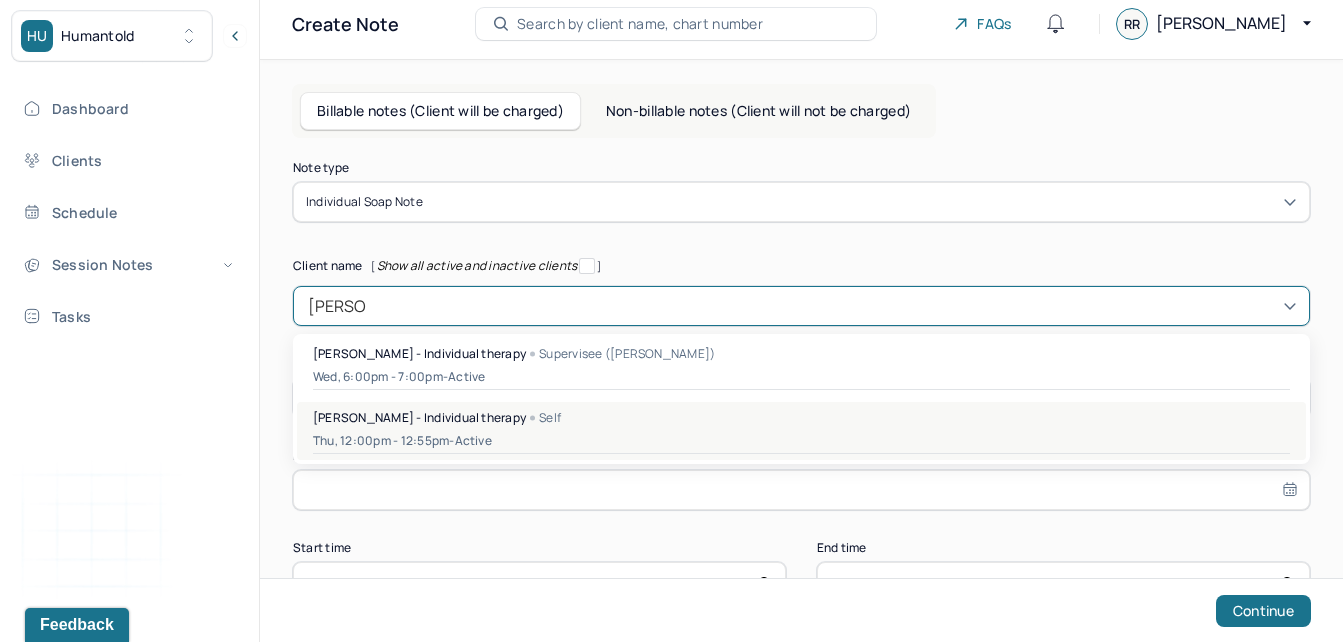 click on "[PERSON_NAME] - Individual therapy" at bounding box center [419, 417] 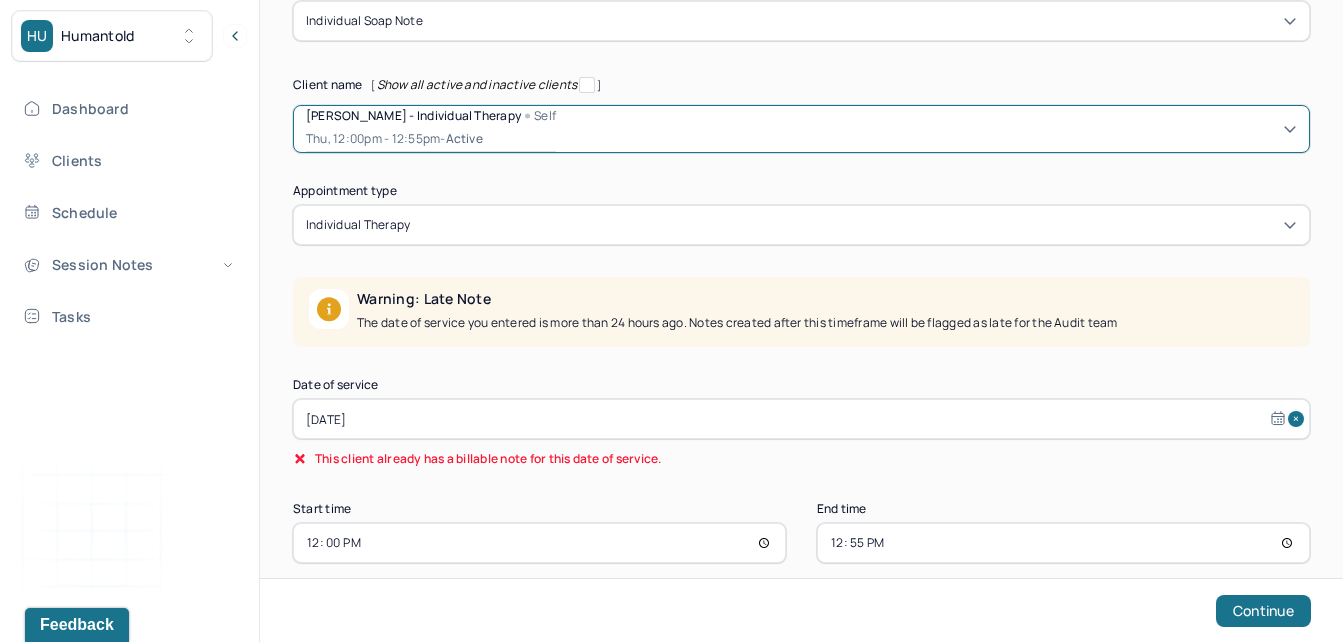 scroll, scrollTop: 264, scrollLeft: 0, axis: vertical 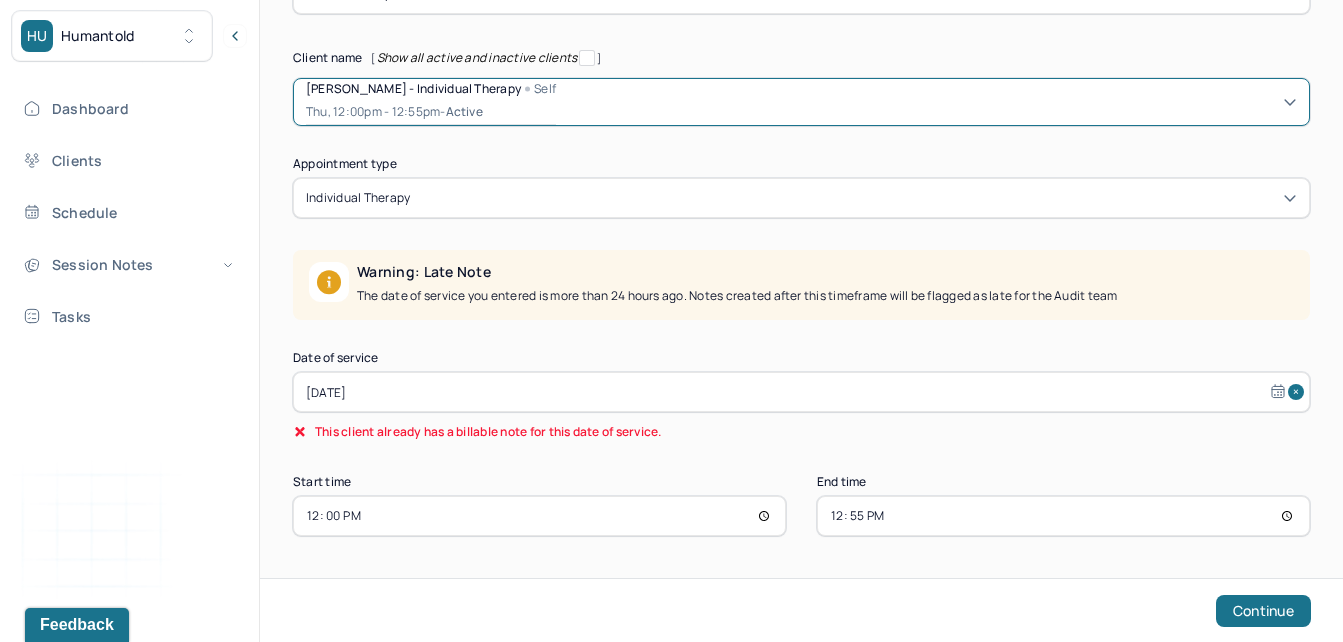 select on "6" 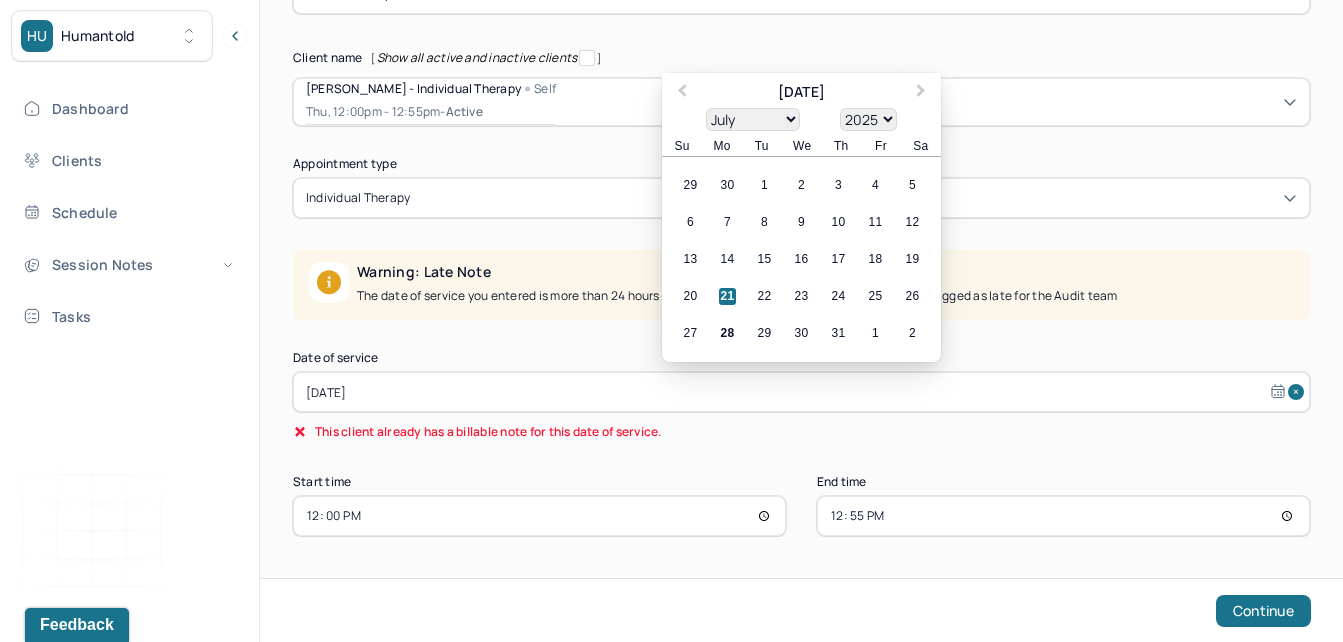 click on "[DATE]" at bounding box center [801, 392] 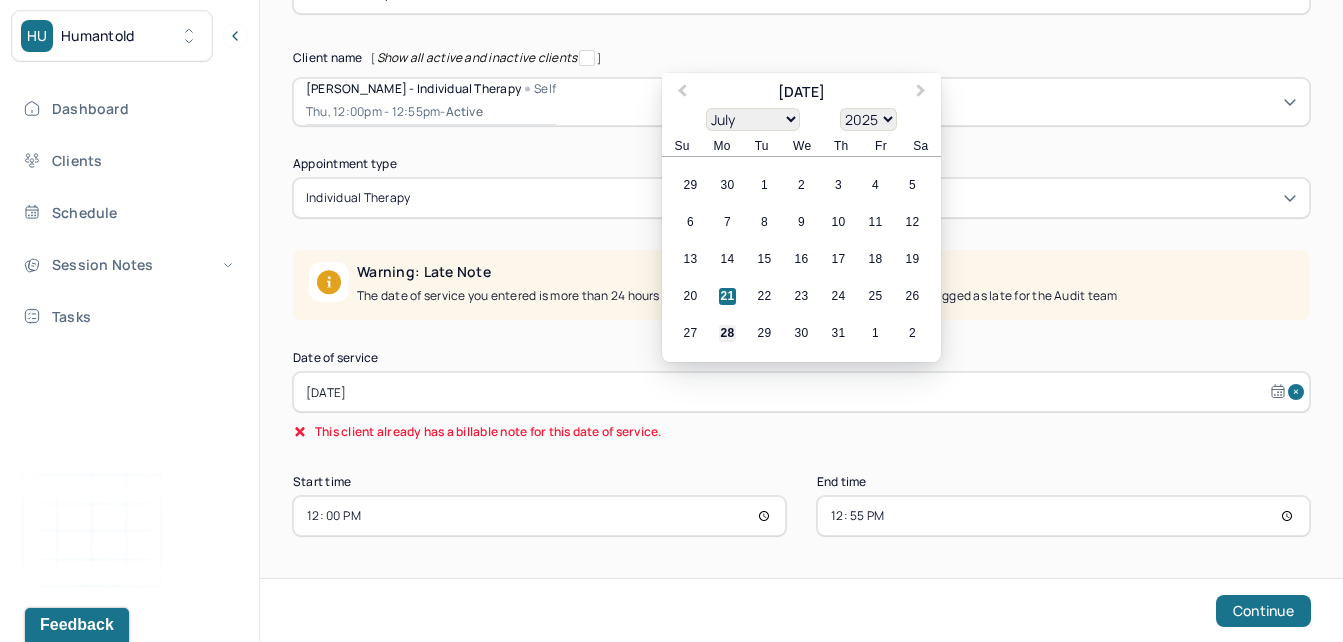 click on "28" at bounding box center (727, 333) 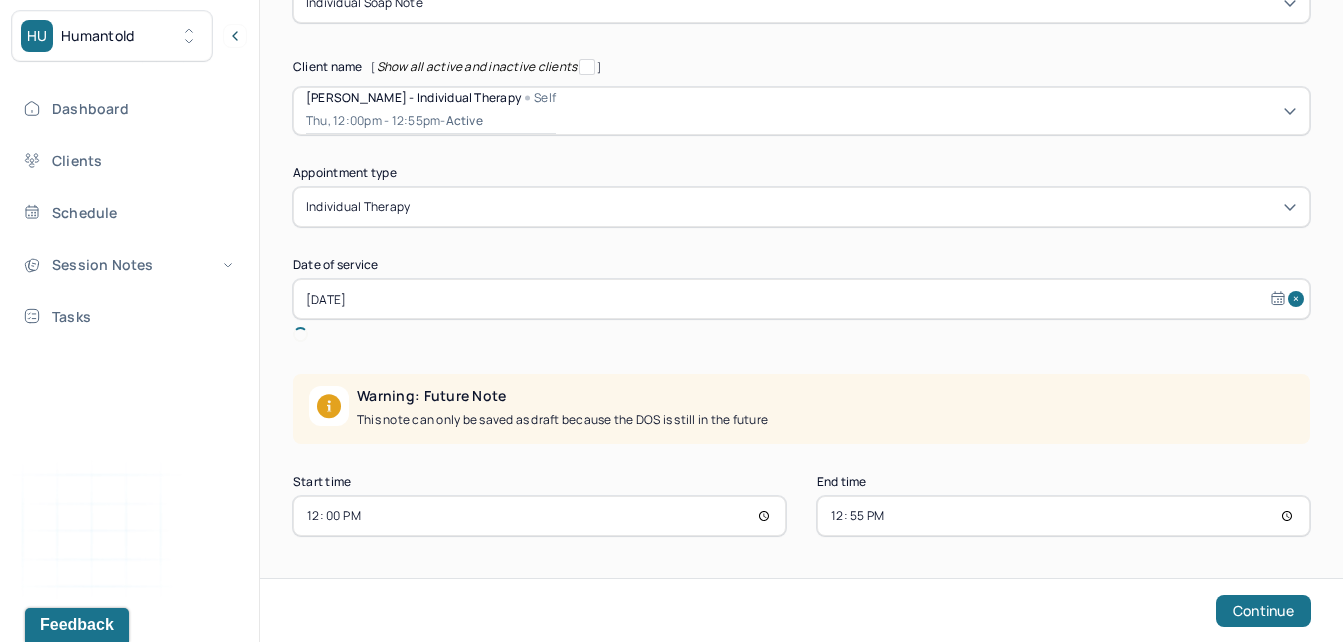 scroll, scrollTop: 232, scrollLeft: 0, axis: vertical 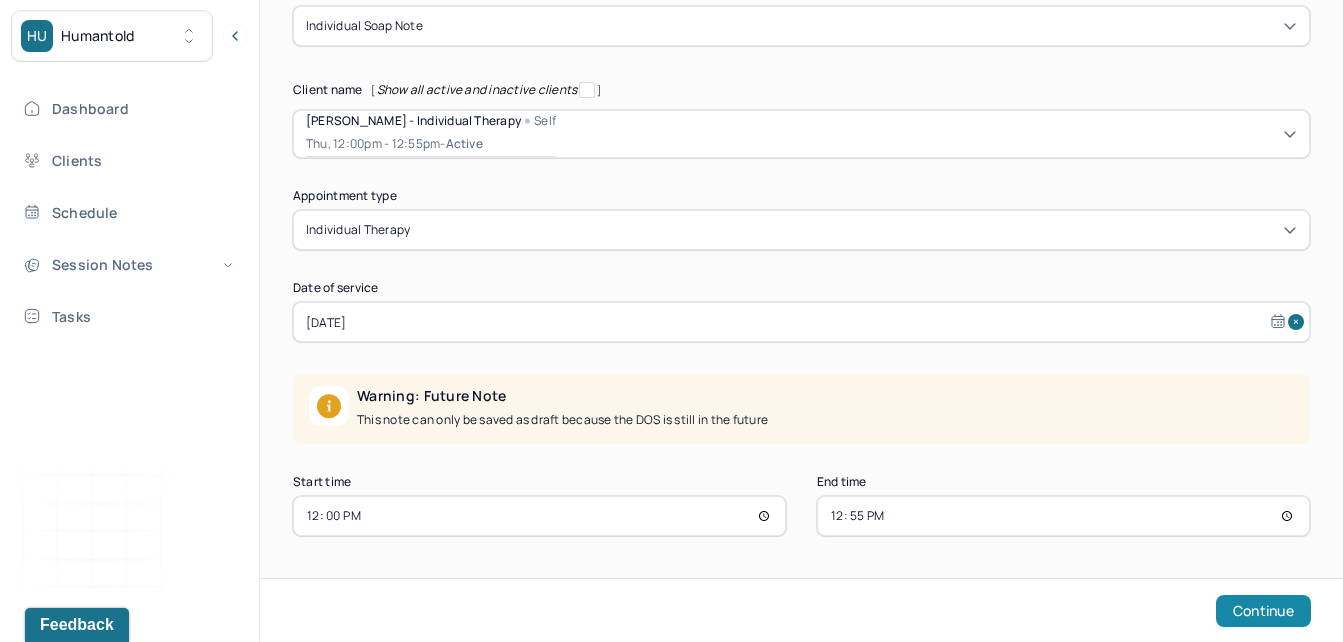 click on "Continue" at bounding box center [1263, 611] 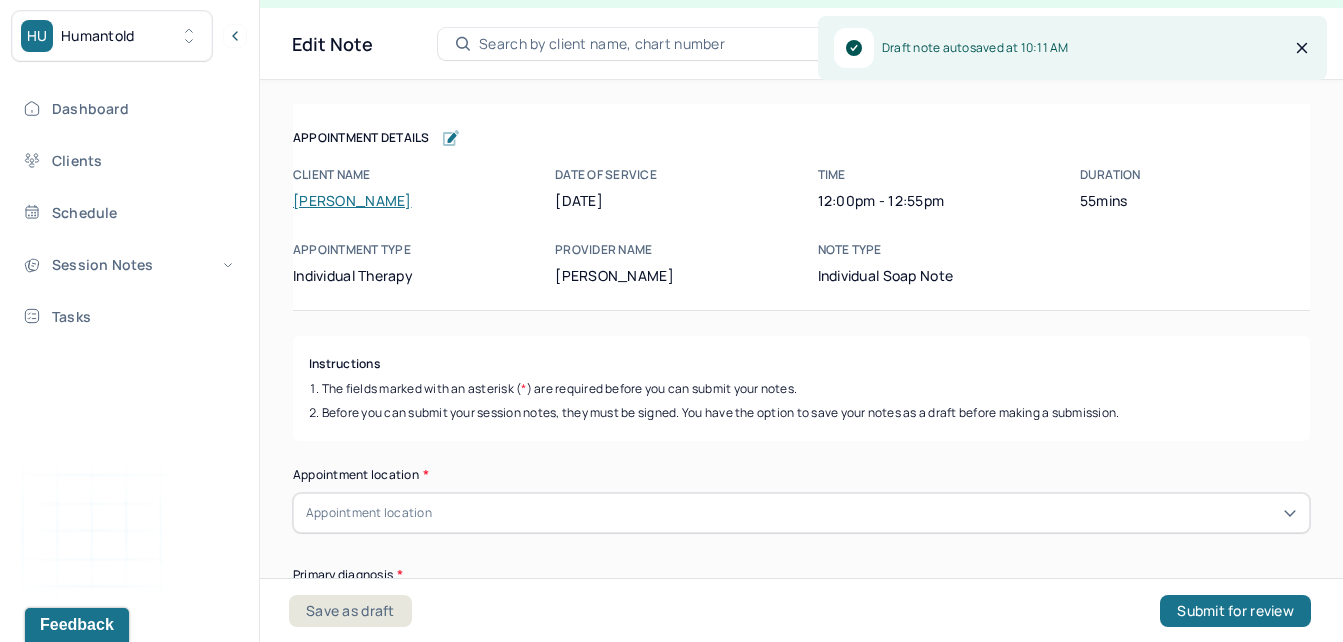 scroll, scrollTop: 36, scrollLeft: 0, axis: vertical 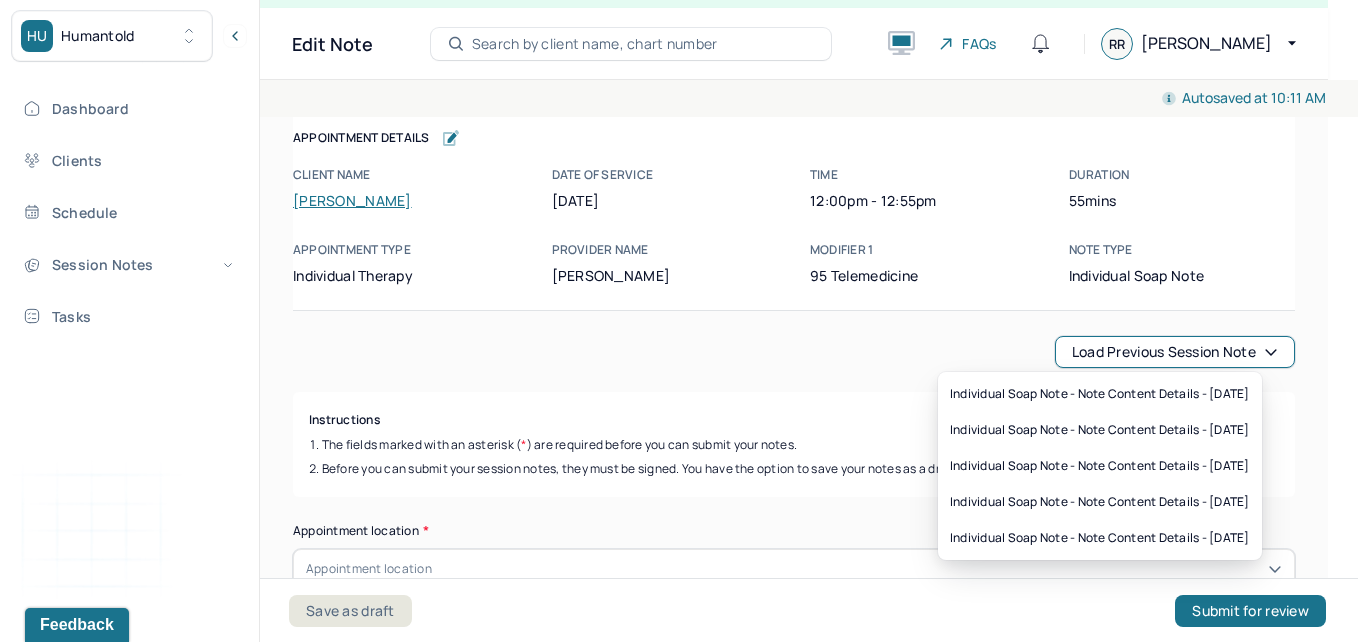 click on "Load previous session note" at bounding box center [1175, 352] 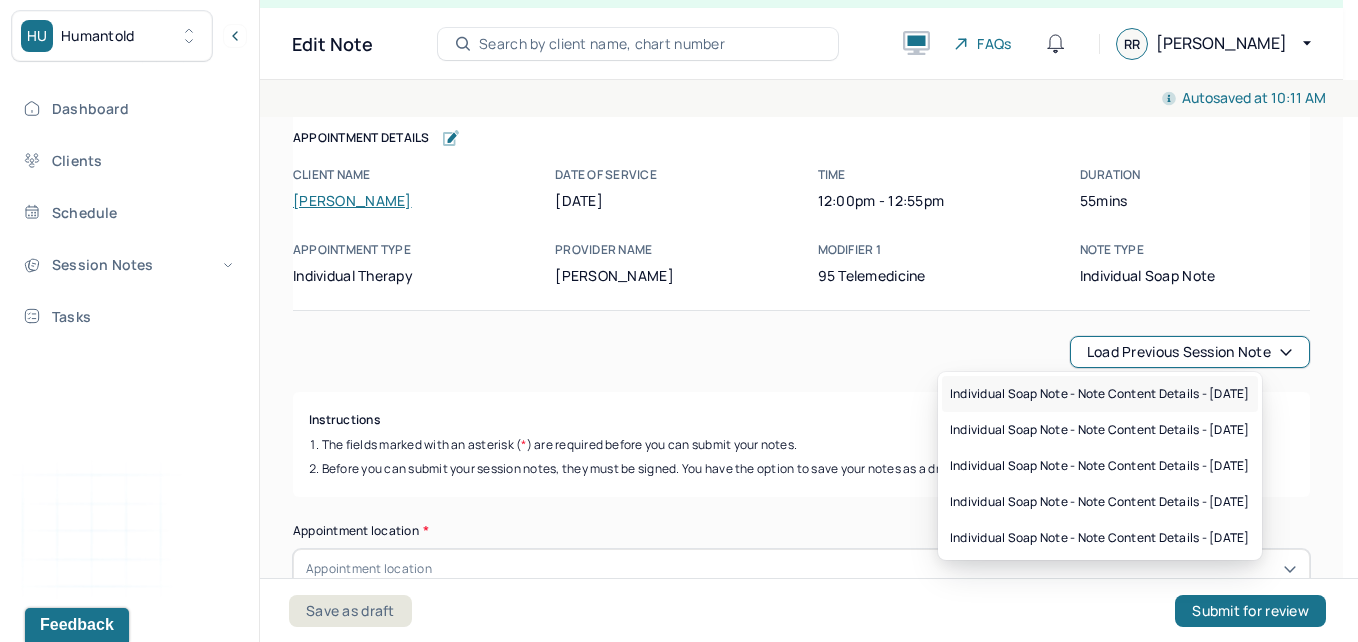 click on "Individual soap note   - Note content Details -   [DATE]" at bounding box center (1100, 394) 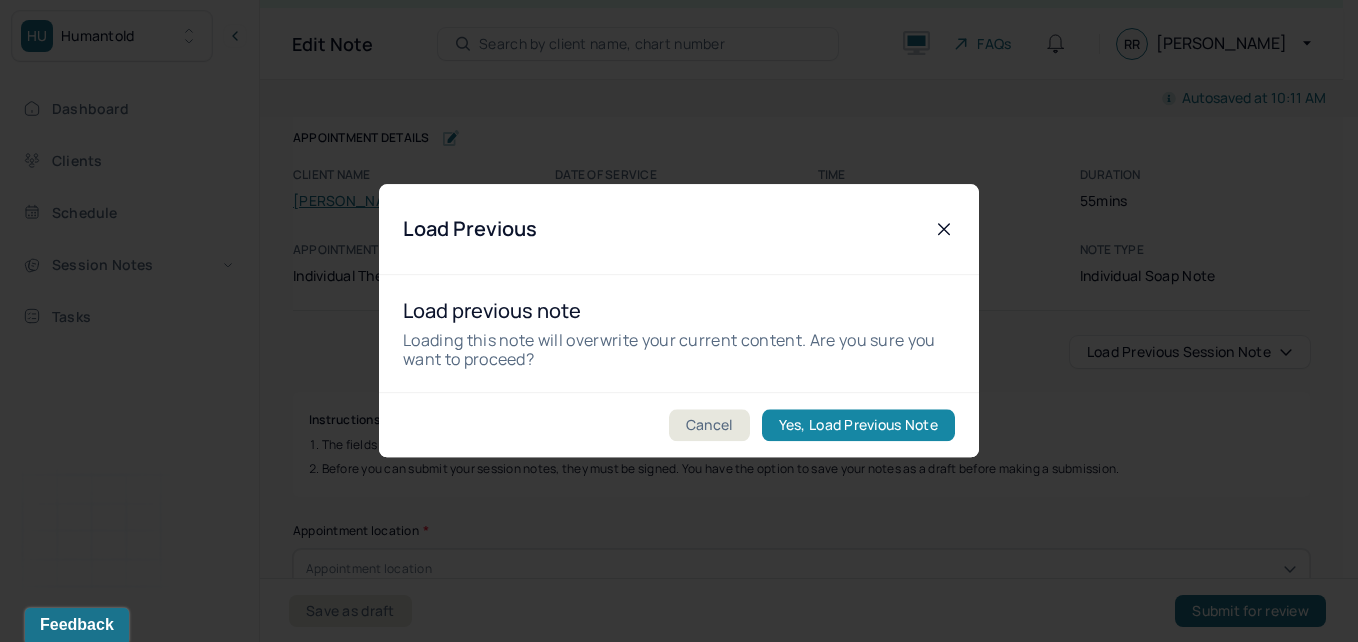 click on "Yes, Load Previous Note" at bounding box center [858, 426] 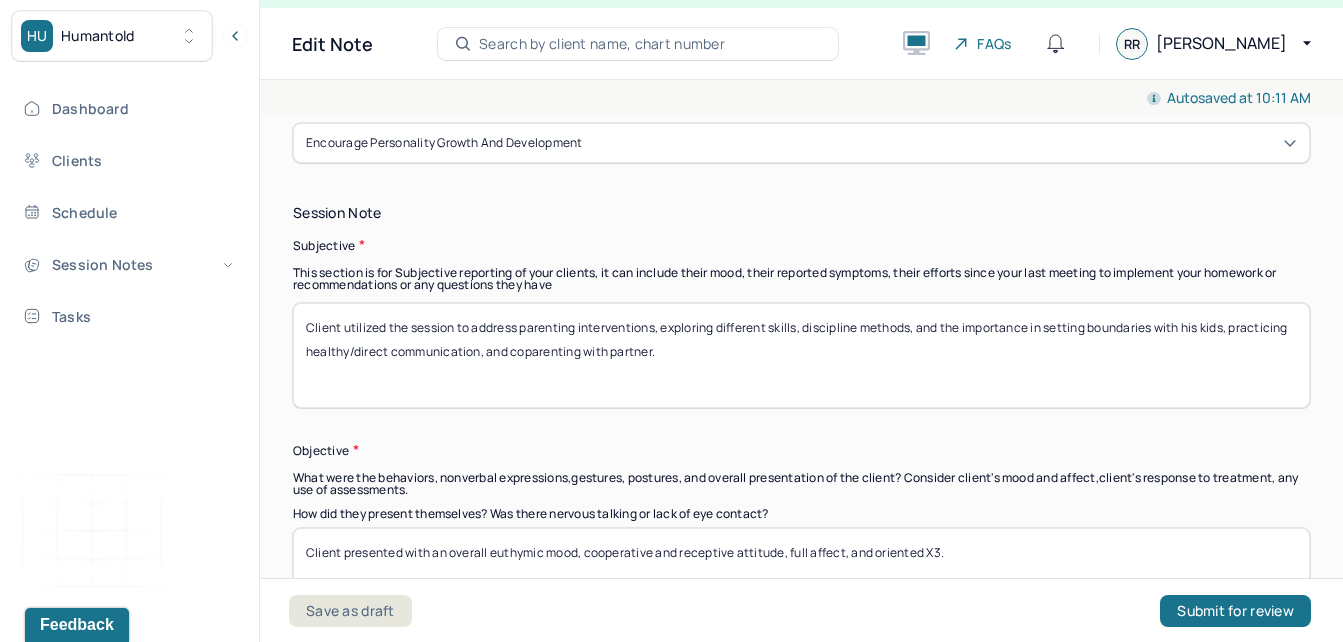 scroll, scrollTop: 1386, scrollLeft: 0, axis: vertical 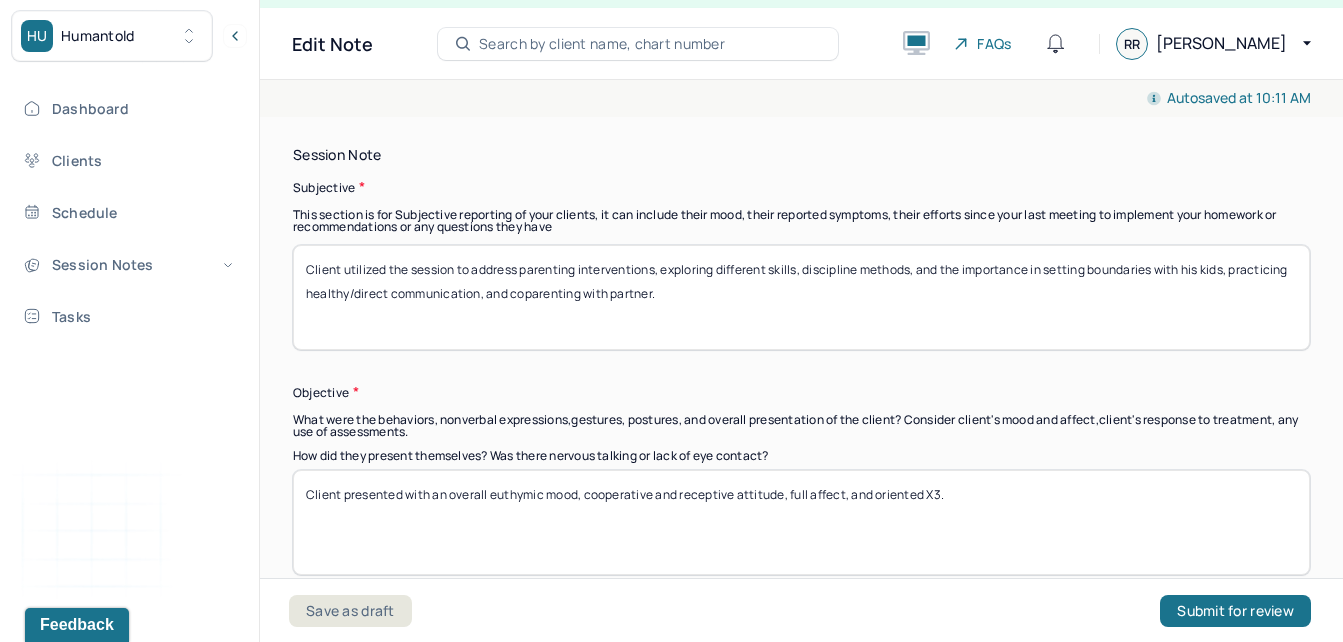 drag, startPoint x: 817, startPoint y: 335, endPoint x: 540, endPoint y: 264, distance: 285.95453 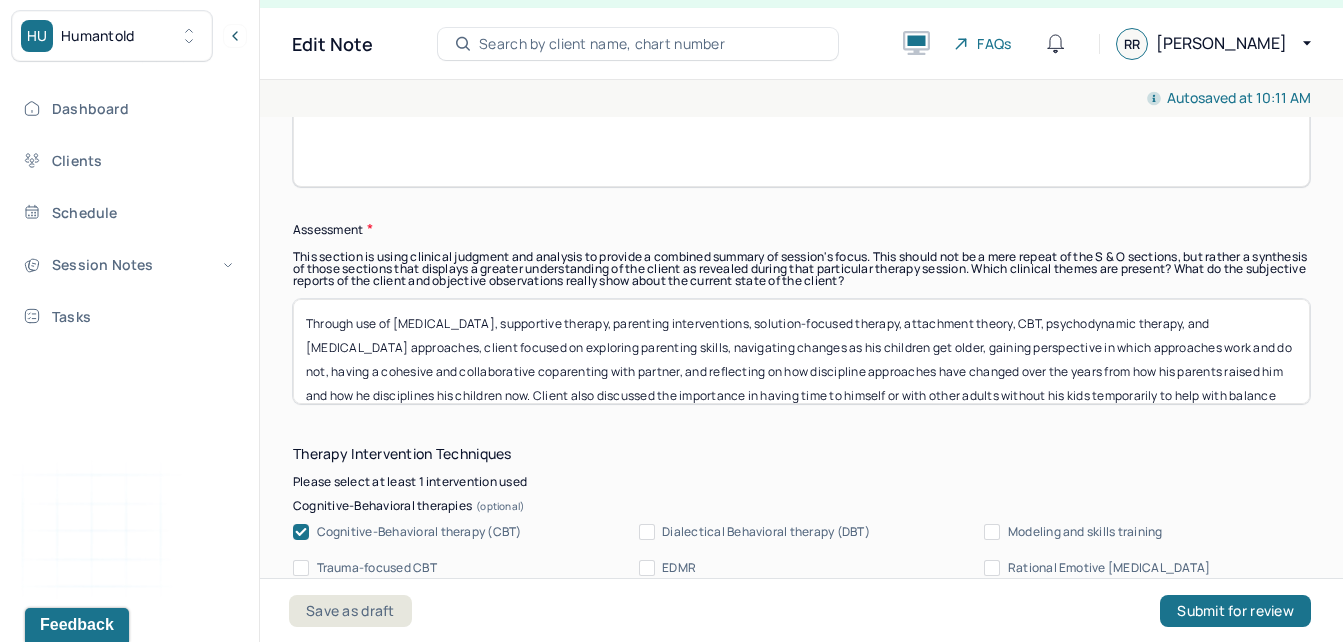 scroll, scrollTop: 1880, scrollLeft: 0, axis: vertical 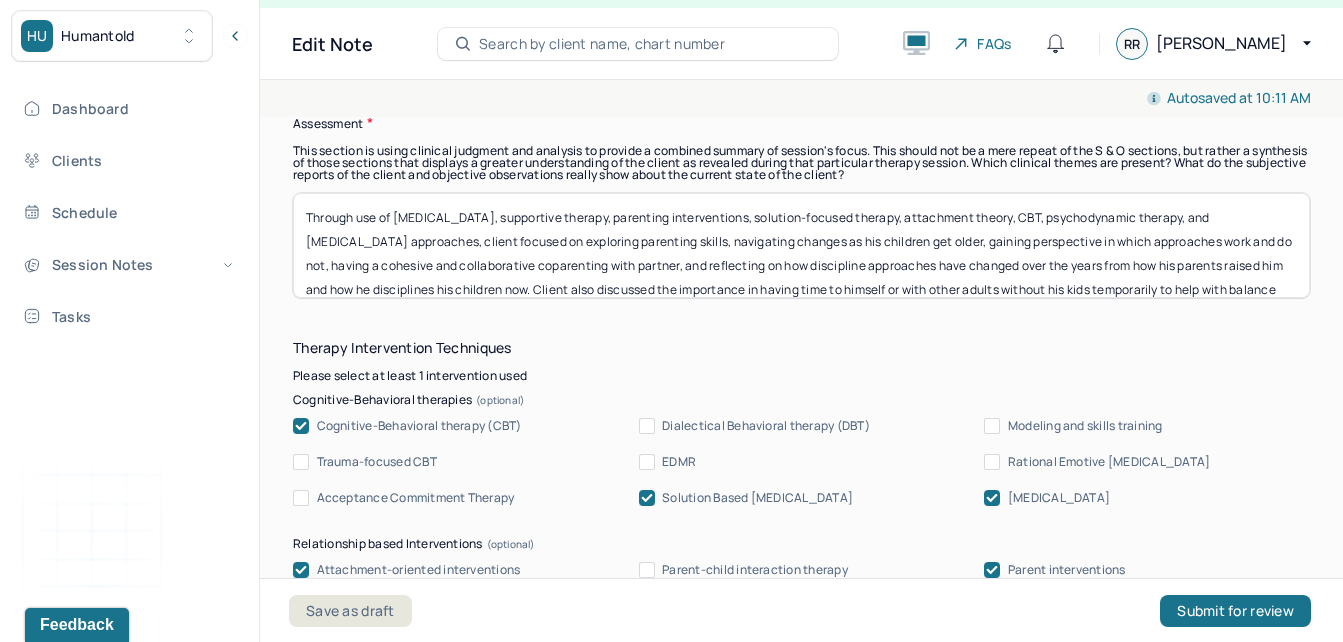 type on "Client utilized the session to address" 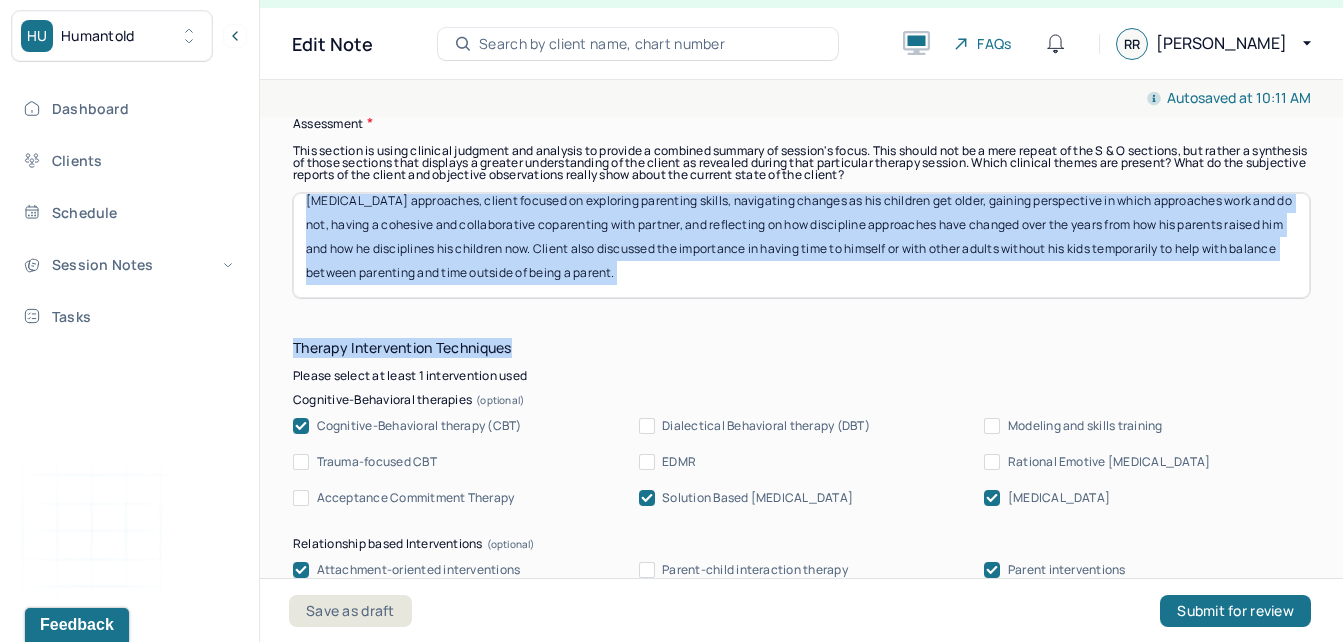 scroll, scrollTop: 0, scrollLeft: 0, axis: both 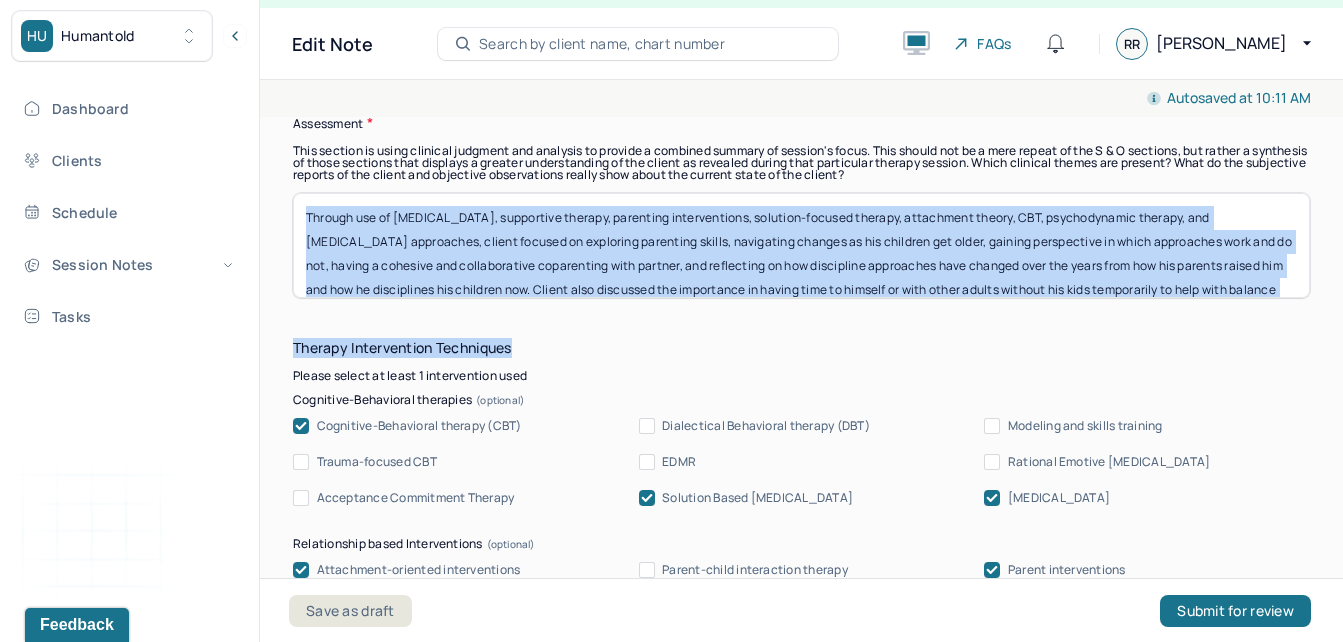 drag, startPoint x: 832, startPoint y: 300, endPoint x: 323, endPoint y: 268, distance: 510.0049 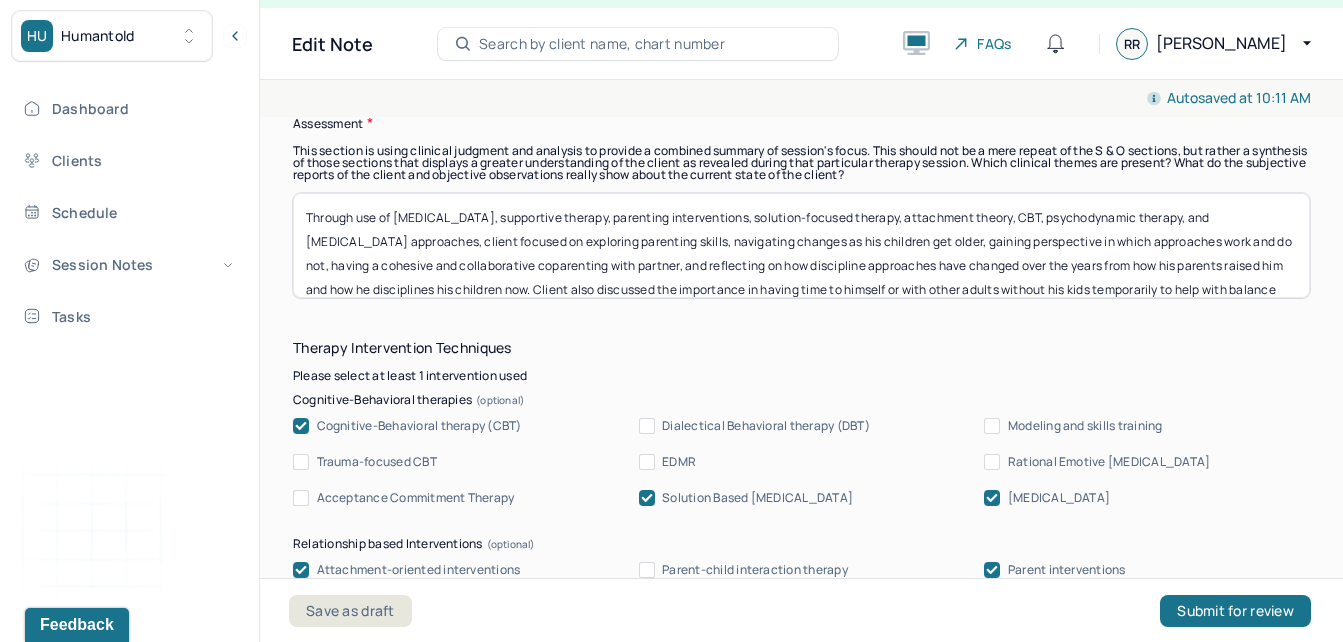 scroll, scrollTop: 41, scrollLeft: 0, axis: vertical 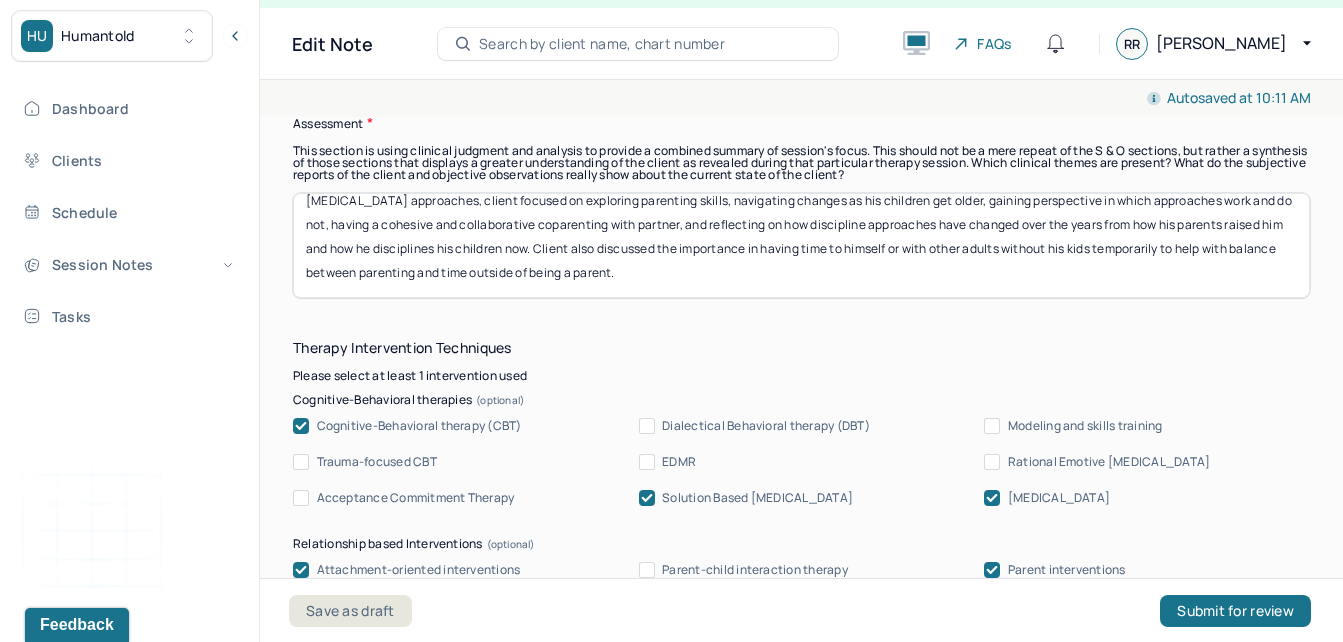 drag, startPoint x: 306, startPoint y: 212, endPoint x: 947, endPoint y: 328, distance: 651.41156 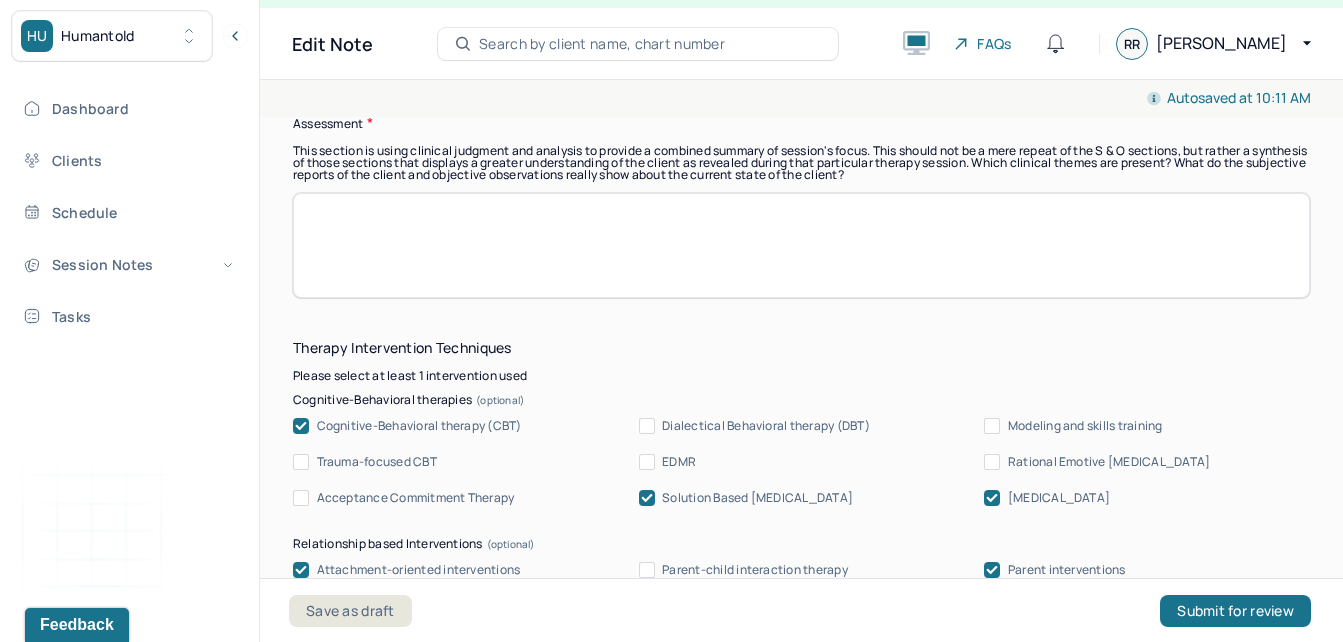 scroll, scrollTop: 0, scrollLeft: 0, axis: both 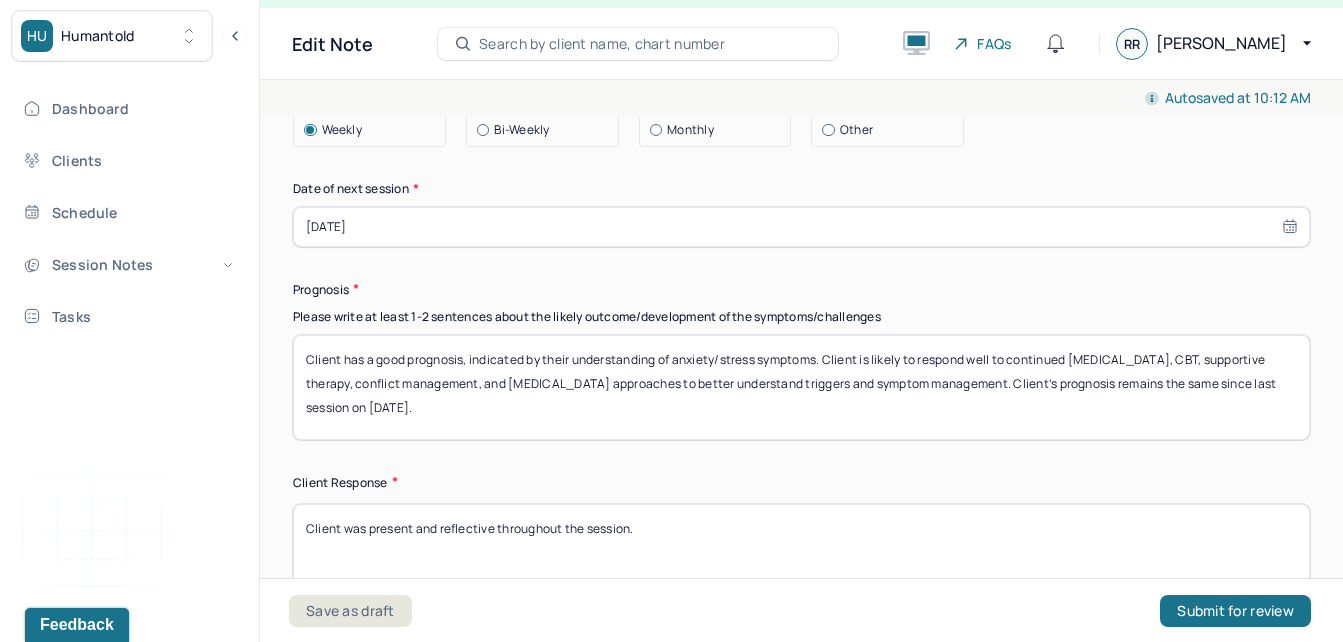 type 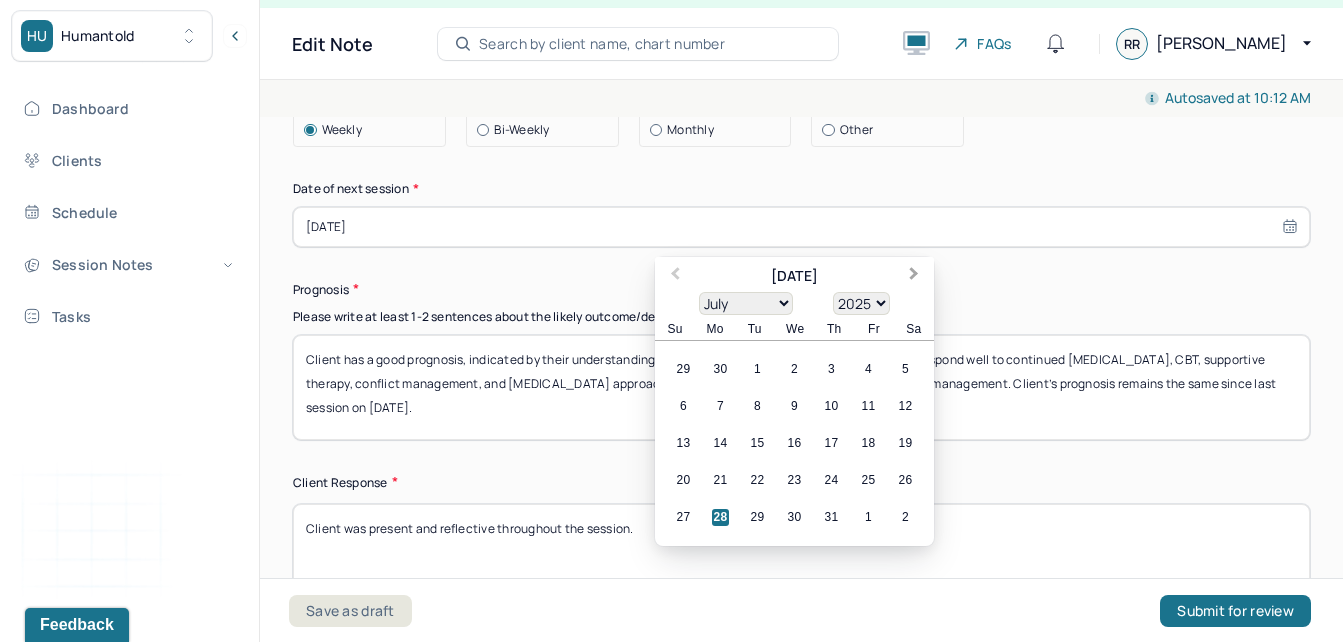 click on "Next Month" at bounding box center [916, 278] 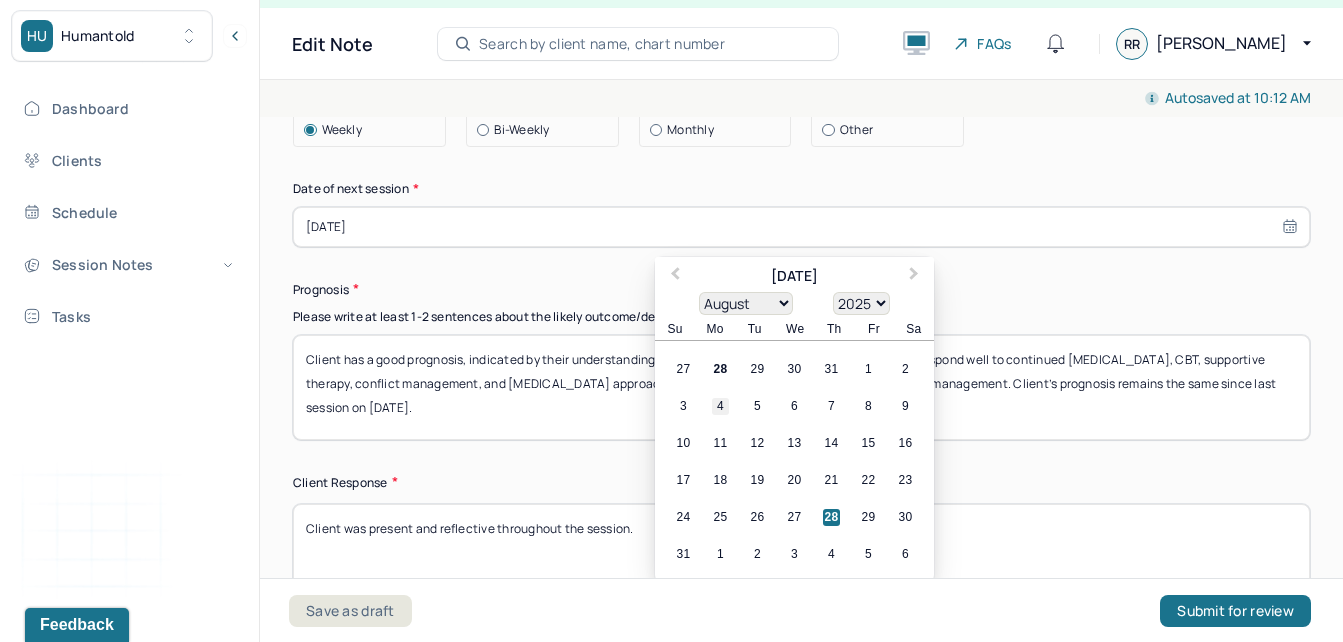 click on "4" at bounding box center (720, 406) 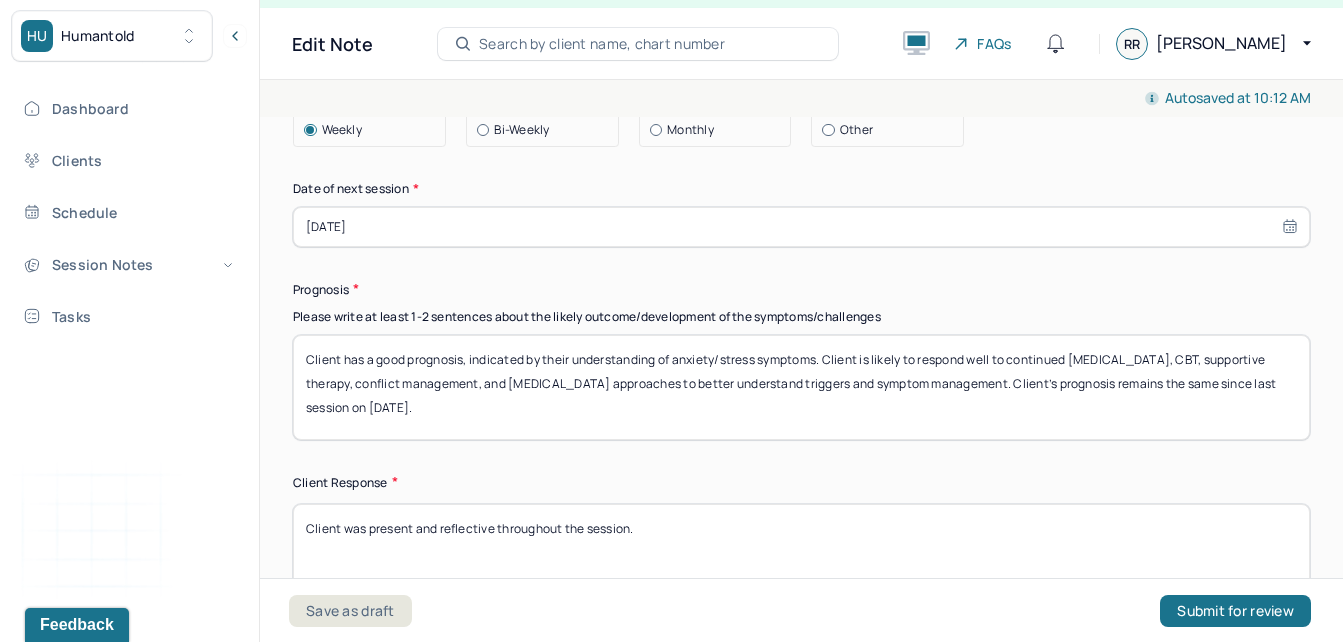 click on "Client has a good prognosis, indicated by their understanding of anxiety/stress symptoms. Client is likely to respond well to continued [MEDICAL_DATA], CBT, supportive therapy, conflict management, and [MEDICAL_DATA] approaches to better understand triggers and symptom management. Client’s prognosis remains the same since last session on [DATE]." at bounding box center [801, 387] 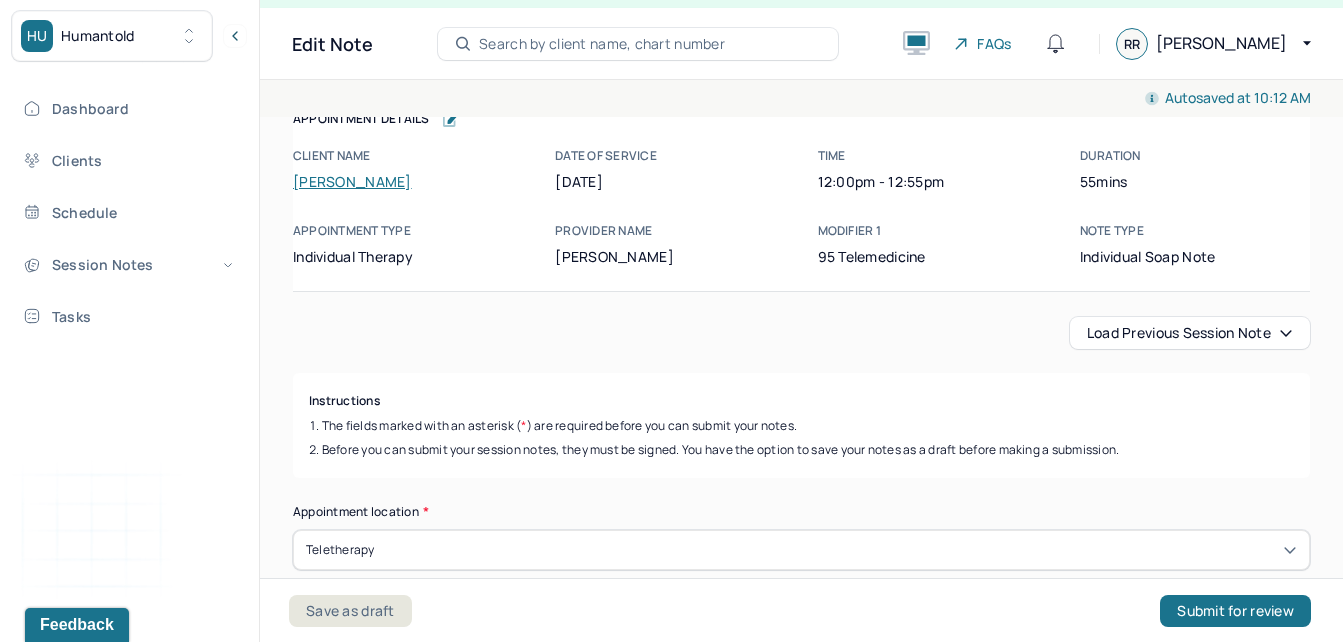 scroll, scrollTop: 0, scrollLeft: 0, axis: both 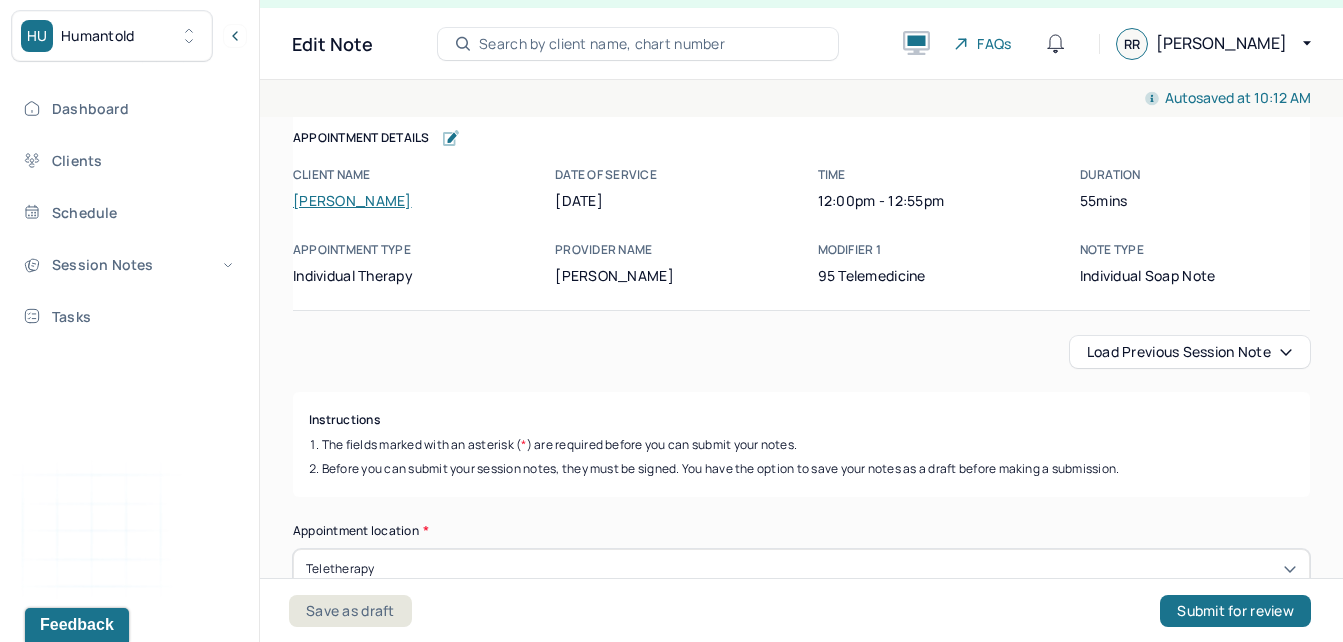type on "Client has a good prognosis, indicated by their understanding of anxiety/stress symptoms. Client is likely to respond well to continued [MEDICAL_DATA], CBT, supportive therapy, conflict management, and [MEDICAL_DATA] approaches to better understand triggers and symptom management. Client’s prognosis remains the same since last session on [DATE]." 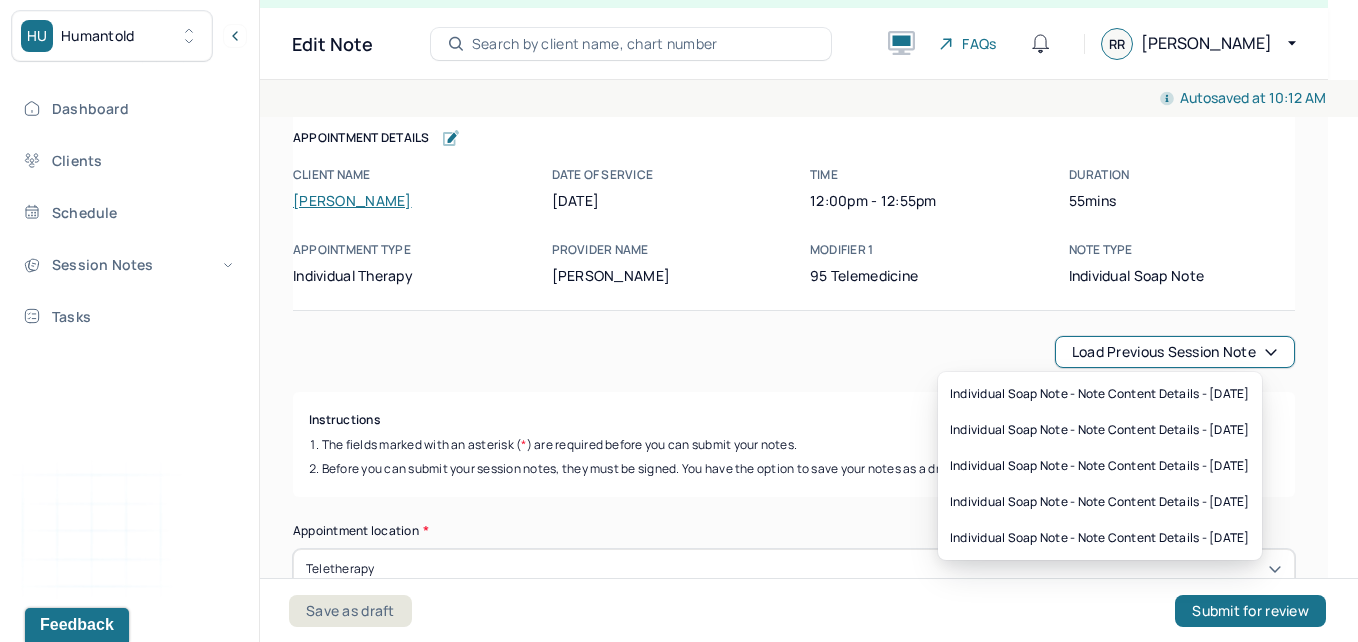 click on "Load previous session note" at bounding box center (1175, 352) 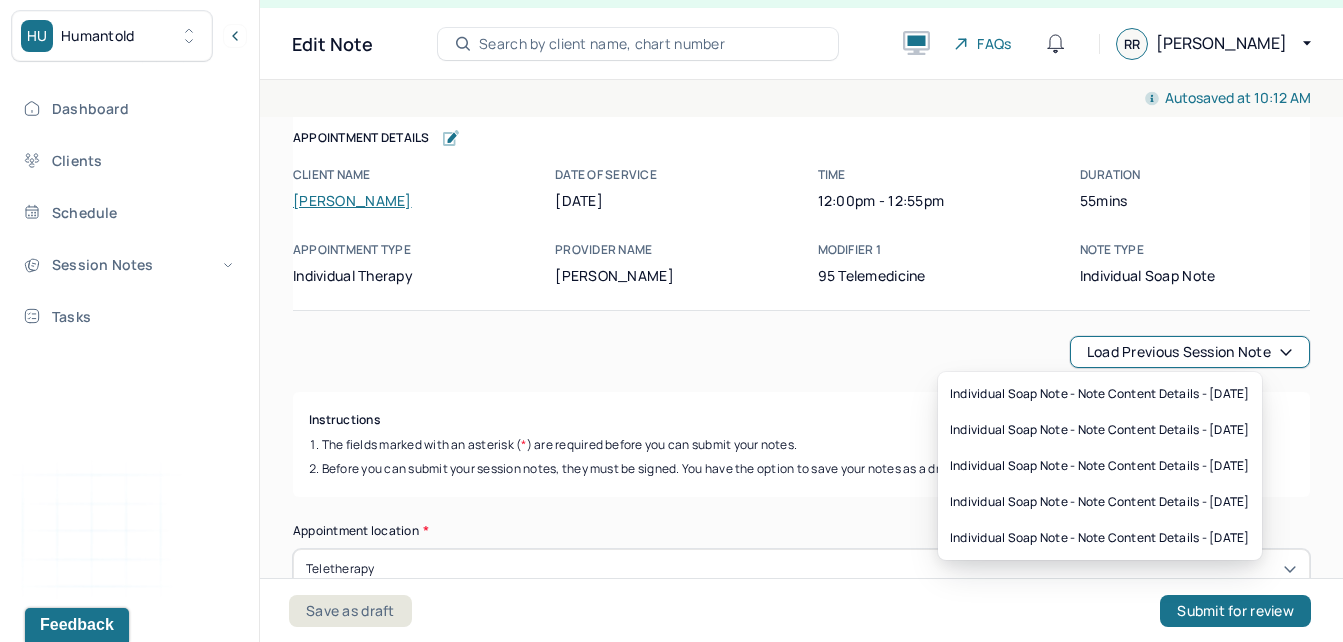 click on "Load previous session note" at bounding box center (1190, 352) 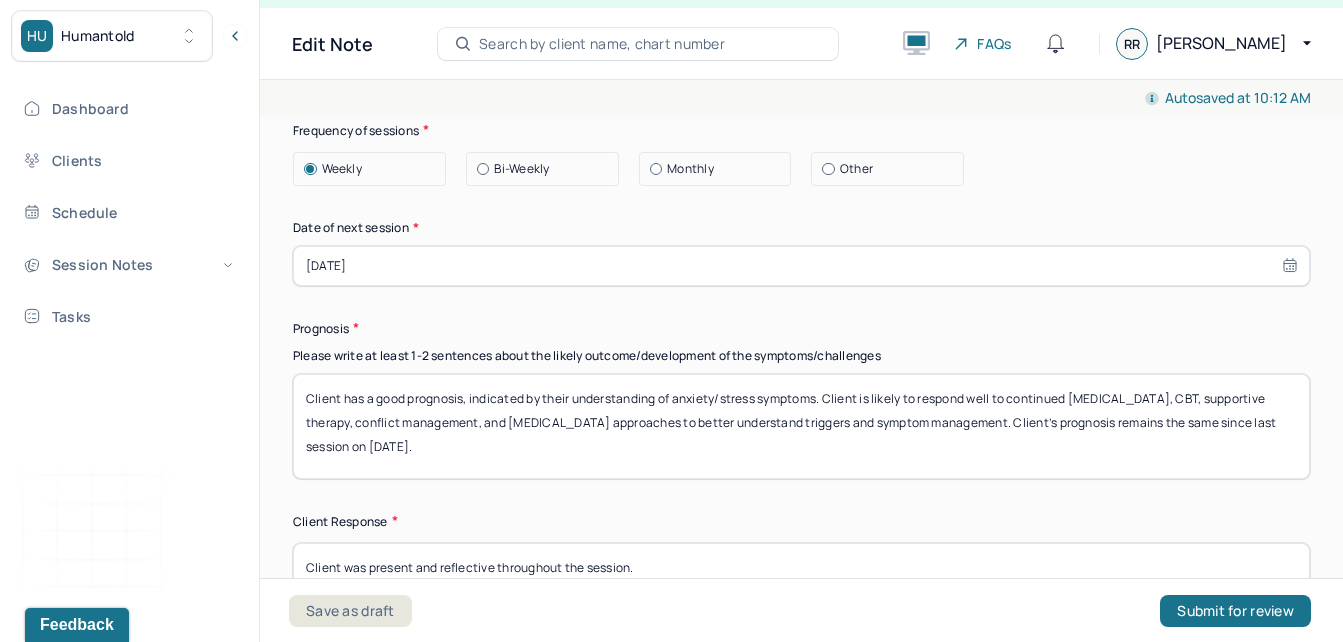 scroll, scrollTop: 4022, scrollLeft: 0, axis: vertical 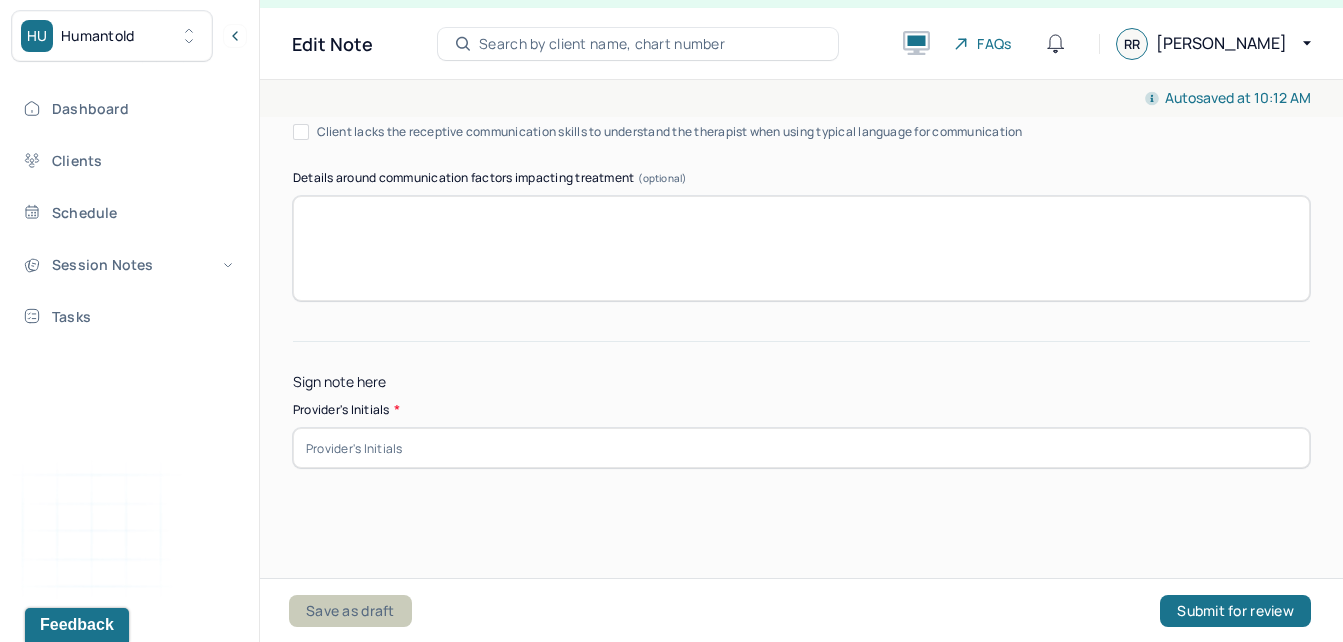 click on "Save as draft" at bounding box center [350, 611] 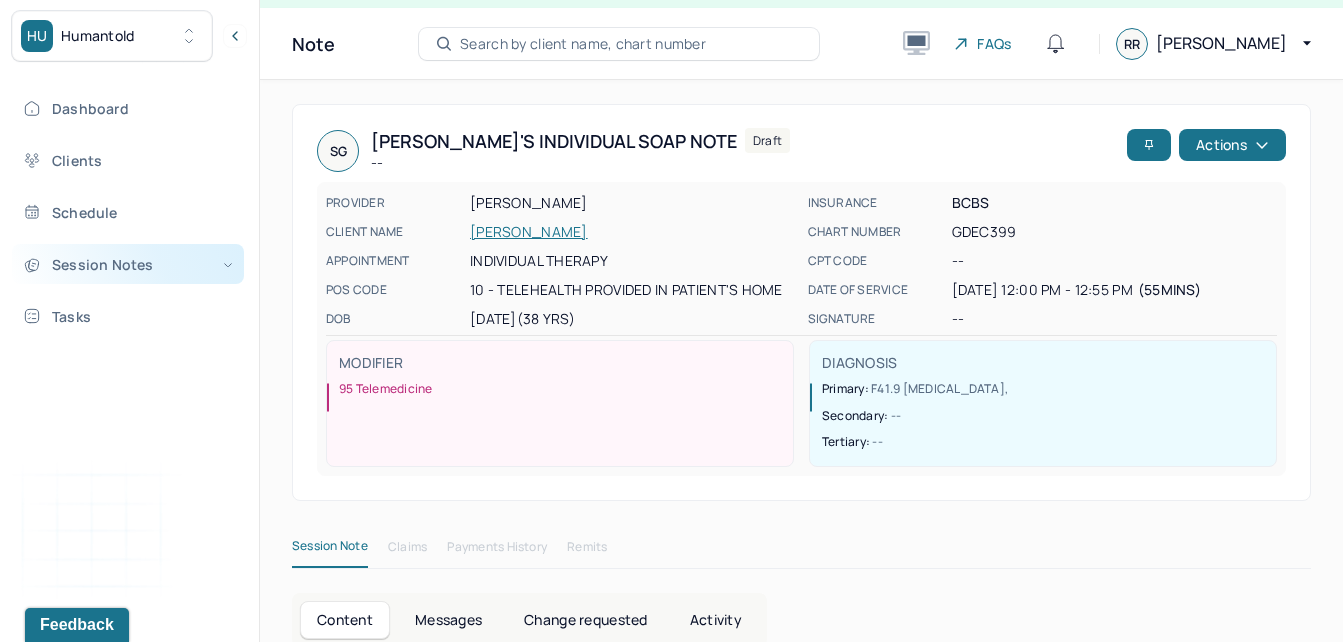click on "Session Notes" at bounding box center [128, 264] 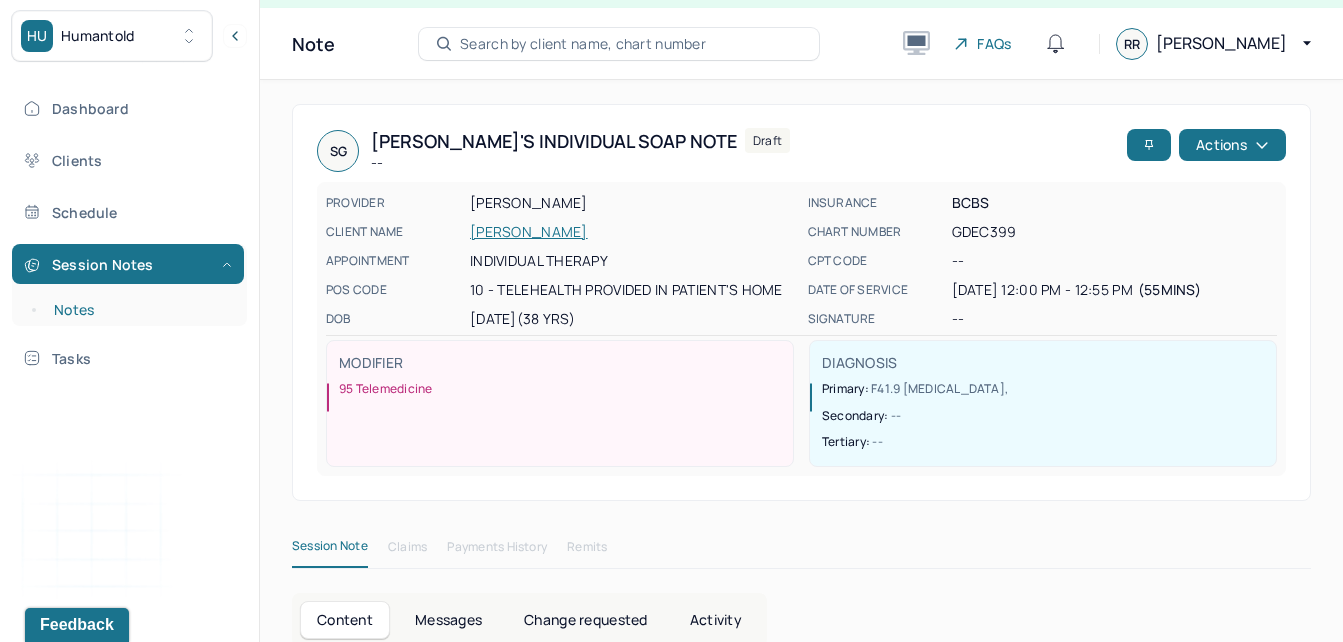 click on "Notes" at bounding box center (139, 310) 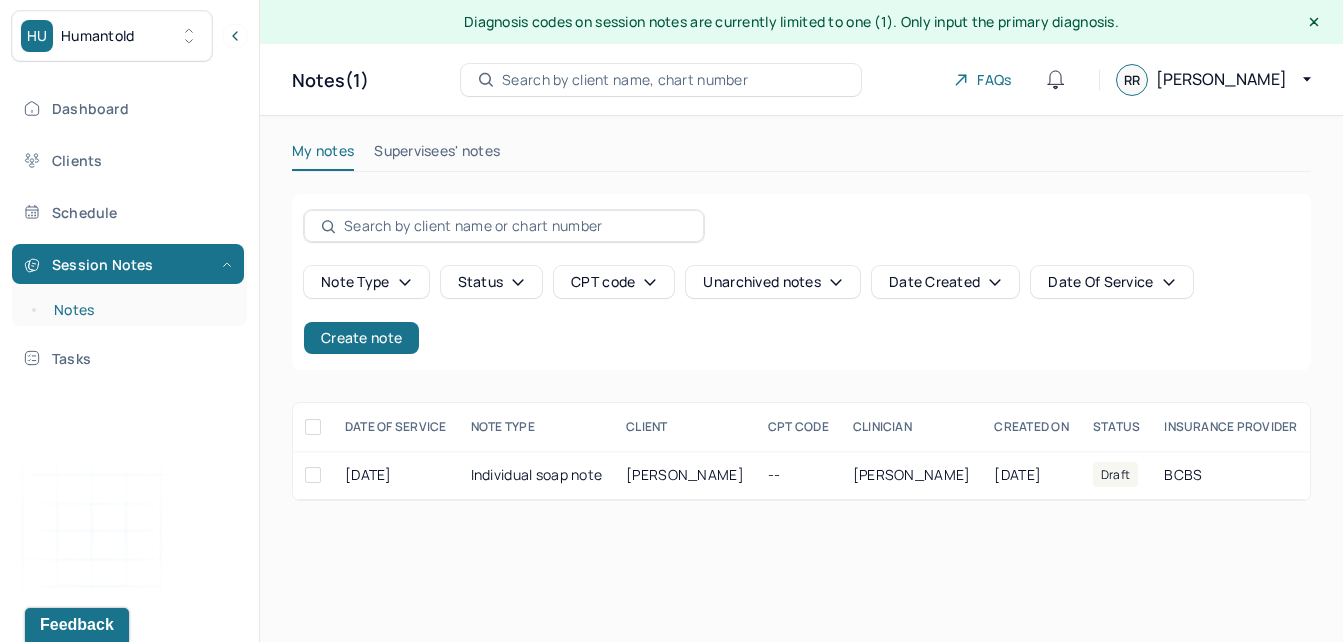 scroll, scrollTop: 0, scrollLeft: 0, axis: both 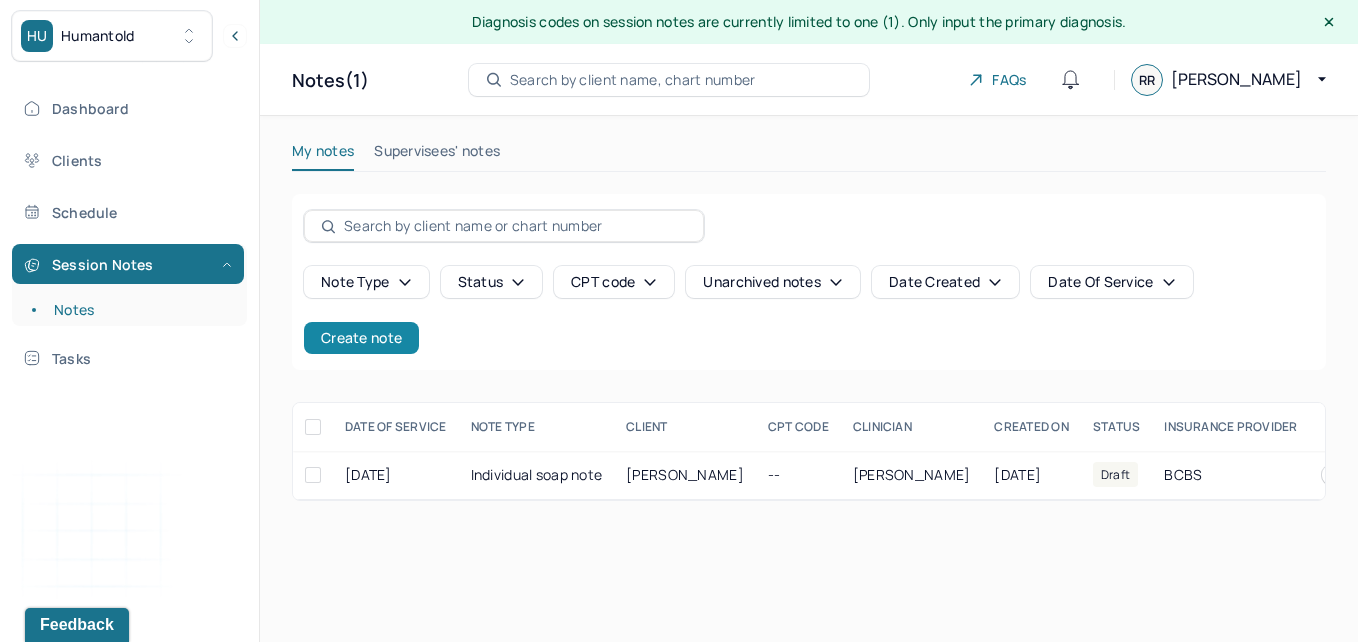 click on "Create note" at bounding box center (361, 338) 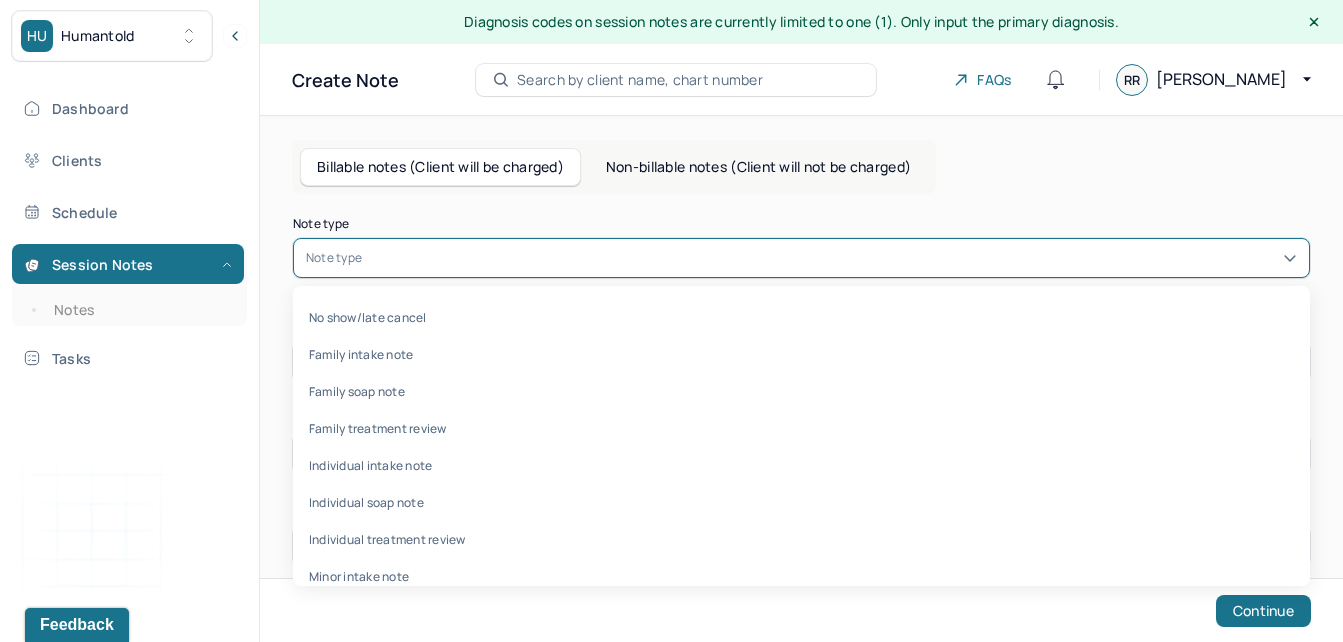 click at bounding box center [831, 258] 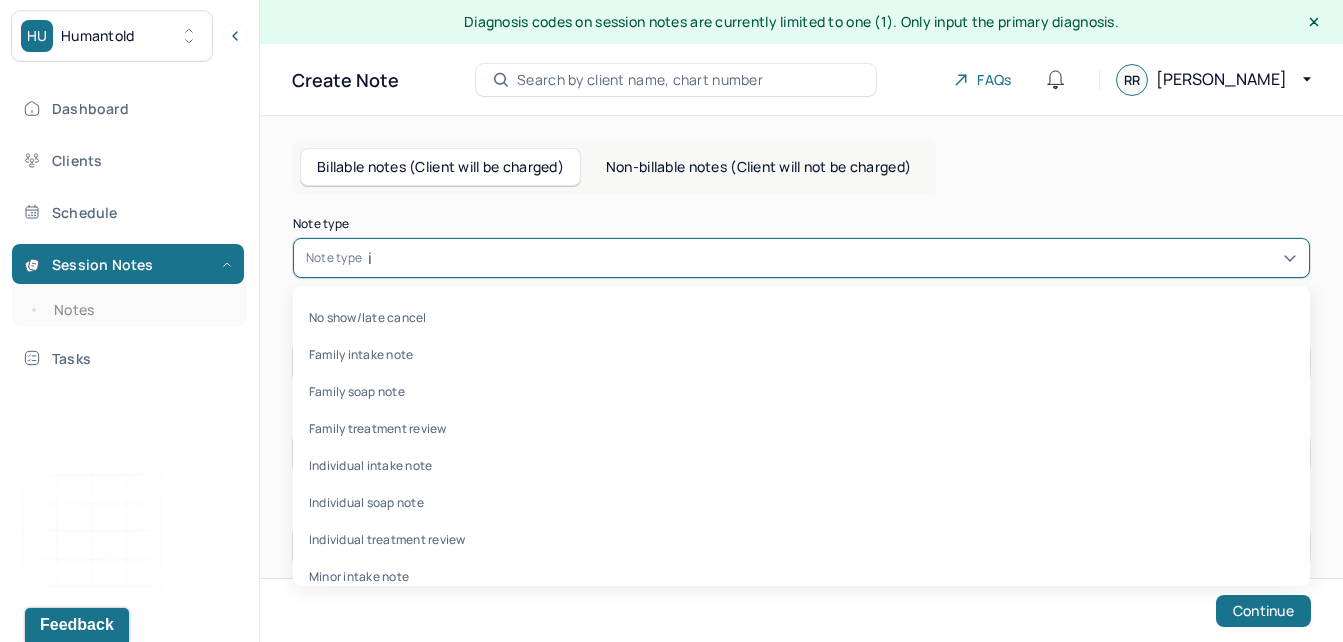 type on "ind" 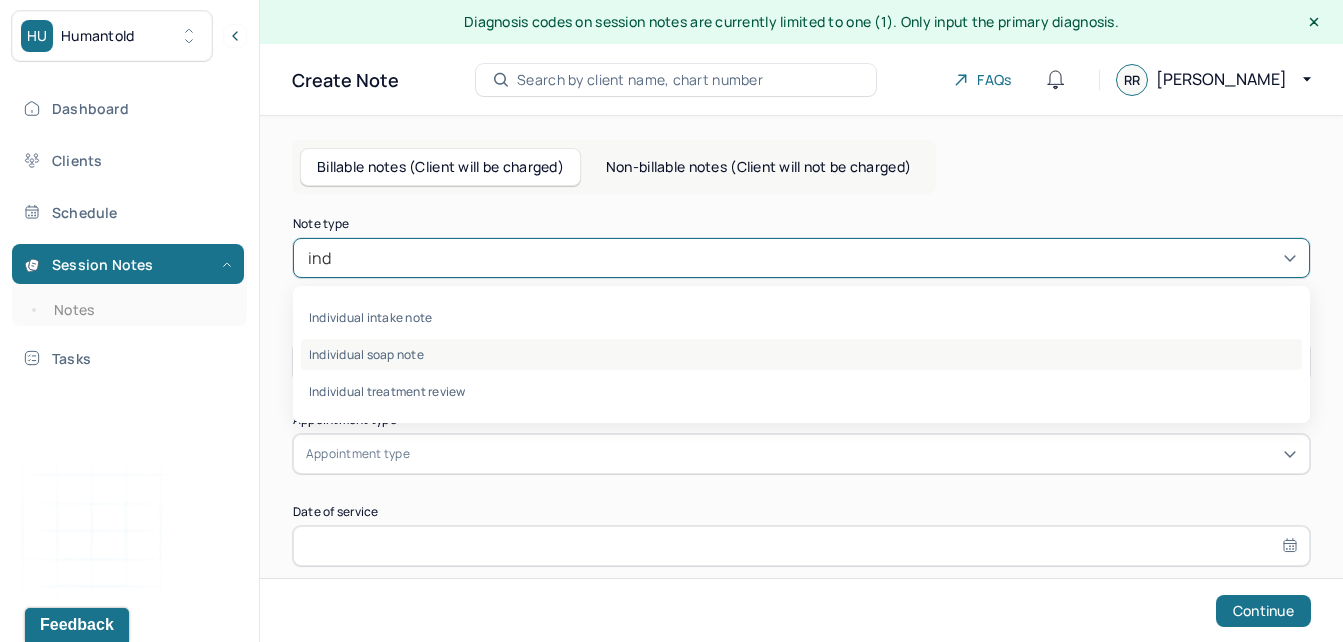 click on "Individual soap note" at bounding box center (801, 354) 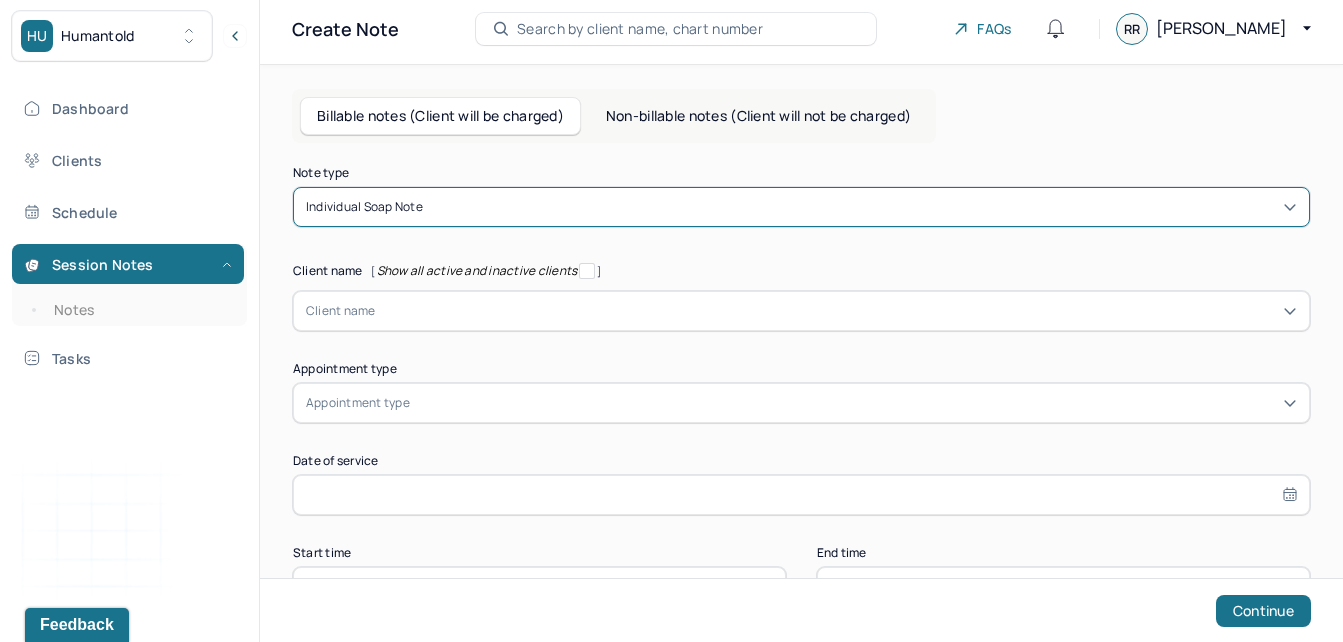 click on "Client name" at bounding box center (801, 311) 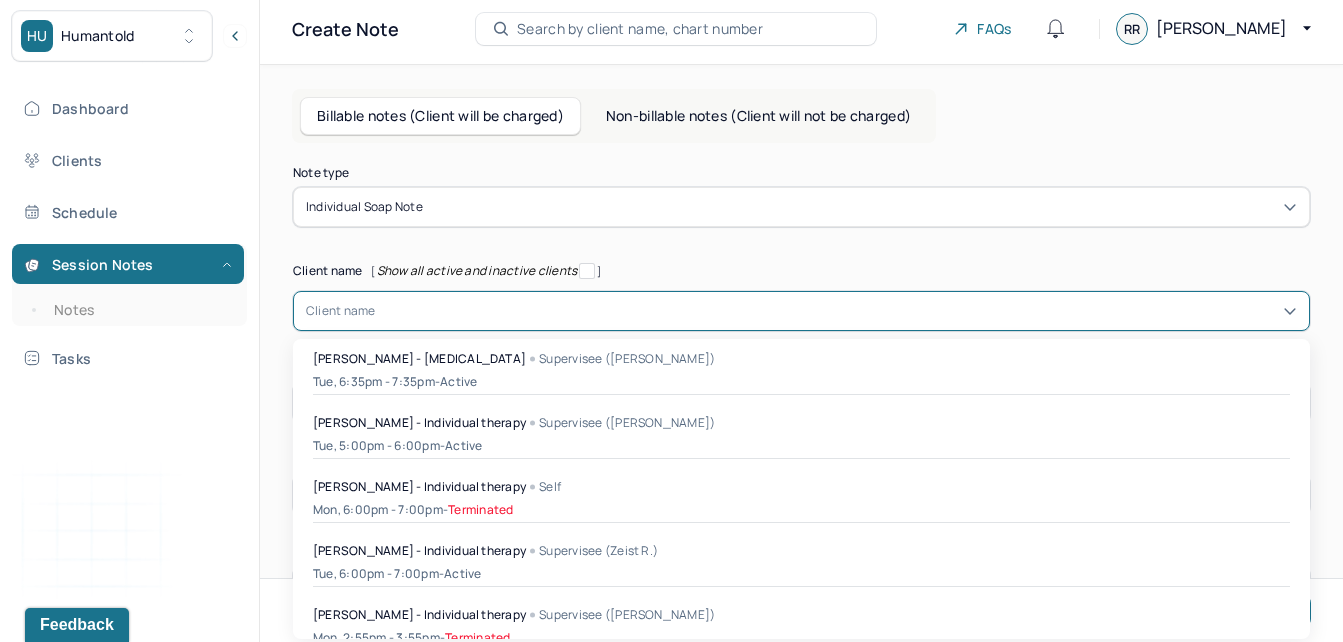 scroll, scrollTop: 56, scrollLeft: 0, axis: vertical 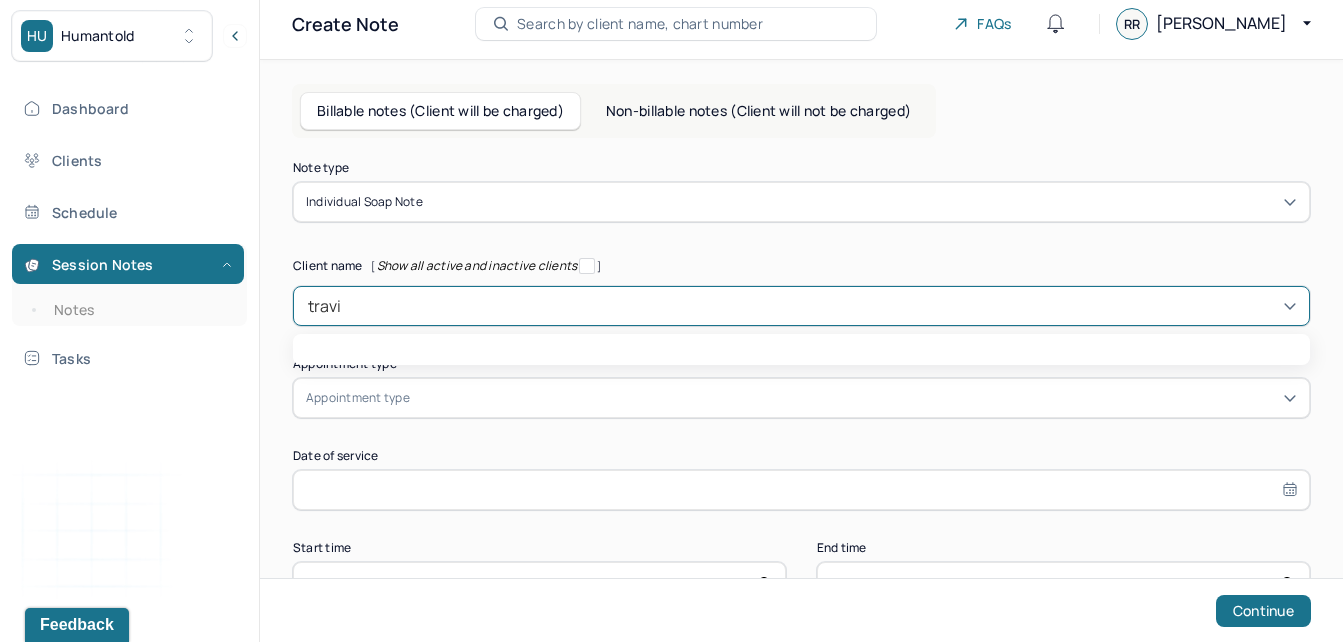 type on "[PERSON_NAME]" 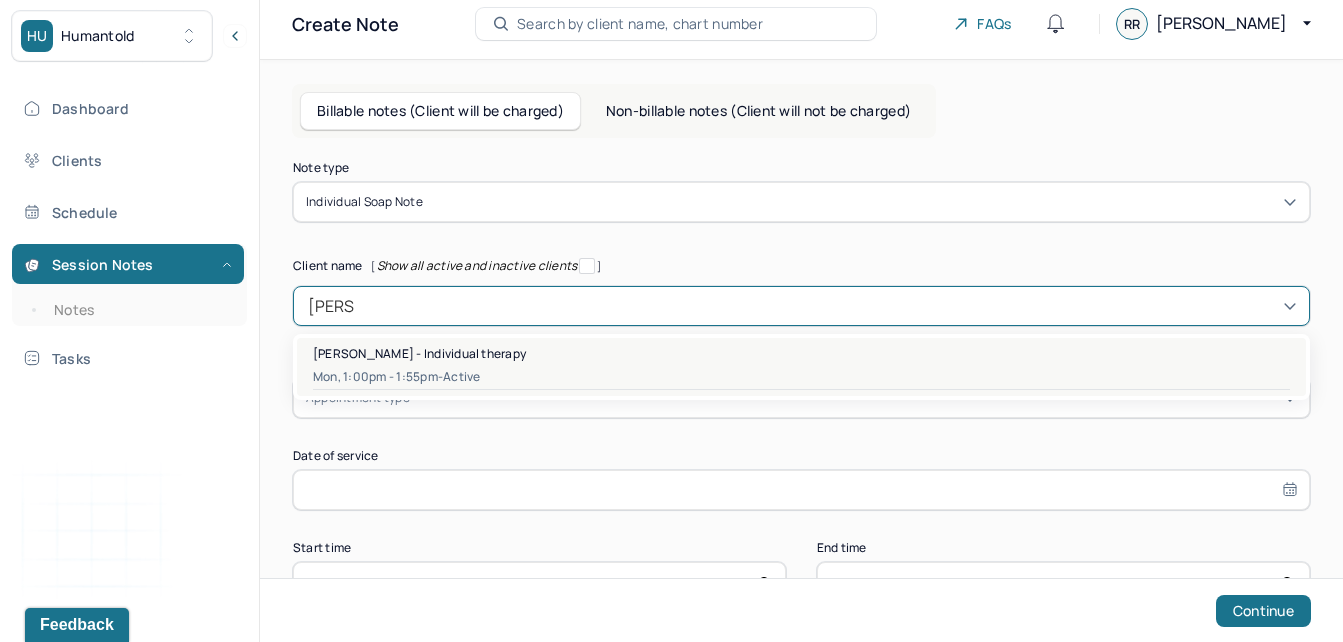 click on "[PERSON_NAME] - Individual therapy Mon, 1:00pm - 1:55pm  -  active" at bounding box center [801, 367] 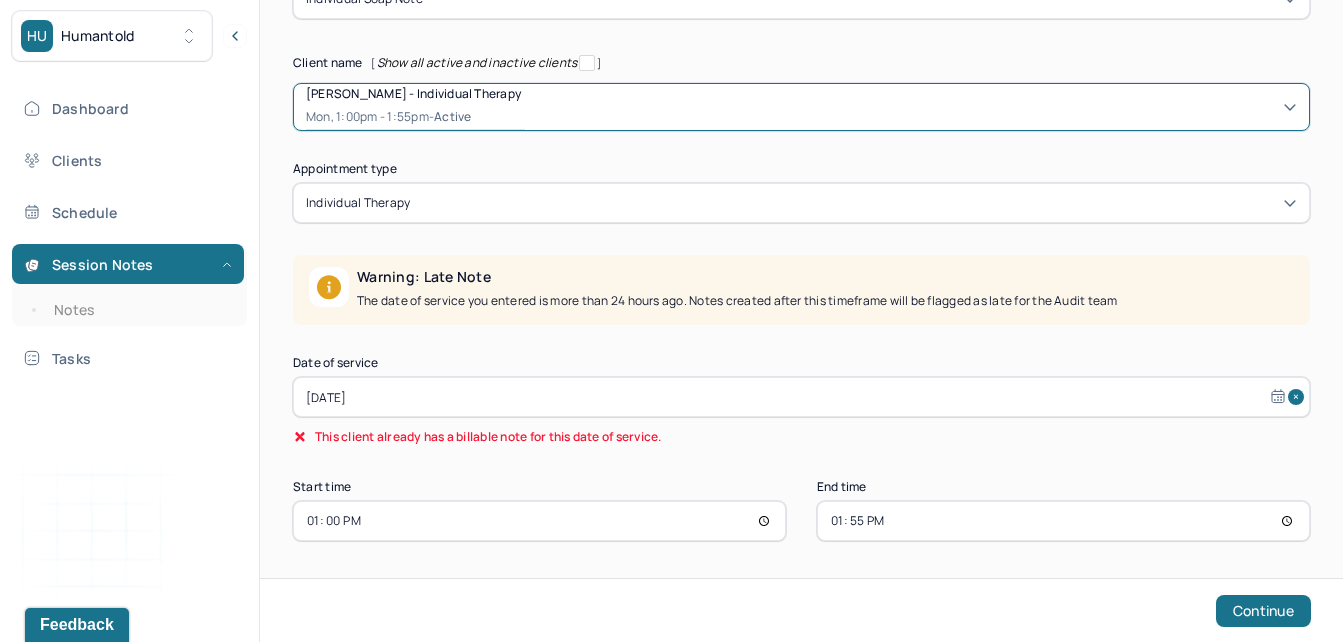 scroll, scrollTop: 264, scrollLeft: 0, axis: vertical 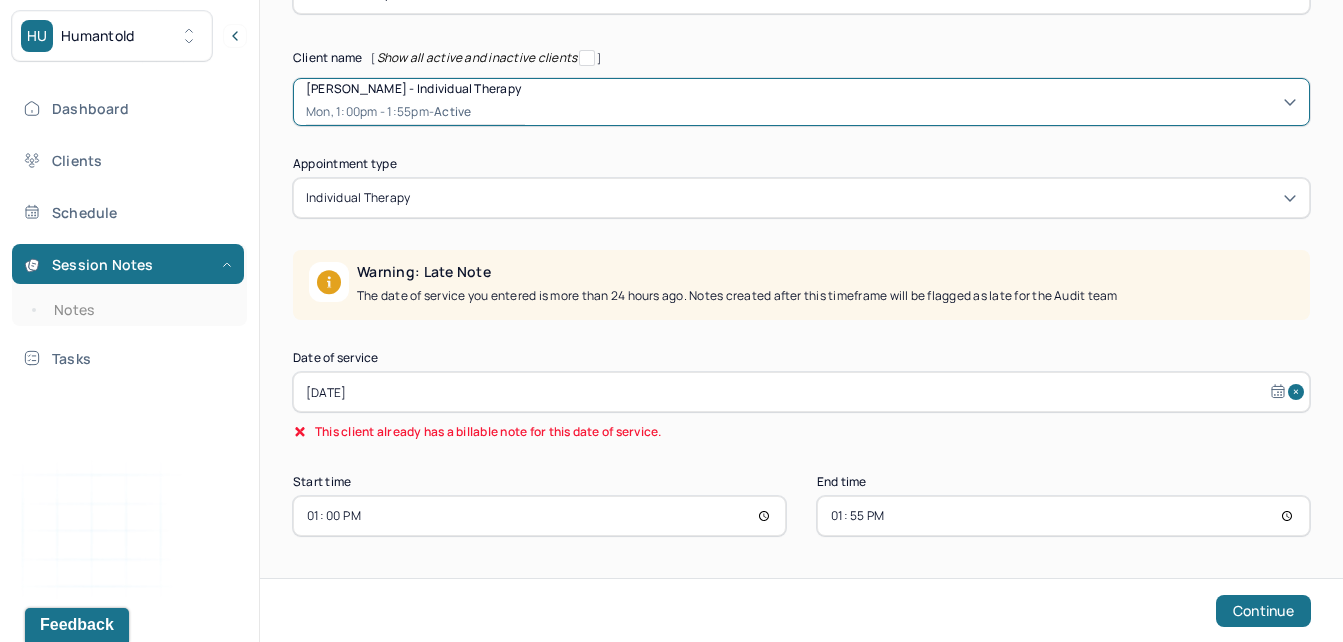 select on "6" 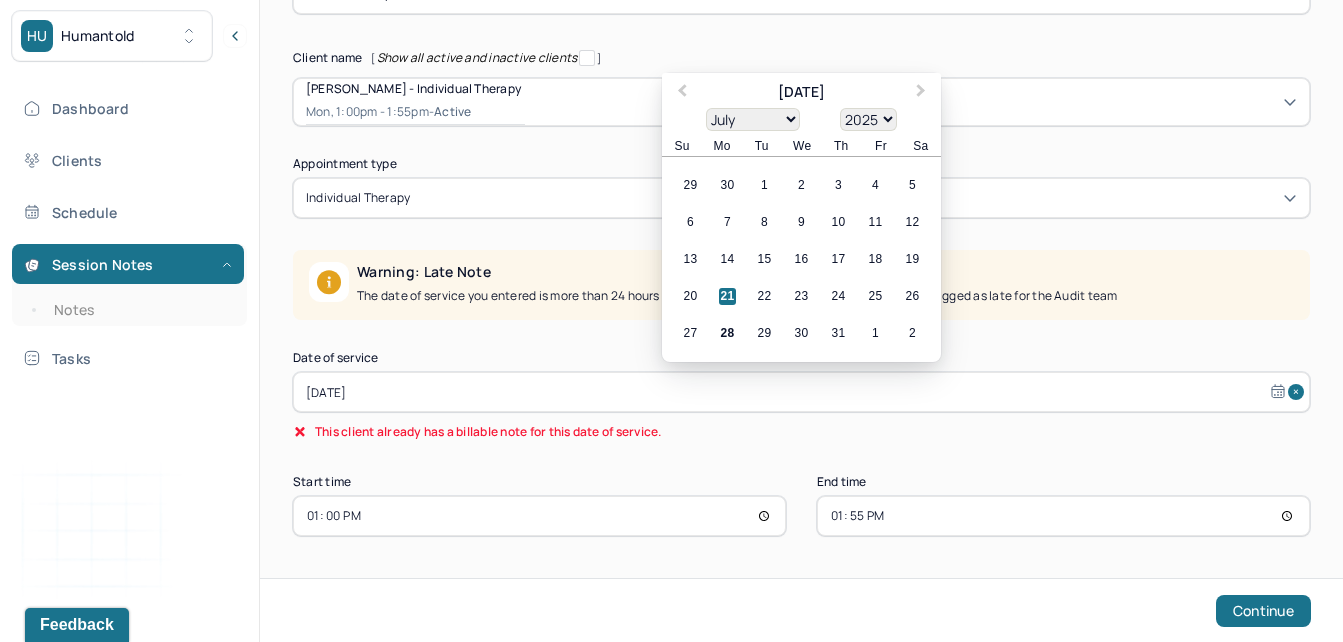 click on "[DATE]" at bounding box center (801, 392) 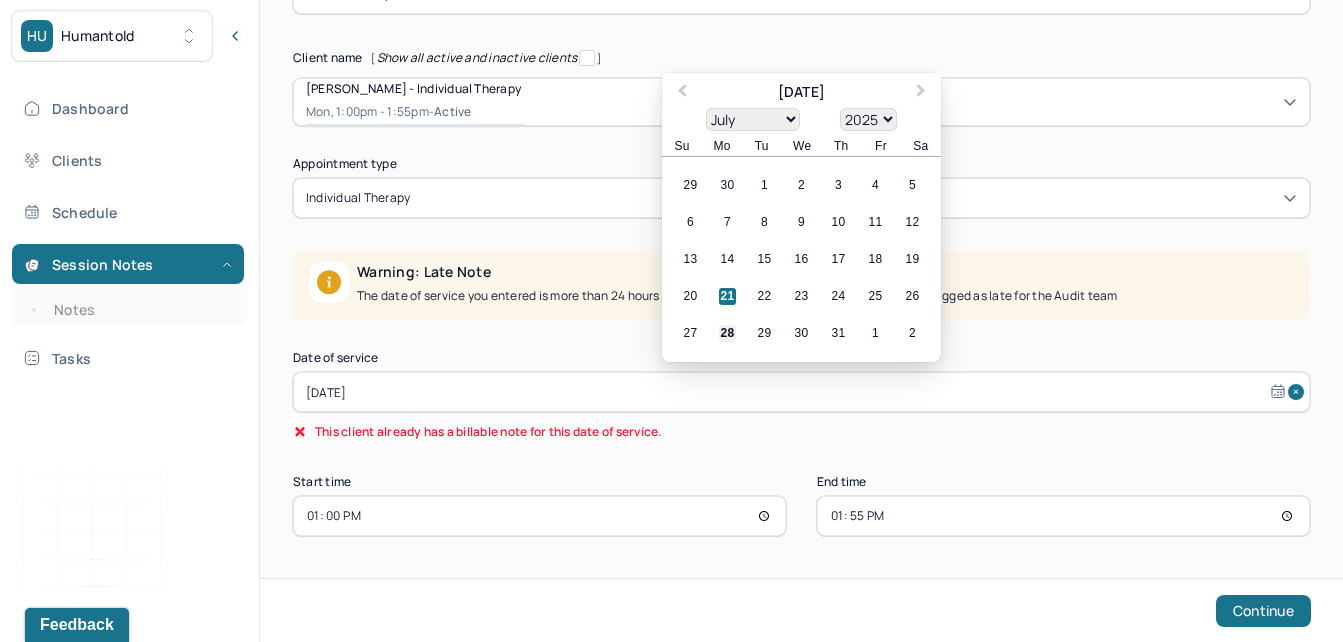 click on "28" at bounding box center [727, 333] 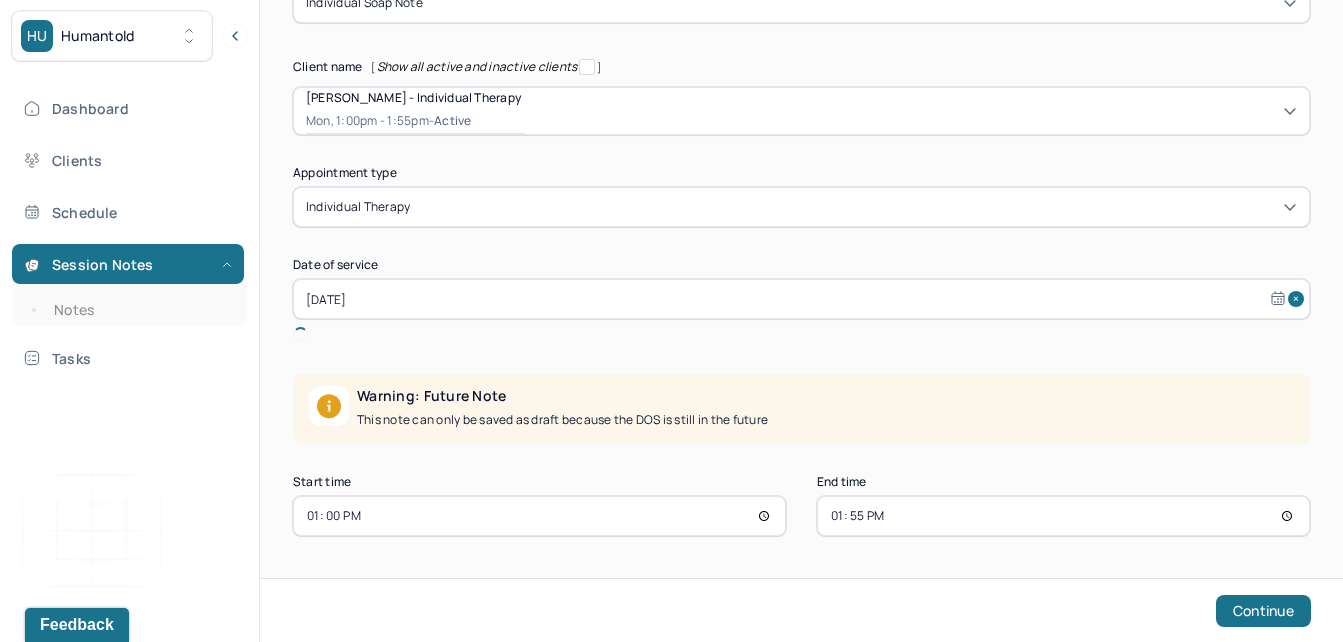 scroll, scrollTop: 232, scrollLeft: 0, axis: vertical 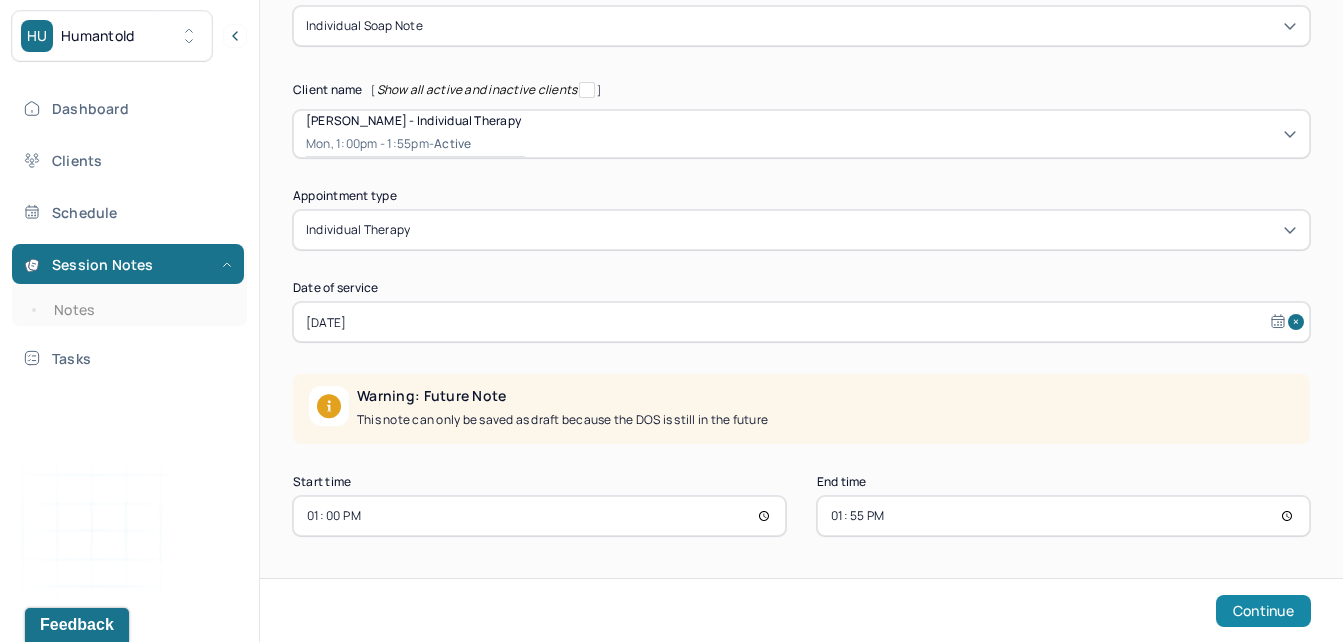 click on "Continue" at bounding box center [1263, 611] 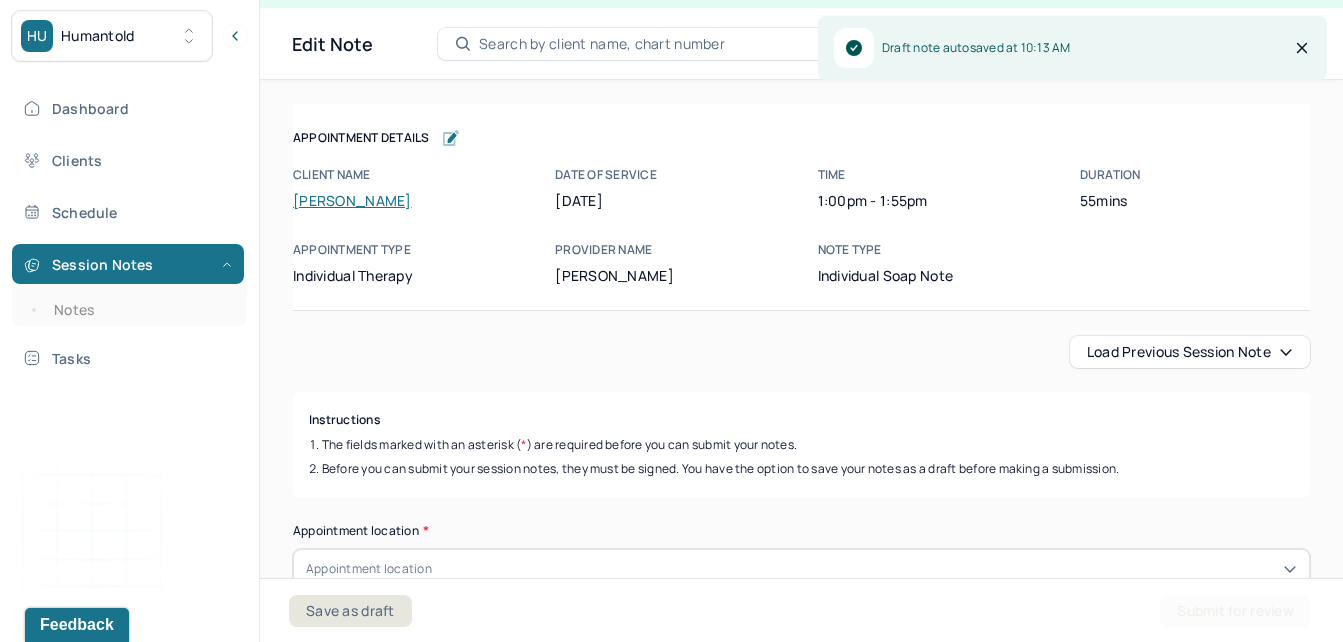 scroll, scrollTop: 36, scrollLeft: 0, axis: vertical 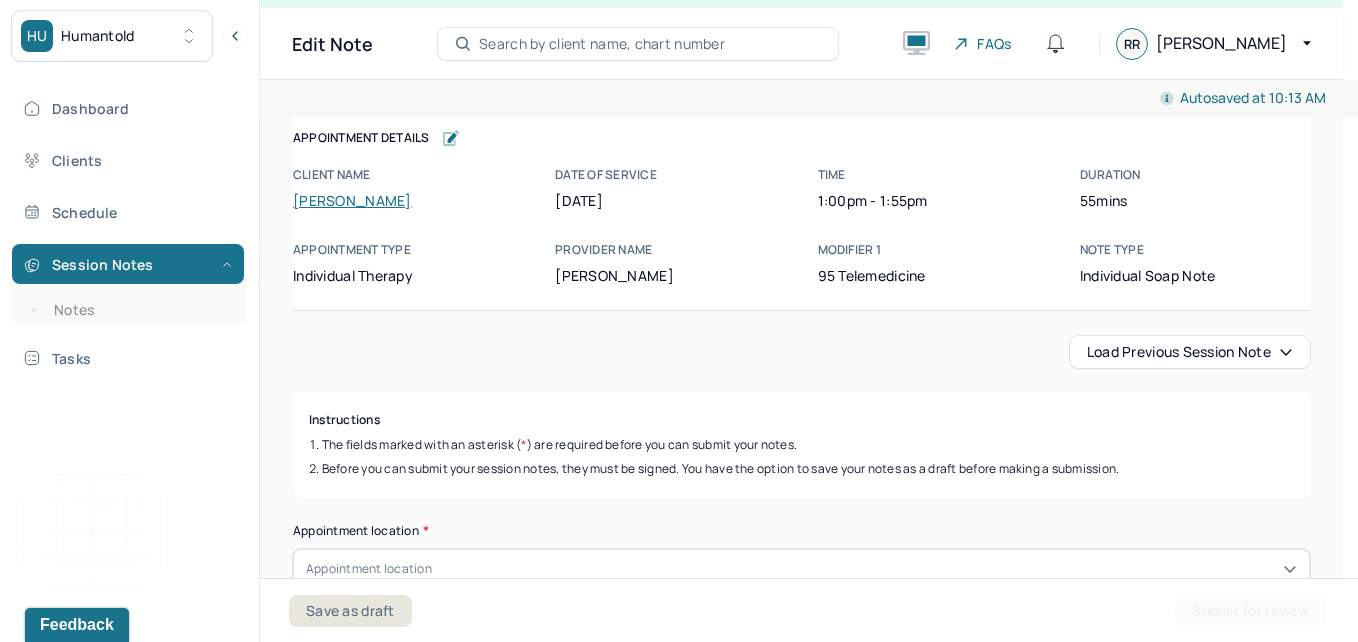 click on "Load previous session note" at bounding box center (1190, 352) 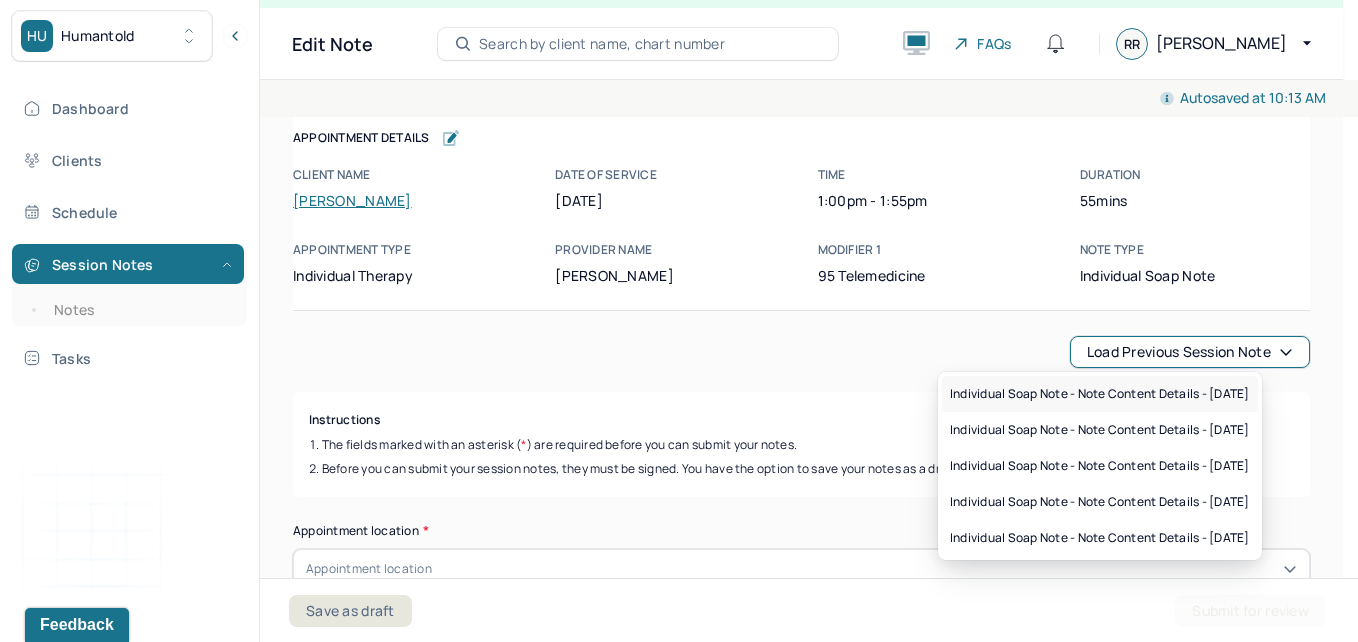 click on "Individual soap note   - Note content Details -   [DATE]" at bounding box center (1100, 394) 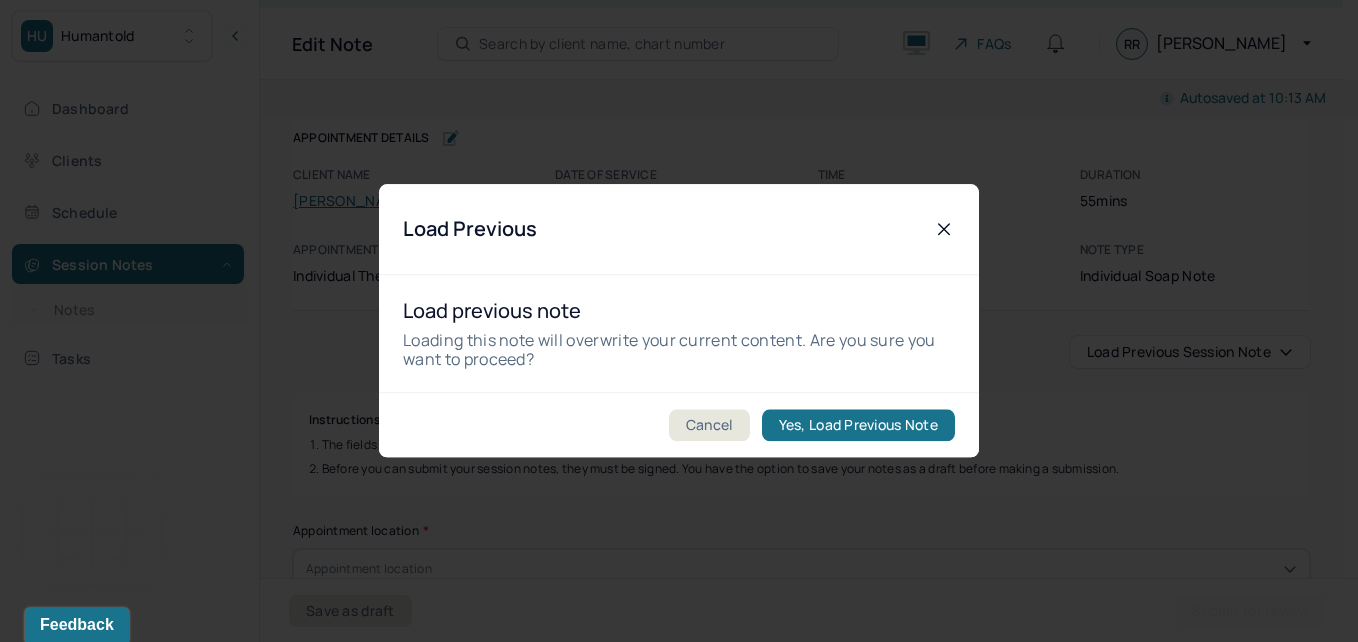 click on "Cancel     Yes, Load Previous Note" at bounding box center [679, 425] 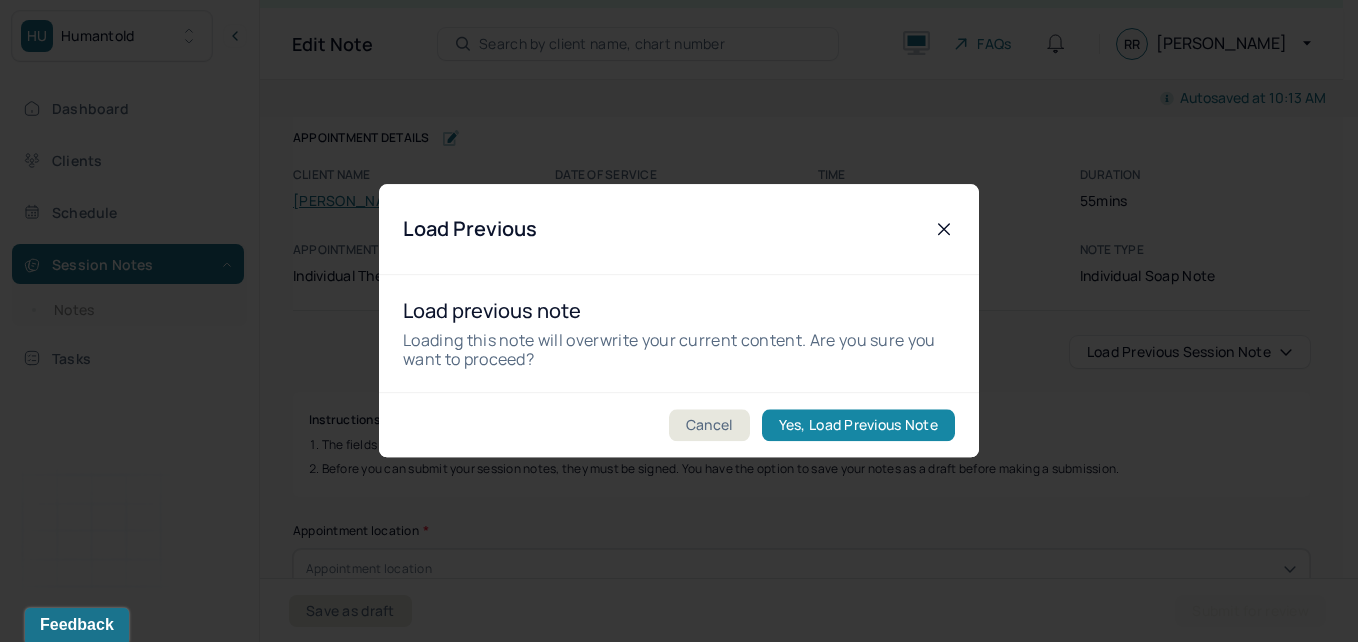 click on "Yes, Load Previous Note" at bounding box center [858, 426] 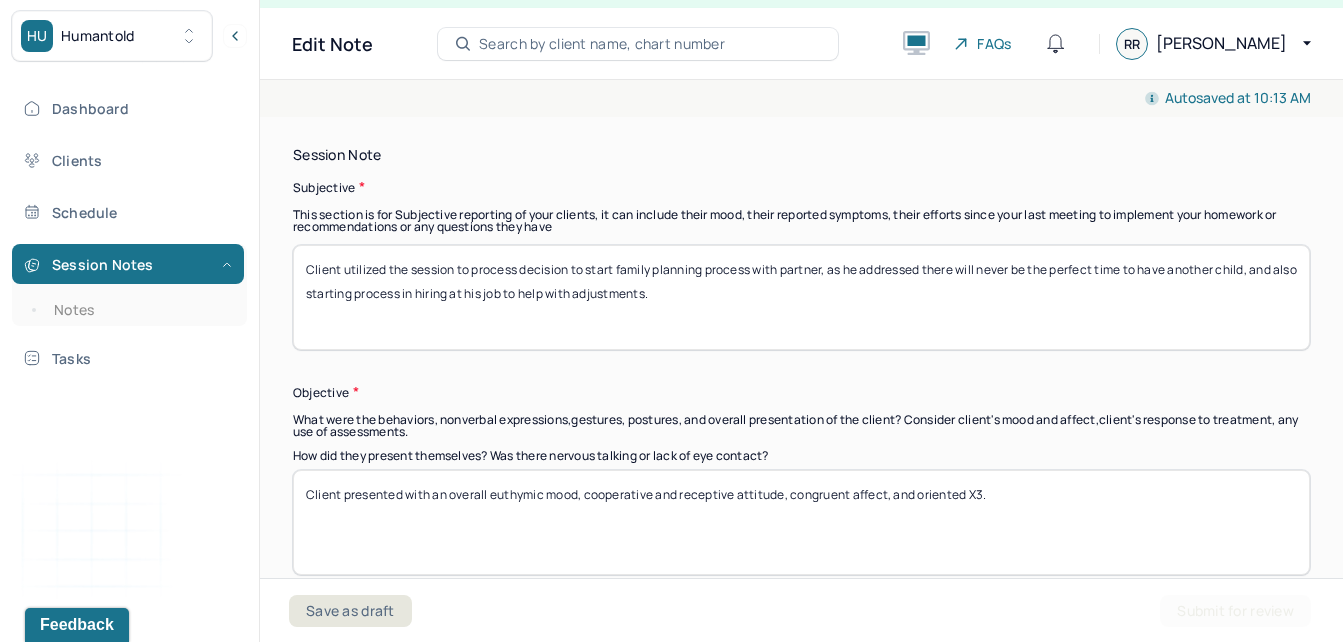 scroll, scrollTop: 1434, scrollLeft: 0, axis: vertical 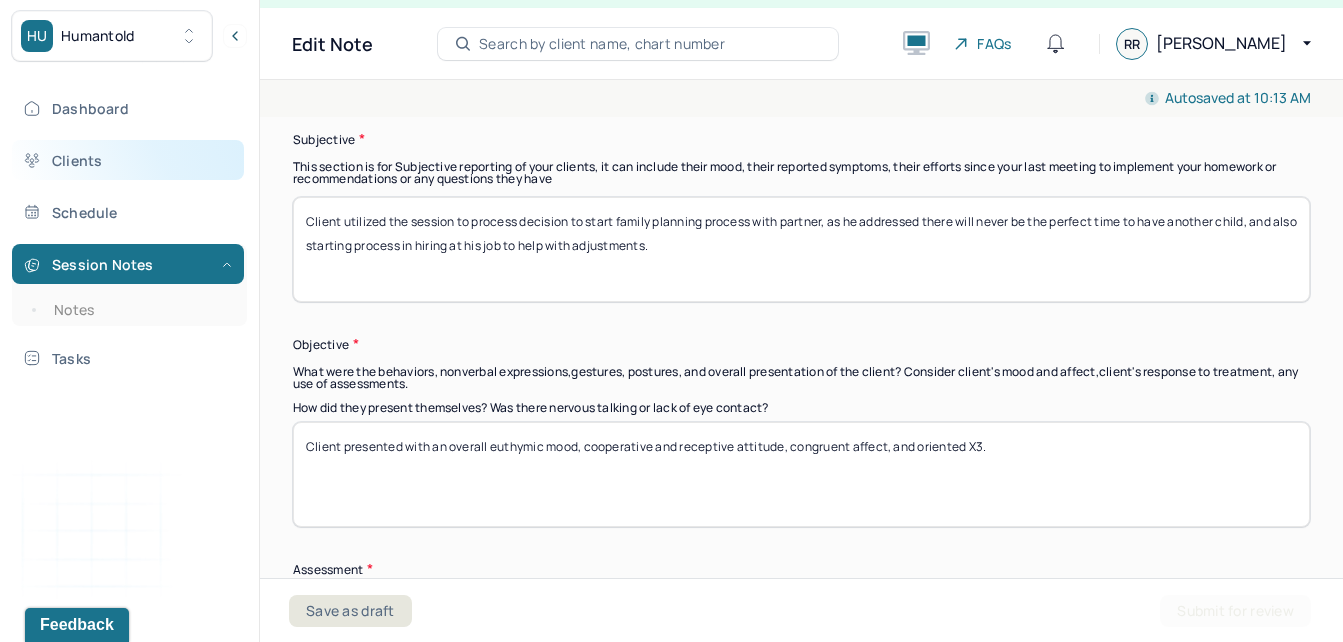 drag, startPoint x: 714, startPoint y: 241, endPoint x: 142, endPoint y: 177, distance: 575.5693 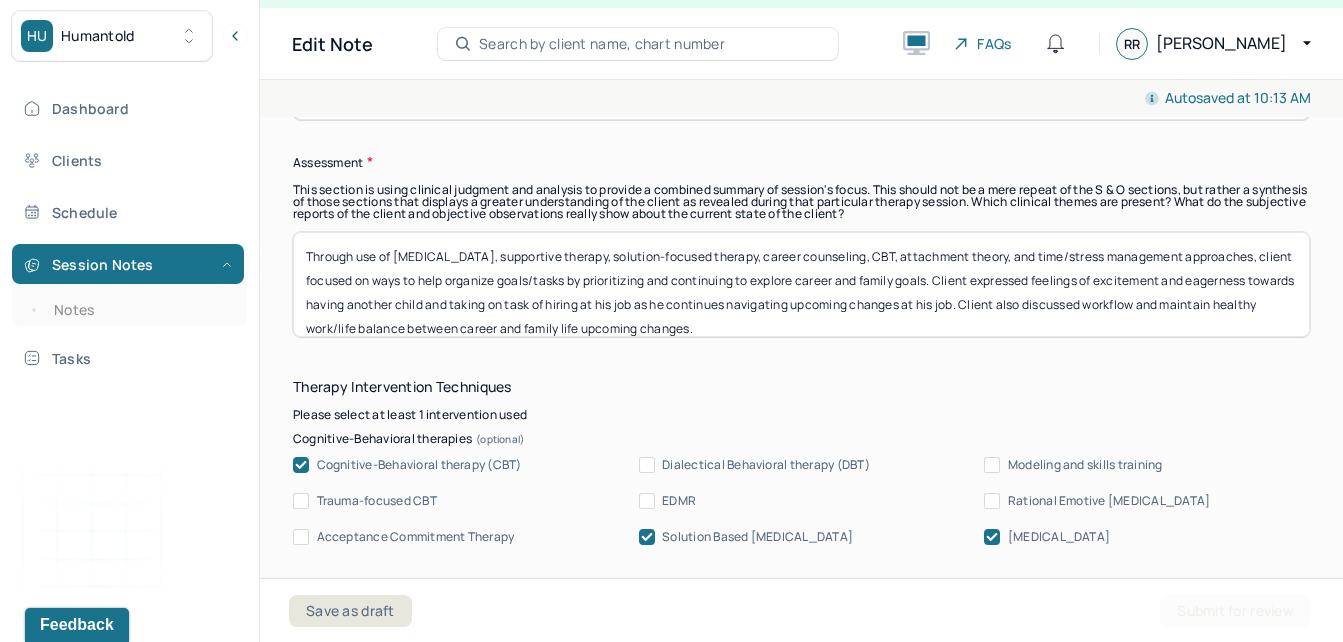 scroll, scrollTop: 1861, scrollLeft: 0, axis: vertical 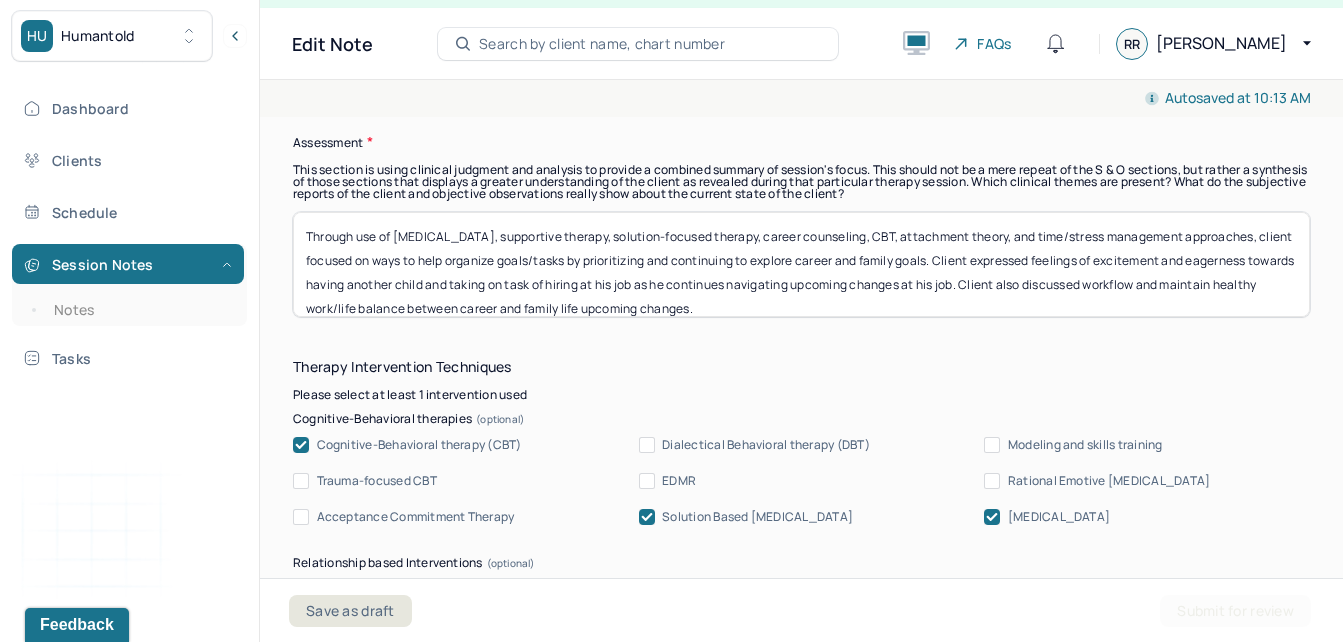 type 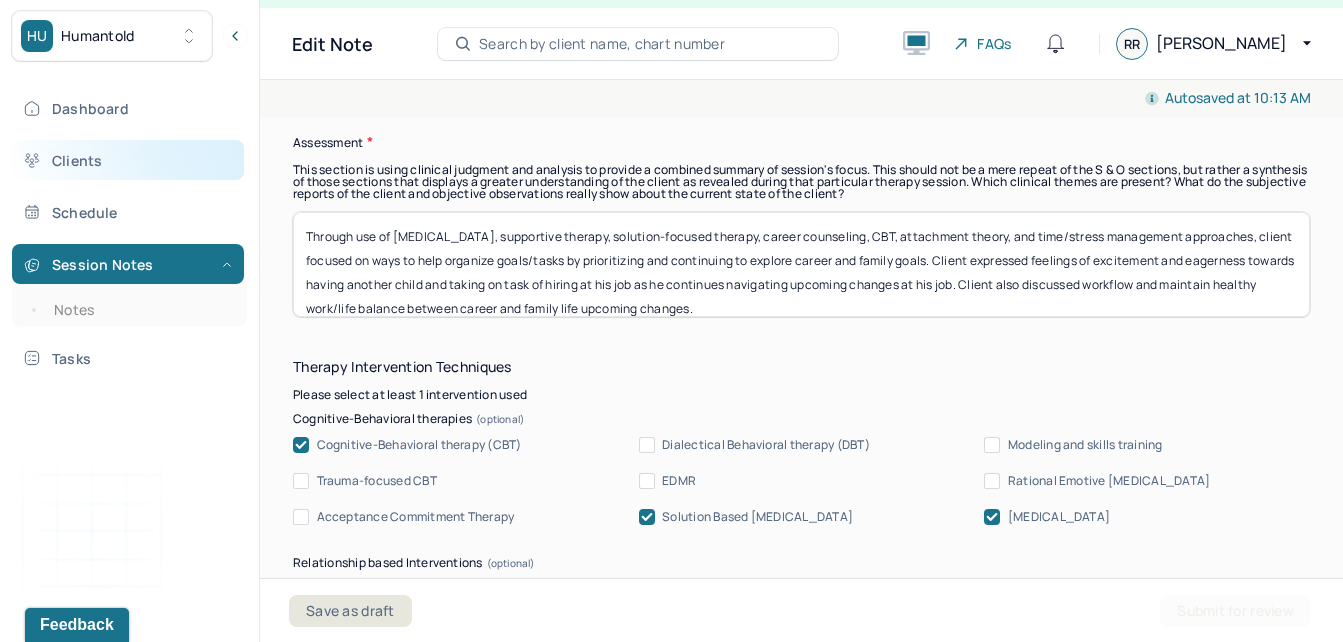 drag, startPoint x: 1017, startPoint y: 310, endPoint x: 239, endPoint y: 149, distance: 794.48413 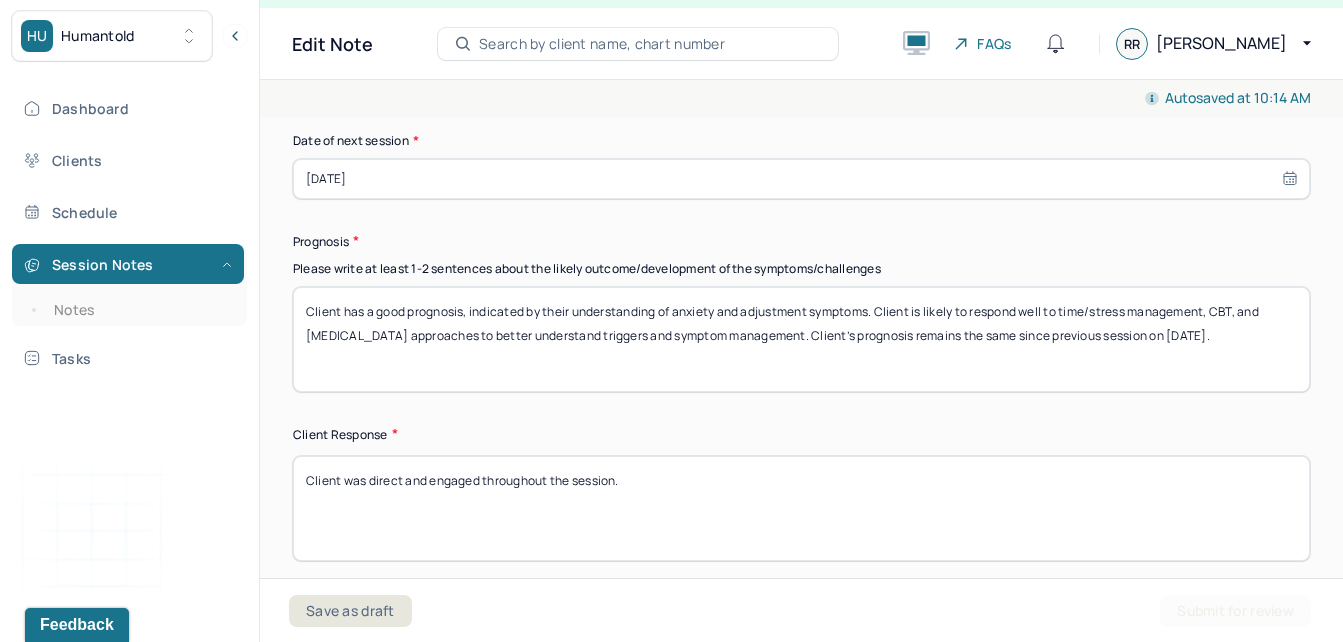 scroll, scrollTop: 2869, scrollLeft: 0, axis: vertical 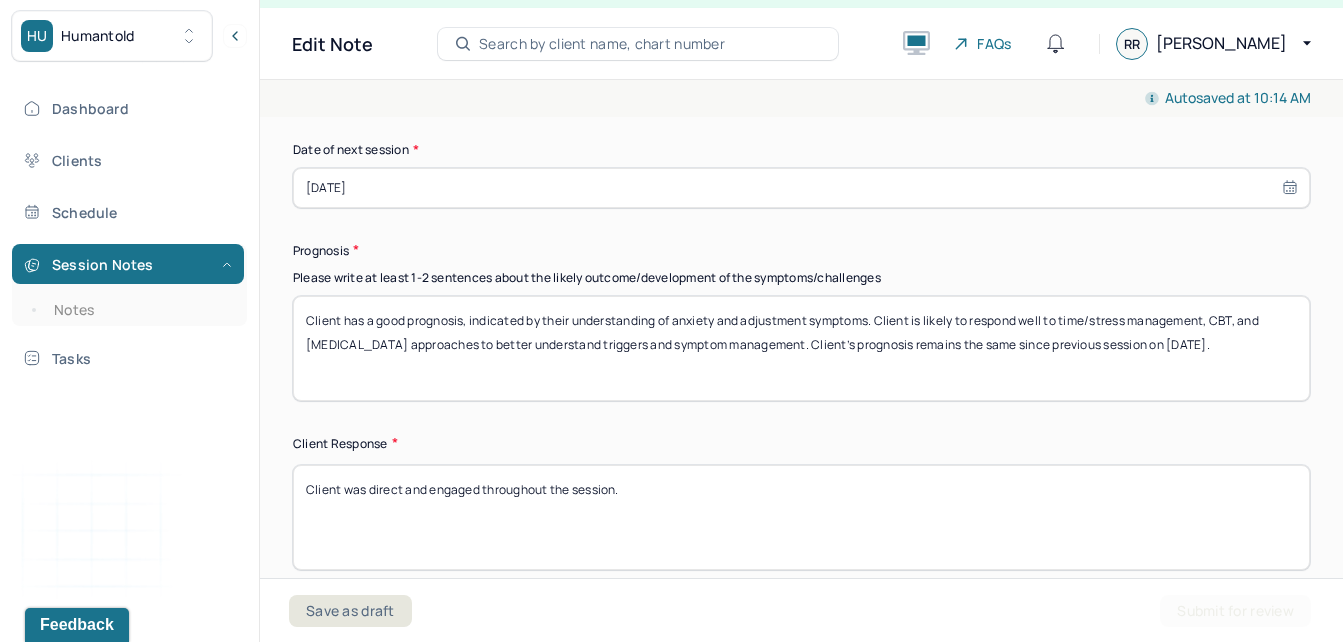 type 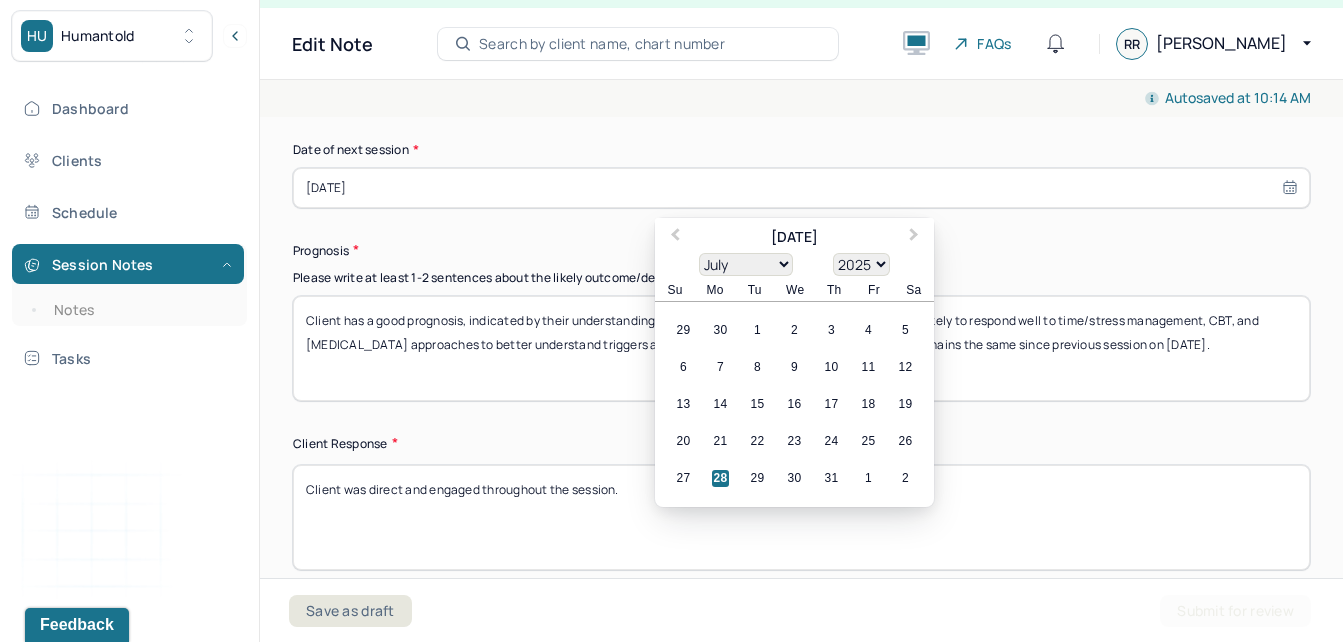 click on "[DATE]" at bounding box center (801, 188) 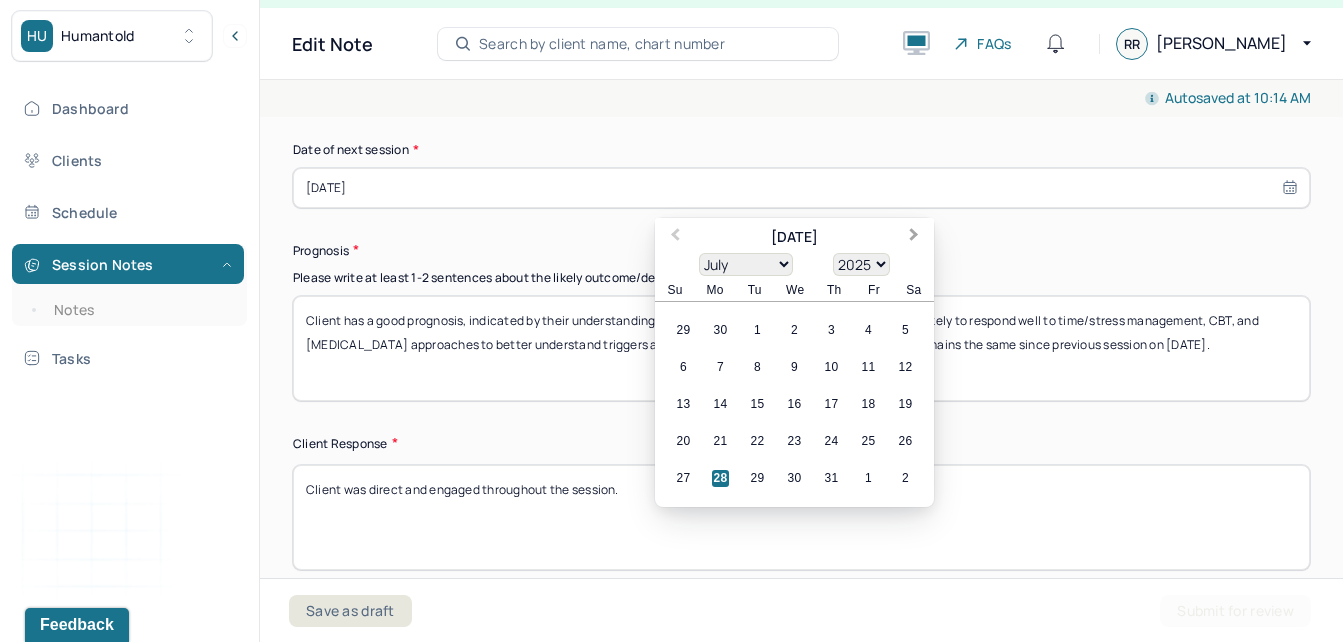 click on "Next Month" at bounding box center (916, 239) 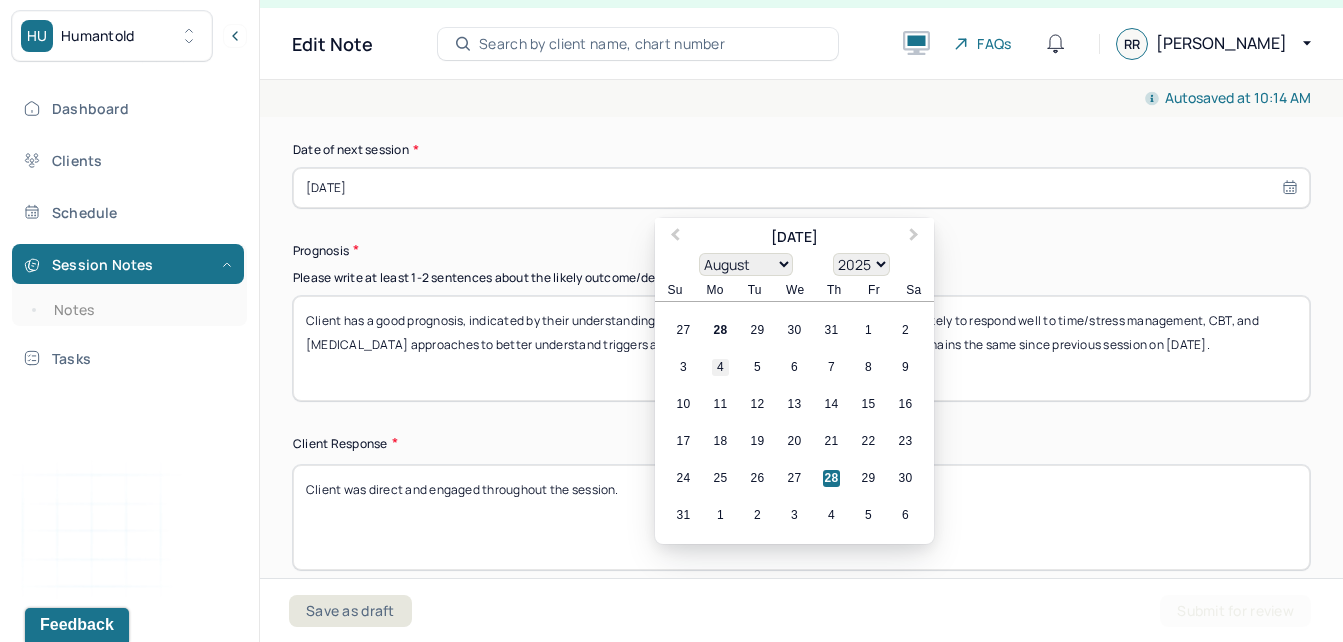 click on "4" at bounding box center [720, 367] 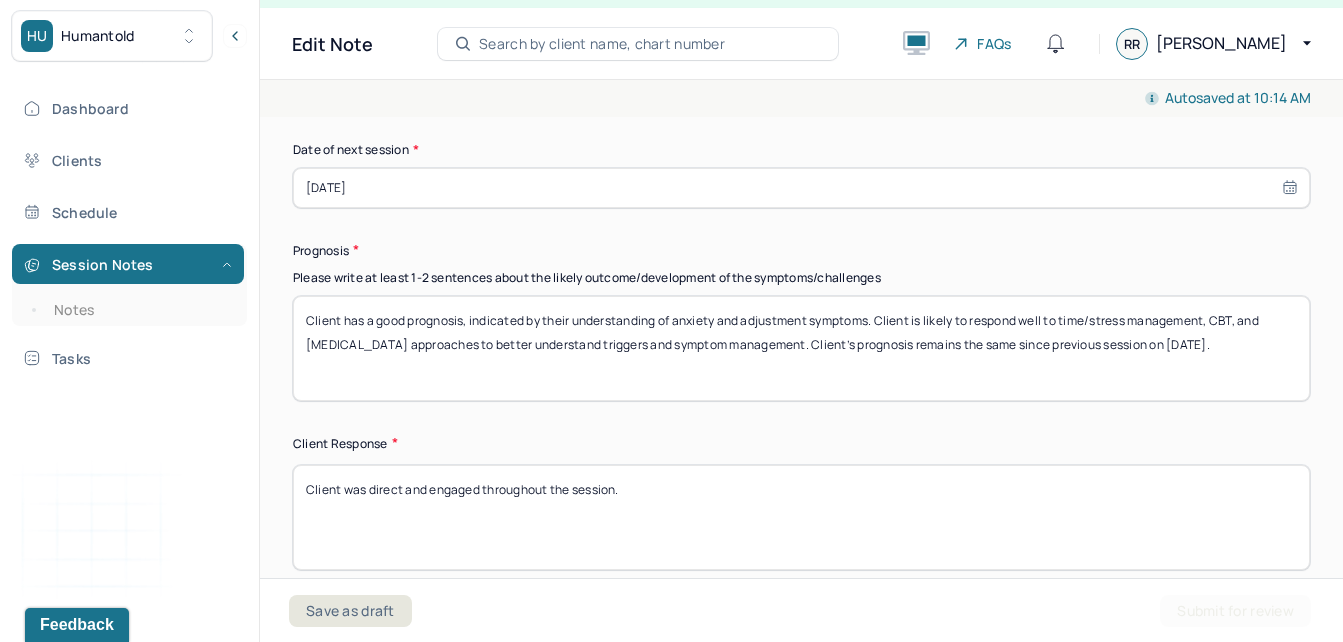 click on "Client has a good prognosis, indicated by their understanding of anxiety and adjustment symptoms. Client is likely to respond well to time/stress management, CBT, and [MEDICAL_DATA] approaches to better understand triggers and symptom management. Client’s prognosis remains the same since previous session on [DATE]." at bounding box center (801, 348) 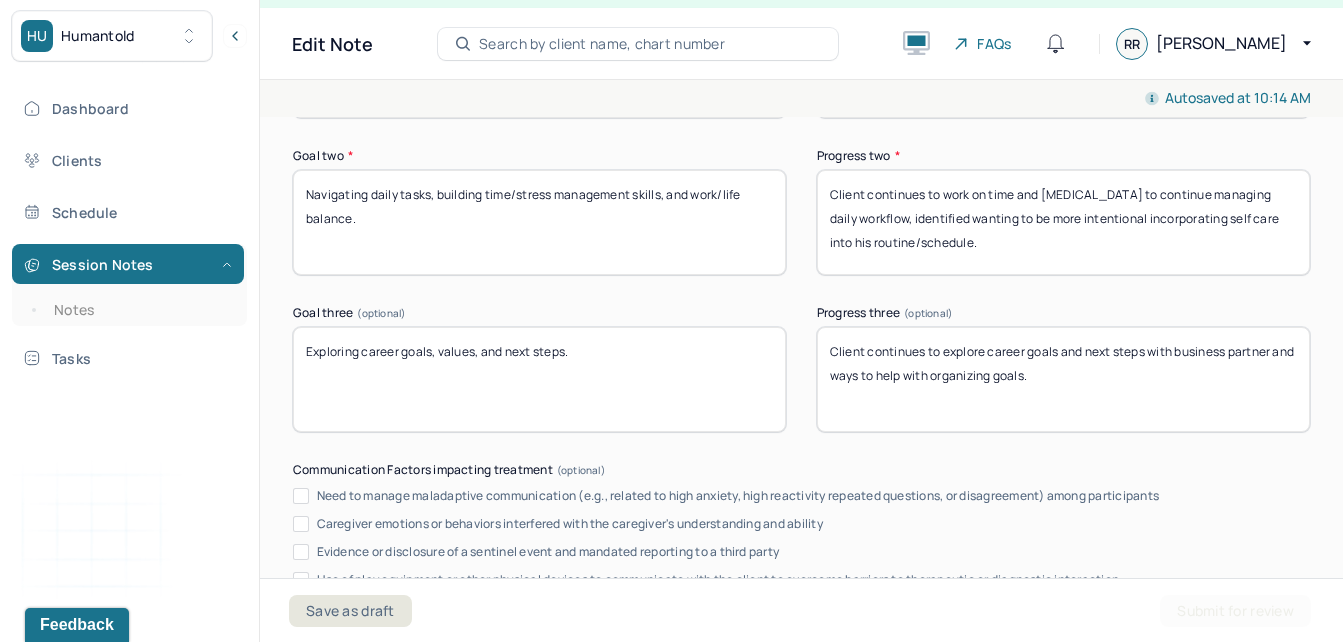 scroll, scrollTop: 3547, scrollLeft: 0, axis: vertical 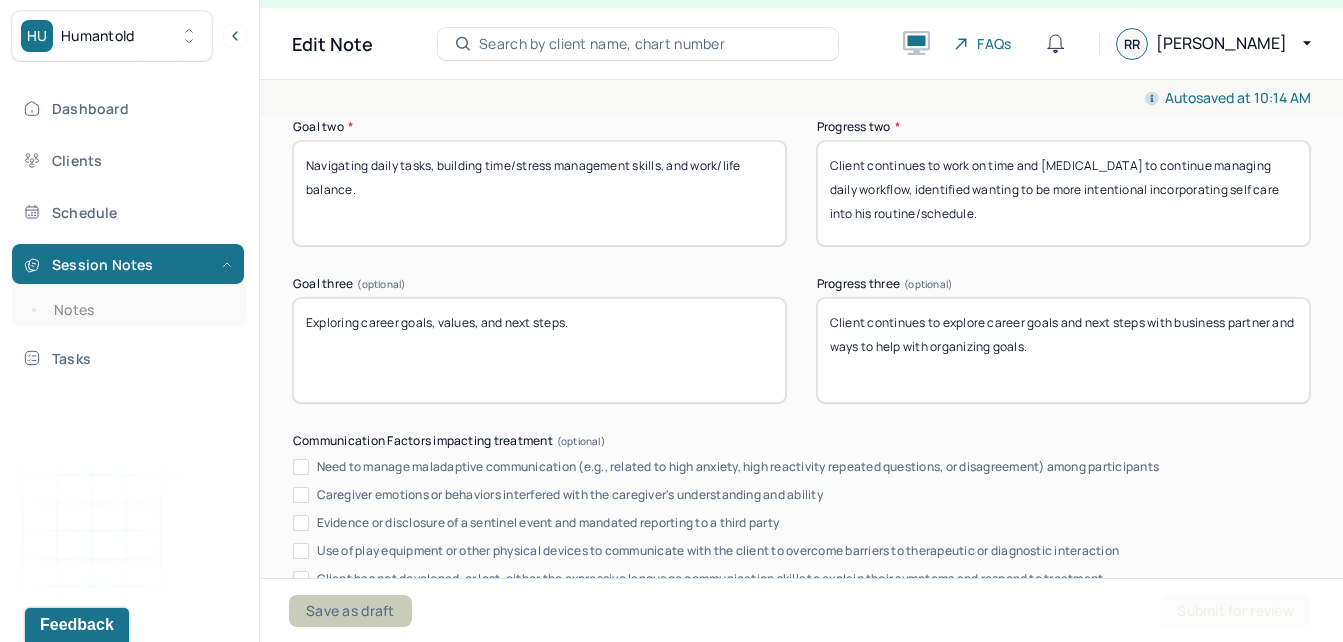 type on "Client has a good prognosis, indicated by their understanding of anxiety and adjustment symptoms. Client is likely to respond well to time/stress management, CBT, and [MEDICAL_DATA] approaches to better understand triggers and symptom management. Client’s prognosis remains the same since previous session on [DATE]." 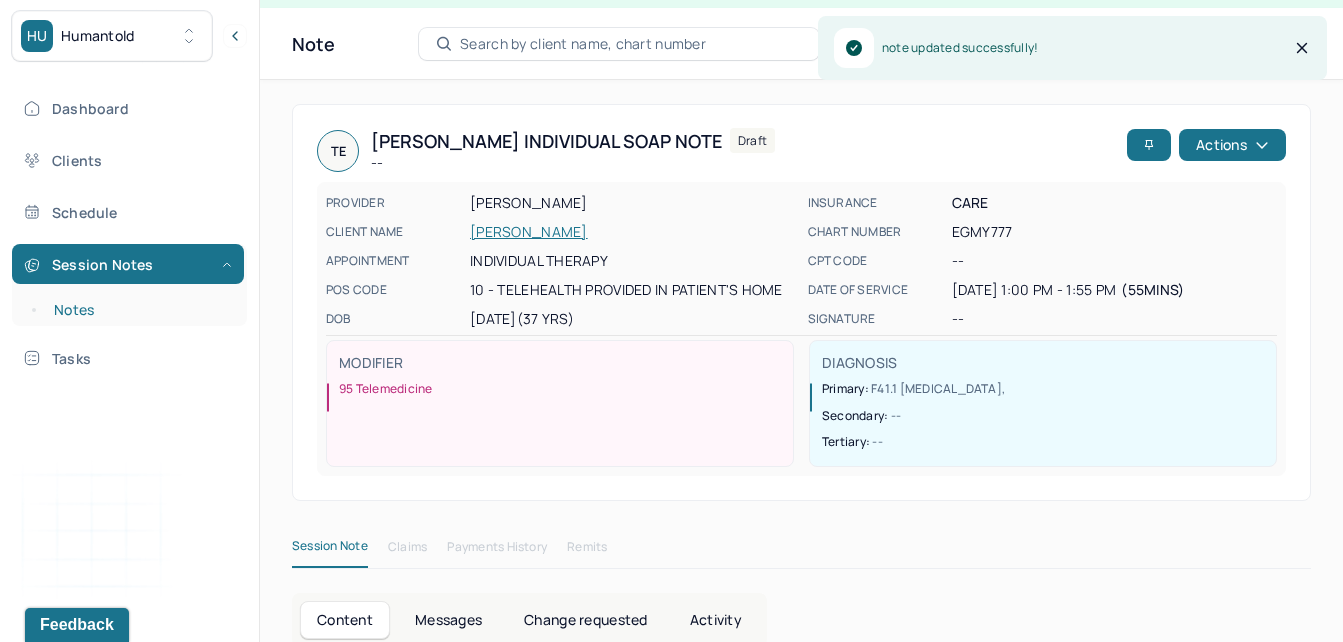 click on "Notes" at bounding box center [139, 310] 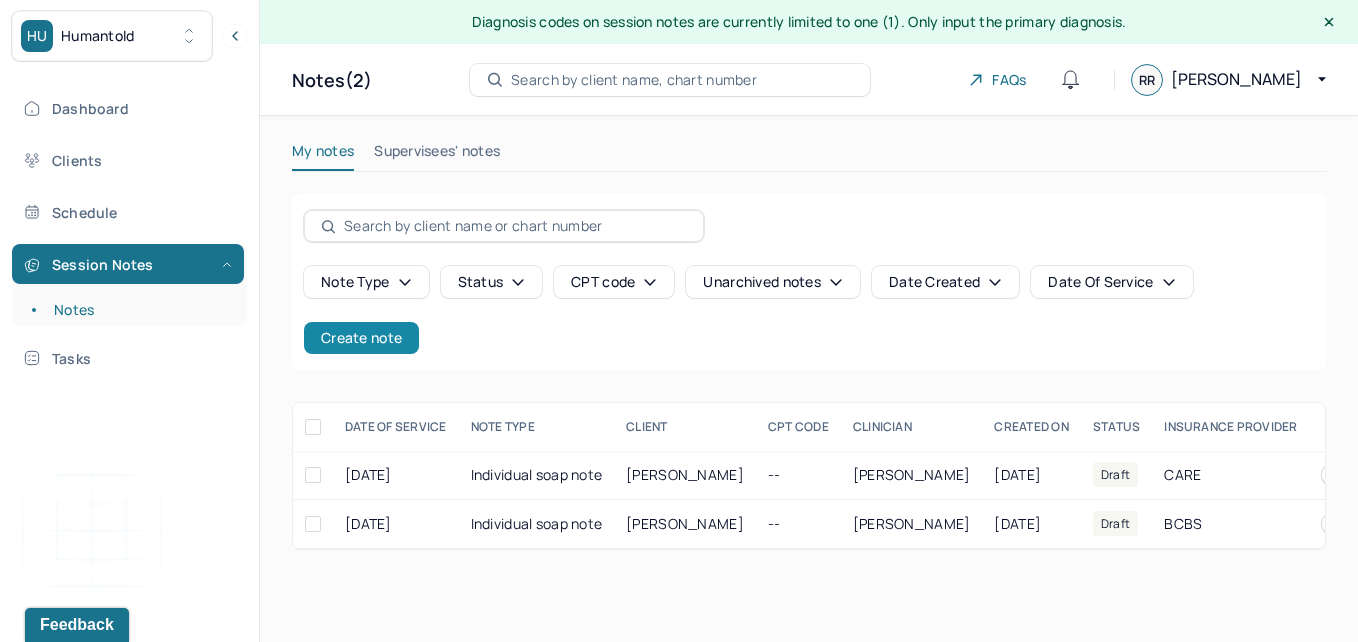 click on "Create note" at bounding box center [361, 338] 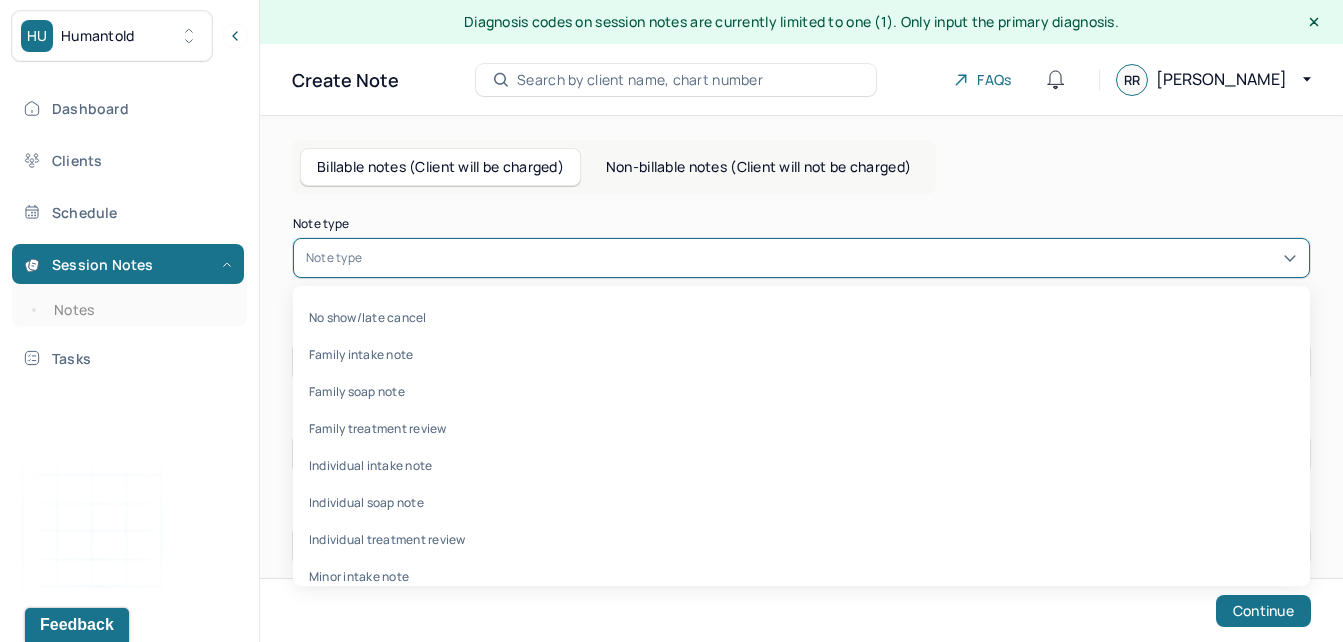 click at bounding box center (831, 258) 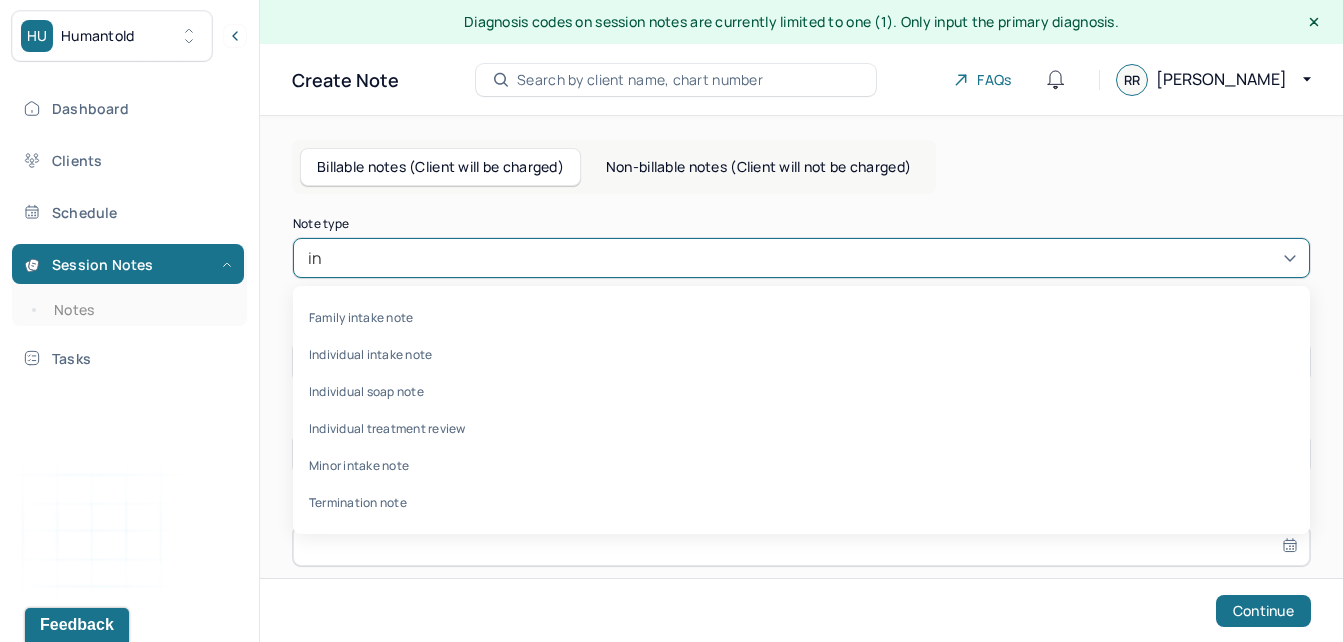 type on "ind" 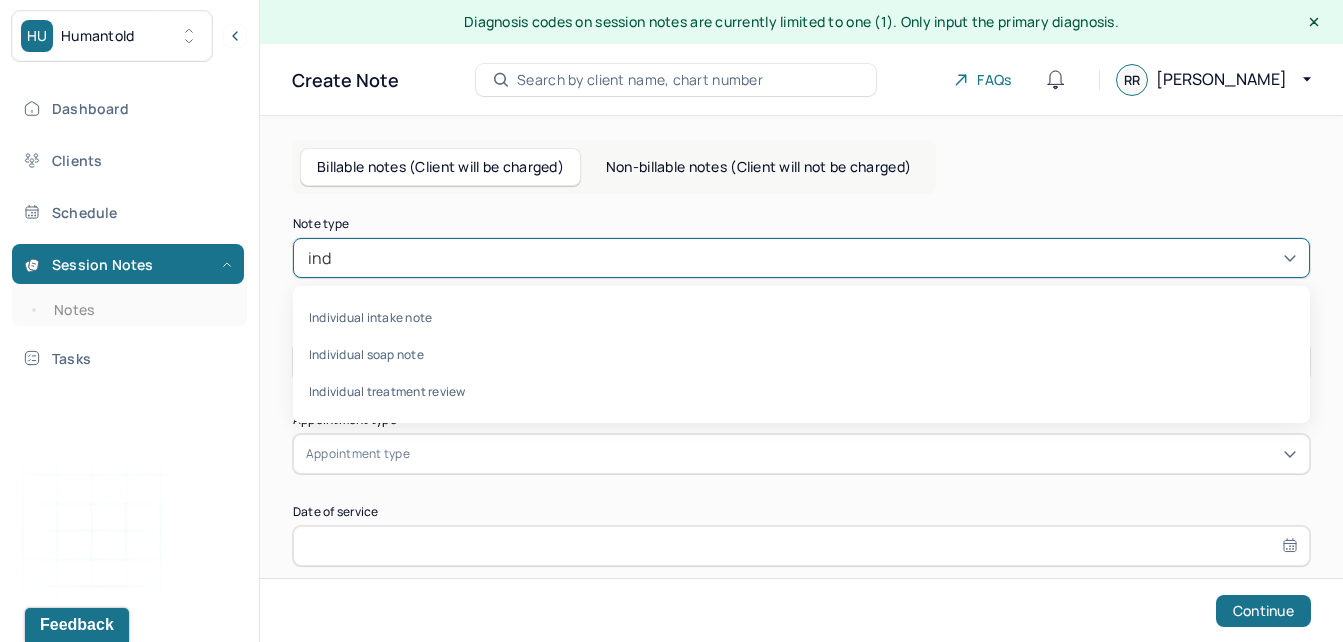 click on "Individual intake note Individual soap note Individual treatment review" at bounding box center (801, 354) 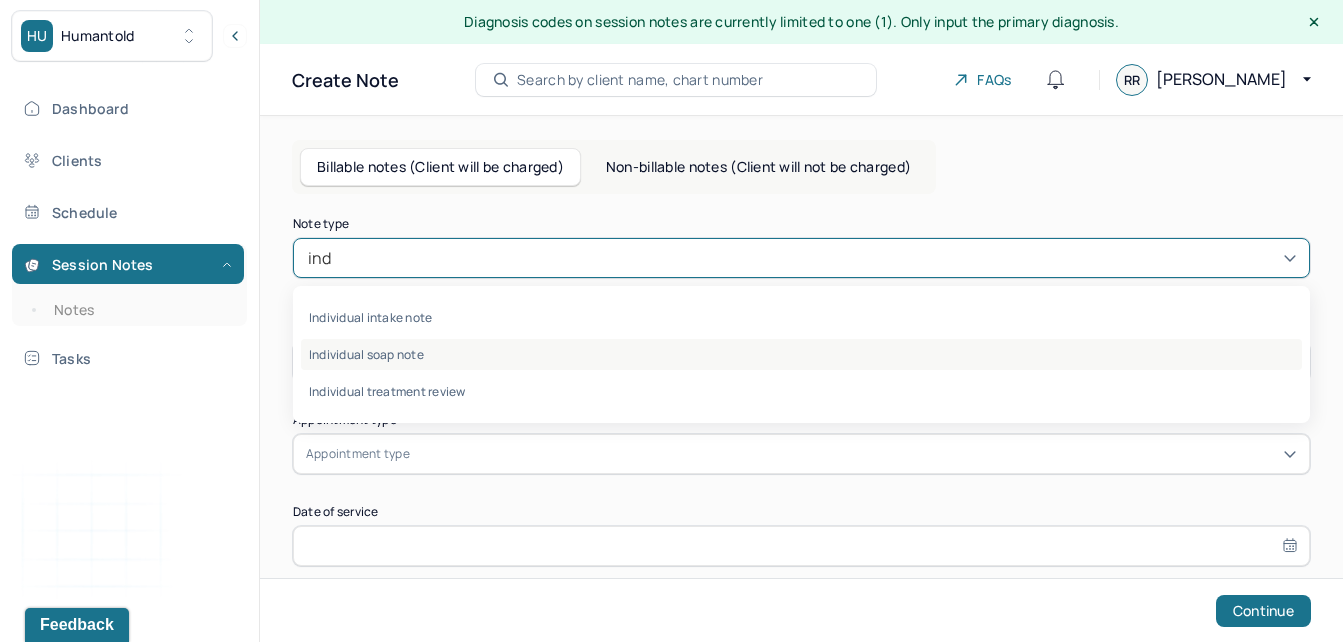 click on "Individual soap note" at bounding box center (801, 354) 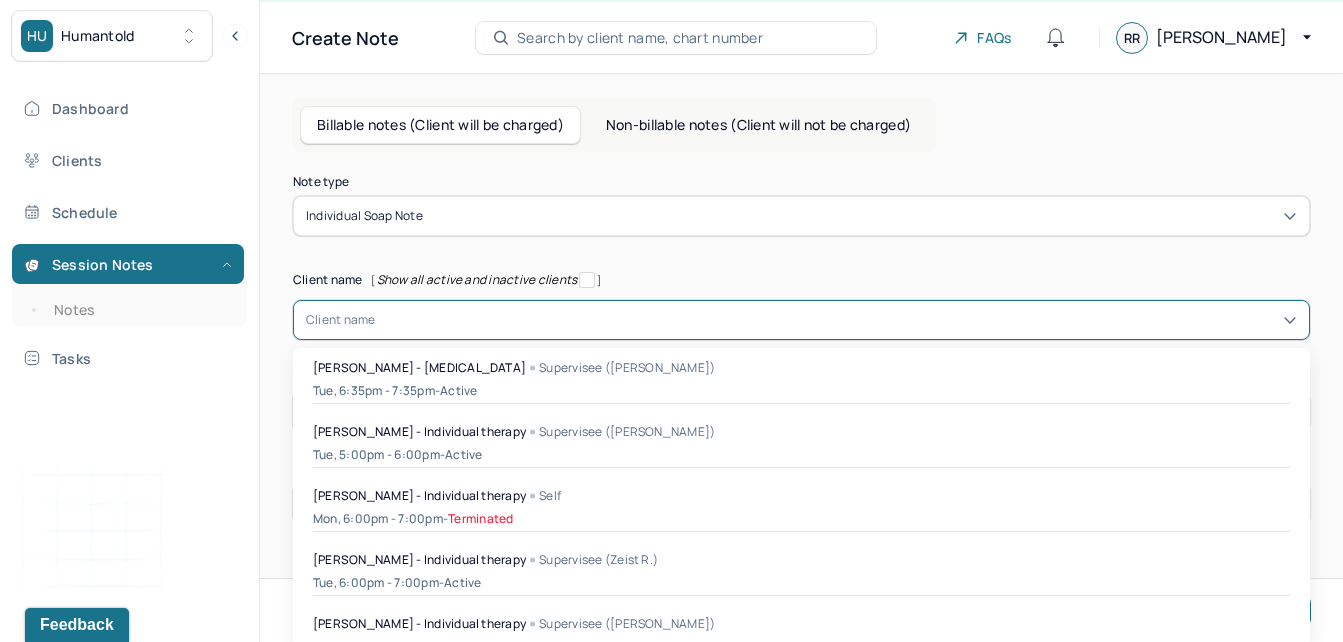 click on "48 results available. Use Up and Down to choose options, press Enter to select the currently focused option, press Escape to exit the menu, press Tab to select the option and exit the menu. Client name [PERSON_NAME] - [MEDICAL_DATA] Supervisee ([PERSON_NAME])
Tue, 6:35pm - 7:35pm  -  active [PERSON_NAME] - Individual therapy Supervisee ([PERSON_NAME])
Tue, 5:00pm - 6:00pm  -  active [PERSON_NAME] - Individual therapy Self
Mon, 6:00pm - 7:00pm  -  Terminated [PERSON_NAME] - Individual therapy Supervisee (Zeist R.)
Tue, 6:00pm - 7:00pm  -  active [PERSON_NAME] - Individual therapy Supervisee ([PERSON_NAME])
Mon, 2:55pm - 3:55pm  -  Terminated [PERSON_NAME] - Individual therapy Supervisee (Zeist R.)
Wed, 7:20pm - 7:25pm  -  active [PERSON_NAME] - Individual therapy Self
Wed, 1:00pm - 1:55pm  -  active [PERSON_NAME] - Individual therapy Self
-  Terminated  -" at bounding box center [801, 320] 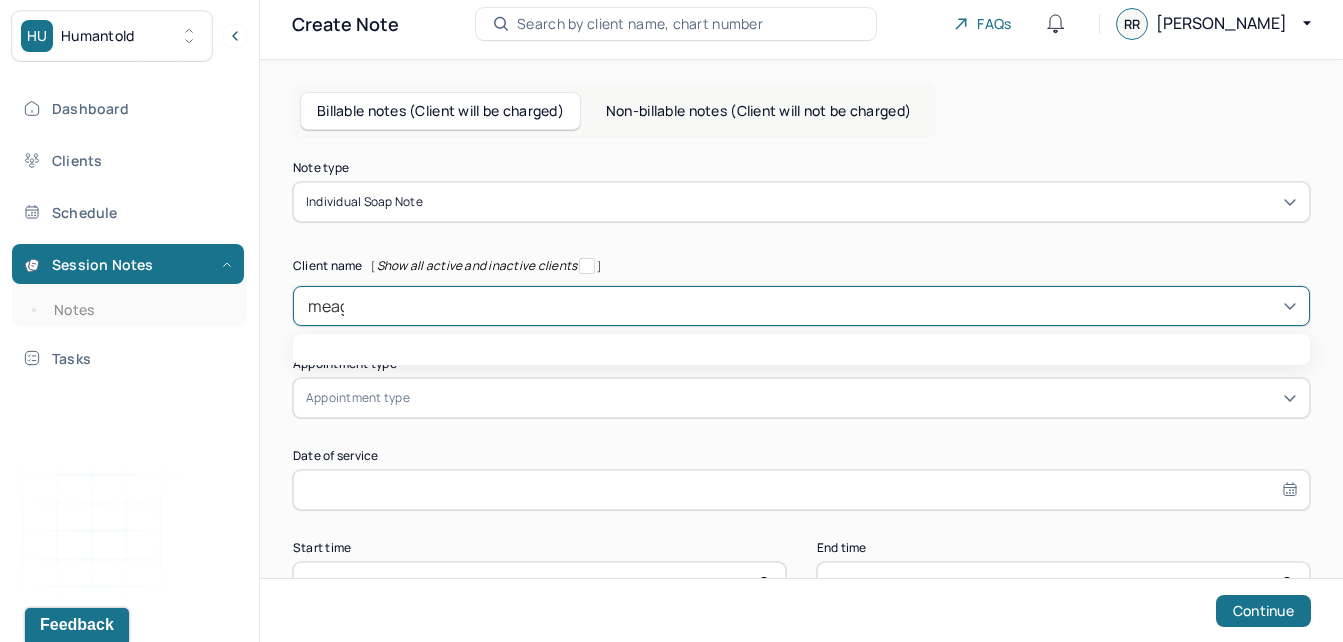 type on "meaga" 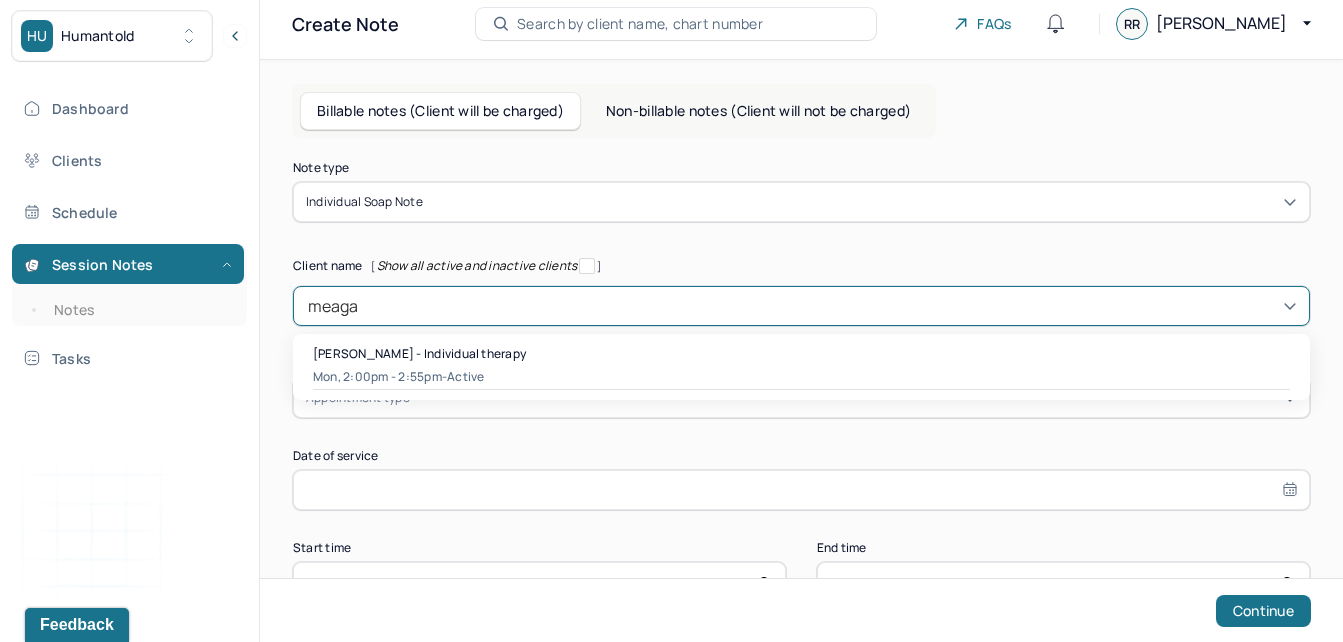 click on "Mon, 2:00pm - 2:55pm  -  active" at bounding box center (801, 377) 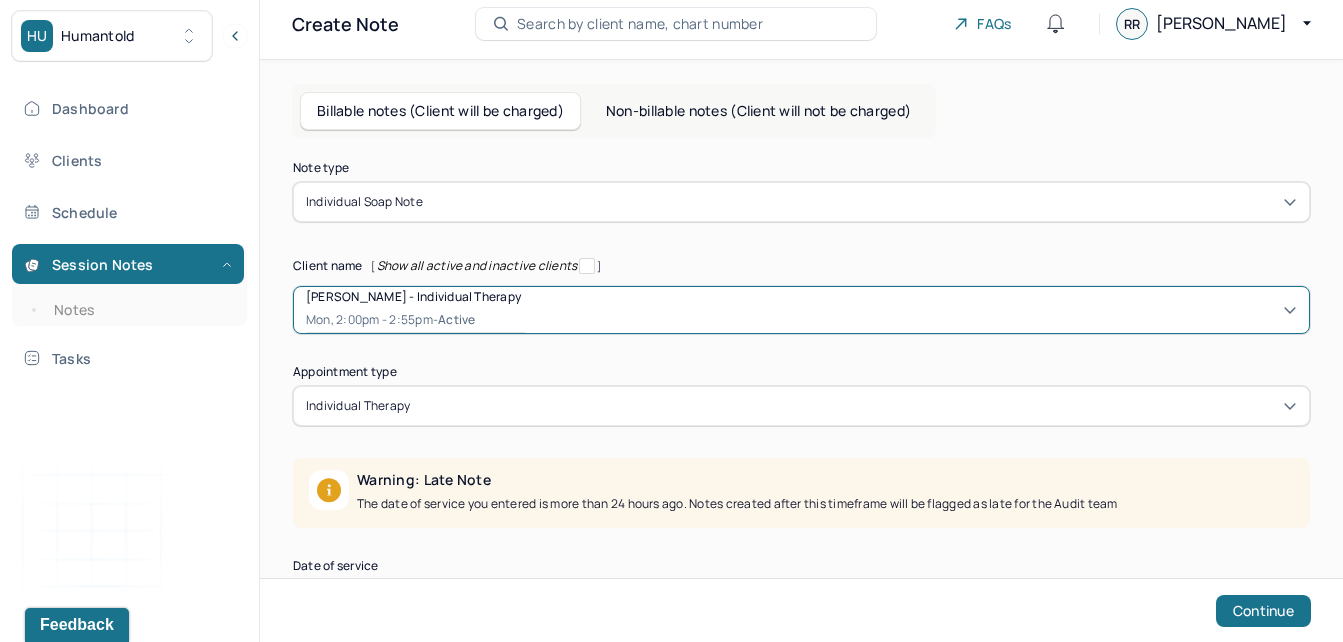 scroll, scrollTop: 264, scrollLeft: 0, axis: vertical 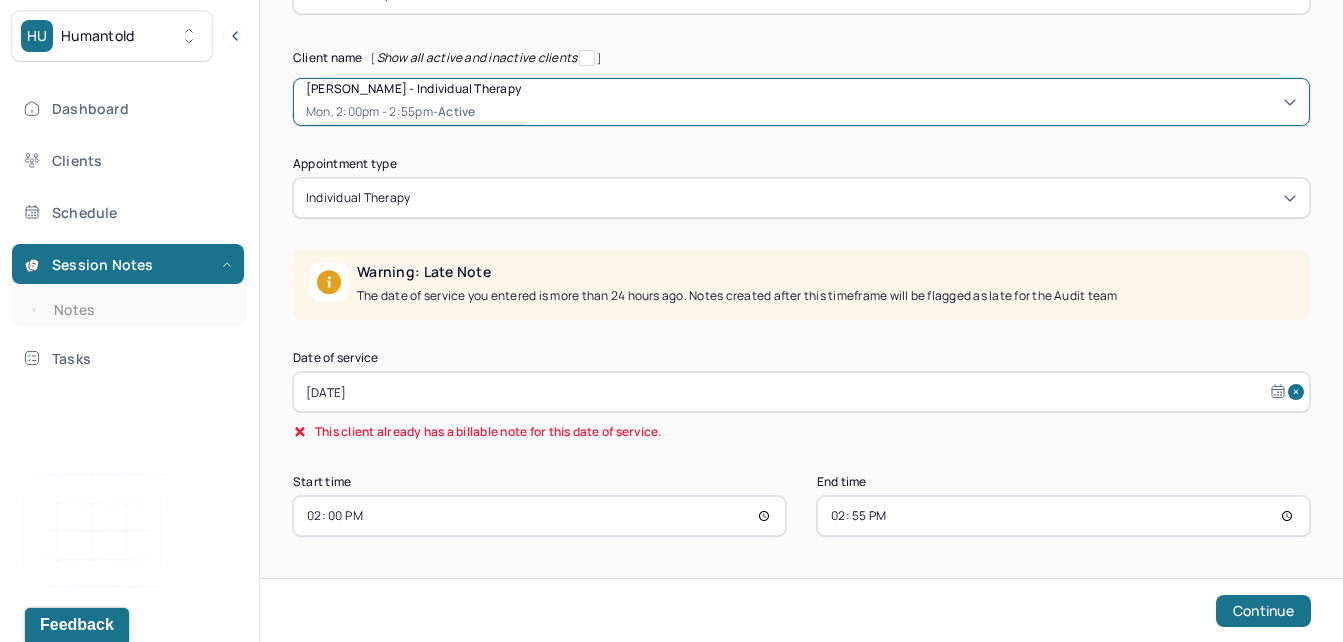 select on "6" 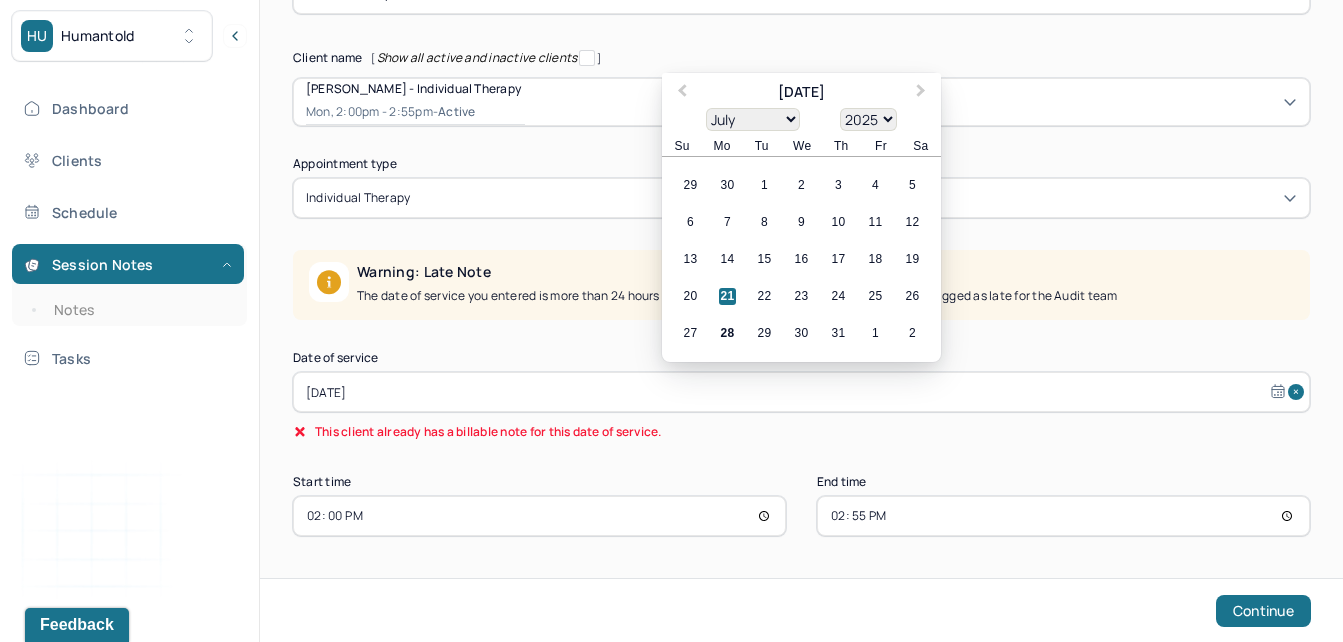 click on "[DATE]" at bounding box center (801, 392) 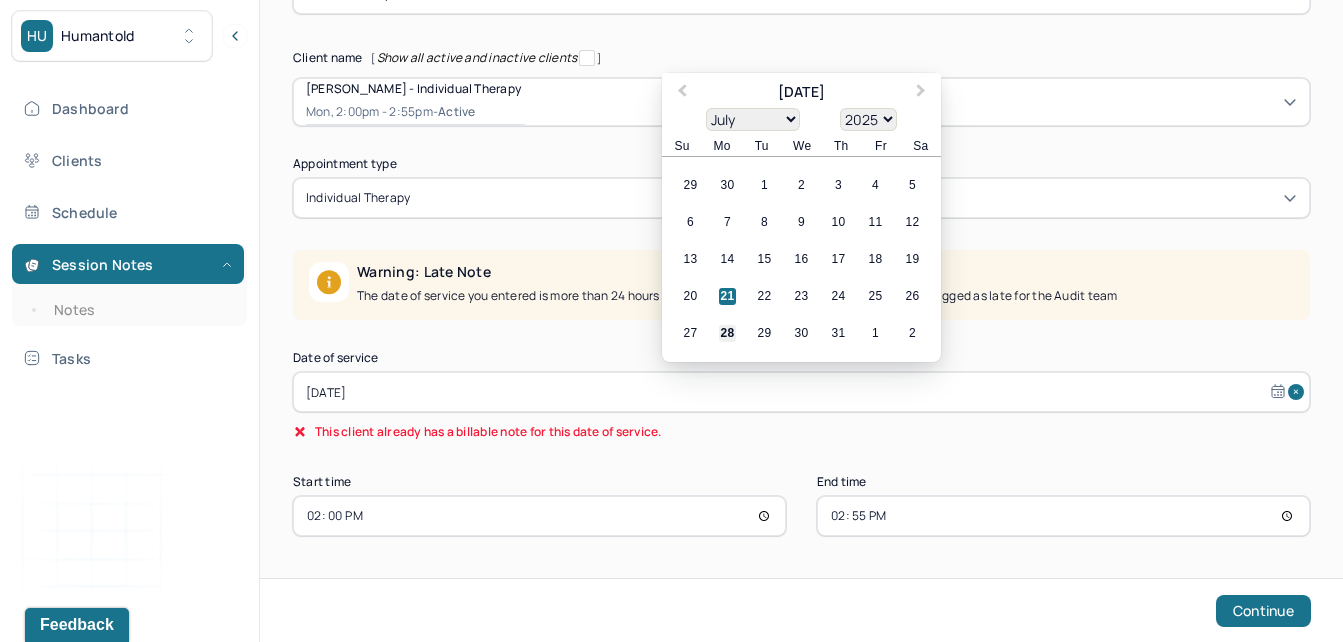 click on "28" at bounding box center [727, 333] 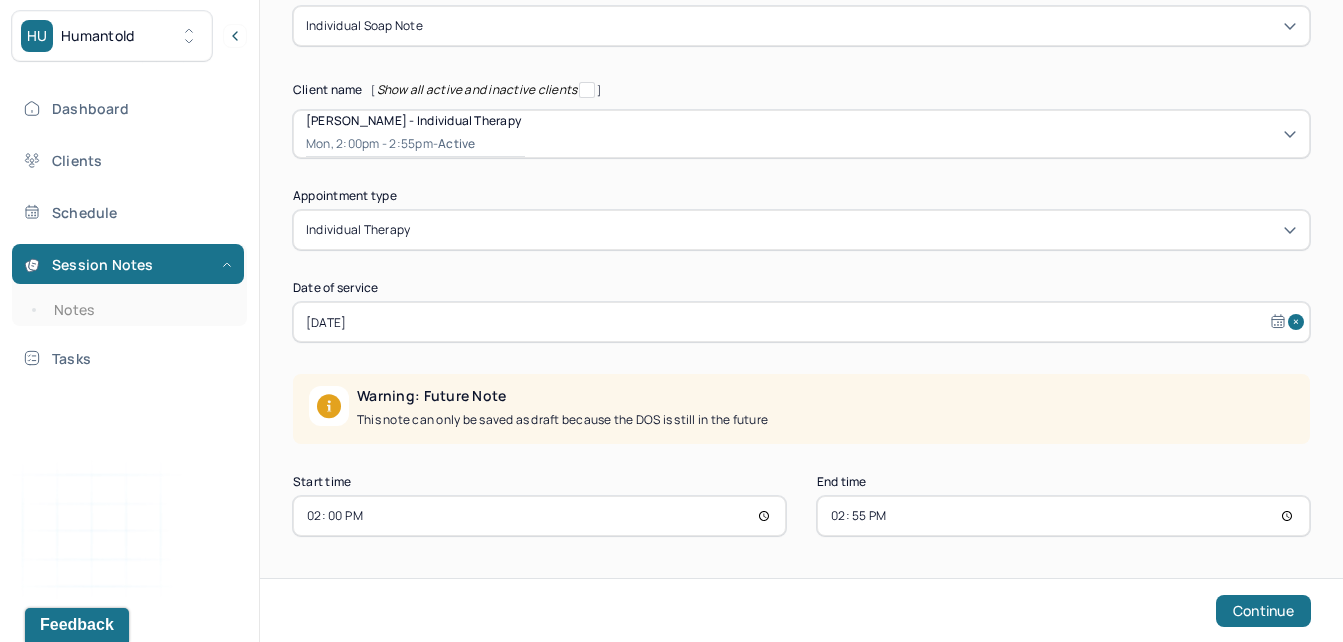 scroll, scrollTop: 232, scrollLeft: 0, axis: vertical 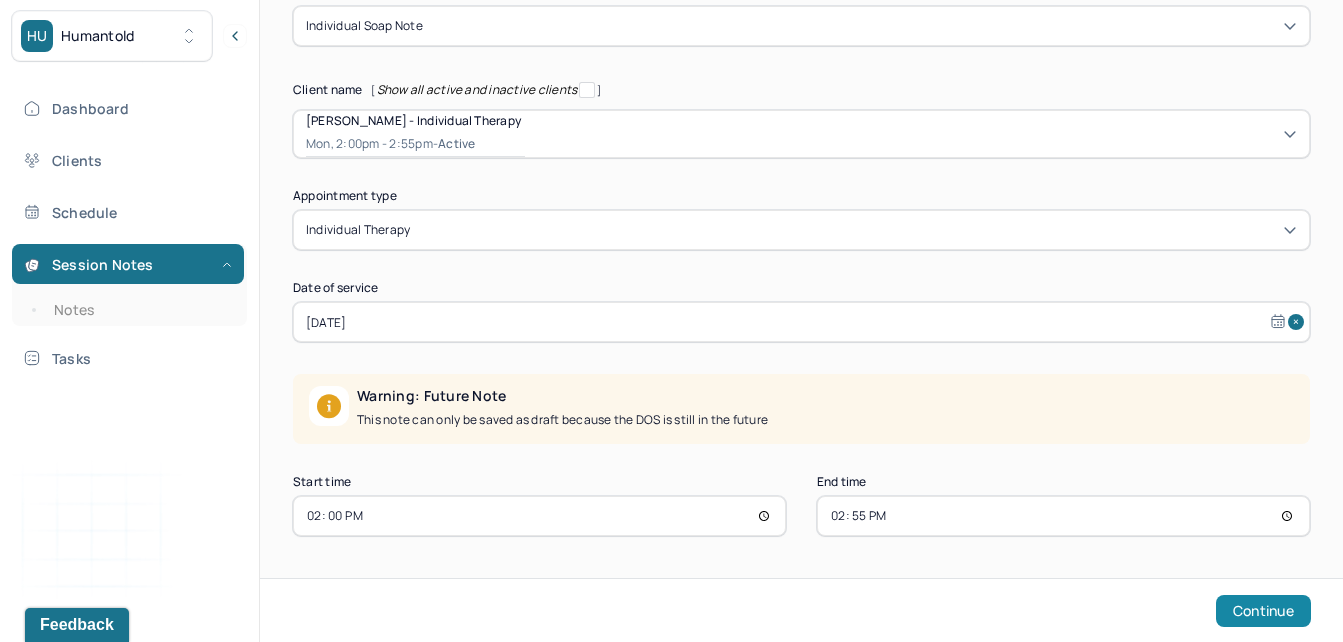 click on "Continue" at bounding box center [1263, 611] 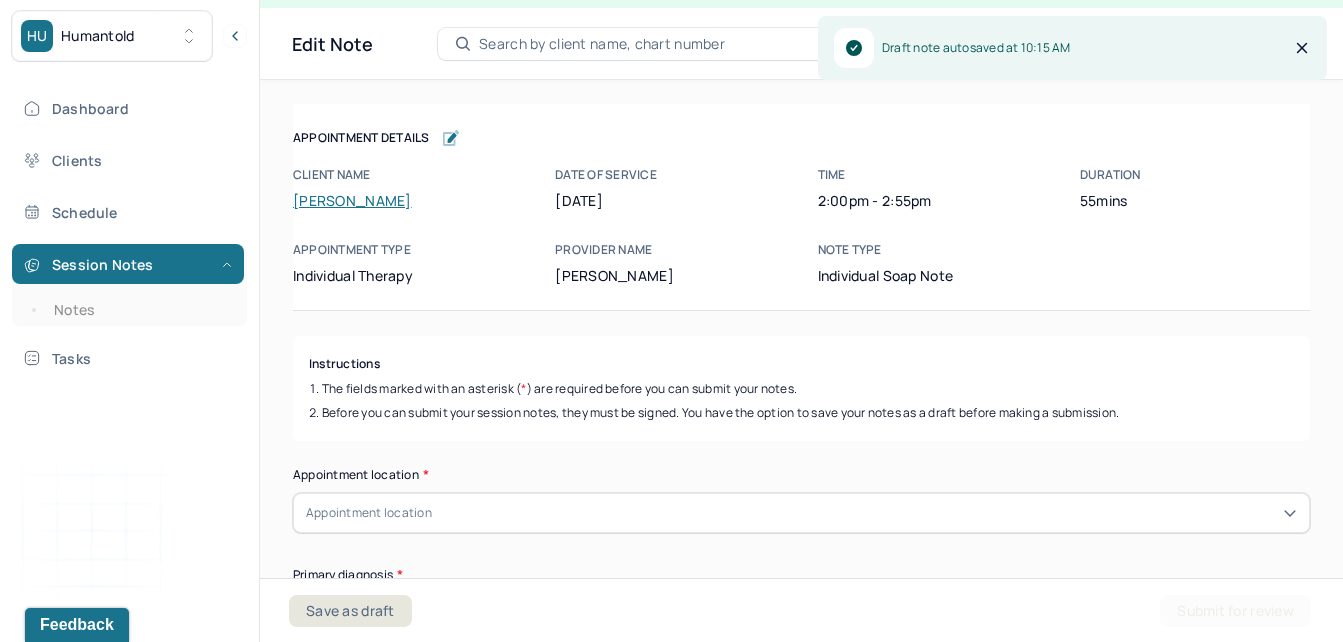 scroll, scrollTop: 36, scrollLeft: 0, axis: vertical 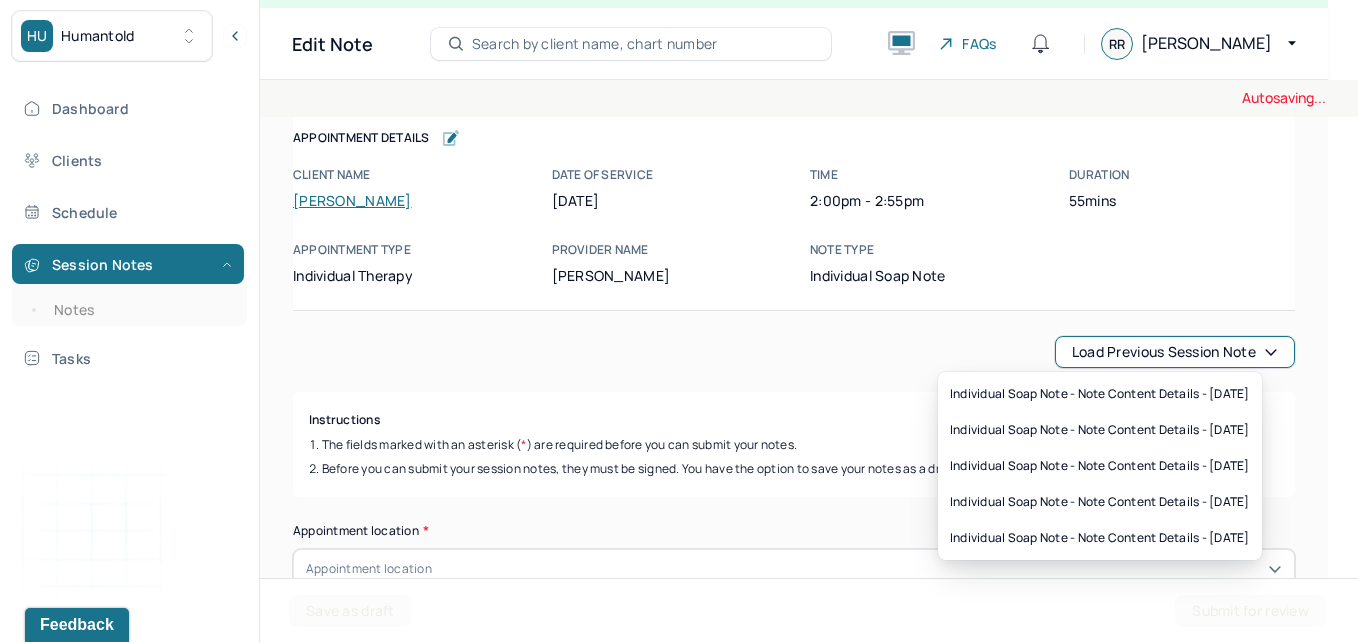 click on "Load previous session note" at bounding box center (1175, 352) 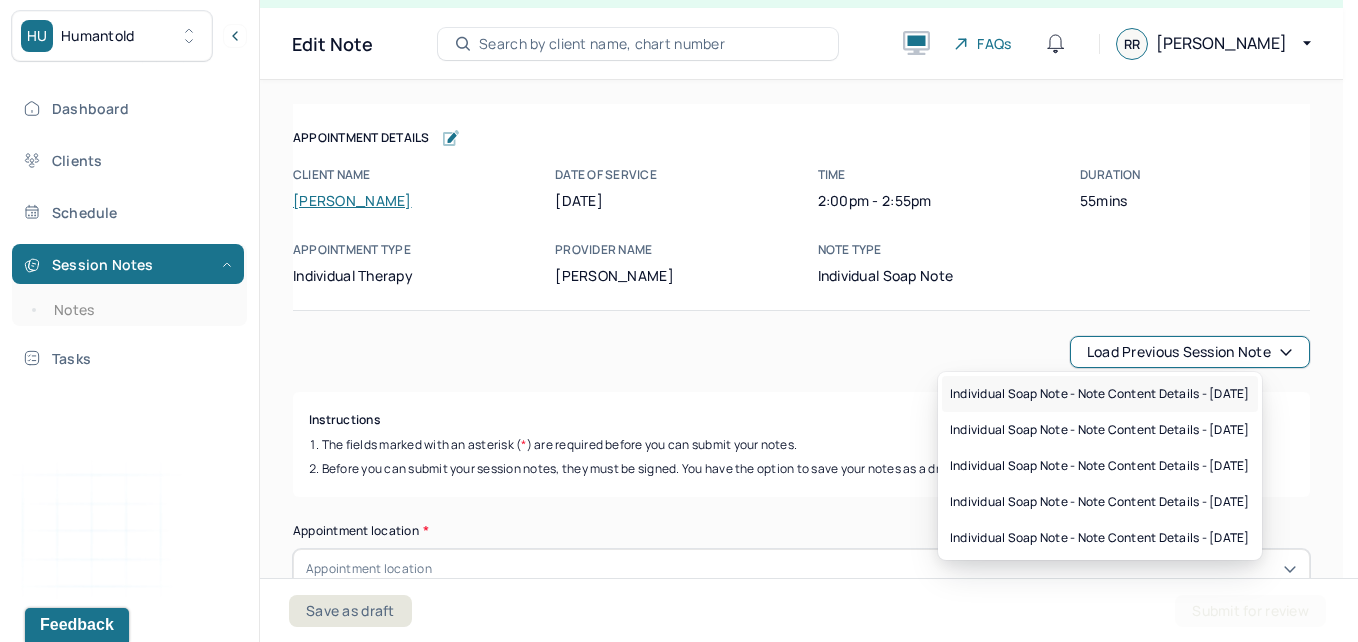 click on "Individual soap note   - Note content Details -   [DATE]" at bounding box center (1100, 394) 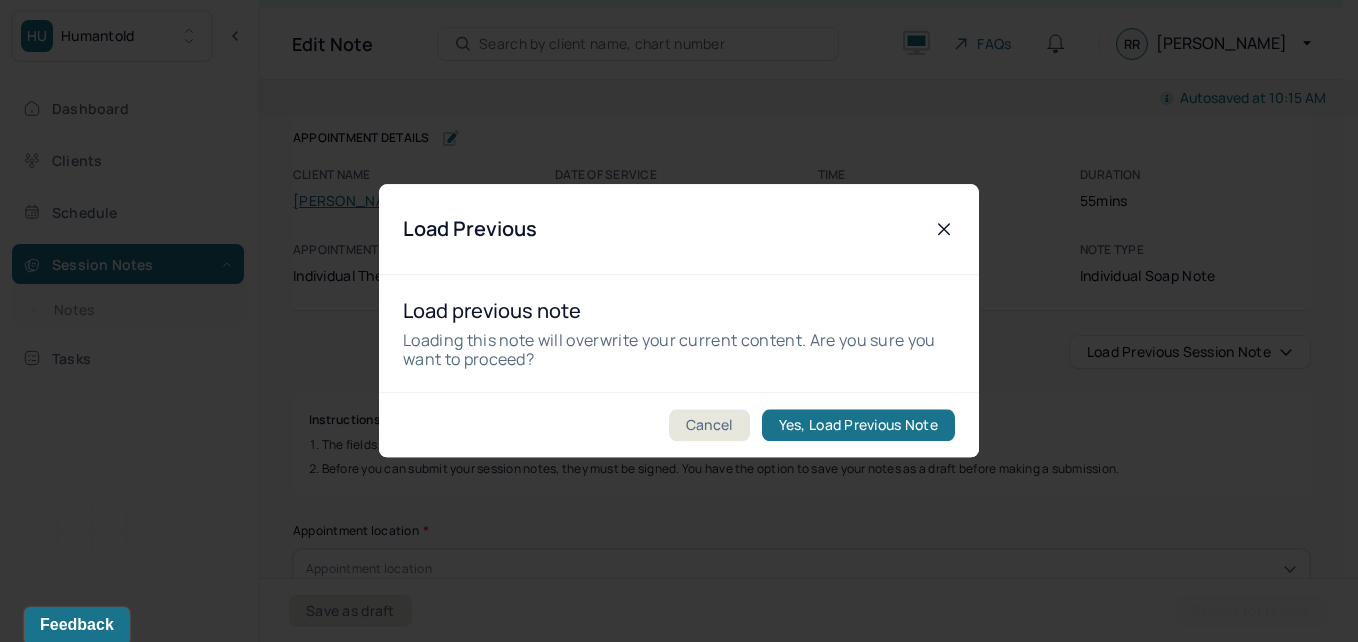 click on "Cancel     Yes, Load Previous Note" at bounding box center [679, 425] 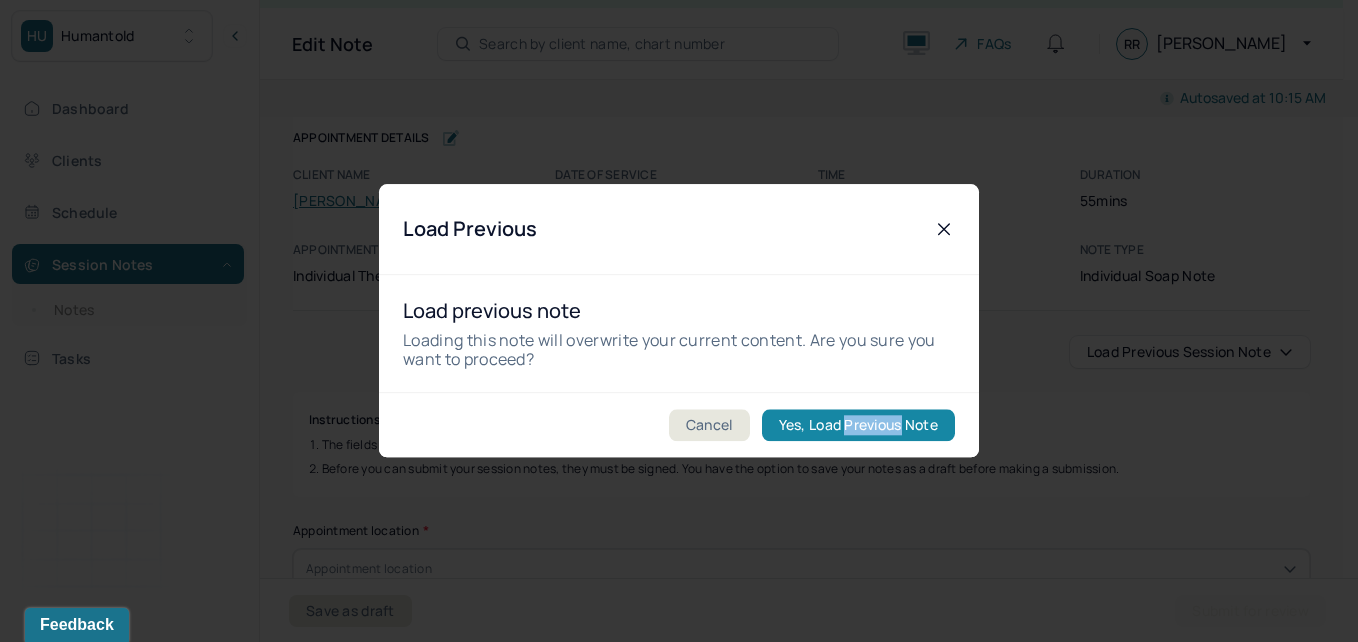 click on "Cancel     Yes, Load Previous Note" at bounding box center [679, 425] 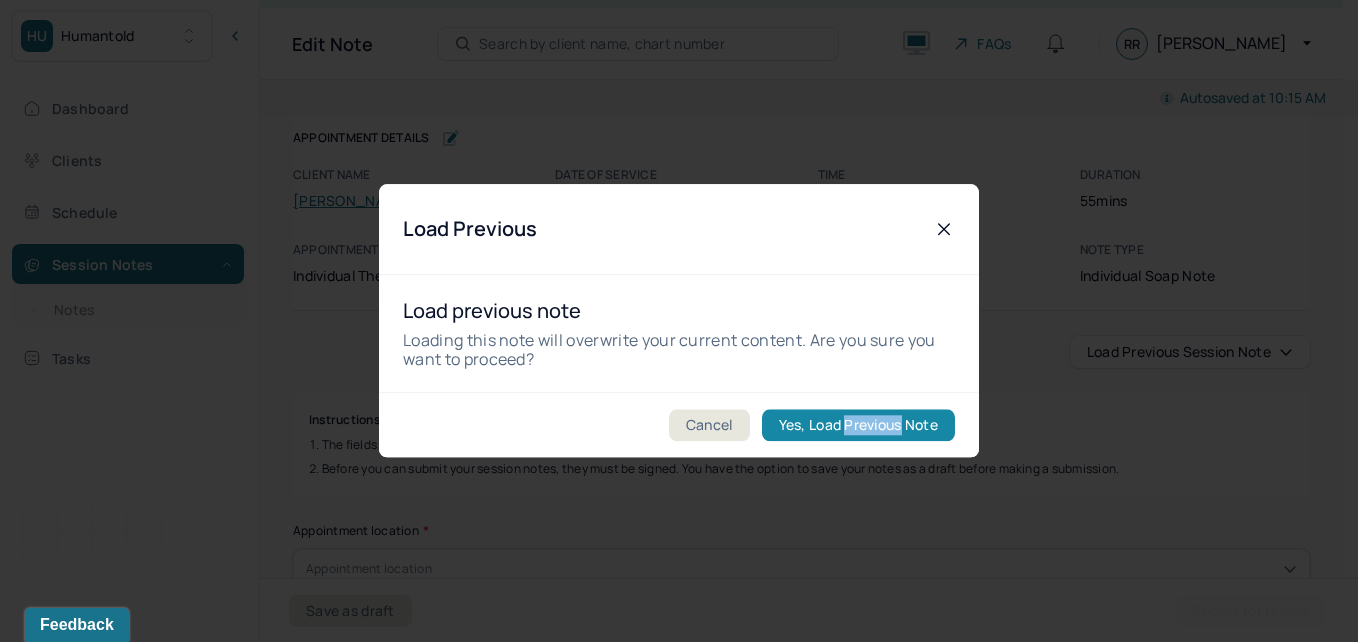 click on "Yes, Load Previous Note" at bounding box center (858, 426) 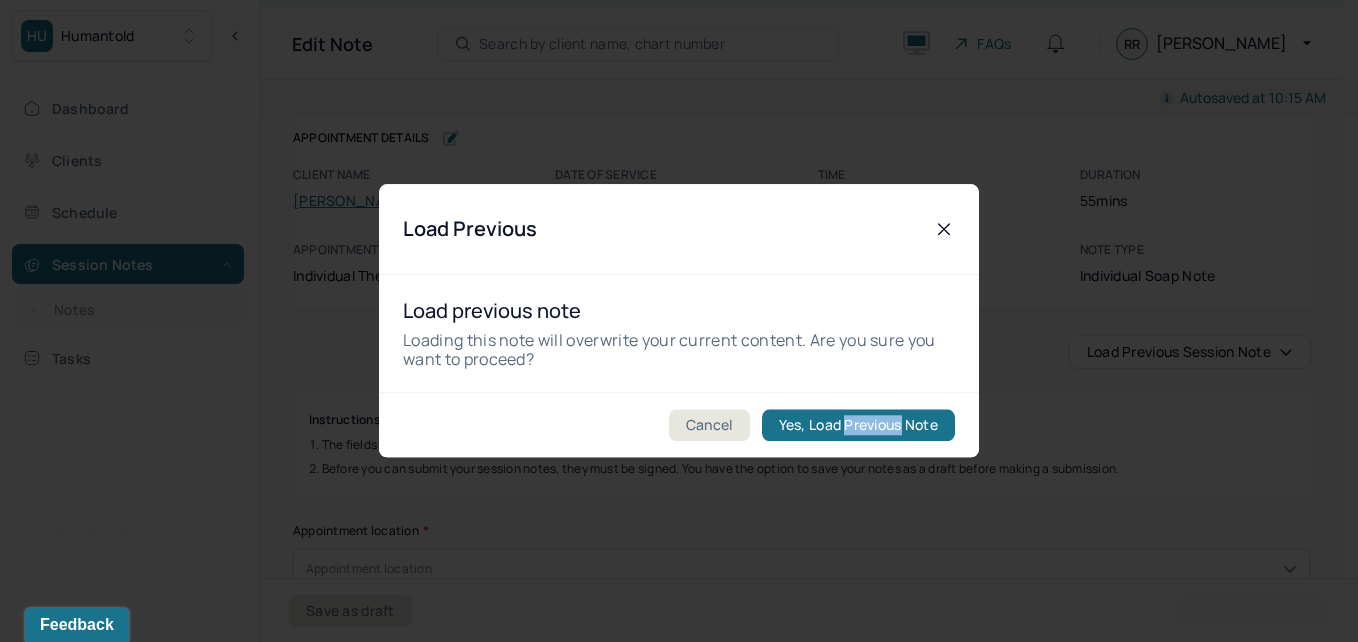 type on "Client presented with some anxiousness throughout the session." 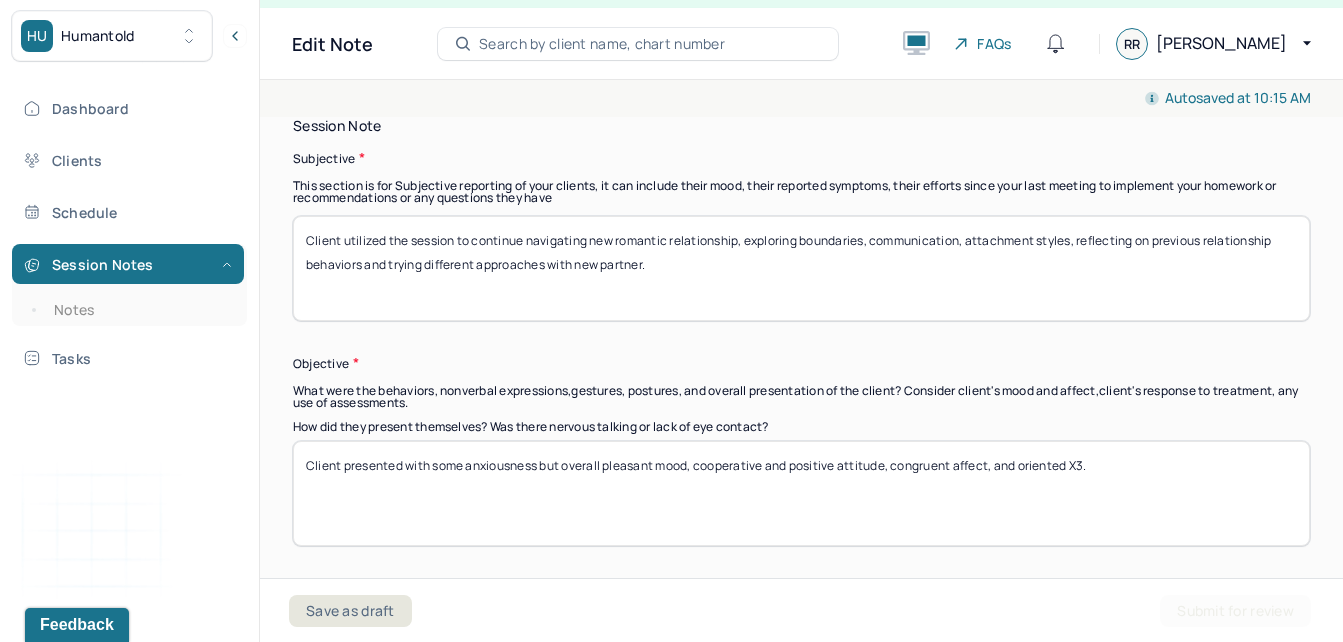 scroll, scrollTop: 1434, scrollLeft: 0, axis: vertical 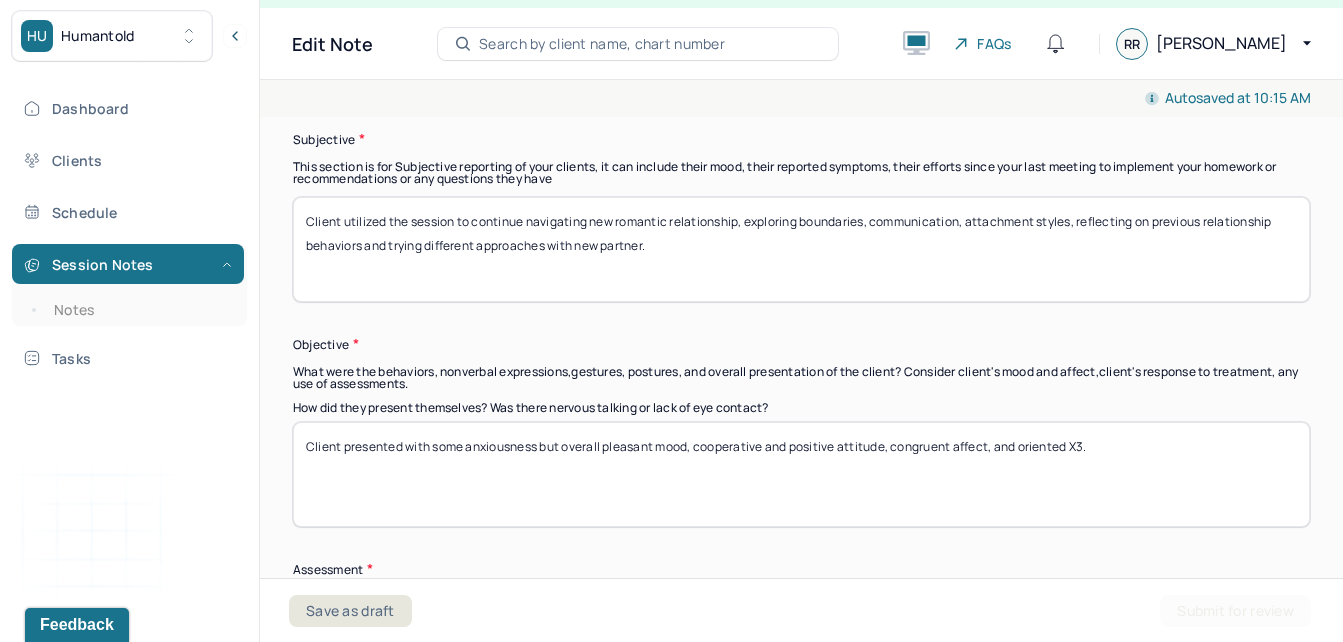 drag, startPoint x: 698, startPoint y: 245, endPoint x: 313, endPoint y: 177, distance: 390.95908 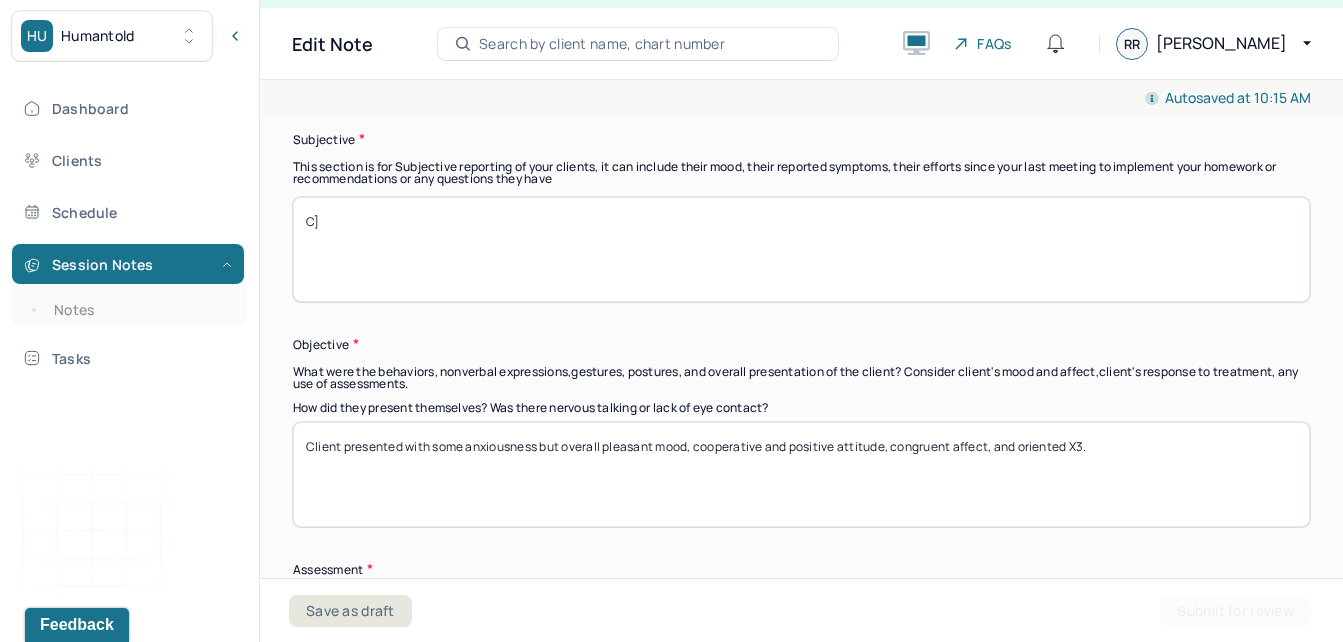 type on "C" 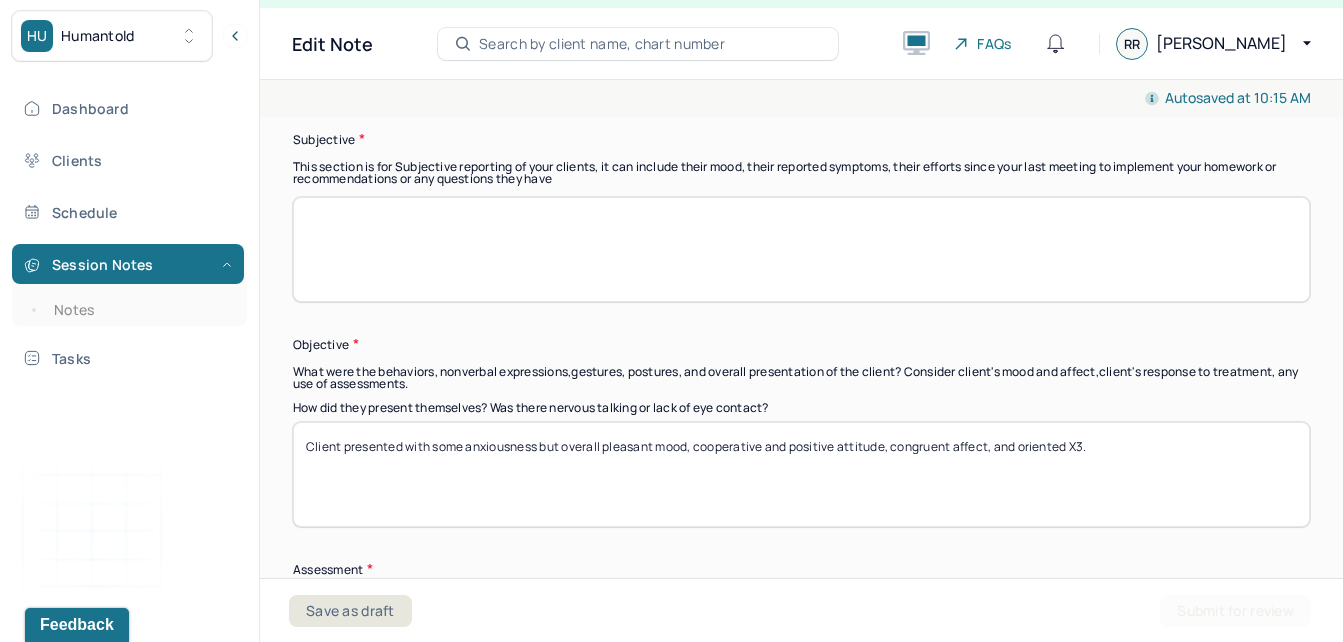 type 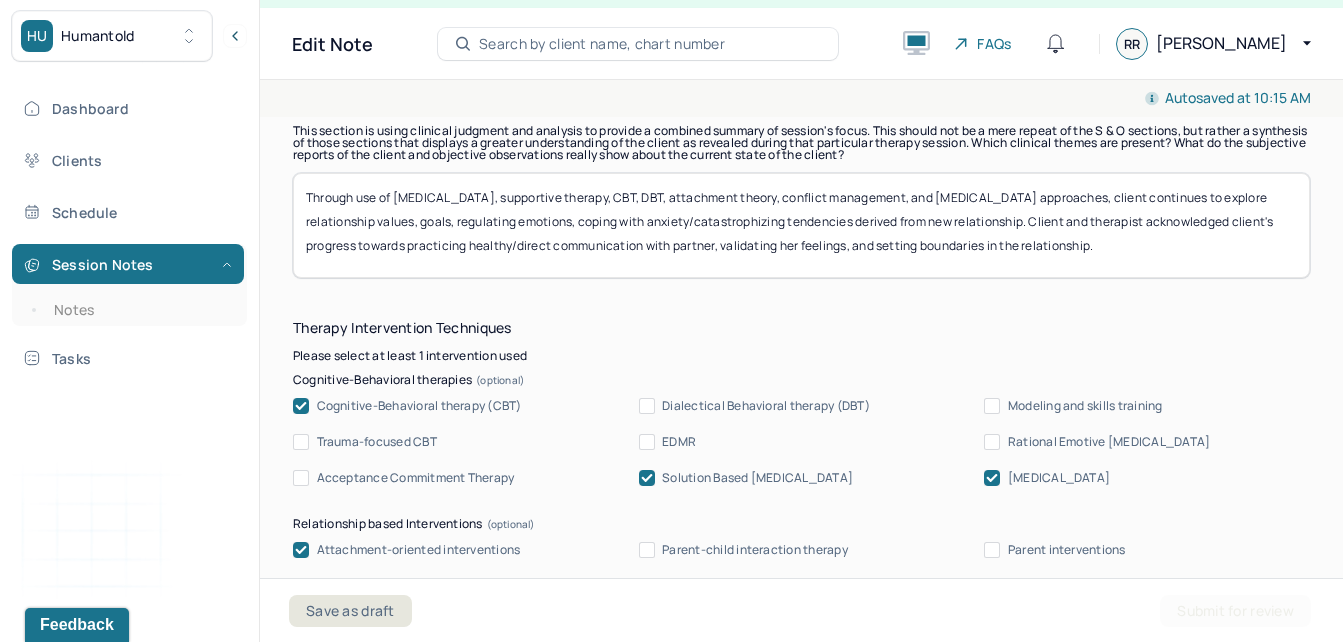 scroll, scrollTop: 1909, scrollLeft: 0, axis: vertical 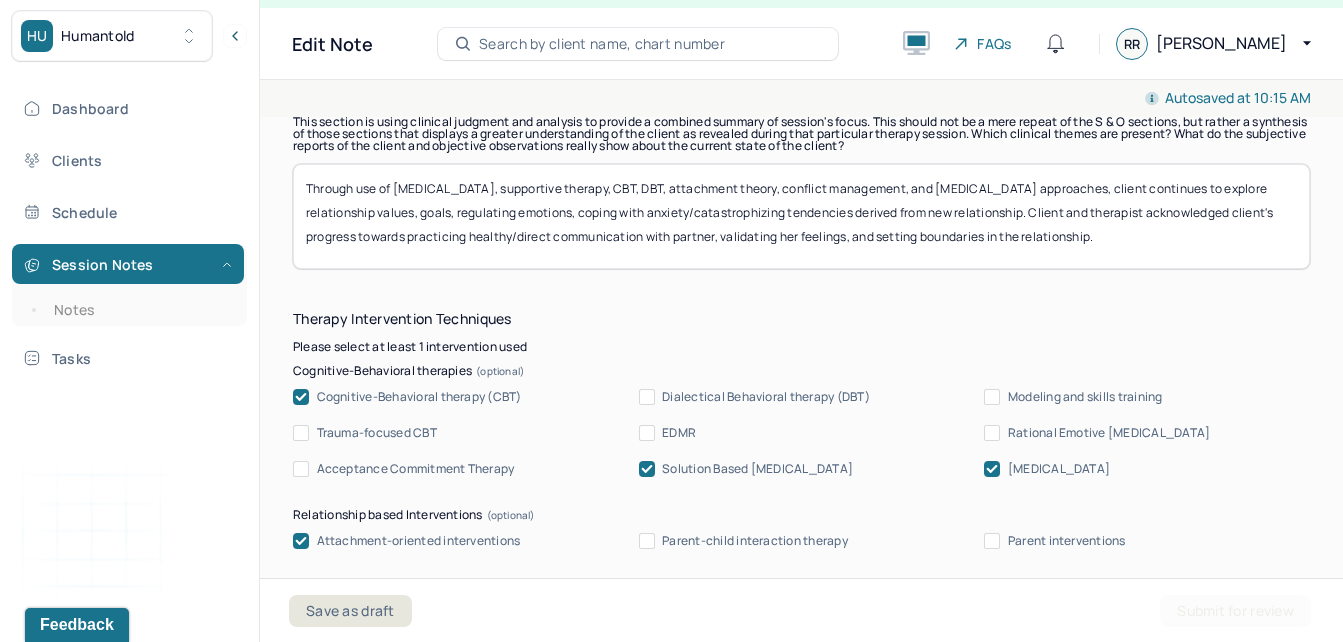 drag, startPoint x: 1261, startPoint y: 235, endPoint x: 732, endPoint y: 179, distance: 531.9558 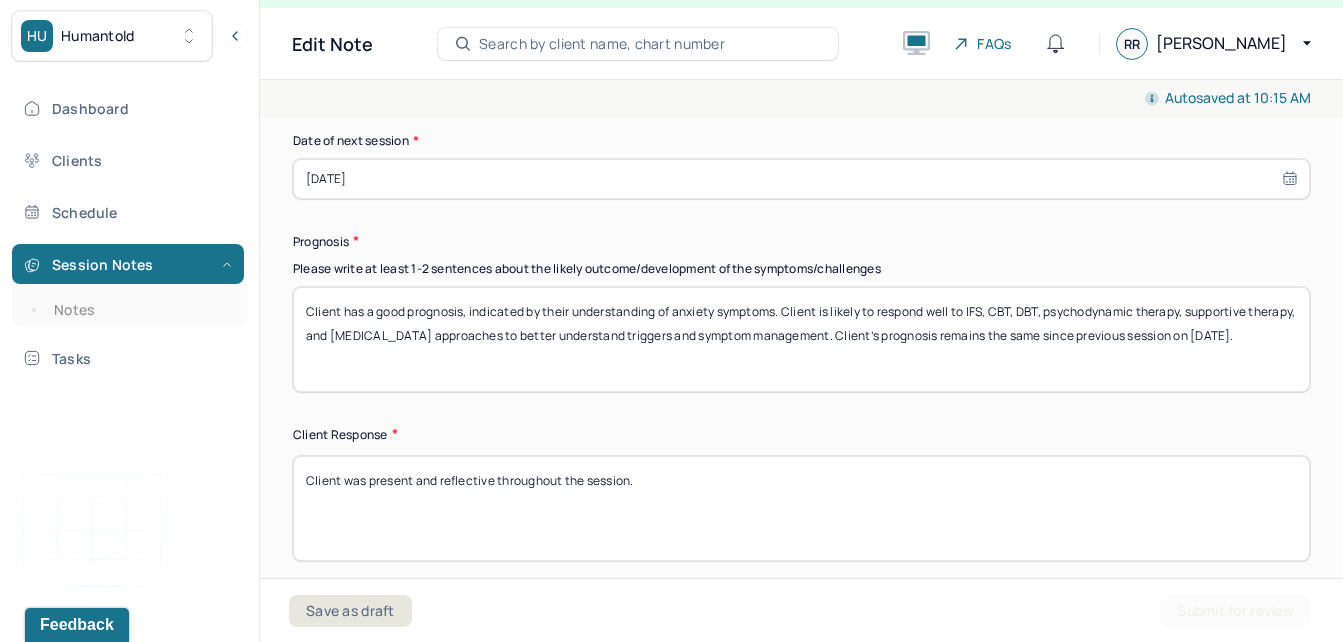 scroll, scrollTop: 2888, scrollLeft: 0, axis: vertical 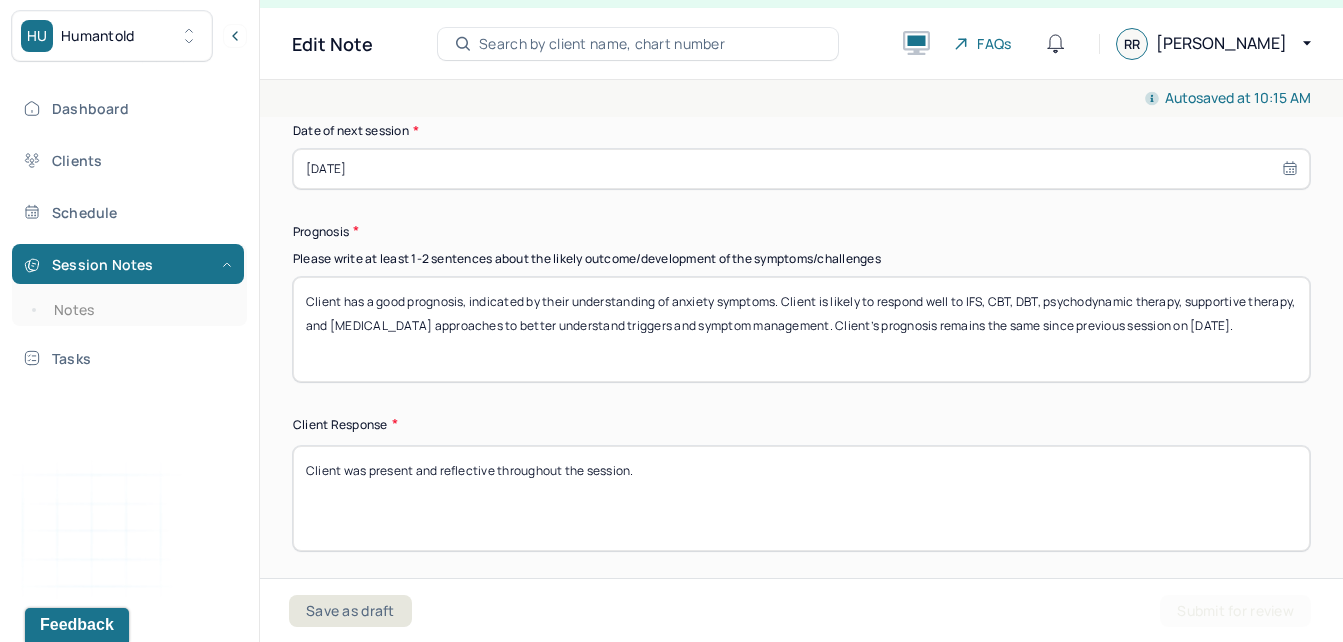 type 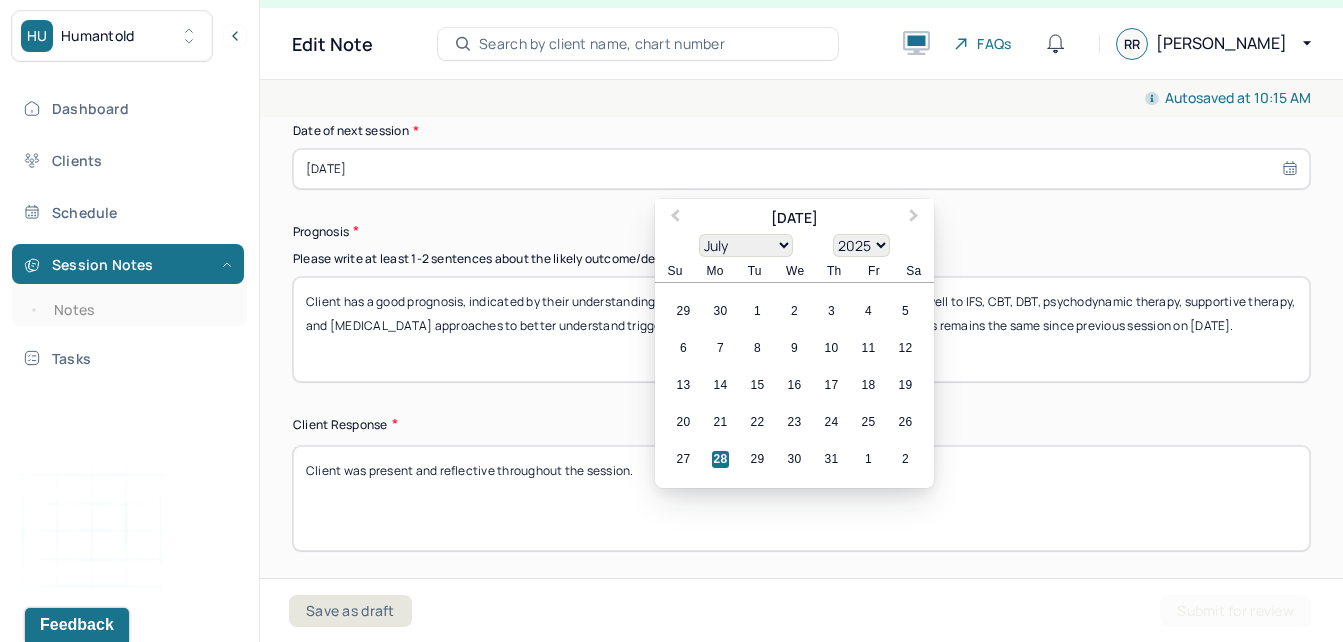 click on "[DATE]" at bounding box center (801, 169) 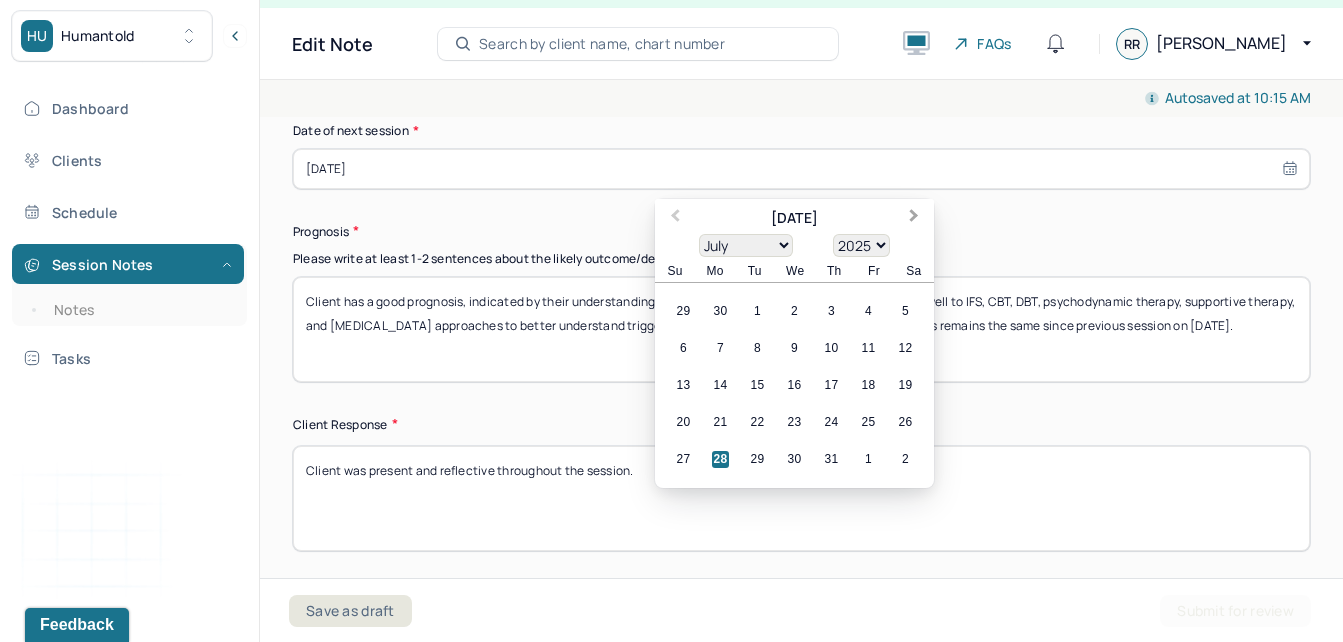 click on "Next Month" at bounding box center [916, 220] 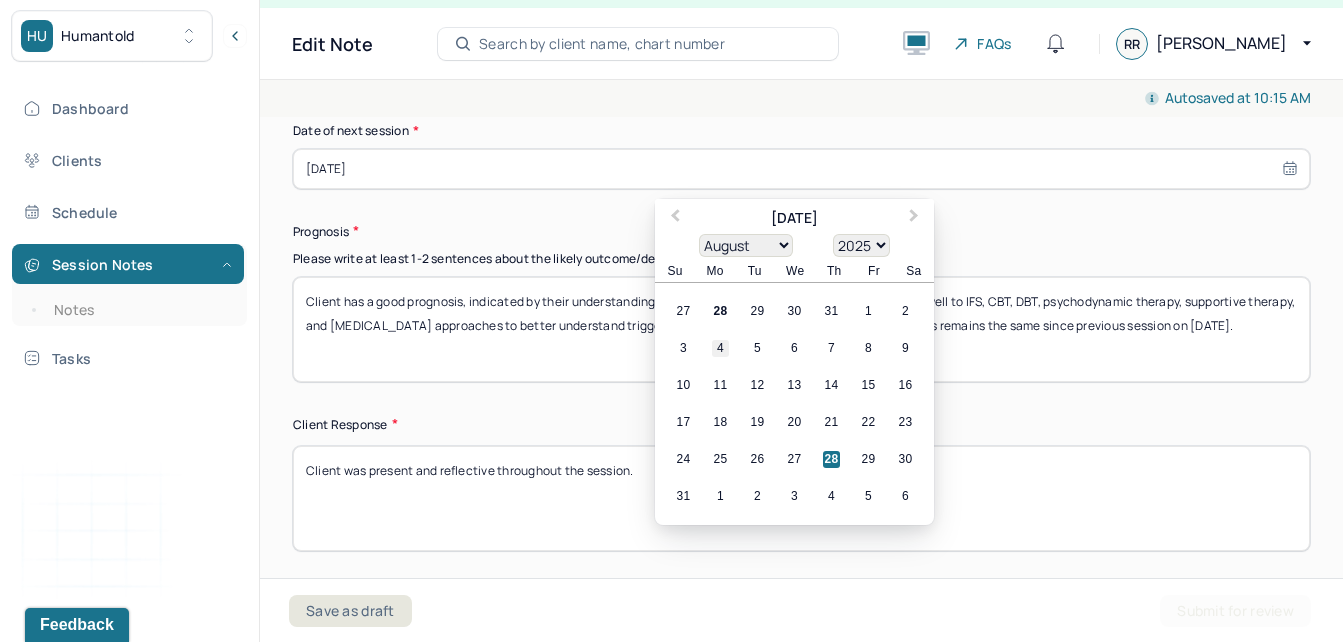 click on "4" at bounding box center [720, 348] 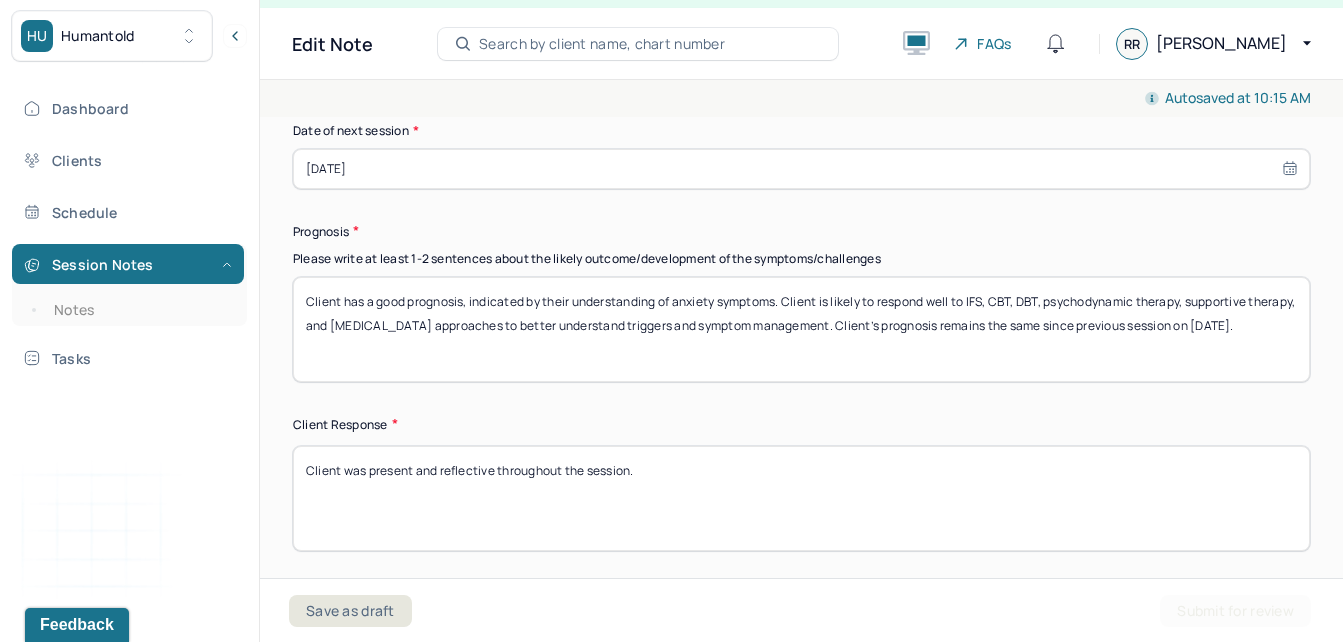 click on "Client has a good prognosis, indicated by their understanding of anxiety symptoms. Client is likely to respond well to IFS, CBT, DBT, psychodynamic therapy, supportive therapy, and [MEDICAL_DATA] approaches to better understand triggers and symptom management. Client’s prognosis remains the same since previous session on [DATE]." at bounding box center (801, 329) 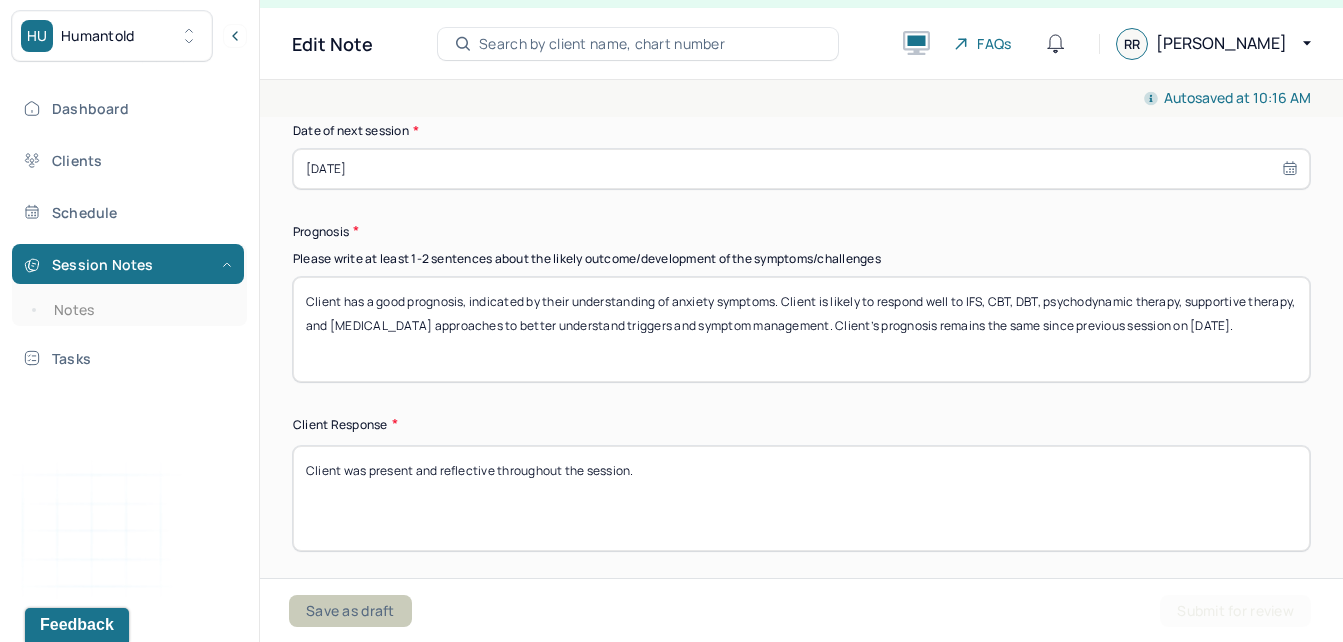 type on "Client has a good prognosis, indicated by their understanding of anxiety symptoms. Client is likely to respond well to IFS, CBT, DBT, psychodynamic therapy, supportive therapy, and [MEDICAL_DATA] approaches to better understand triggers and symptom management. Client’s prognosis remains the same since previous session on [DATE]." 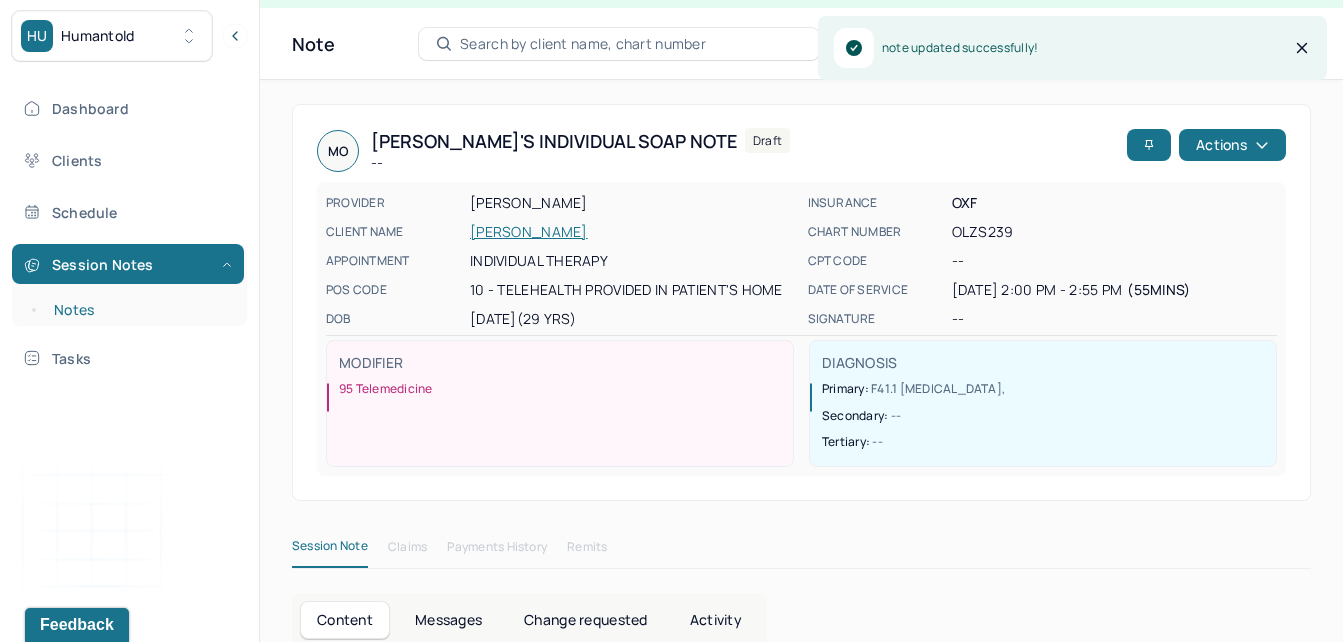 click on "Notes" at bounding box center [139, 310] 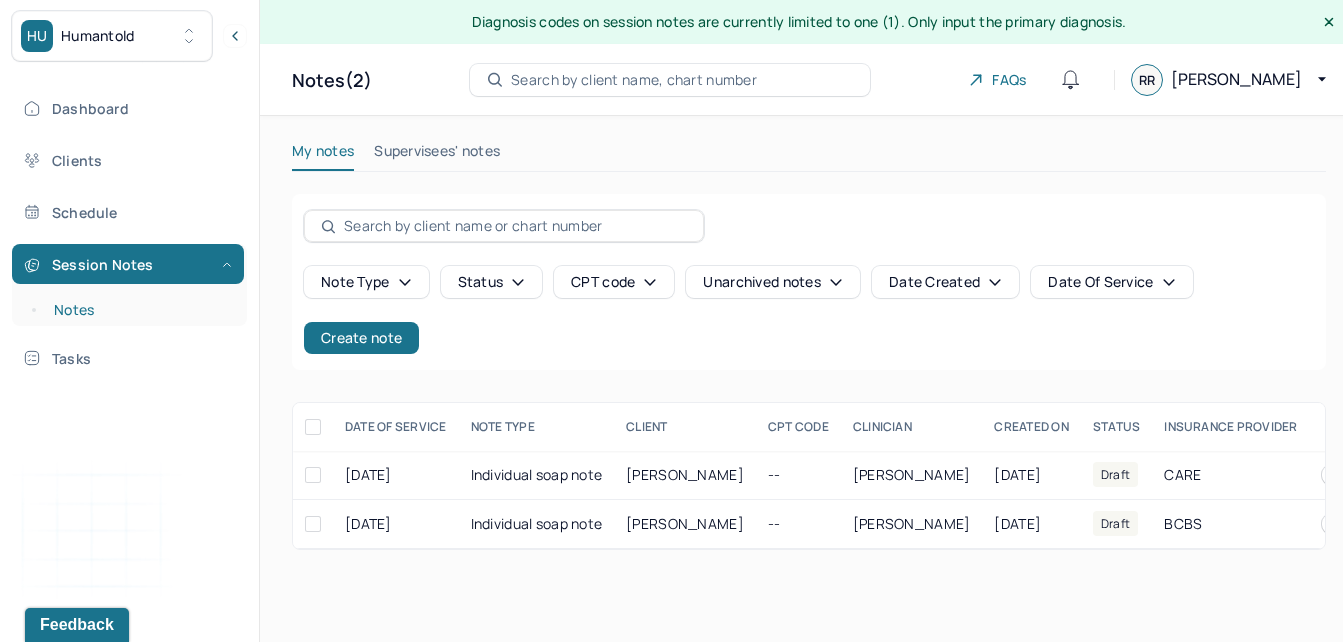 scroll, scrollTop: 0, scrollLeft: 0, axis: both 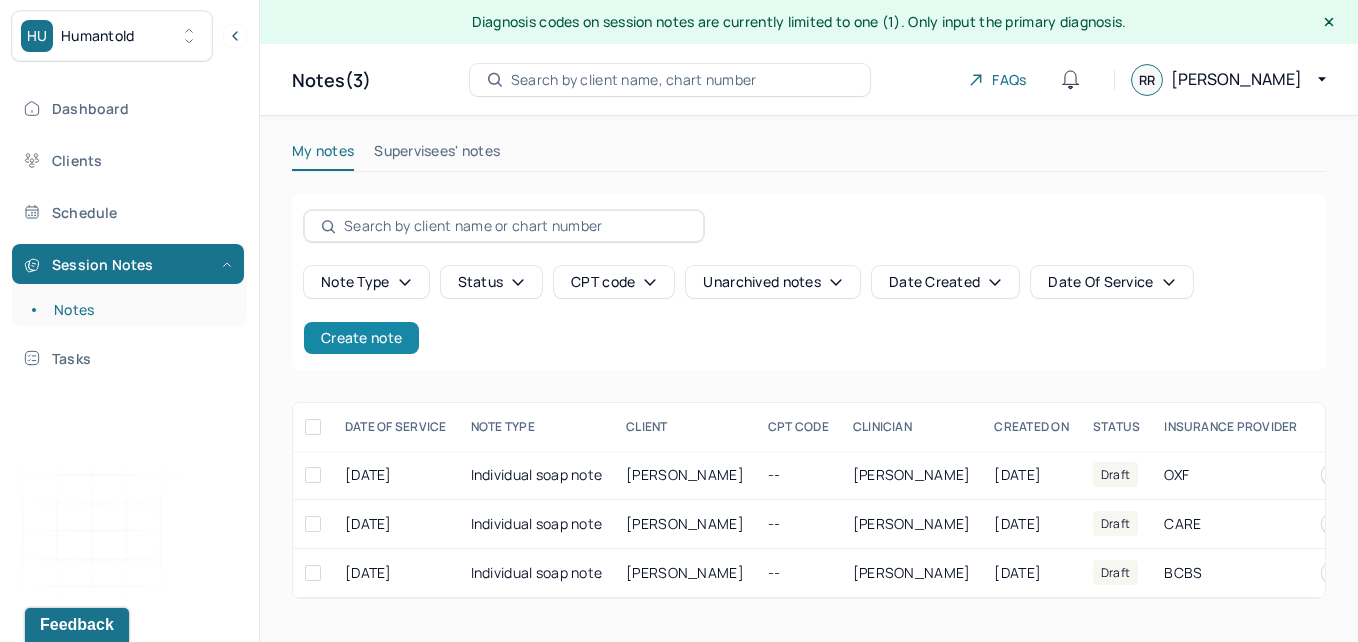 click on "Create note" at bounding box center (361, 338) 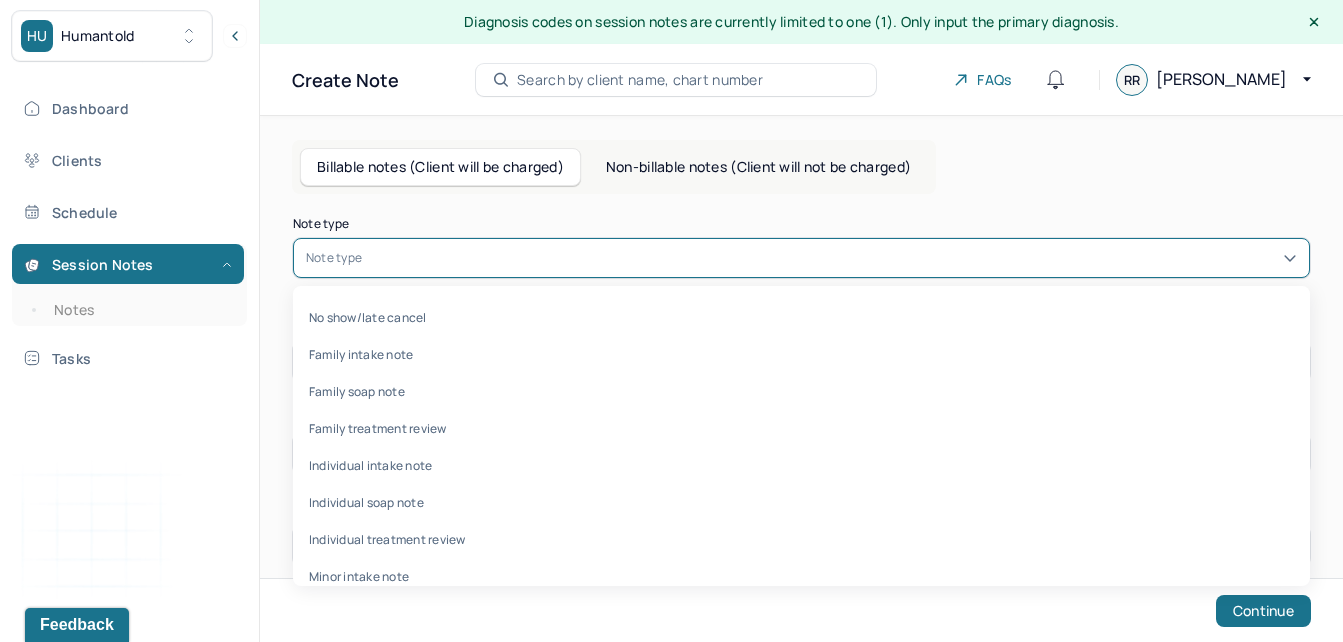 click at bounding box center [831, 258] 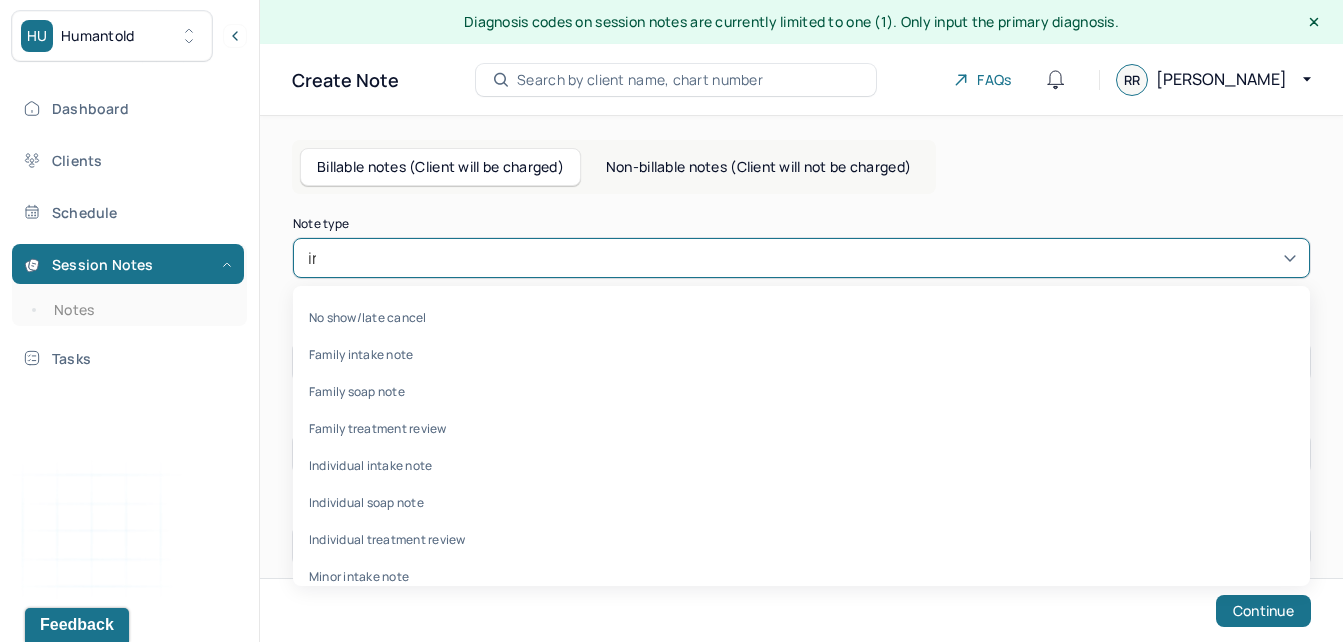 type on "ind" 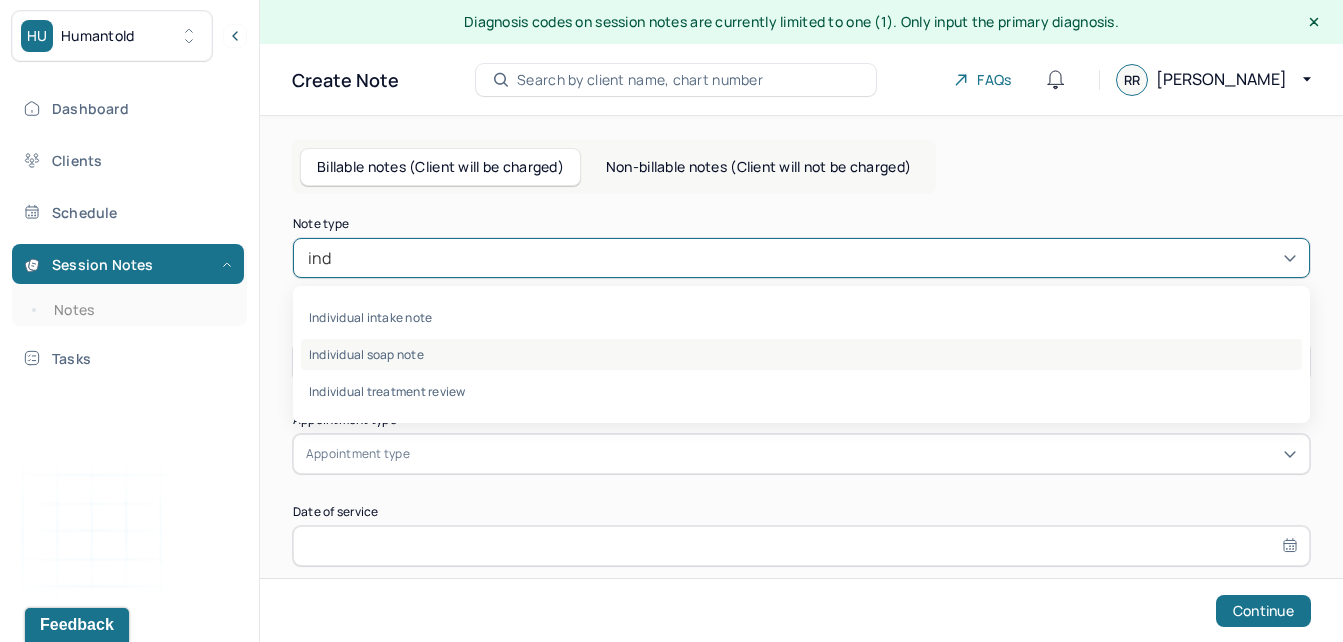 click on "Individual soap note" at bounding box center [801, 354] 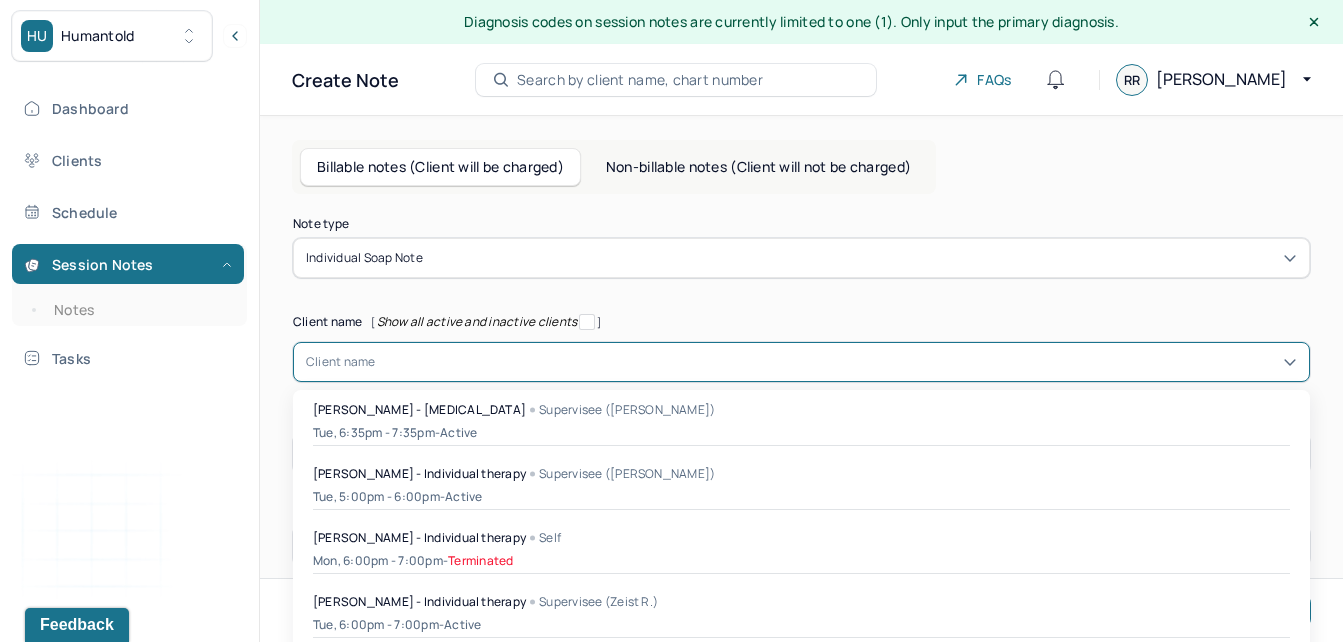 scroll, scrollTop: 56, scrollLeft: 0, axis: vertical 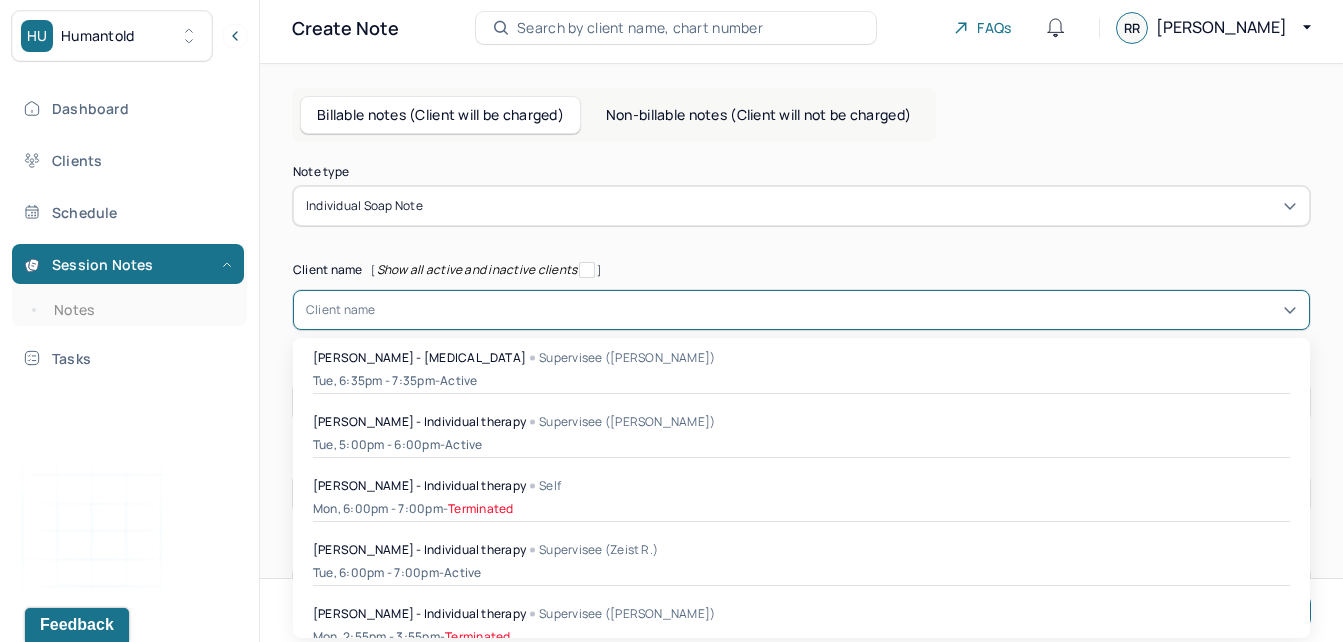 click on "48 results available. Use Up and Down to choose options, press Enter to select the currently focused option, press Escape to exit the menu, press Tab to select the option and exit the menu. Client name [PERSON_NAME] - [MEDICAL_DATA] Supervisee ([PERSON_NAME])
Tue, 6:35pm - 7:35pm  -  active [PERSON_NAME] - Individual therapy Supervisee ([PERSON_NAME])
Tue, 5:00pm - 6:00pm  -  active [PERSON_NAME] - Individual therapy Self
Mon, 6:00pm - 7:00pm  -  Terminated [PERSON_NAME] - Individual therapy Supervisee (Zeist R.)
Tue, 6:00pm - 7:00pm  -  active [PERSON_NAME] - Individual therapy Supervisee ([PERSON_NAME])
Mon, 2:55pm - 3:55pm  -  Terminated [PERSON_NAME] - Individual therapy Supervisee (Zeist R.)
Wed, 7:20pm - 7:25pm  -  active [PERSON_NAME] - Individual therapy Self
Wed, 1:00pm - 1:55pm  -  active [PERSON_NAME] - Individual therapy Self
-  Terminated  -" at bounding box center (801, 310) 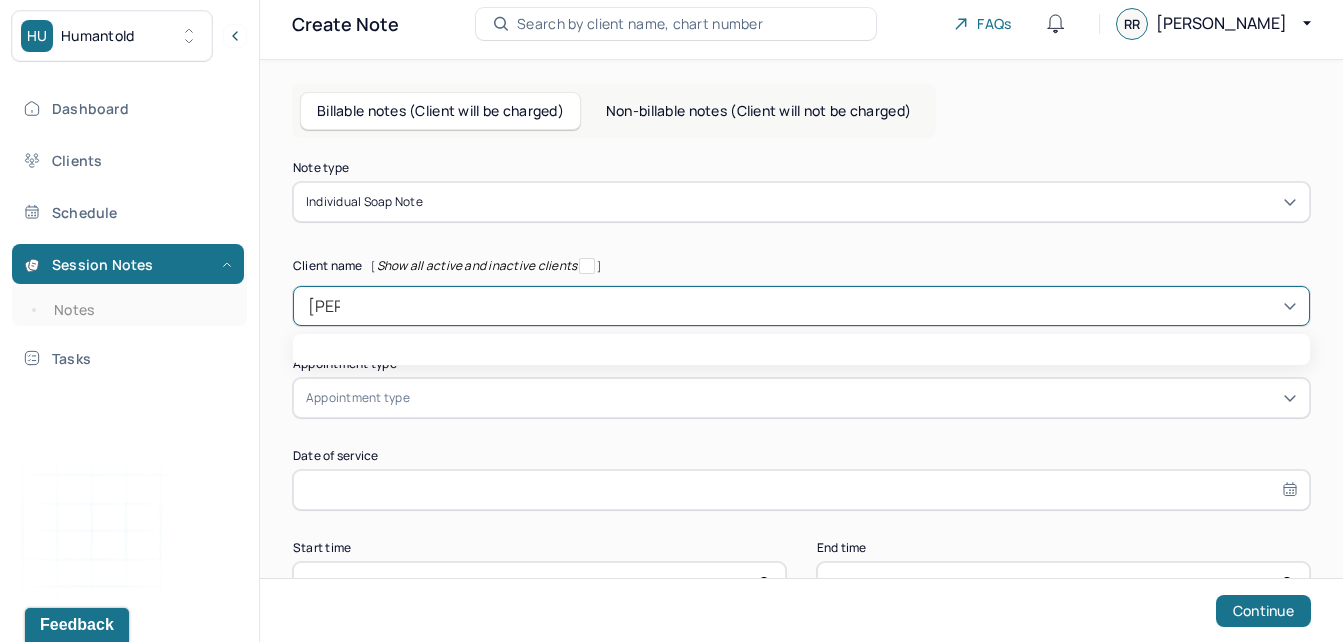 type on "kiera" 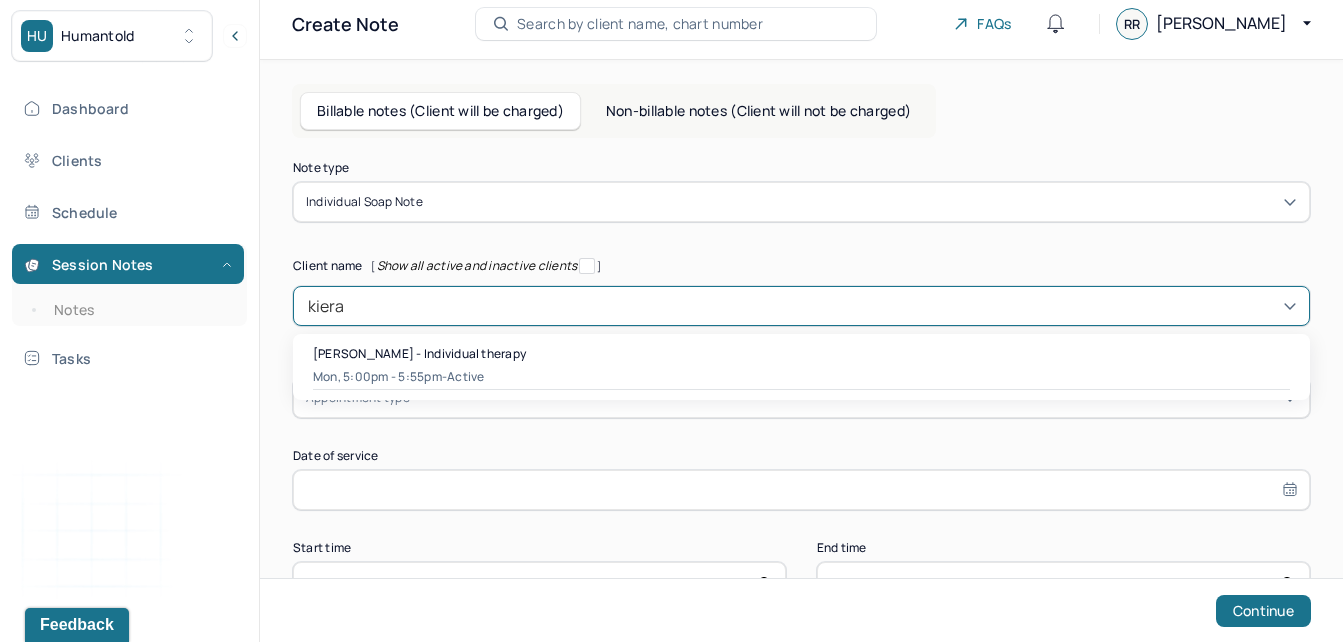 click on "[PERSON_NAME] - Individual therapy Mon, 5:00pm - 5:55pm  -  active" at bounding box center (801, 367) 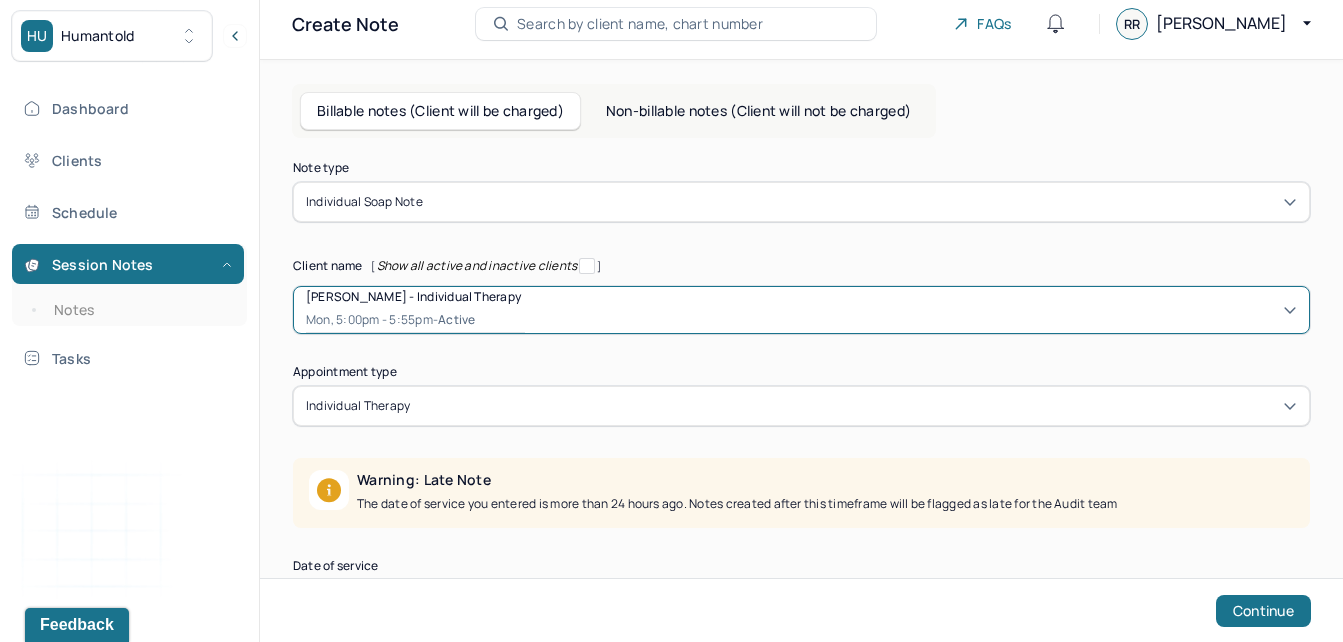 scroll, scrollTop: 264, scrollLeft: 0, axis: vertical 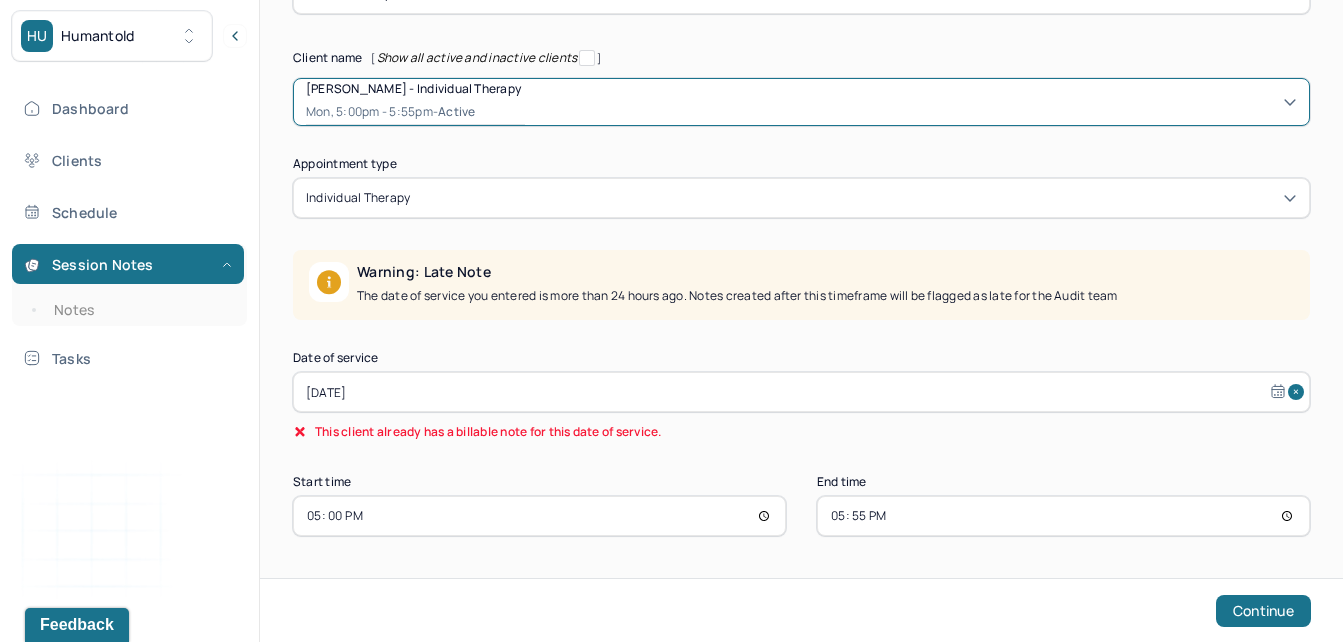 select on "6" 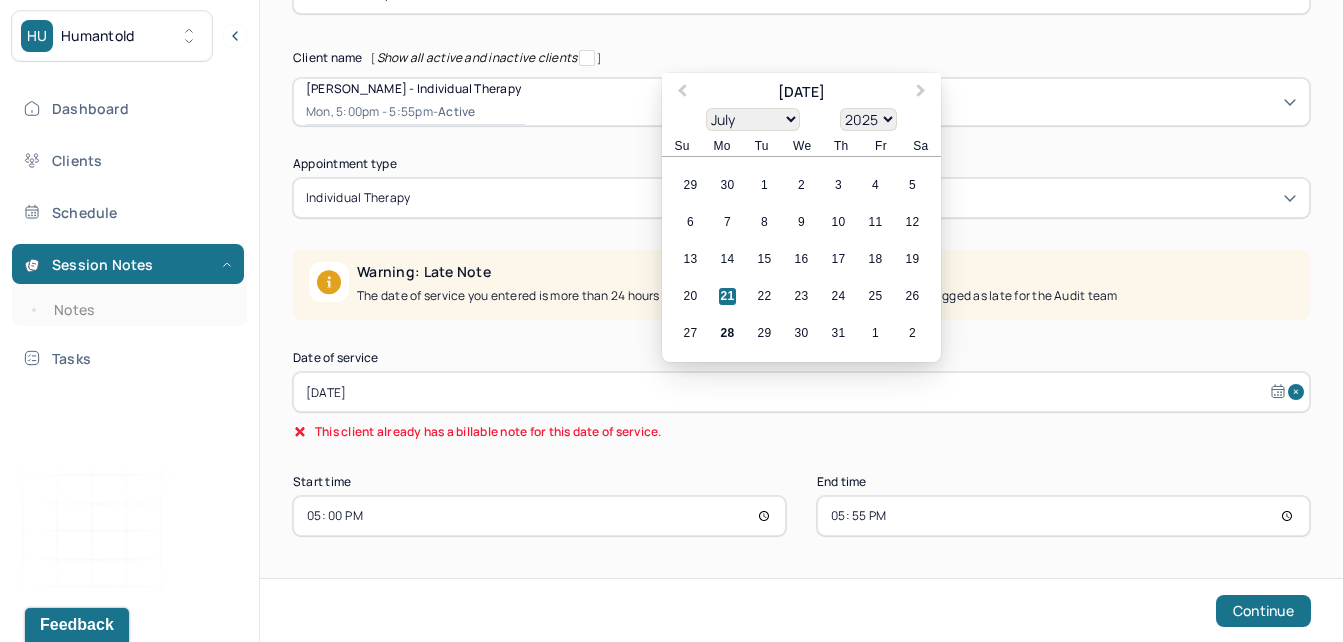 click on "[DATE]" at bounding box center (801, 392) 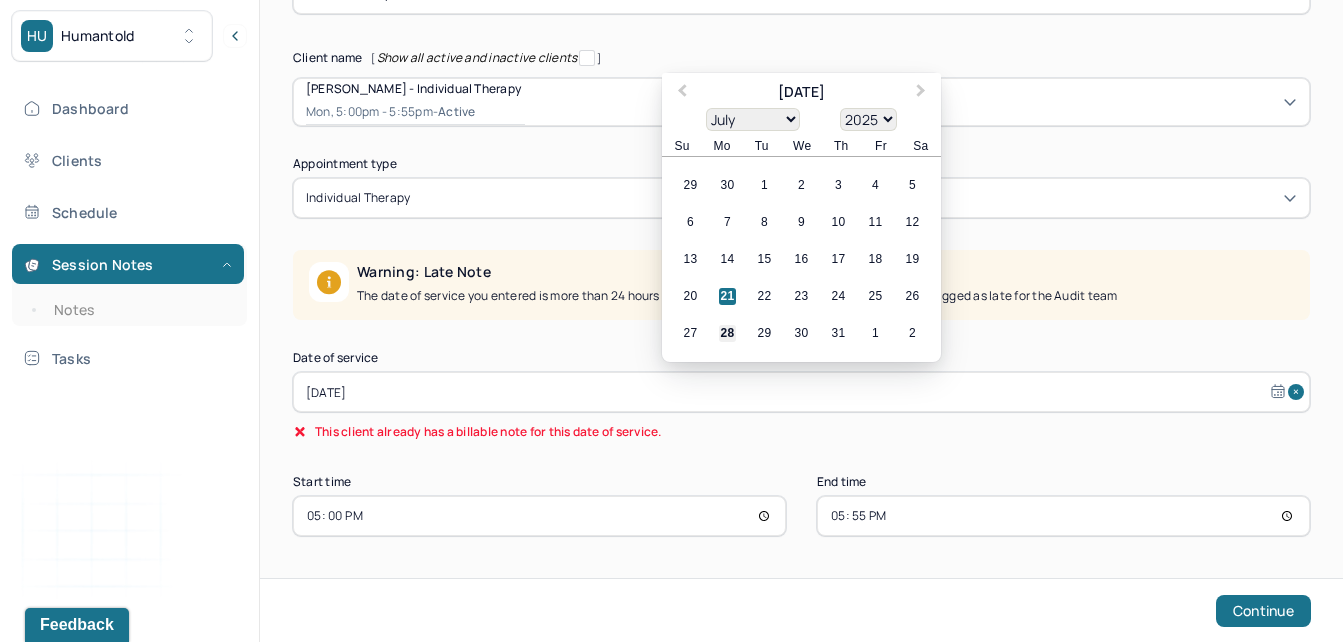 click on "28" at bounding box center [727, 333] 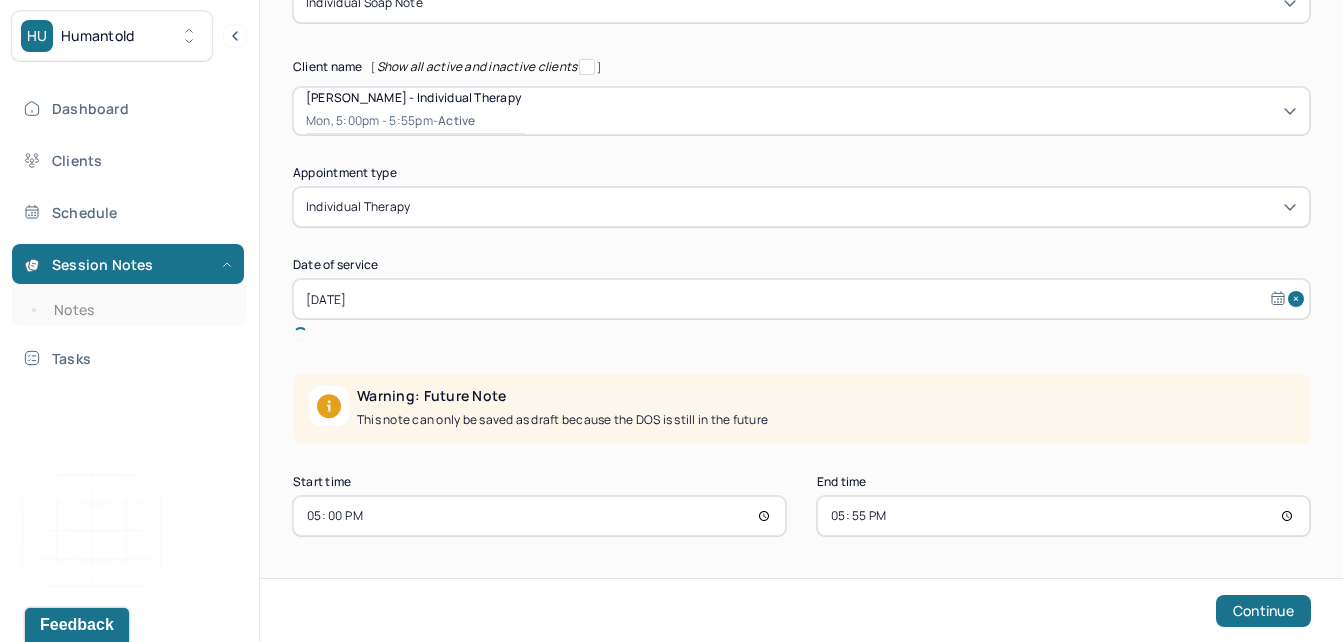 scroll, scrollTop: 232, scrollLeft: 0, axis: vertical 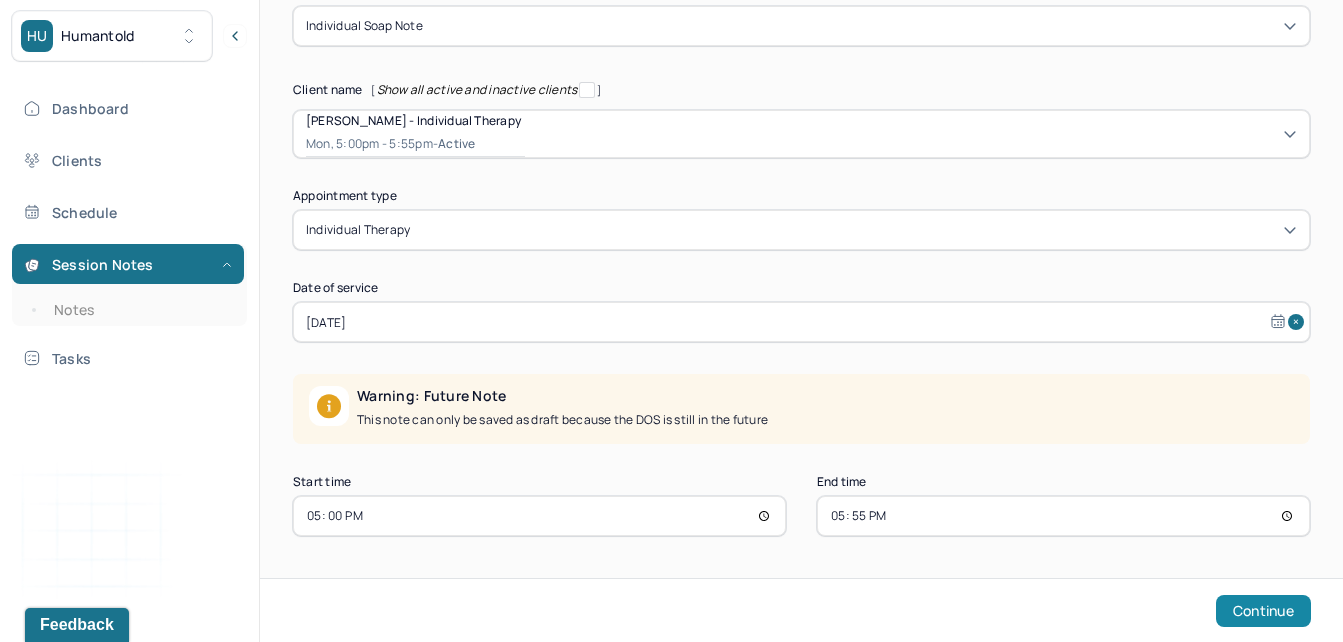 click on "Continue" at bounding box center (1263, 611) 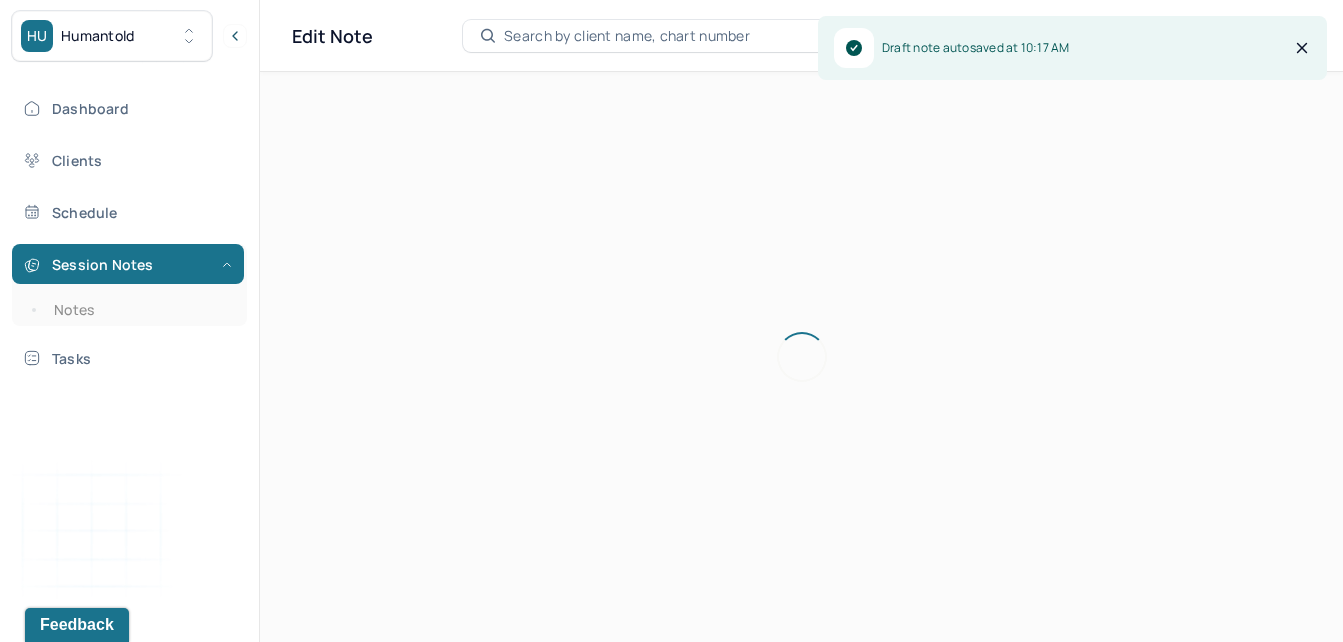 scroll, scrollTop: 44, scrollLeft: 0, axis: vertical 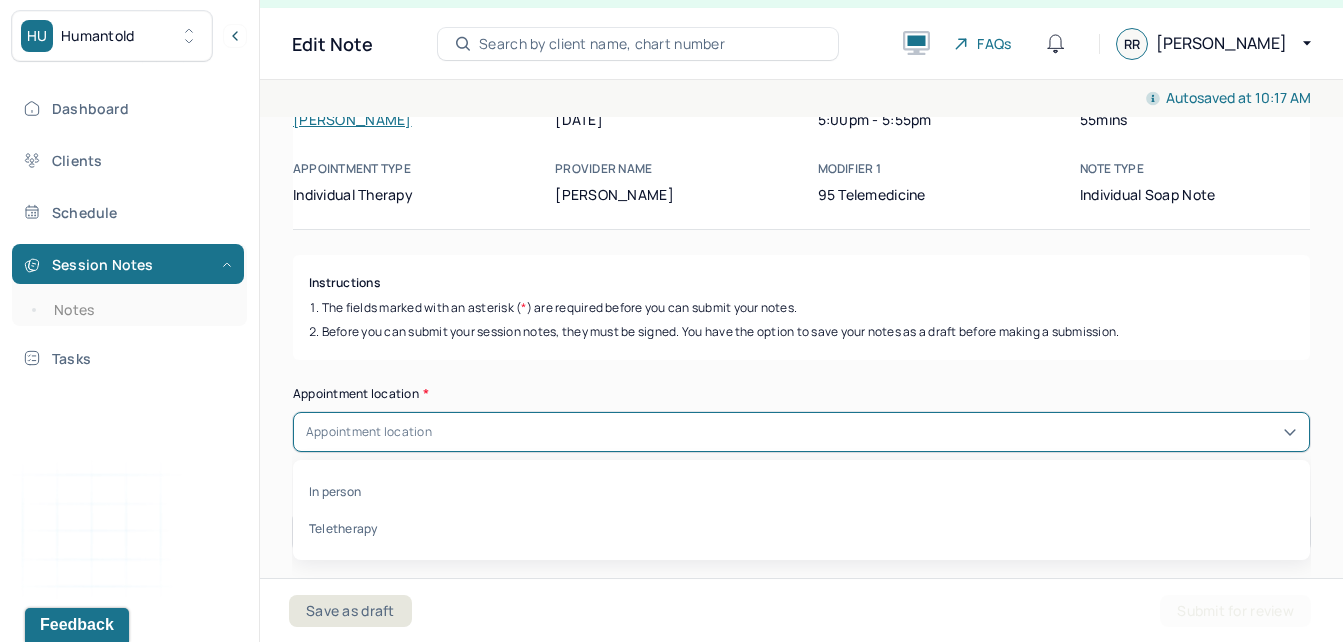 click on "Appointment location" at bounding box center [801, 432] 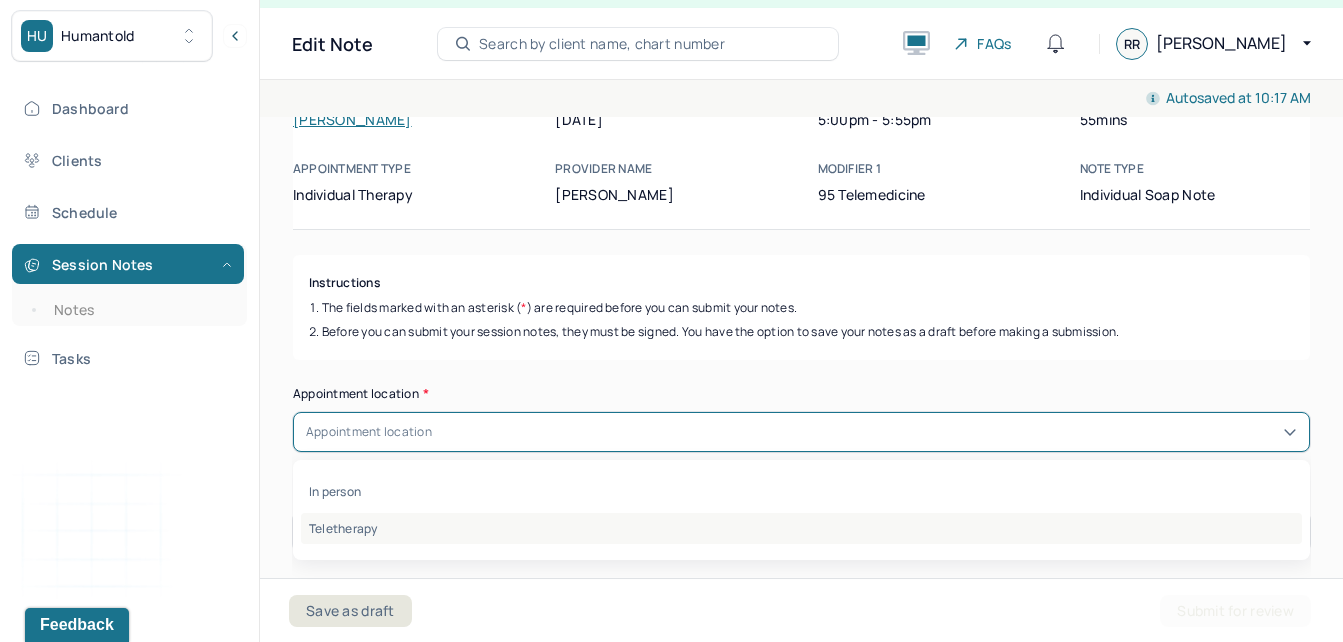 click on "Teletherapy" at bounding box center (801, 528) 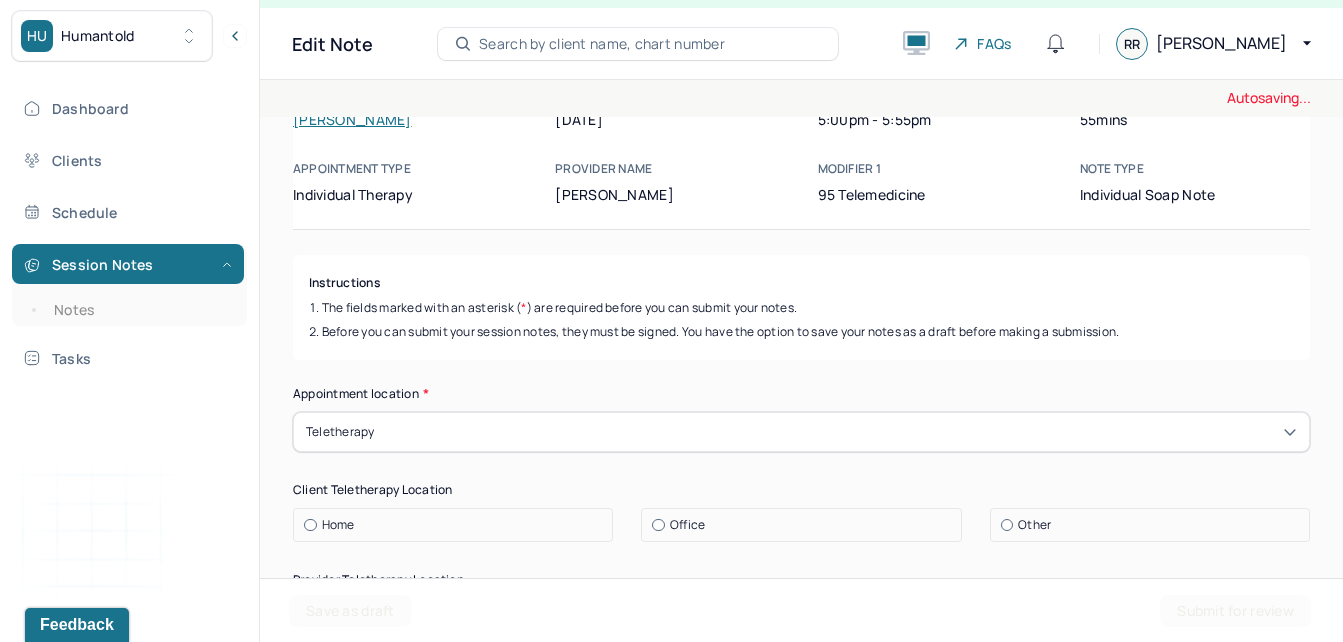 click on "Home" at bounding box center (458, 525) 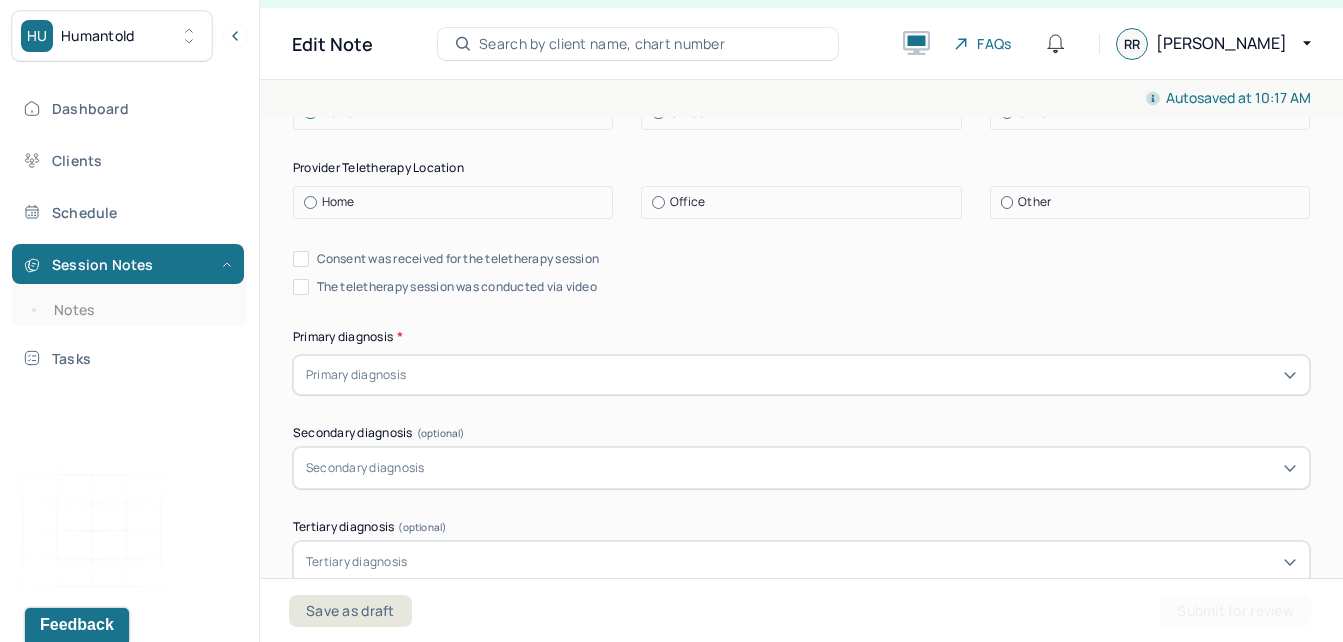 scroll, scrollTop: 483, scrollLeft: 0, axis: vertical 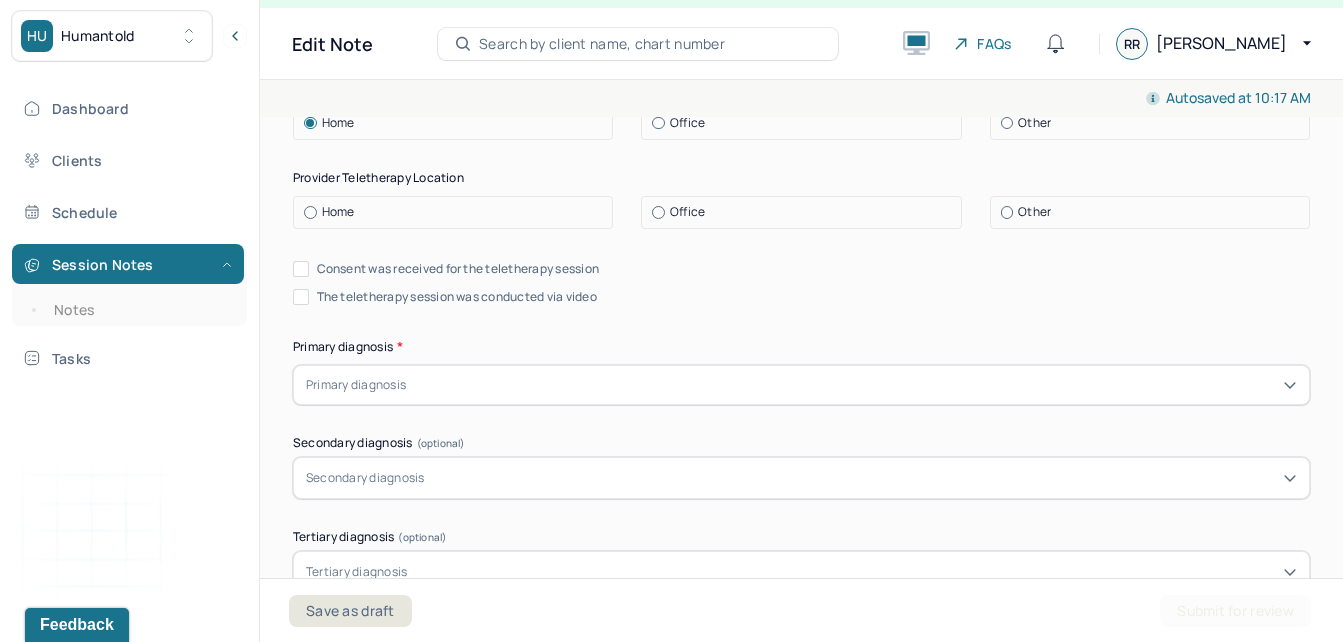 click at bounding box center [310, 212] 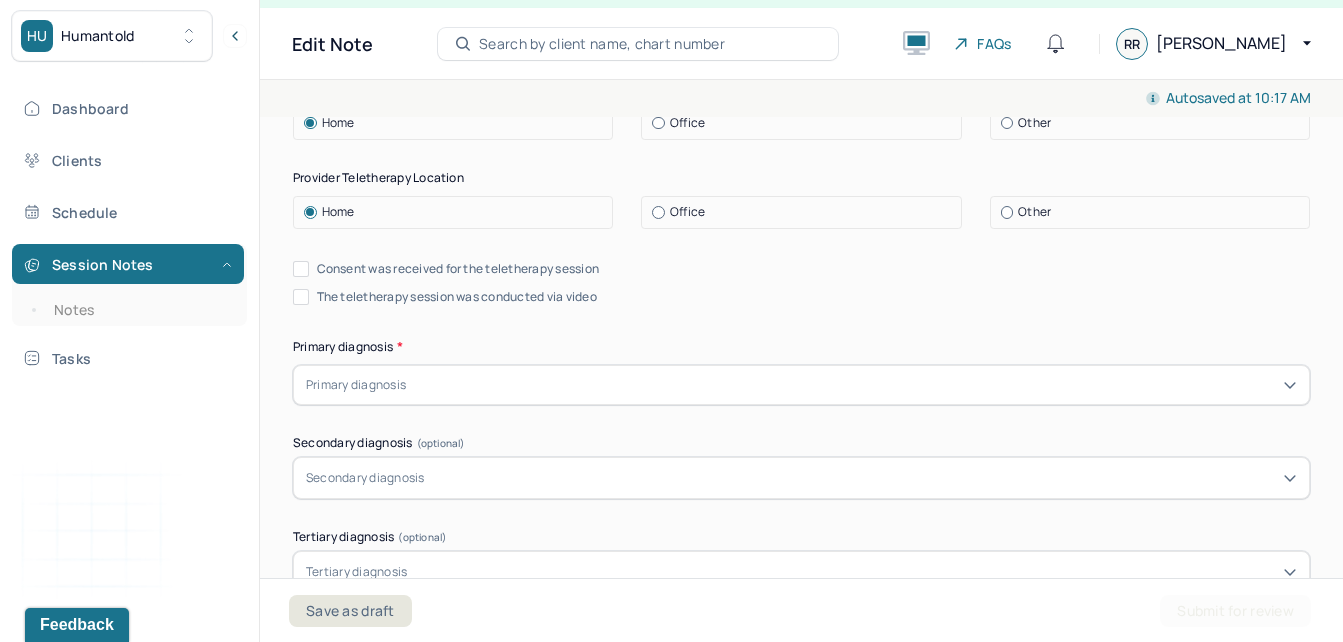 drag, startPoint x: 303, startPoint y: 265, endPoint x: 300, endPoint y: 305, distance: 40.112343 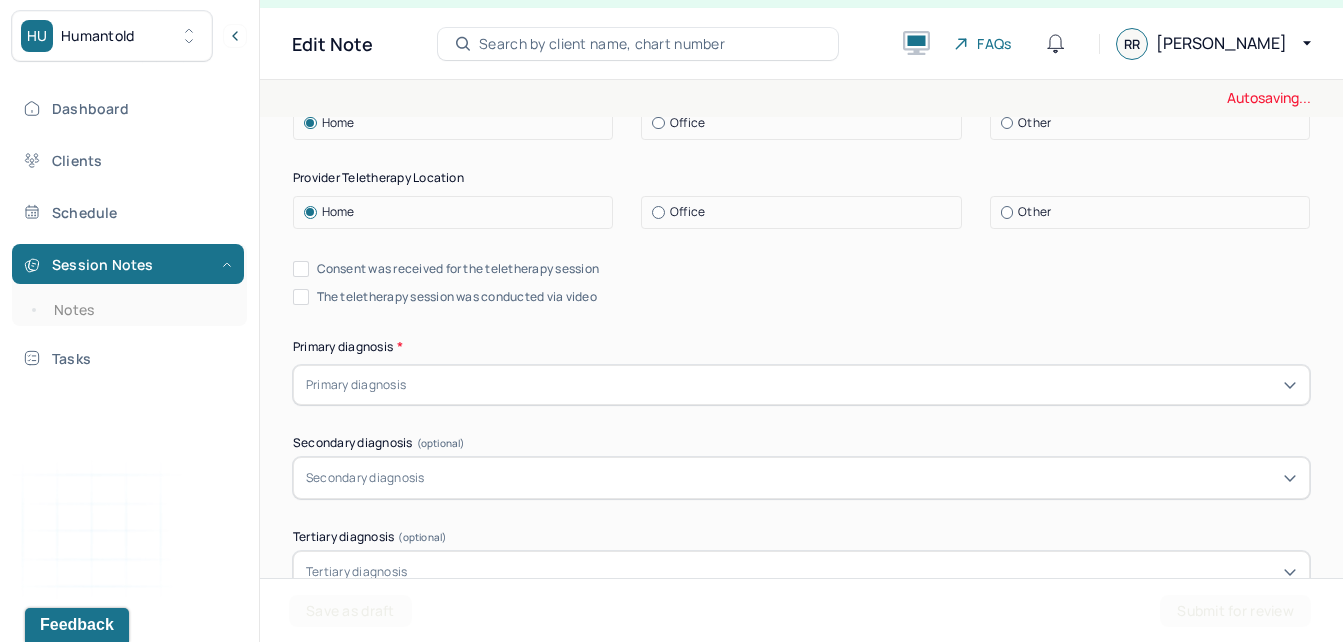 click on "Appointment location * Teletherapy Client Teletherapy Location Home Office Other Provider Teletherapy Location Home Office Other Consent was received for the teletherapy session The teletherapy session was conducted via video Primary diagnosis * Primary diagnosis Secondary diagnosis (optional) Secondary diagnosis Tertiary diagnosis (optional) Tertiary diagnosis Emotional / Behavioural symptoms demonstrated * Causing * Causing Intention for Session * Intention for Session" at bounding box center [801, 466] 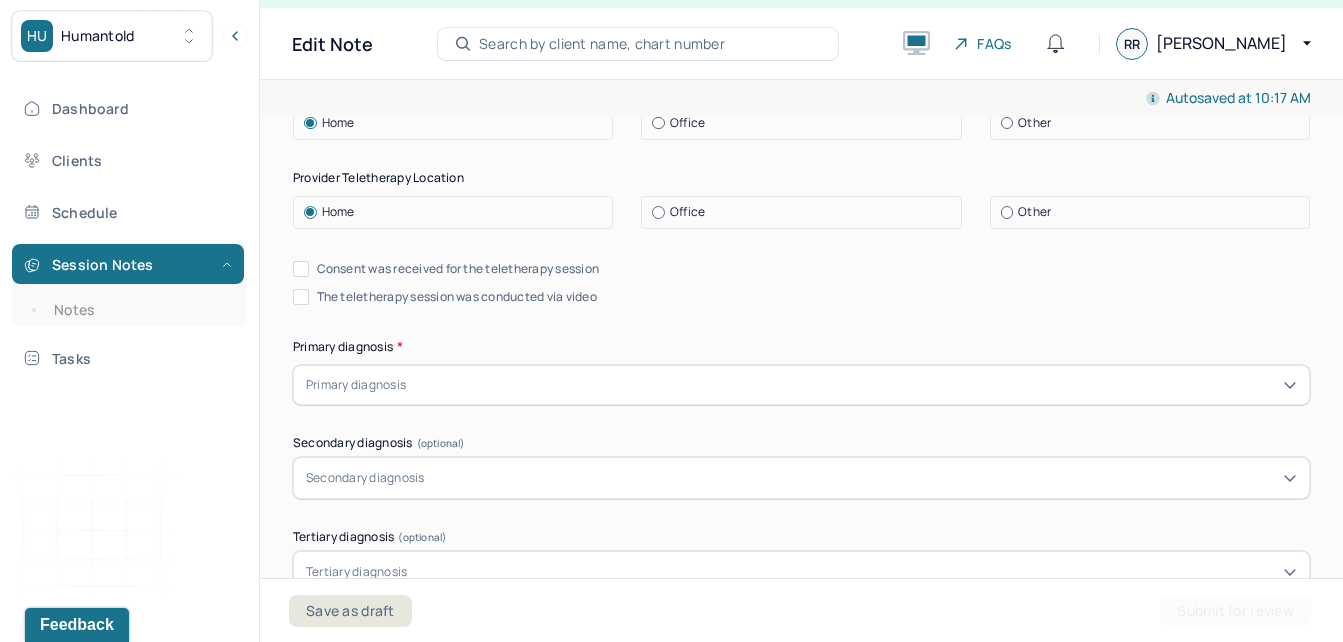 click on "The teletherapy session was conducted via video" at bounding box center [301, 297] 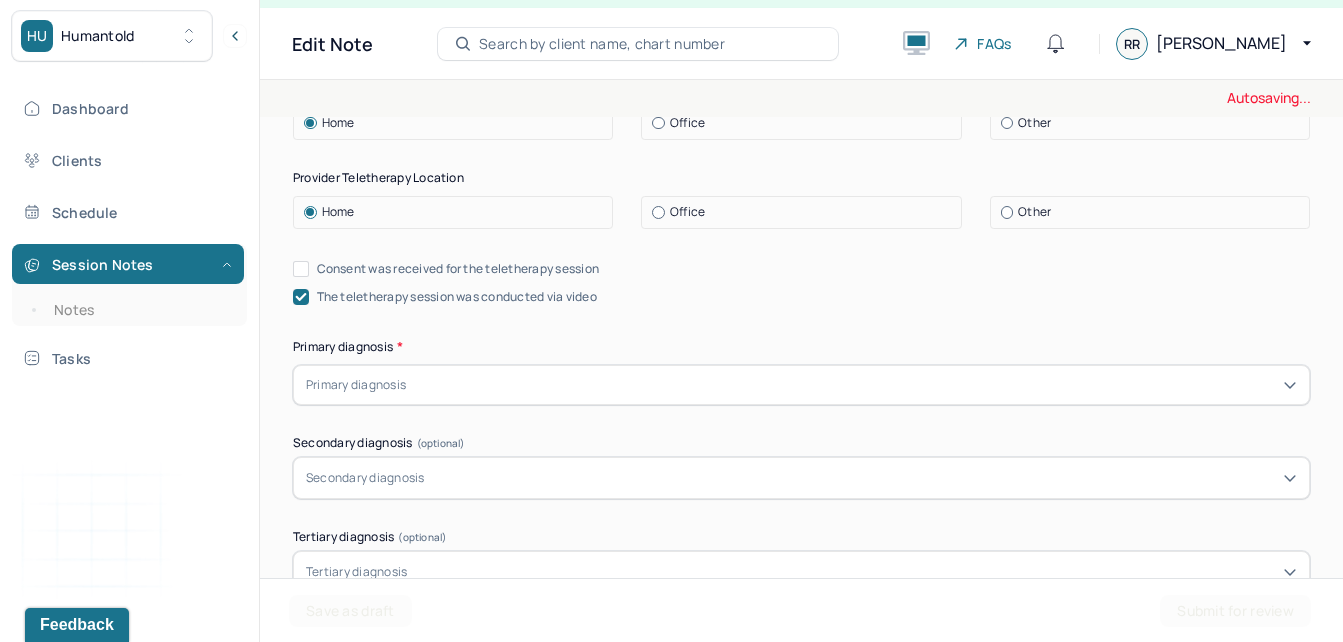 click on "Consent was received for the teletherapy session" at bounding box center [301, 269] 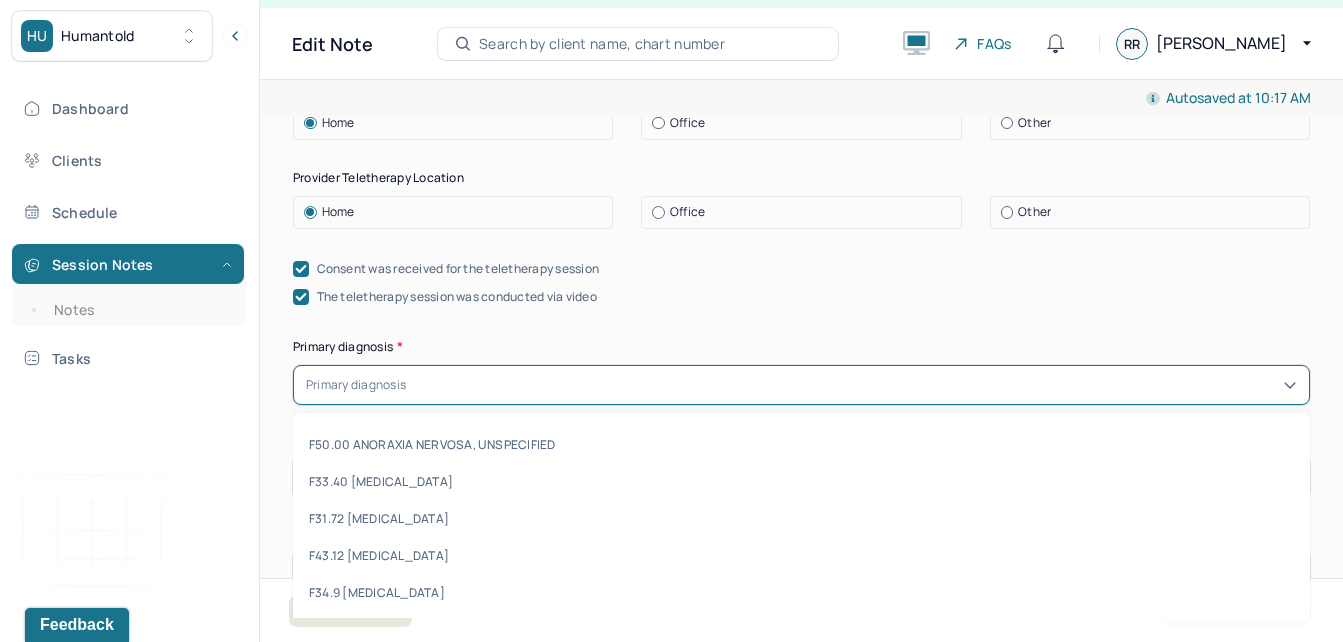 click on "Primary diagnosis" at bounding box center (801, 385) 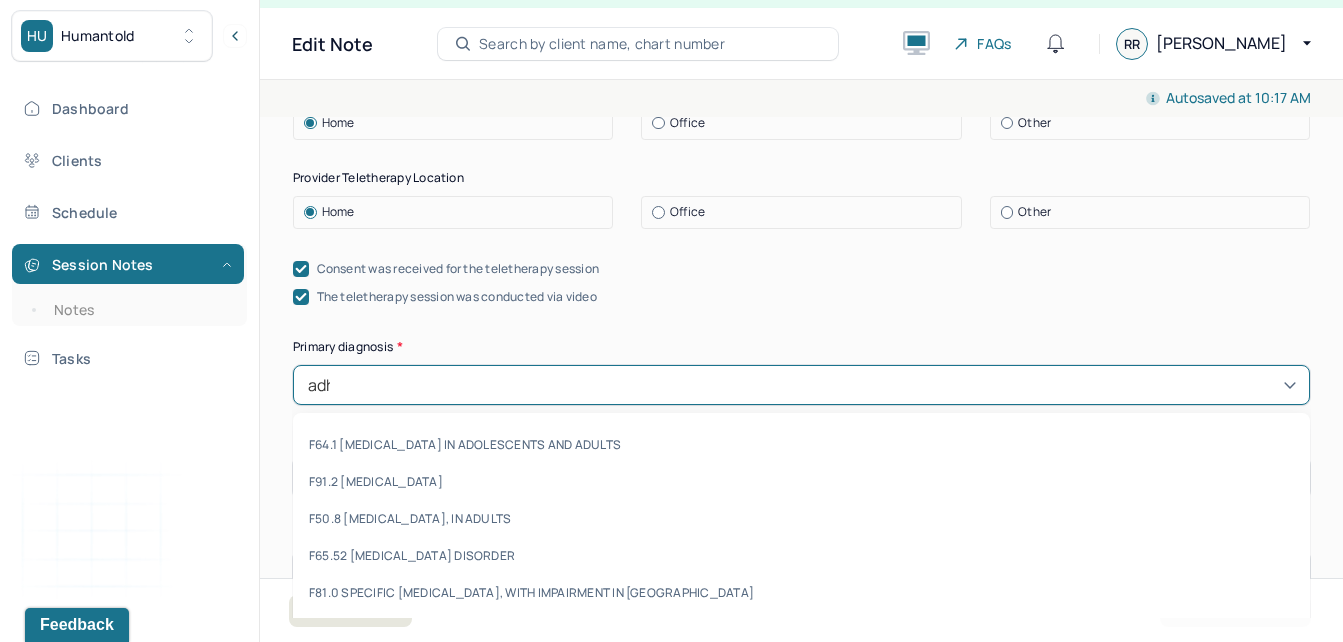 type on "[MEDICAL_DATA]" 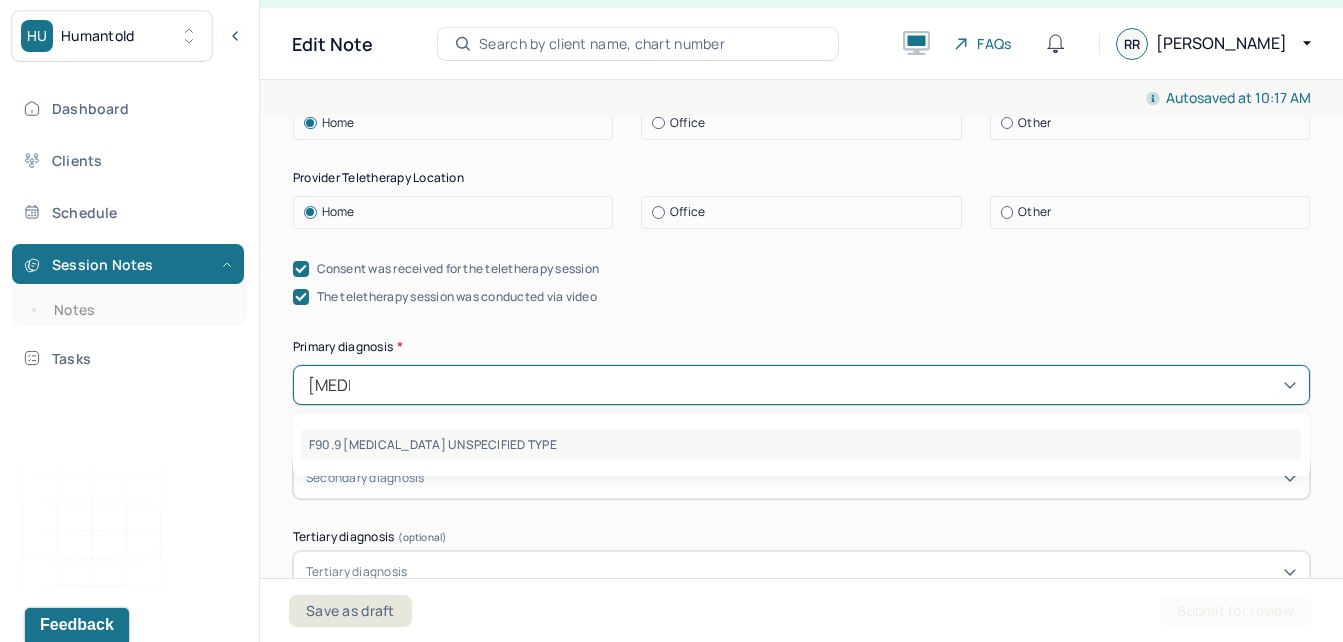 click on "F90.9 [MEDICAL_DATA] UNSPECIFIED TYPE" at bounding box center (801, 444) 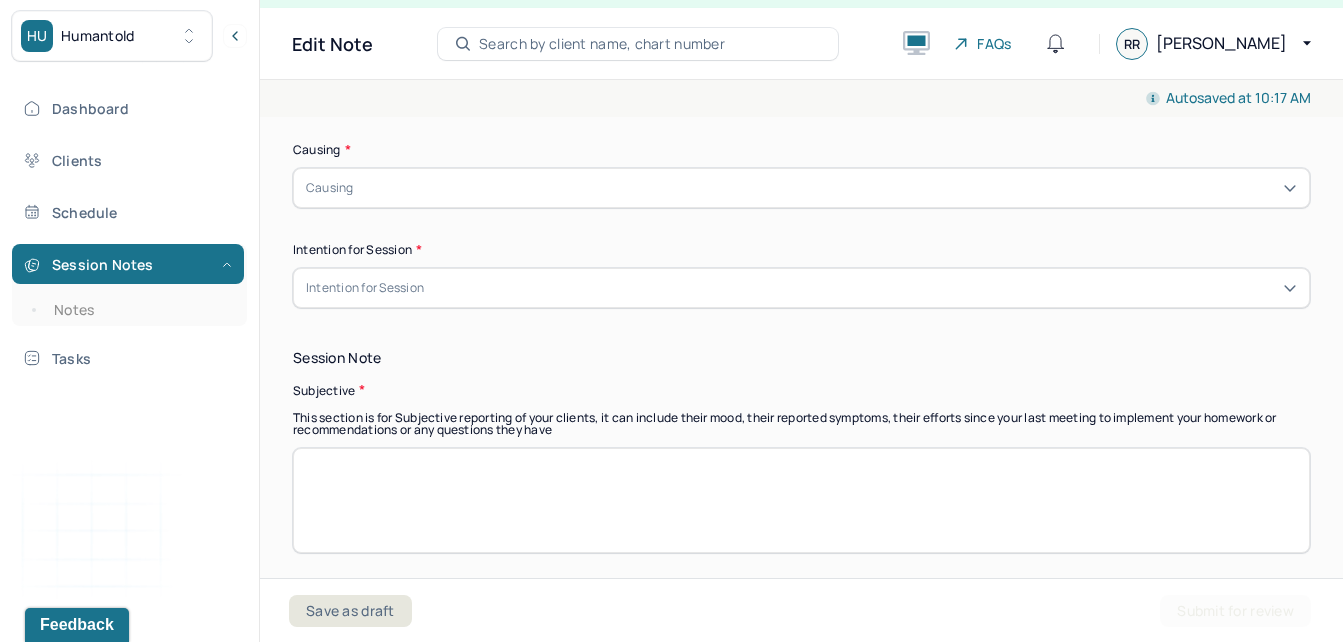 scroll, scrollTop: 1154, scrollLeft: 0, axis: vertical 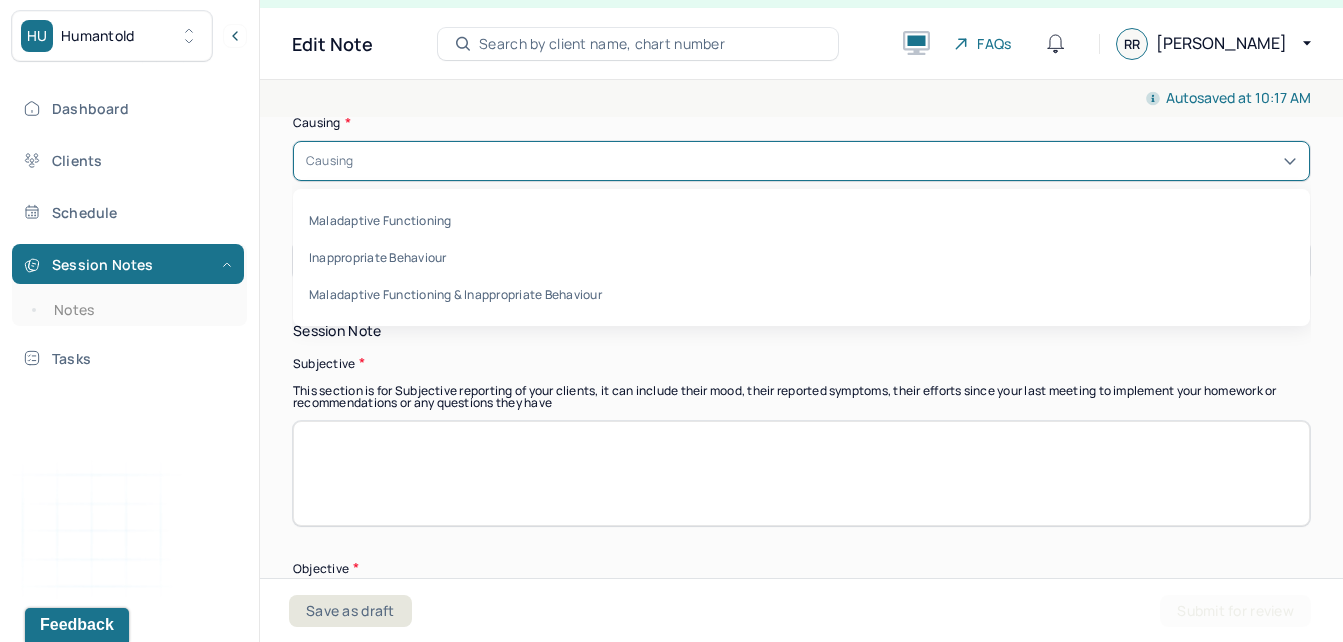 click on "Causing" at bounding box center (801, 161) 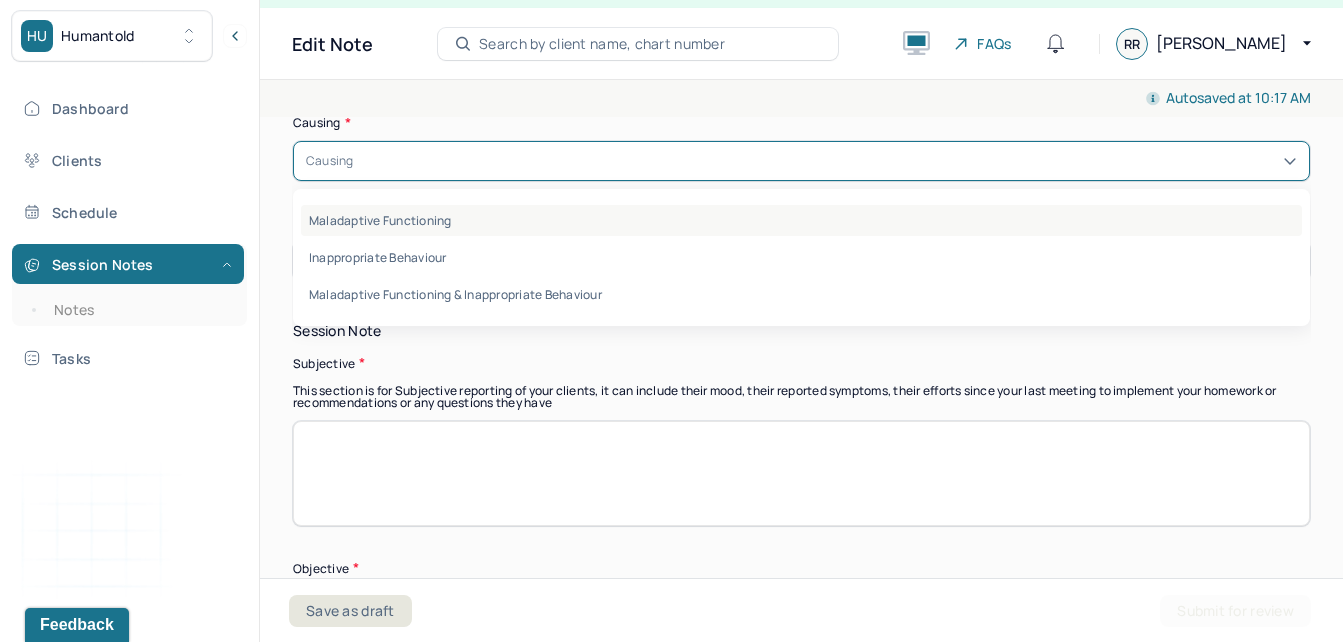 click on "Maladaptive Functioning" at bounding box center (801, 220) 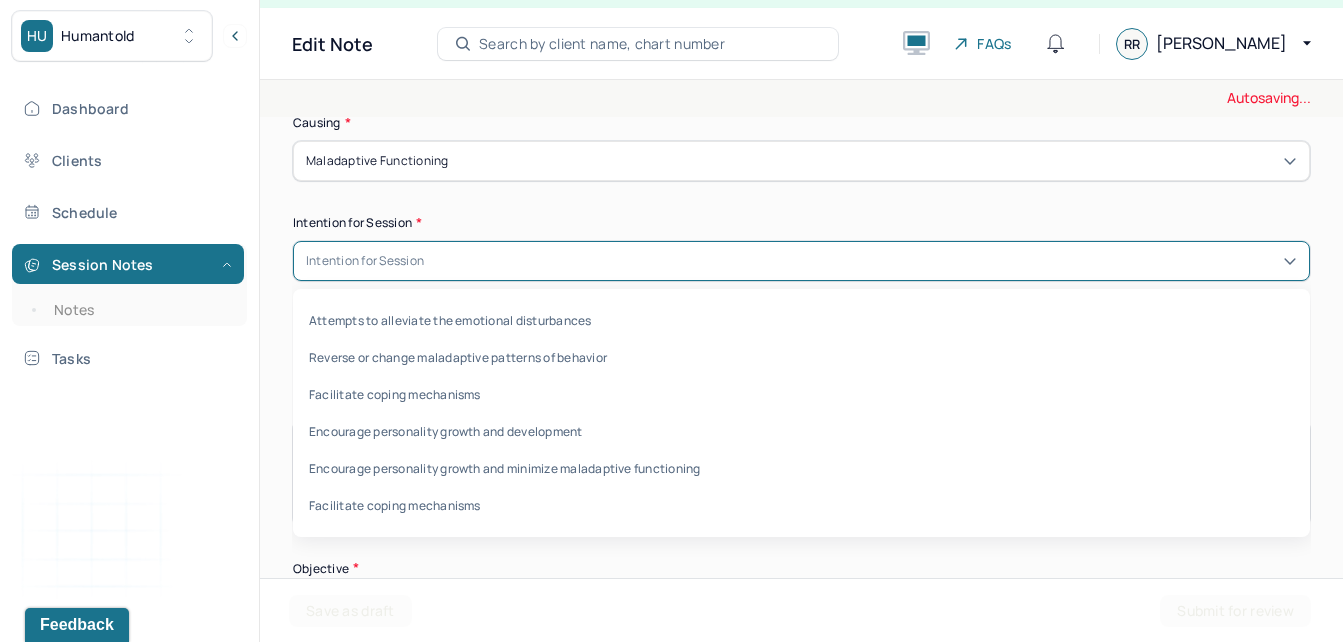click on "Intention for Session" at bounding box center (365, 261) 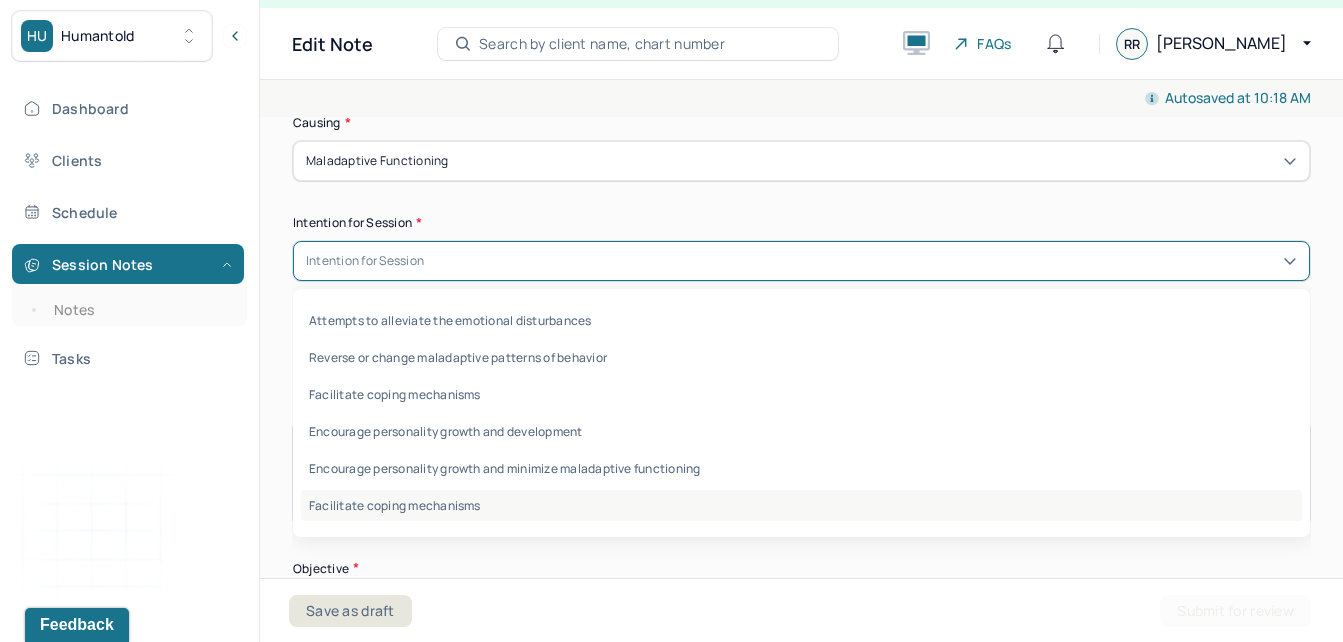 click on "Facilitate coping mechanisms" at bounding box center (801, 505) 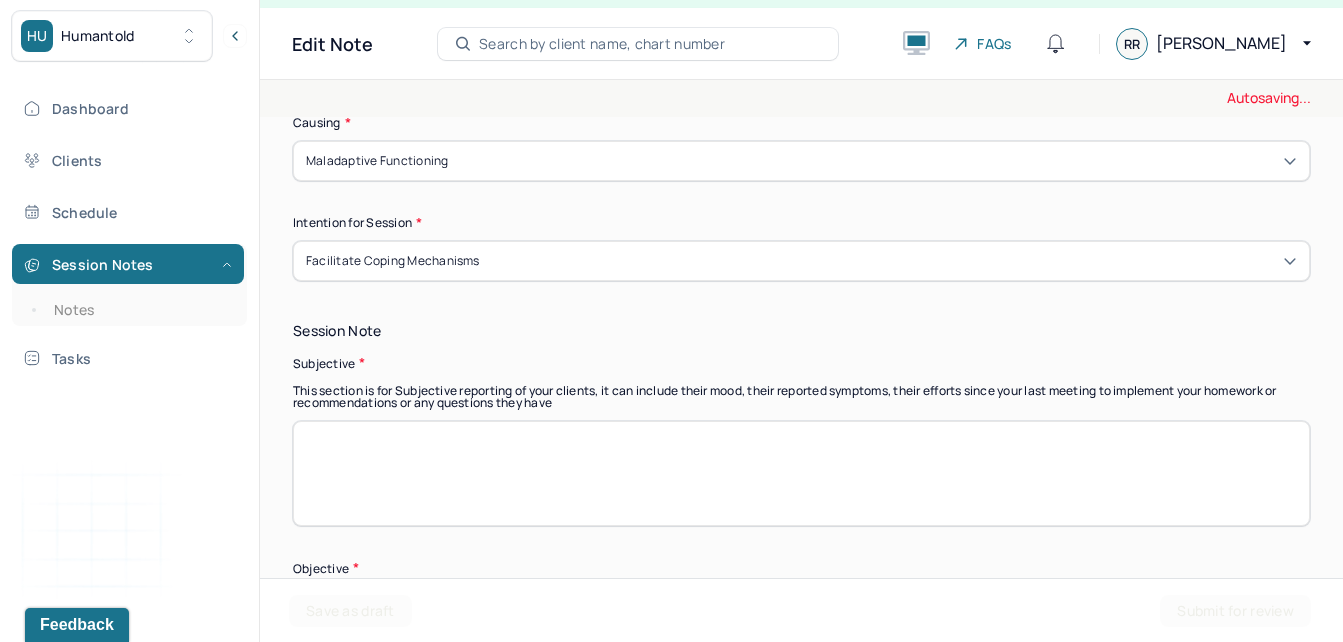 click at bounding box center [801, 473] 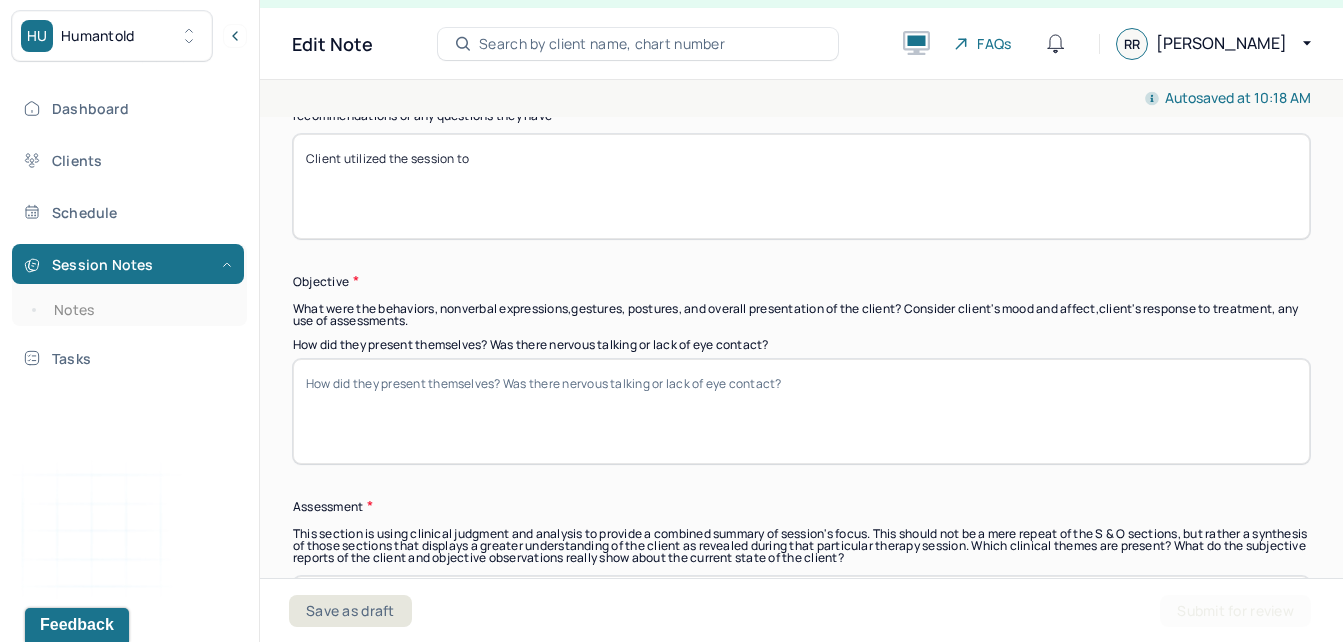 scroll, scrollTop: 1451, scrollLeft: 0, axis: vertical 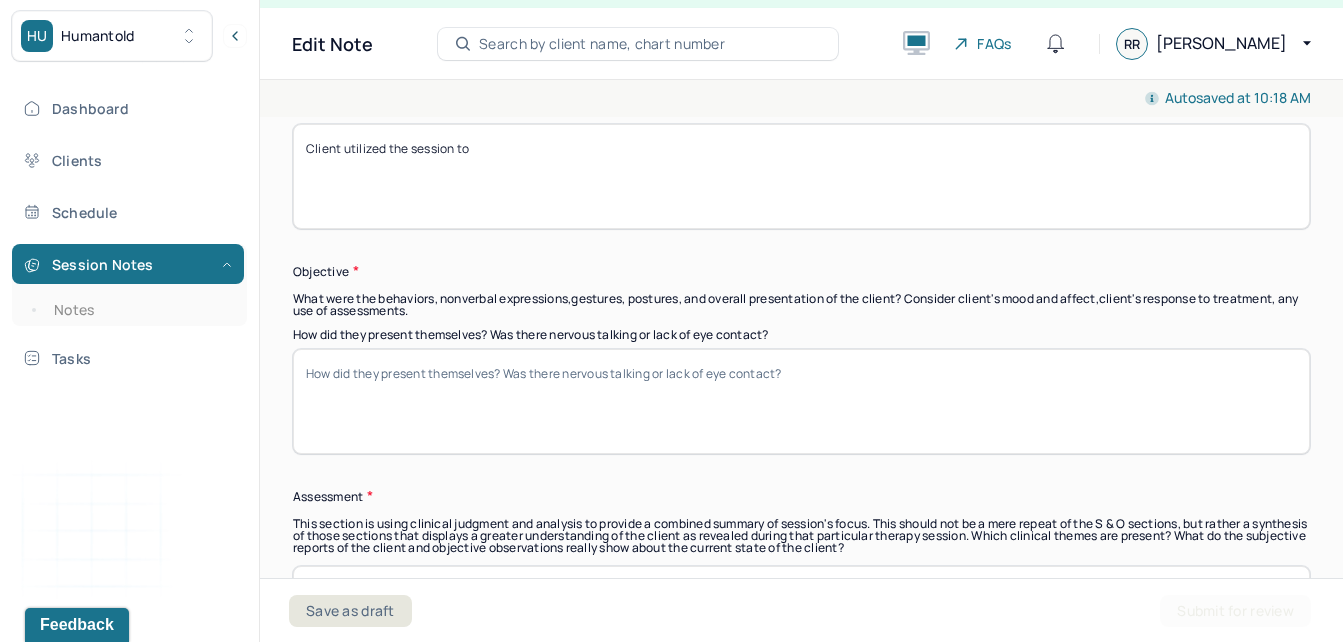 type on "Client utilized the session to" 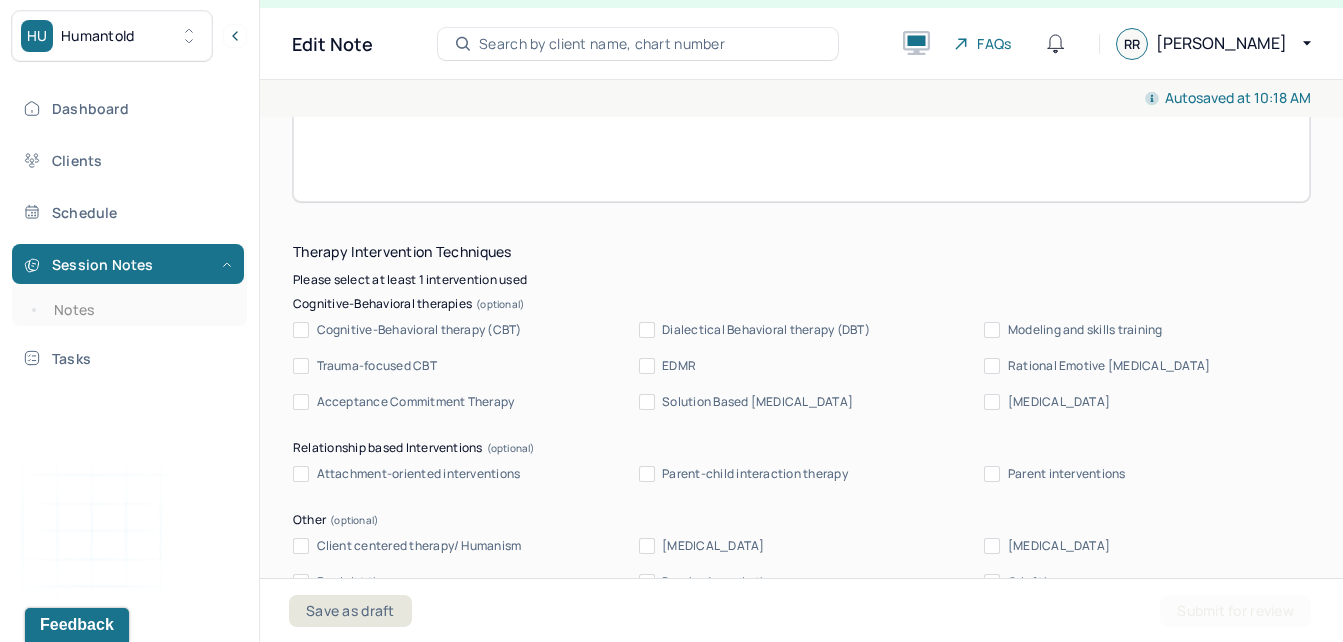 scroll, scrollTop: 1930, scrollLeft: 0, axis: vertical 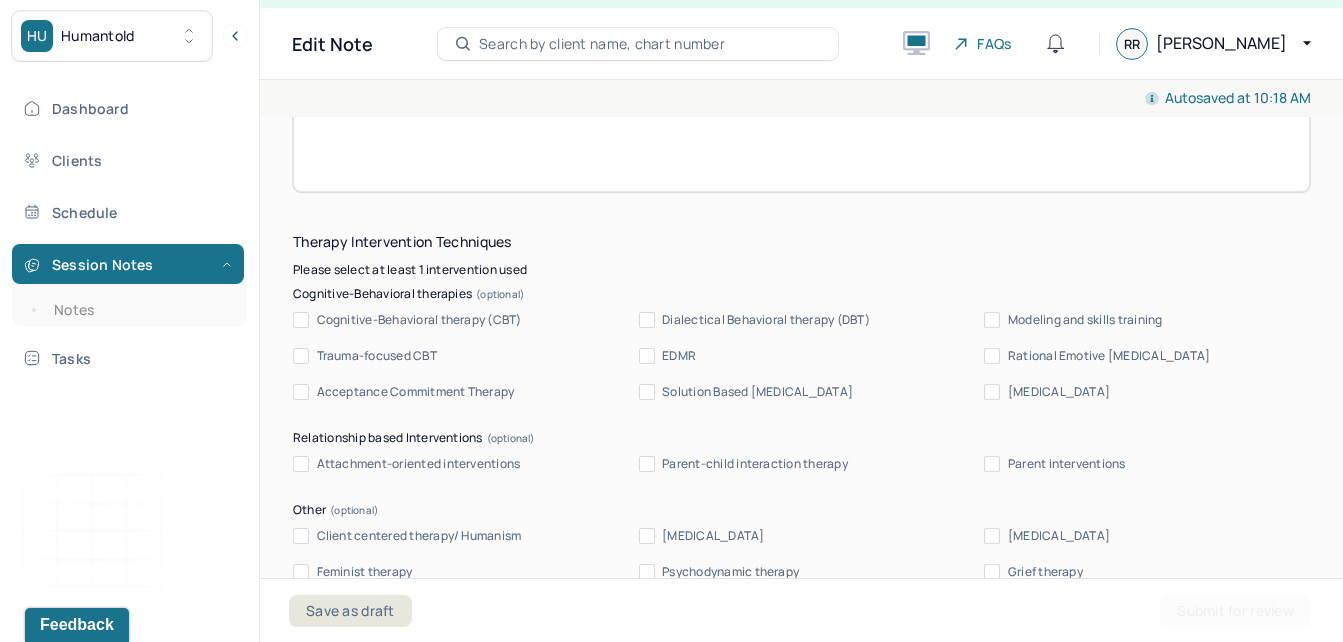 type on "Client presented with a a" 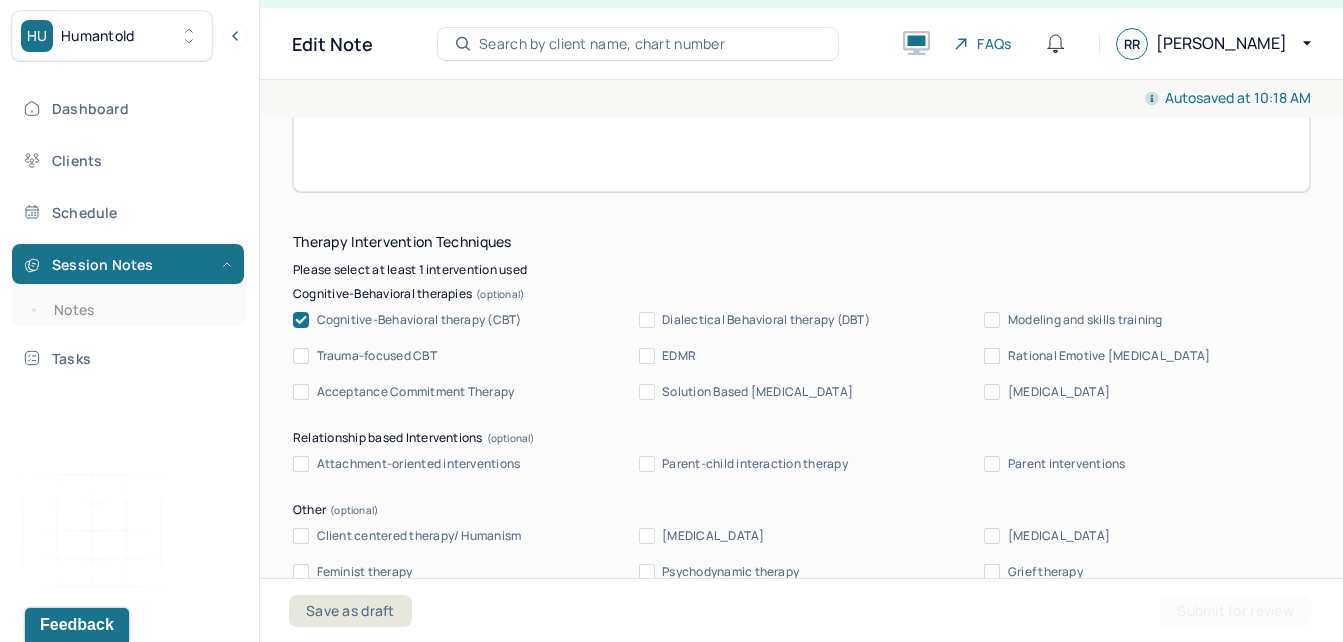 click on "Solution Based [MEDICAL_DATA]" at bounding box center [757, 392] 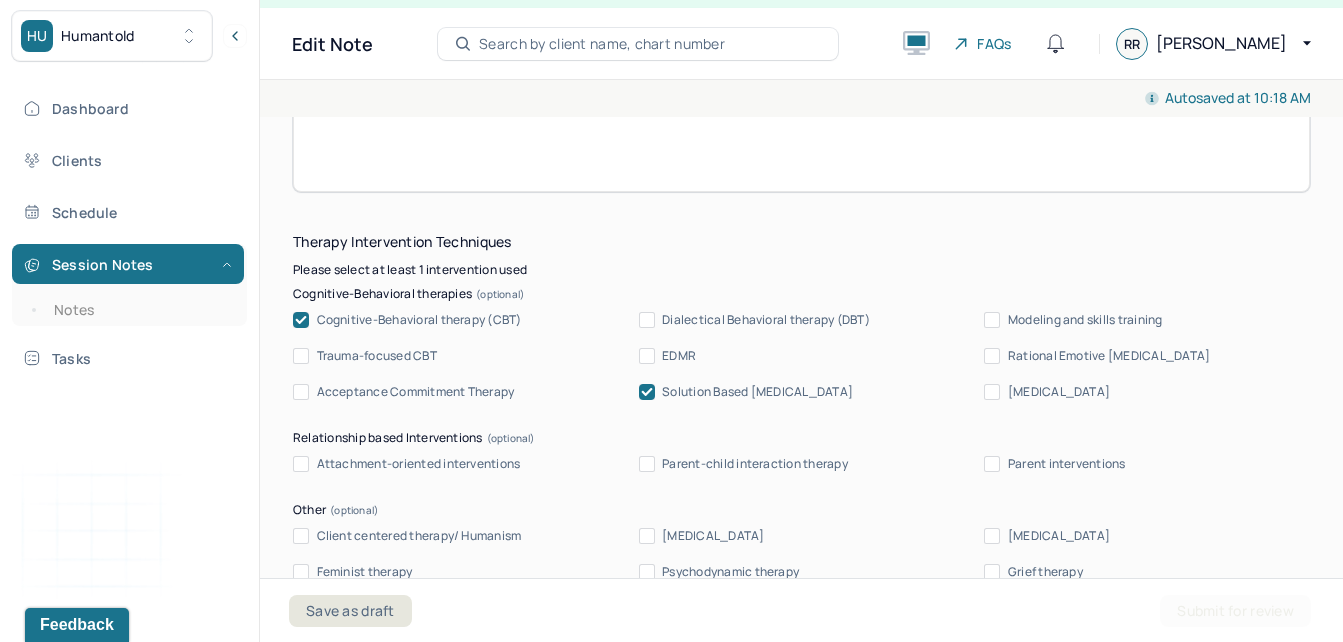 click on "[MEDICAL_DATA]" at bounding box center (1059, 392) 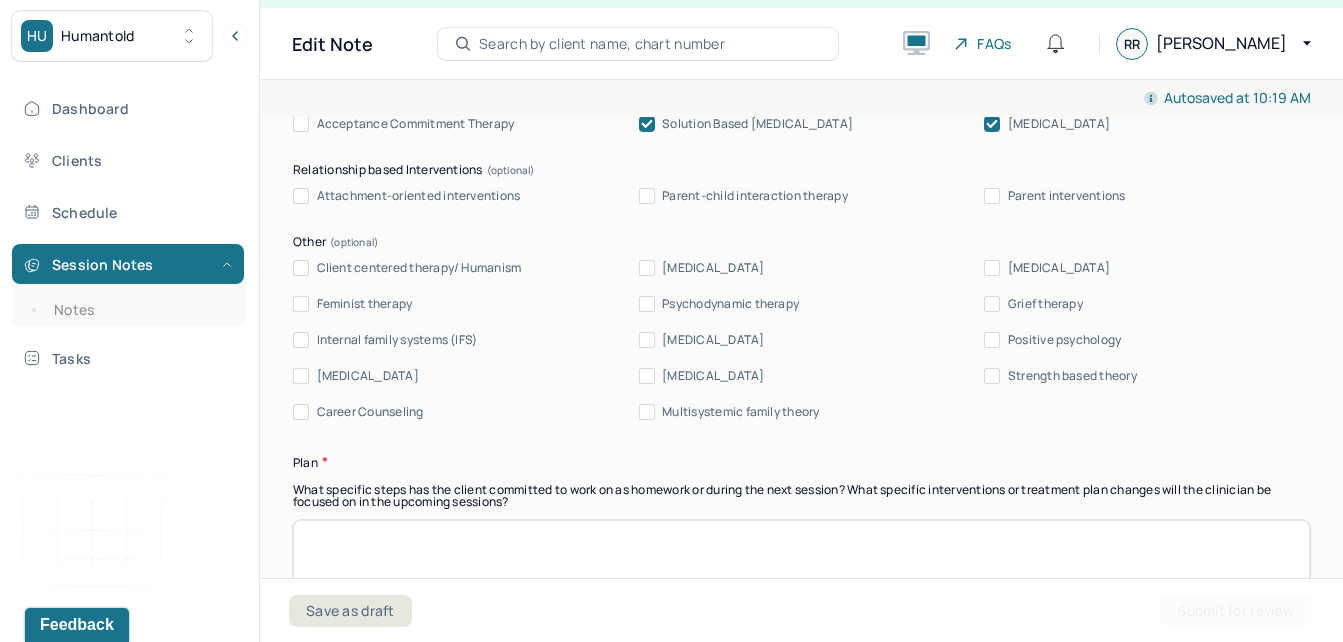 scroll, scrollTop: 2246, scrollLeft: 0, axis: vertical 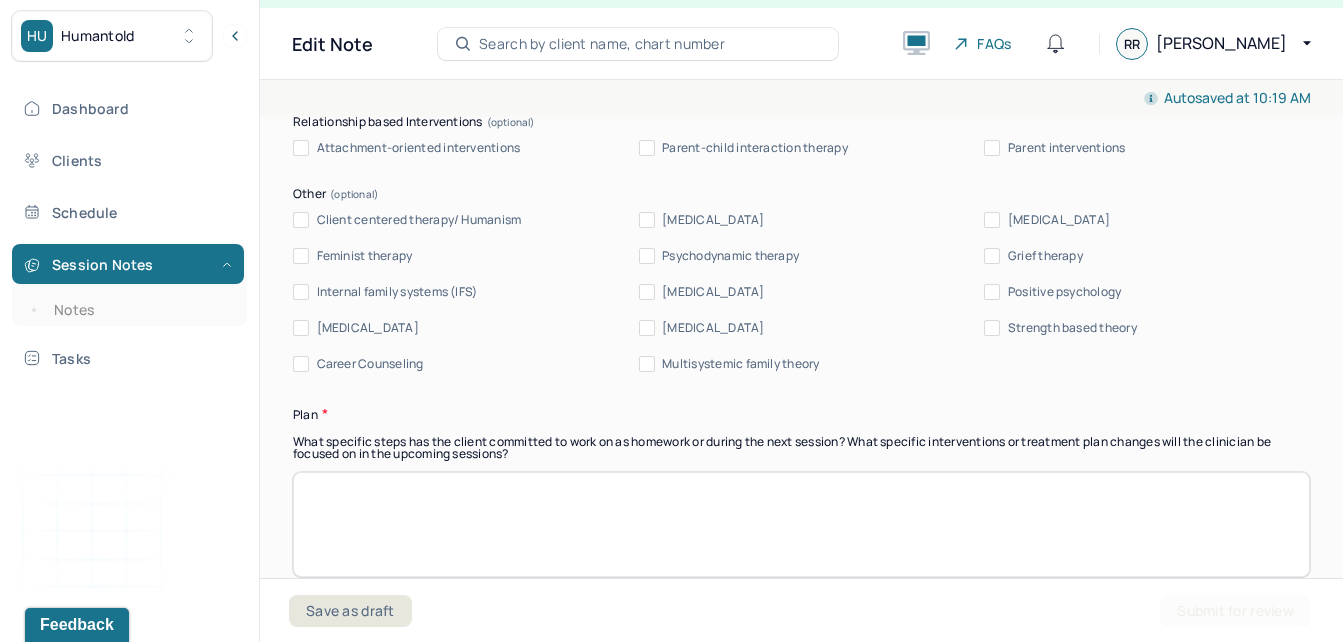 click on "Client centered therapy/ Humanism" at bounding box center [419, 220] 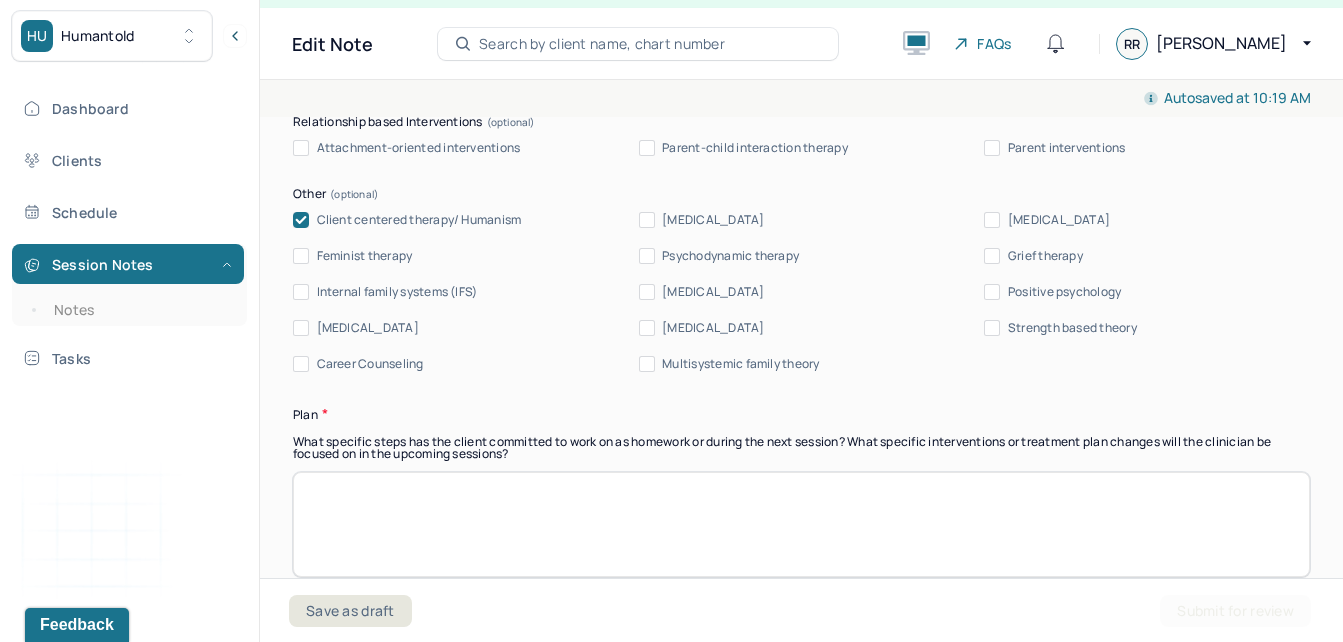 click on "[MEDICAL_DATA]" at bounding box center (368, 328) 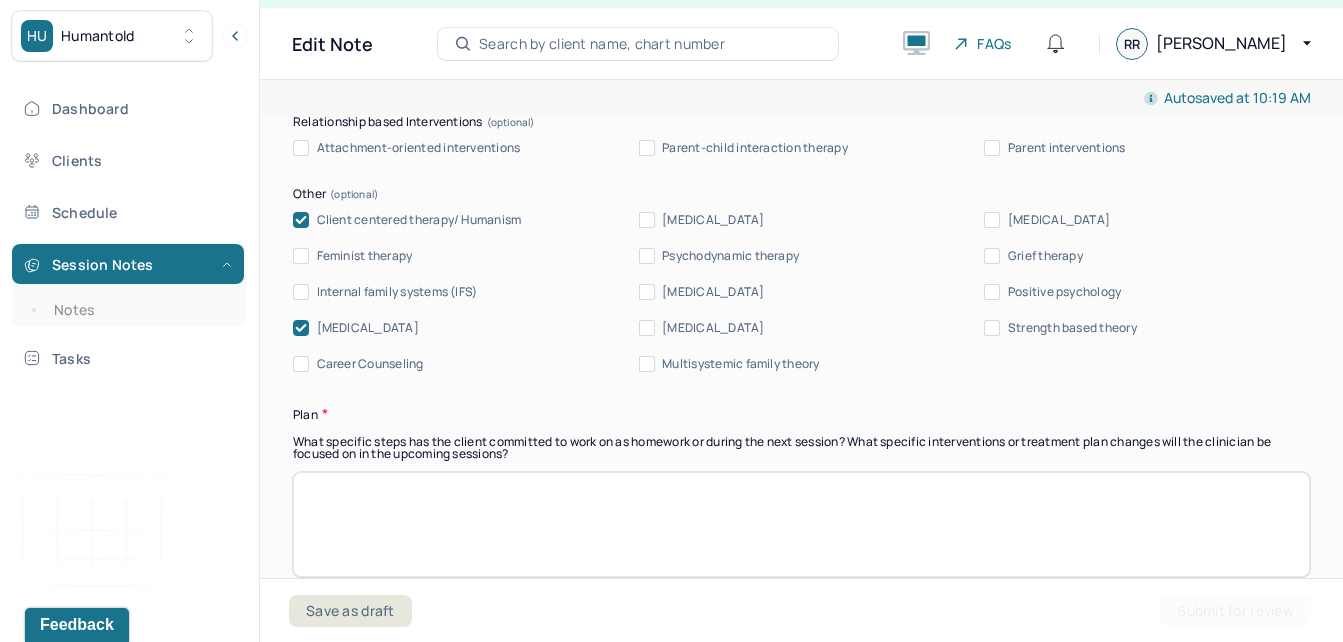 click on "[MEDICAL_DATA]" at bounding box center [368, 328] 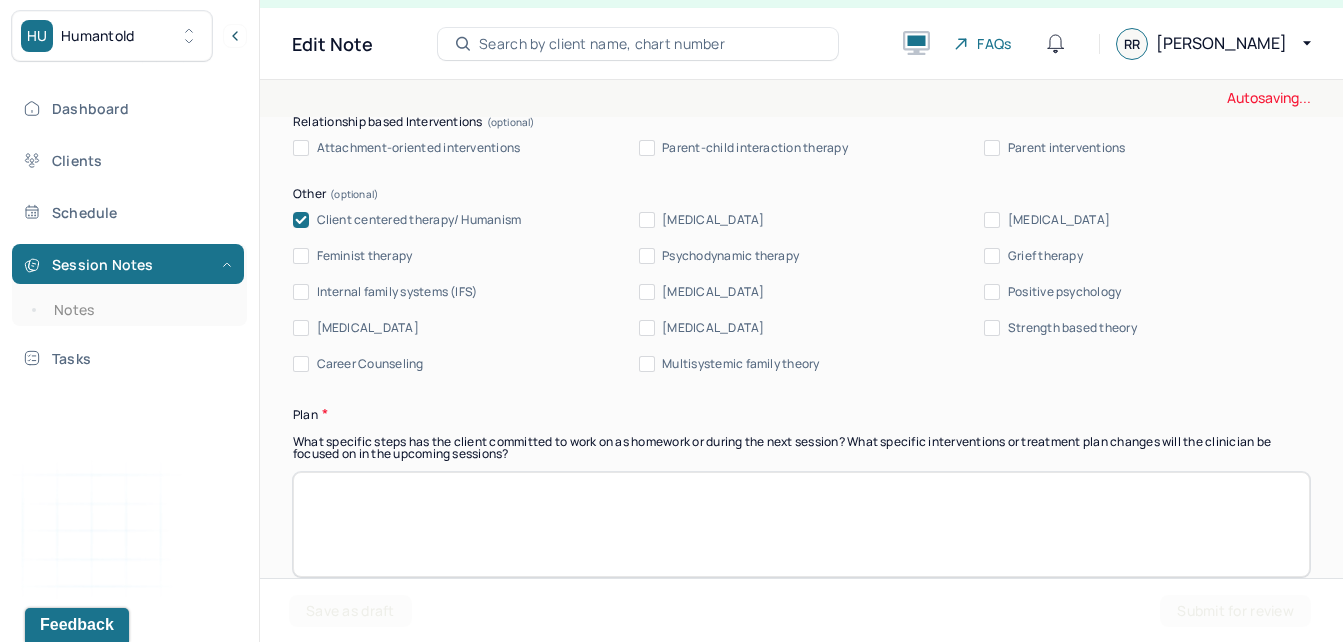 click on "Career Counseling" at bounding box center (358, 364) 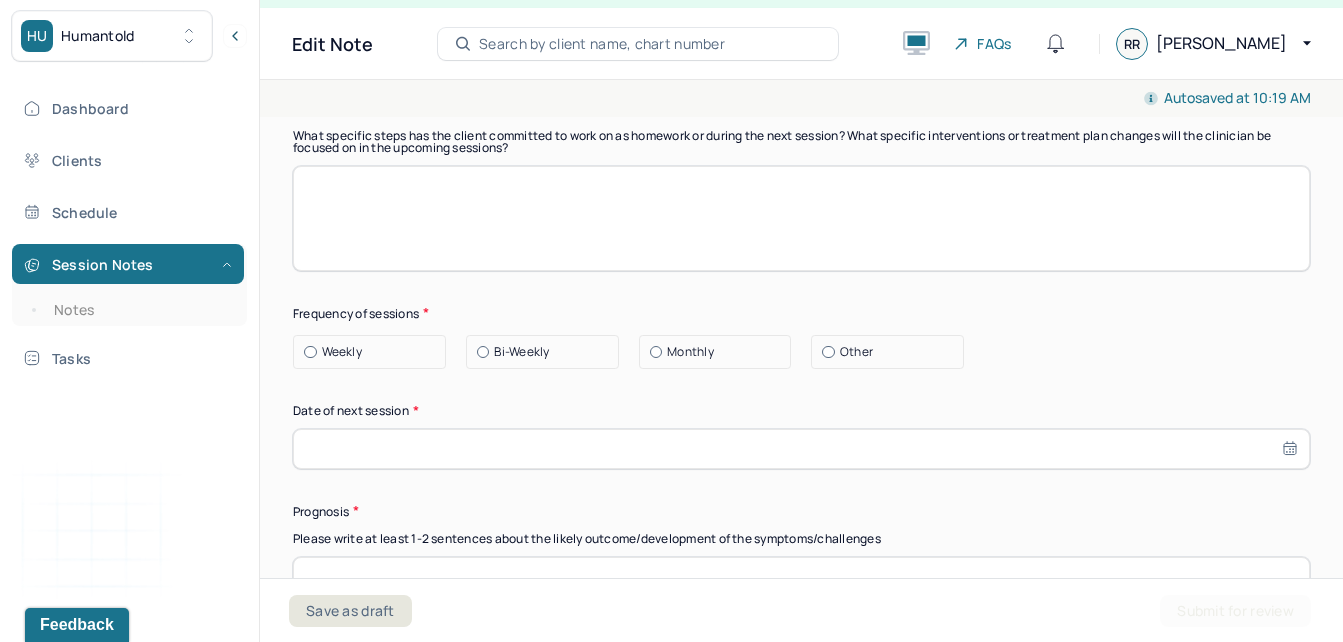 scroll, scrollTop: 2610, scrollLeft: 0, axis: vertical 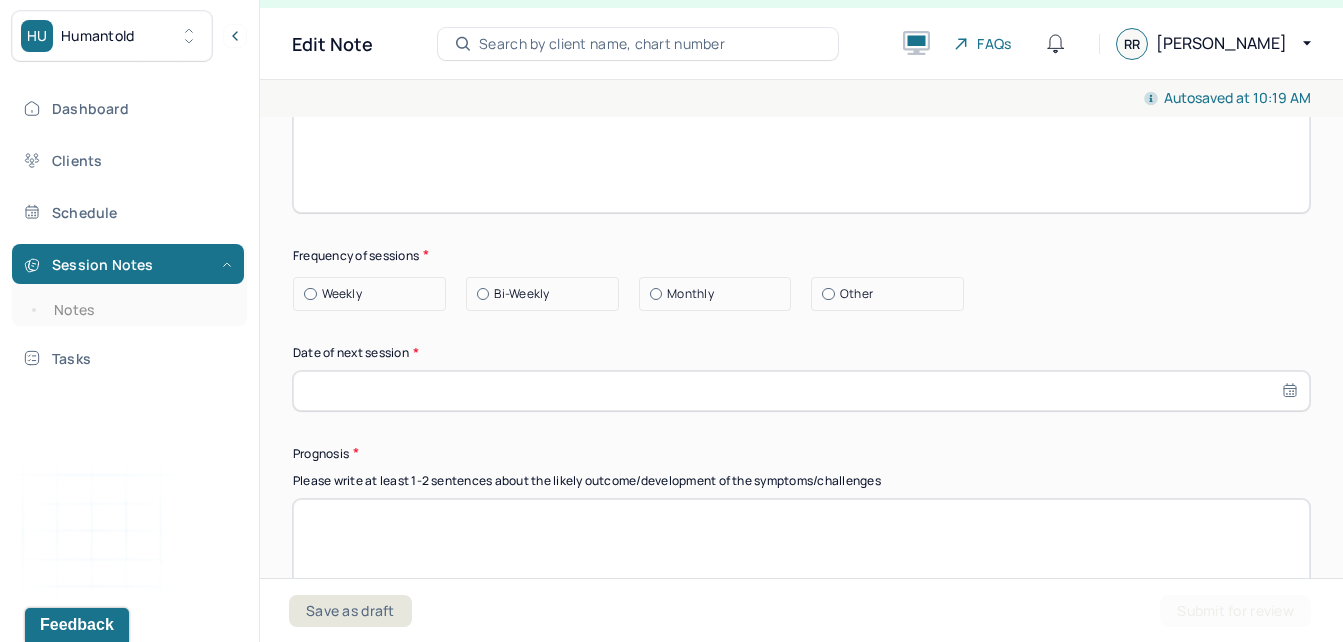 click on "Weekly" at bounding box center [342, 294] 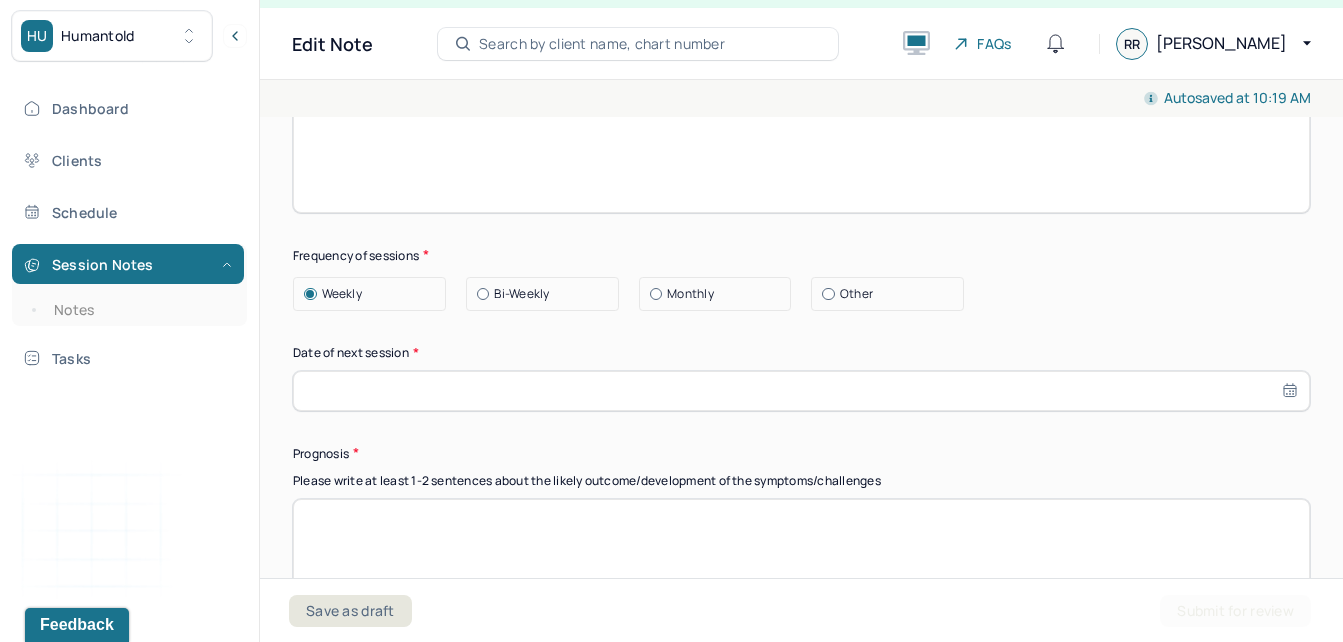 select on "6" 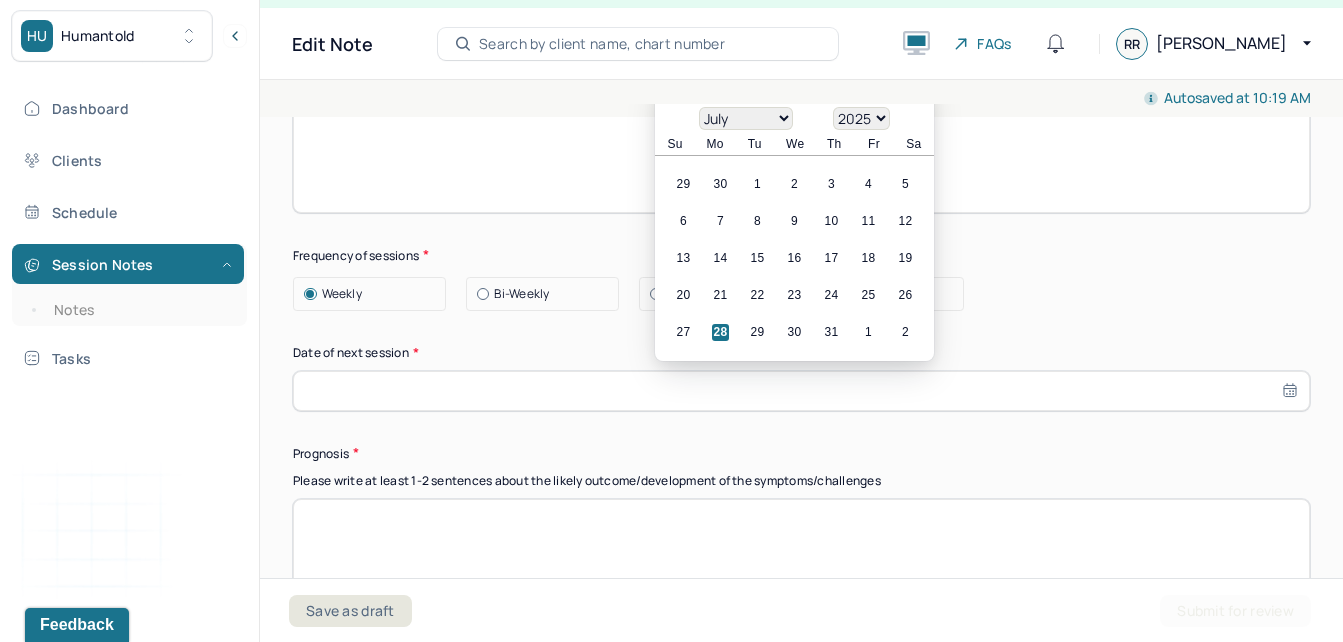 click at bounding box center (801, 391) 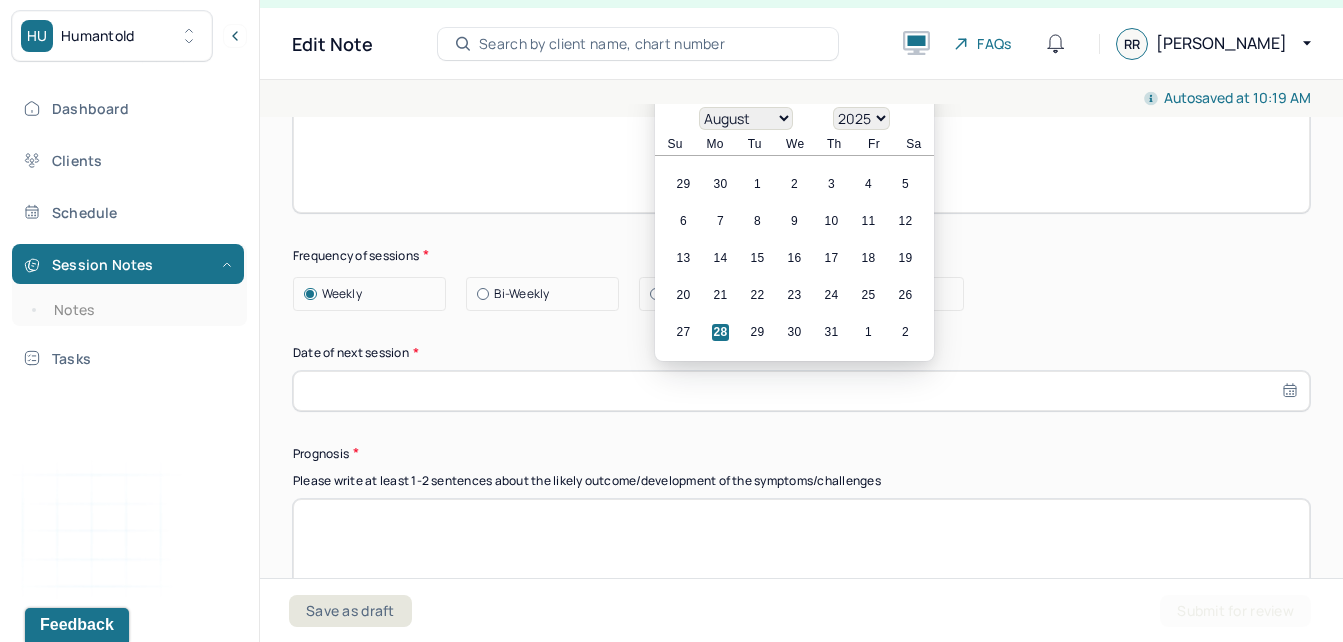 click on "January February March April May June July August September October November December" at bounding box center [746, 118] 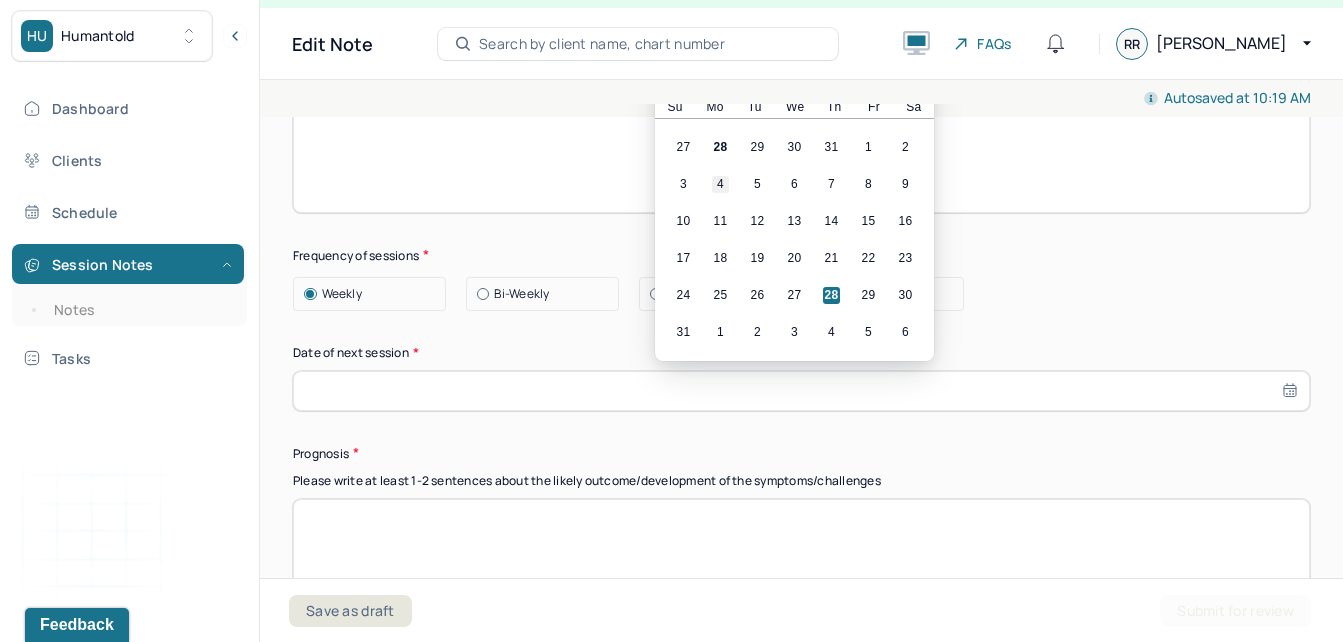 click on "4" at bounding box center (720, 184) 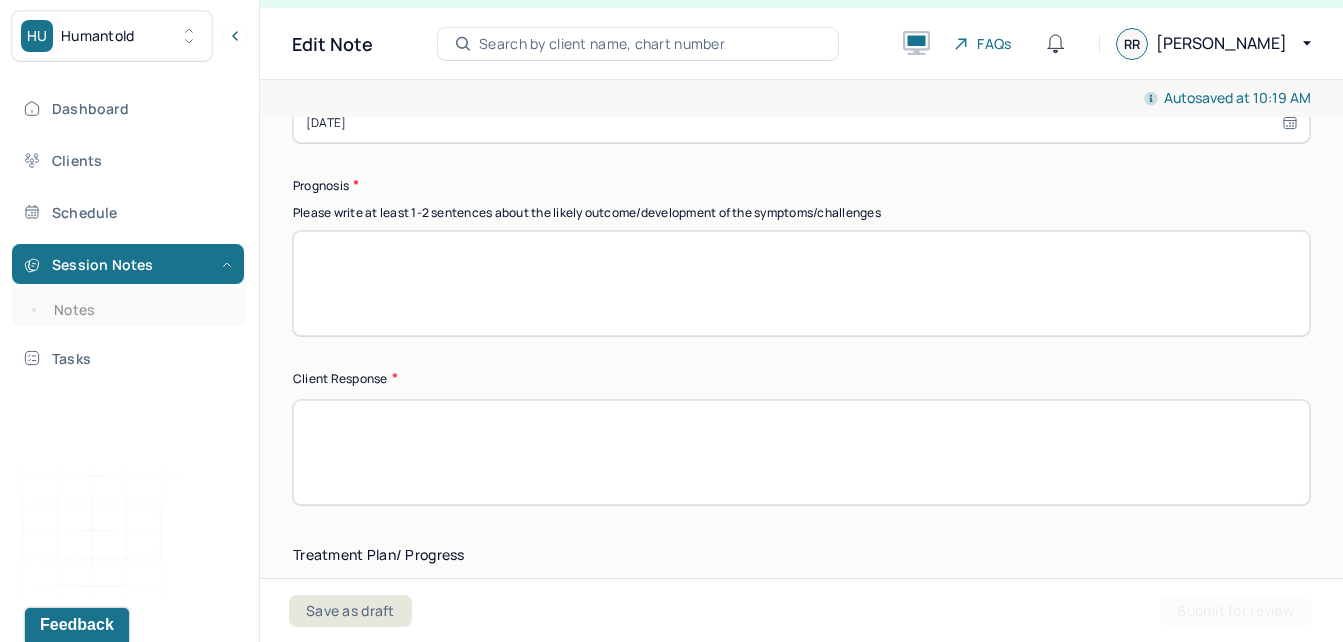 scroll, scrollTop: 2888, scrollLeft: 0, axis: vertical 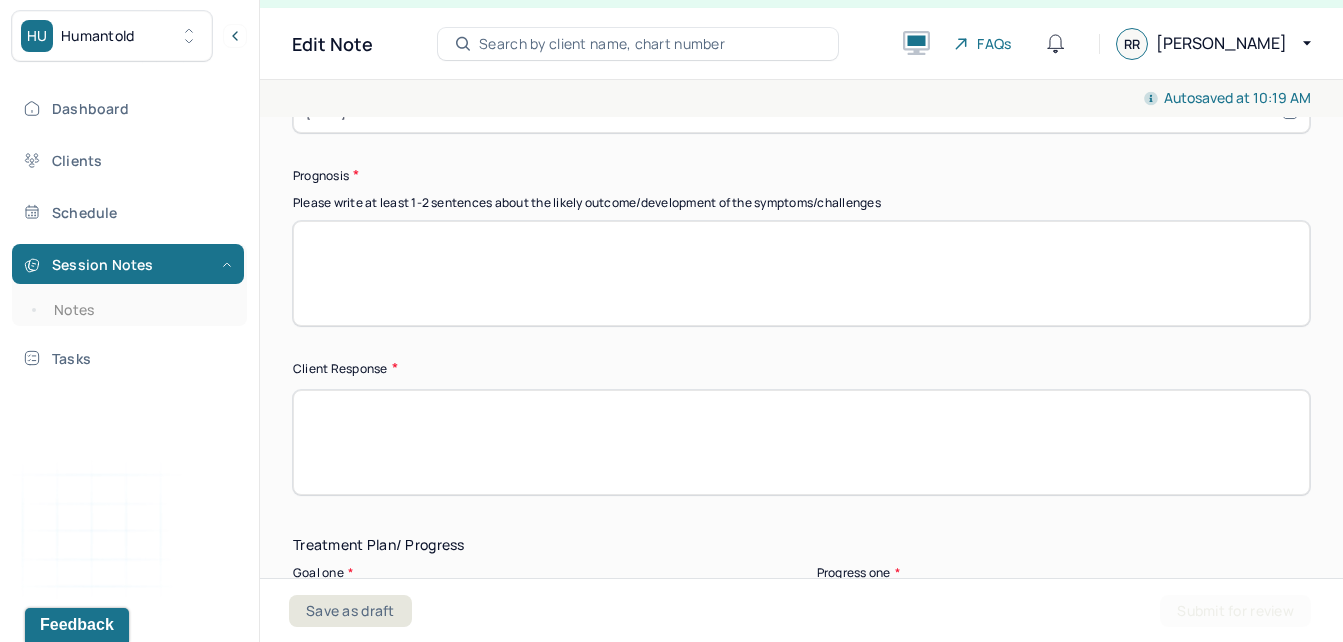 click at bounding box center (801, 442) 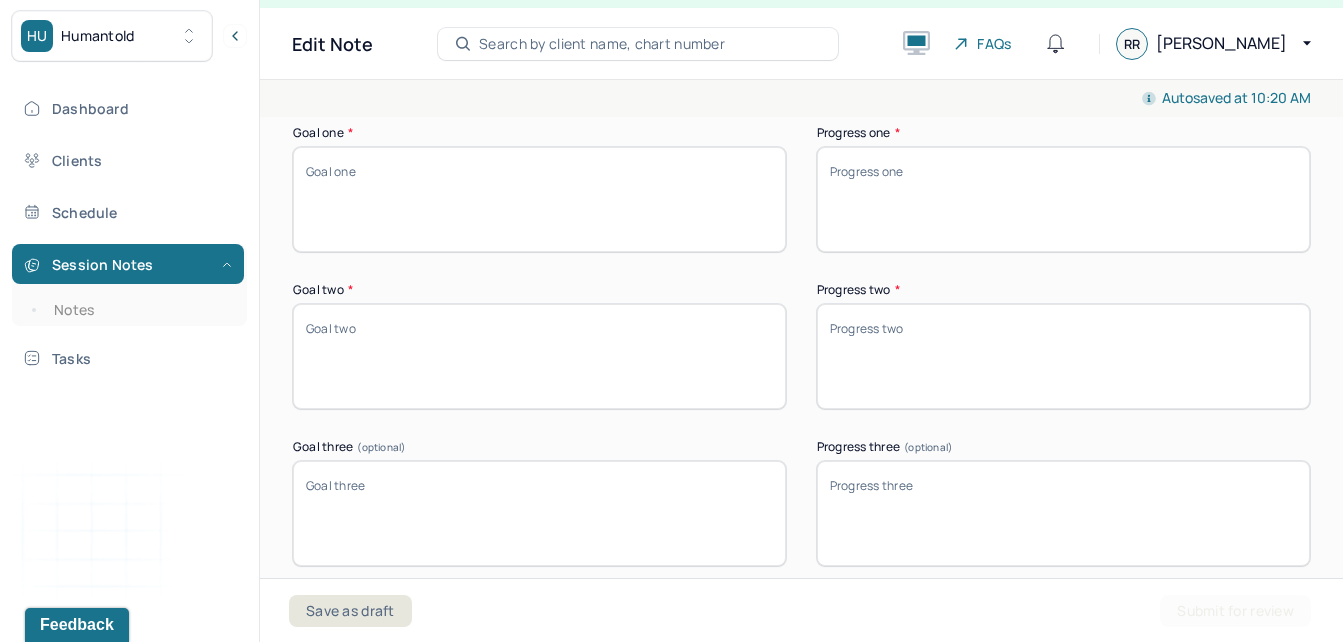 scroll, scrollTop: 3367, scrollLeft: 0, axis: vertical 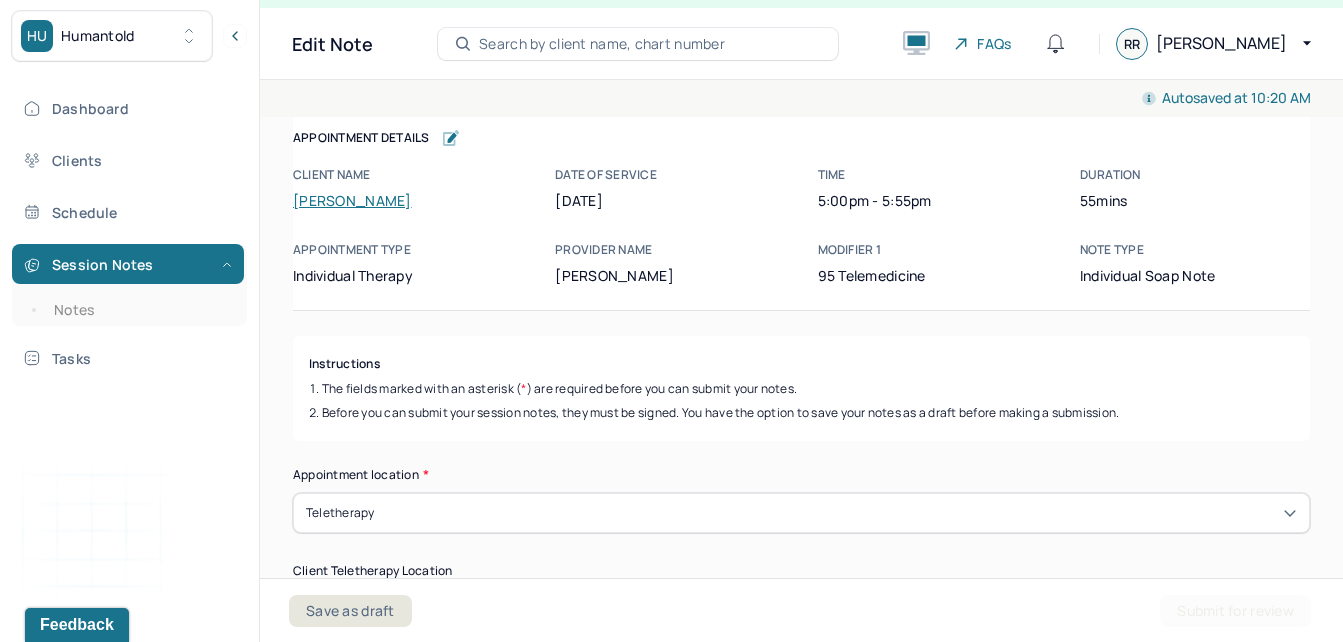 type on "Client was" 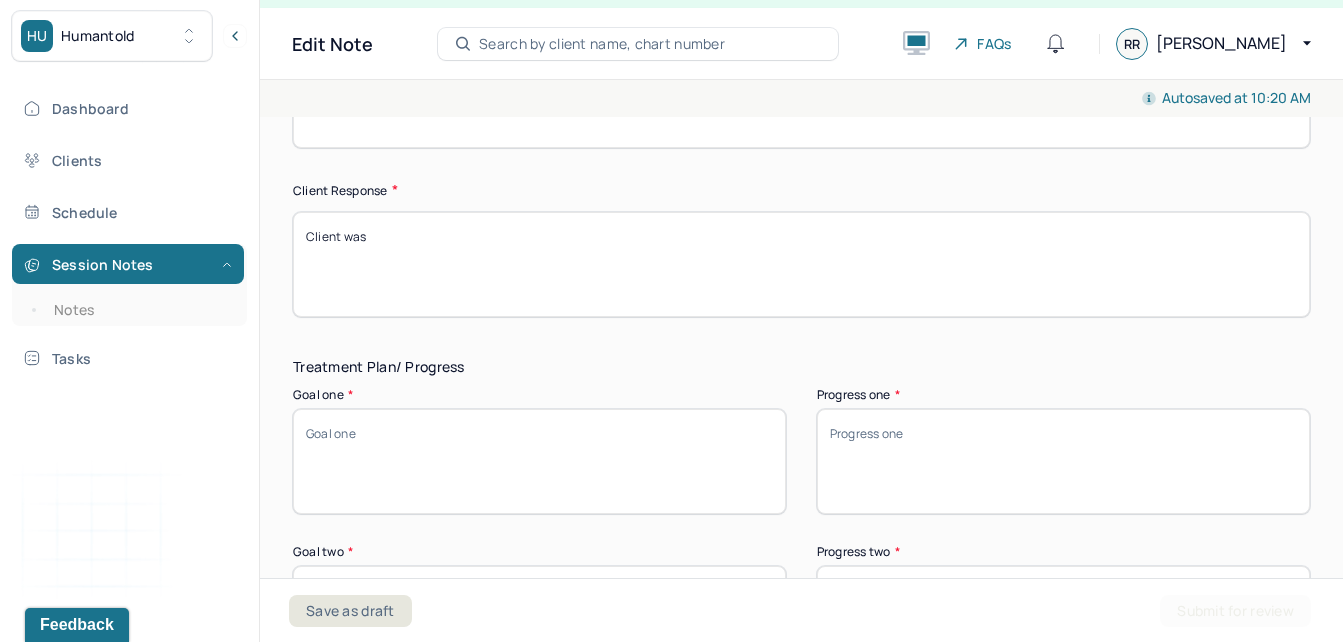scroll, scrollTop: 3046, scrollLeft: 0, axis: vertical 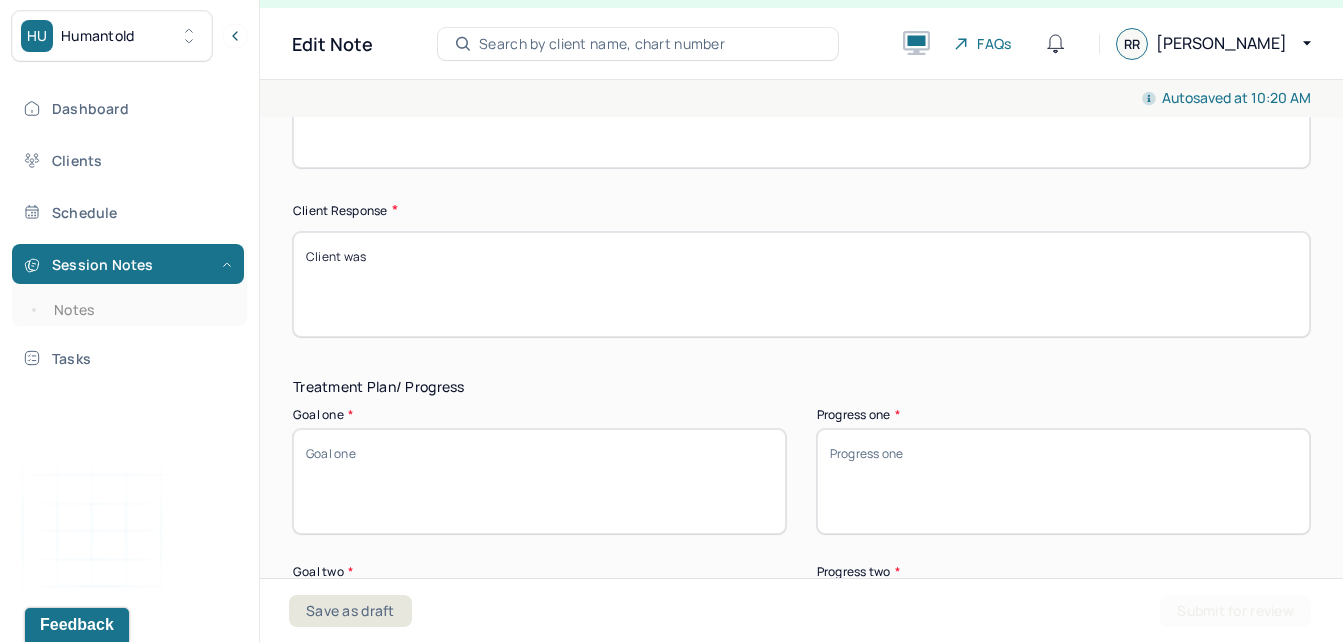 click at bounding box center [801, 115] 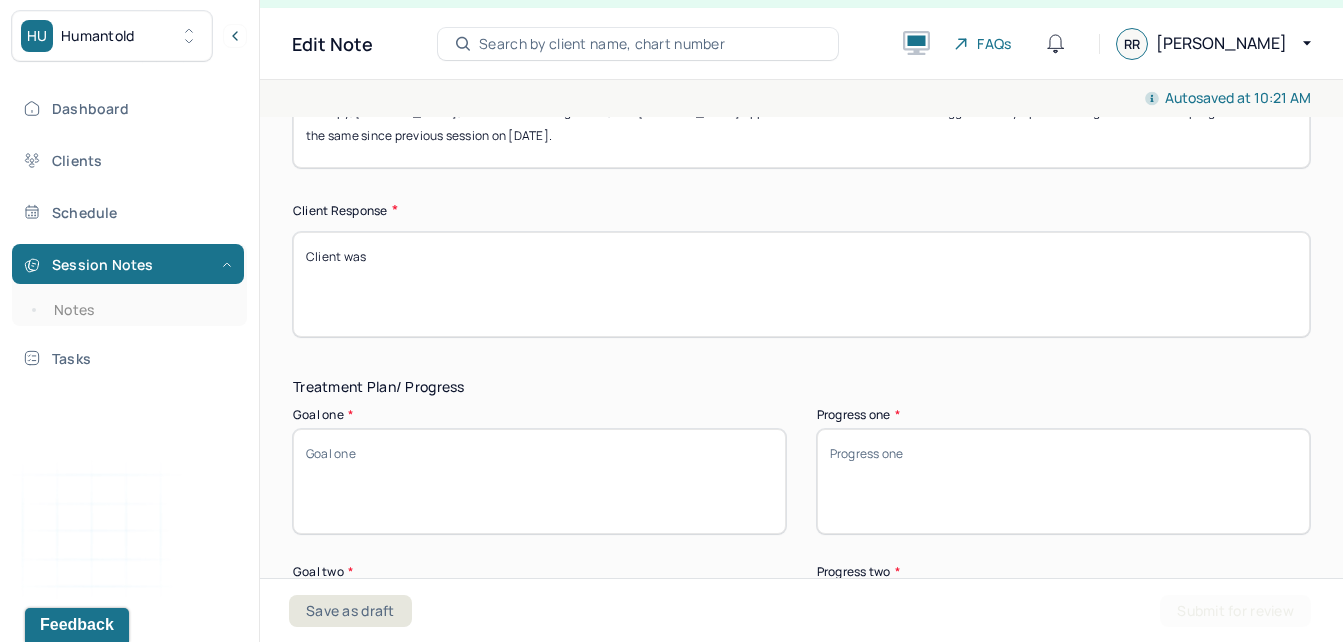 type on "Client has a good prognosis, indicated by their understanding of [MEDICAL_DATA] symptoms. Client is likely to respond well to CBT, supportive therapy, psychodynamic therapy, [MEDICAL_DATA], time/stress management, and [MEDICAL_DATA] approaches to better understand triggers and symptom management. Client’s prognosis remains the same since previous session on [DATE]." 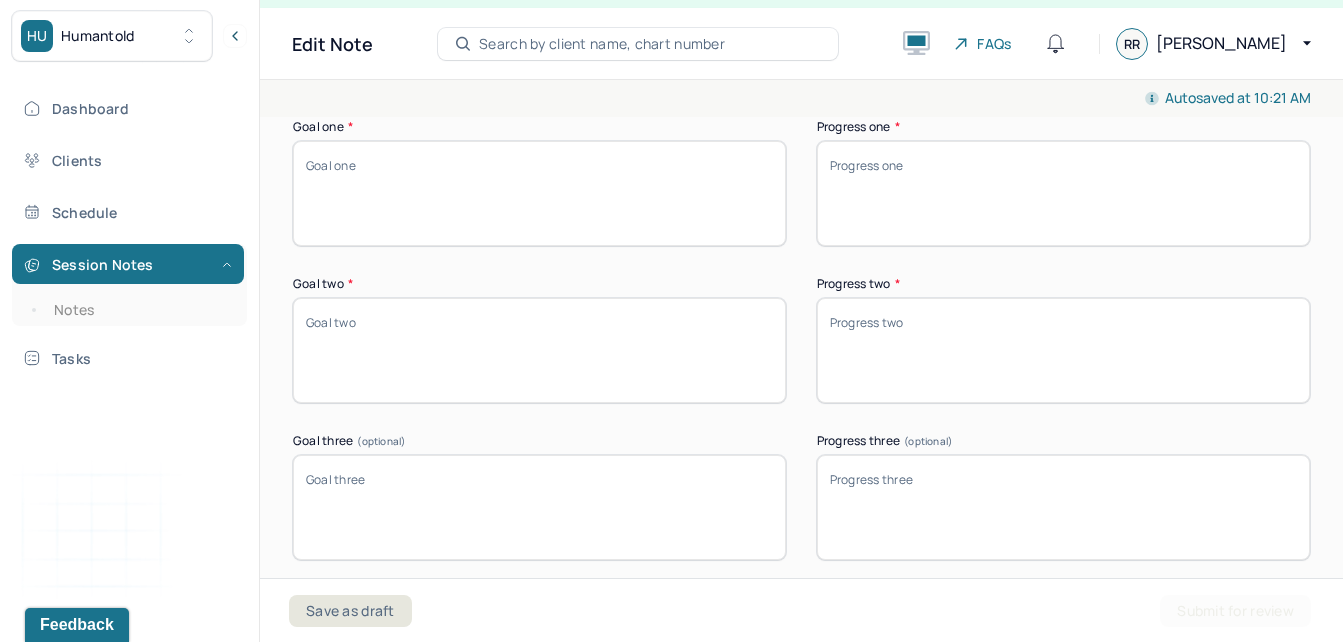 scroll, scrollTop: 3343, scrollLeft: 0, axis: vertical 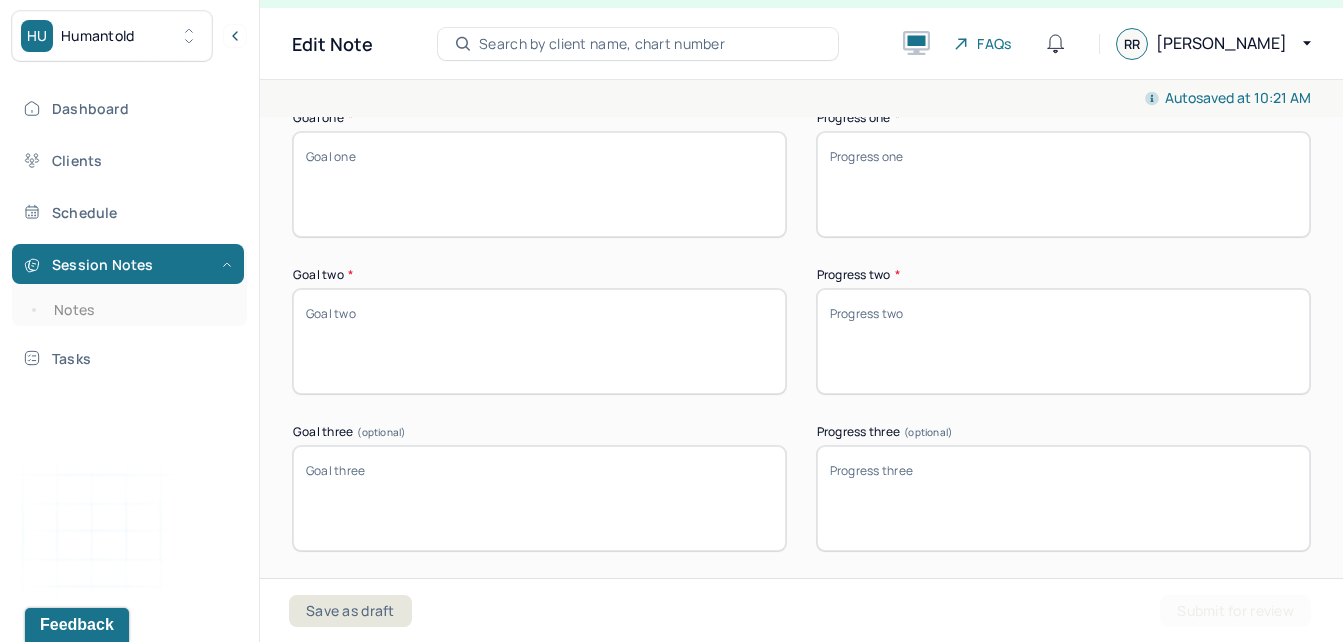 click on "Goal one *" at bounding box center [539, 184] 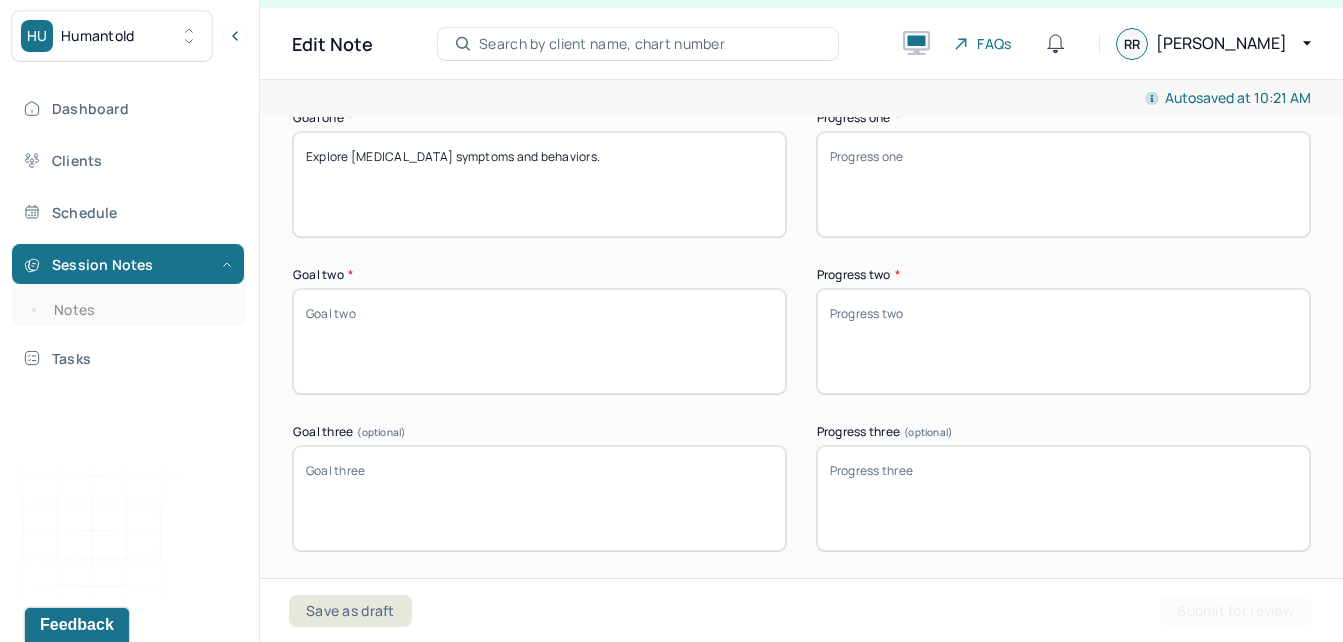 type on "Explore [MEDICAL_DATA] symptoms and behaviors." 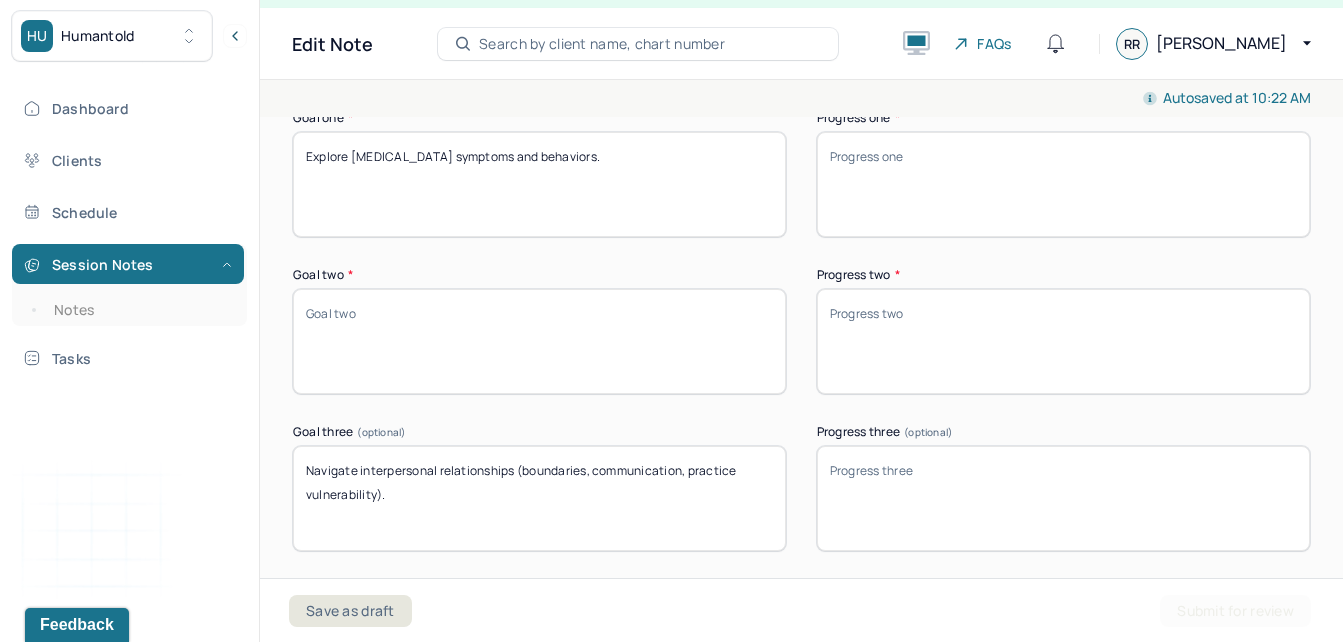 type on "Navigate interpersonal relationships (boundaries, communication, practice vulnerability)." 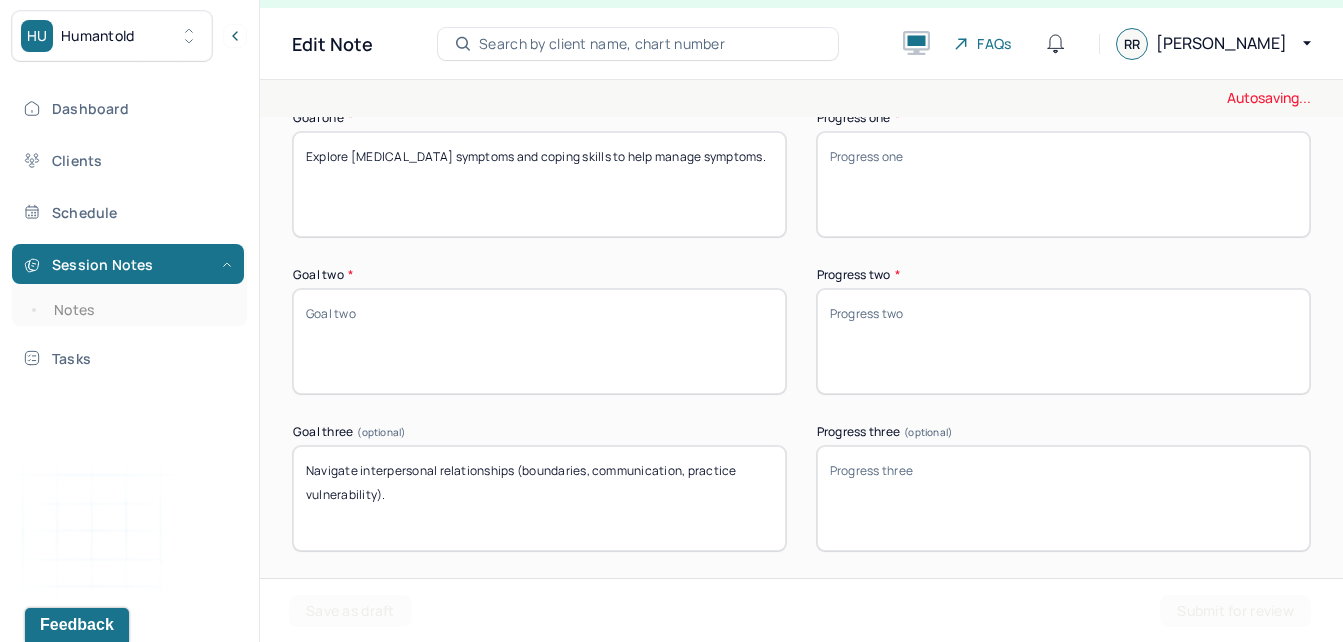 type on "Explore [MEDICAL_DATA] symptoms and coping skills to help manage symptoms." 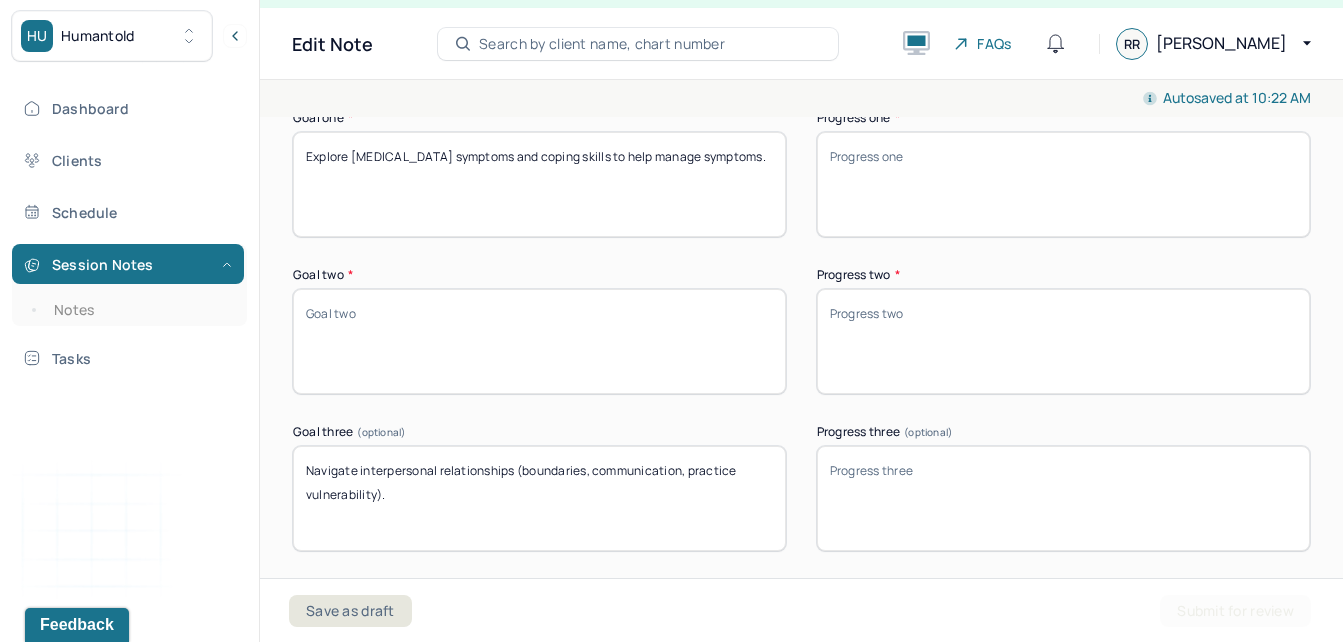 click on "Goal two *" at bounding box center (539, 341) 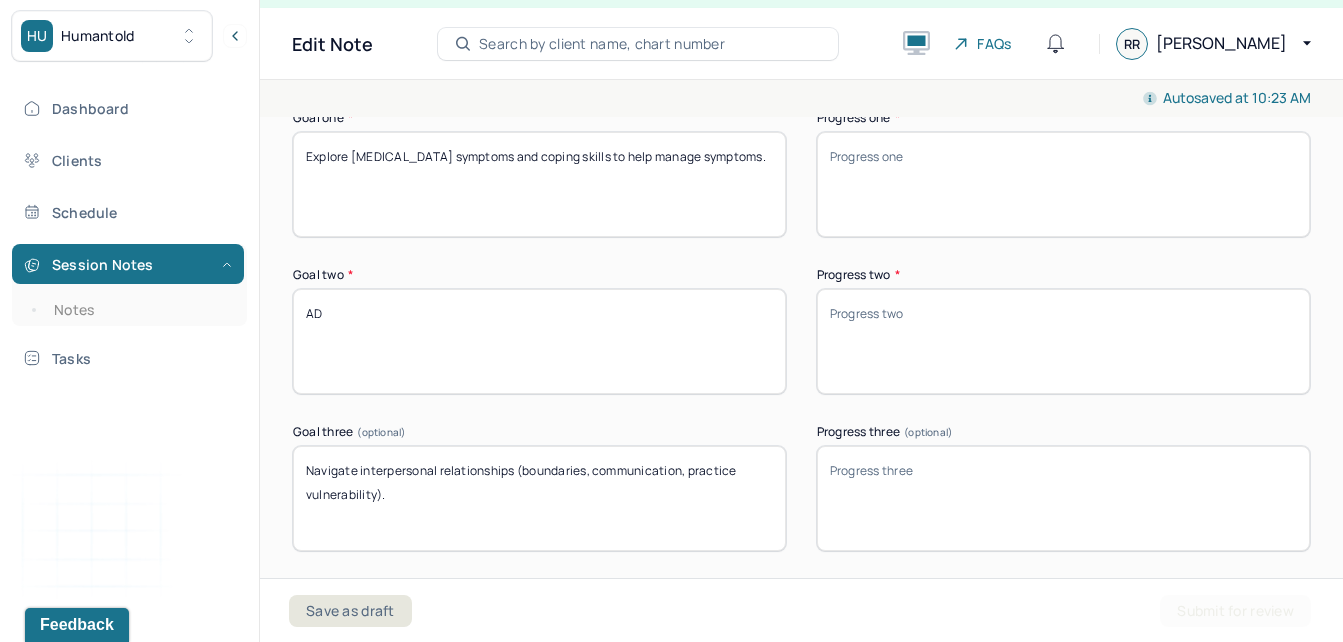 type on "A" 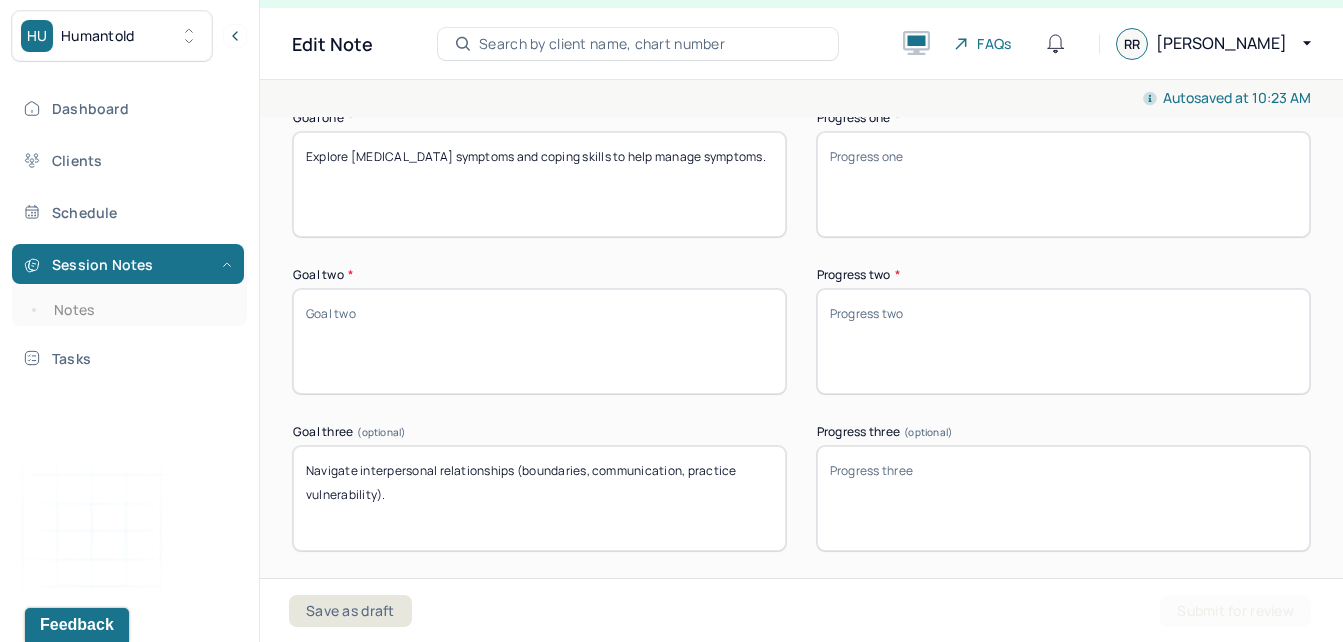 type on "d" 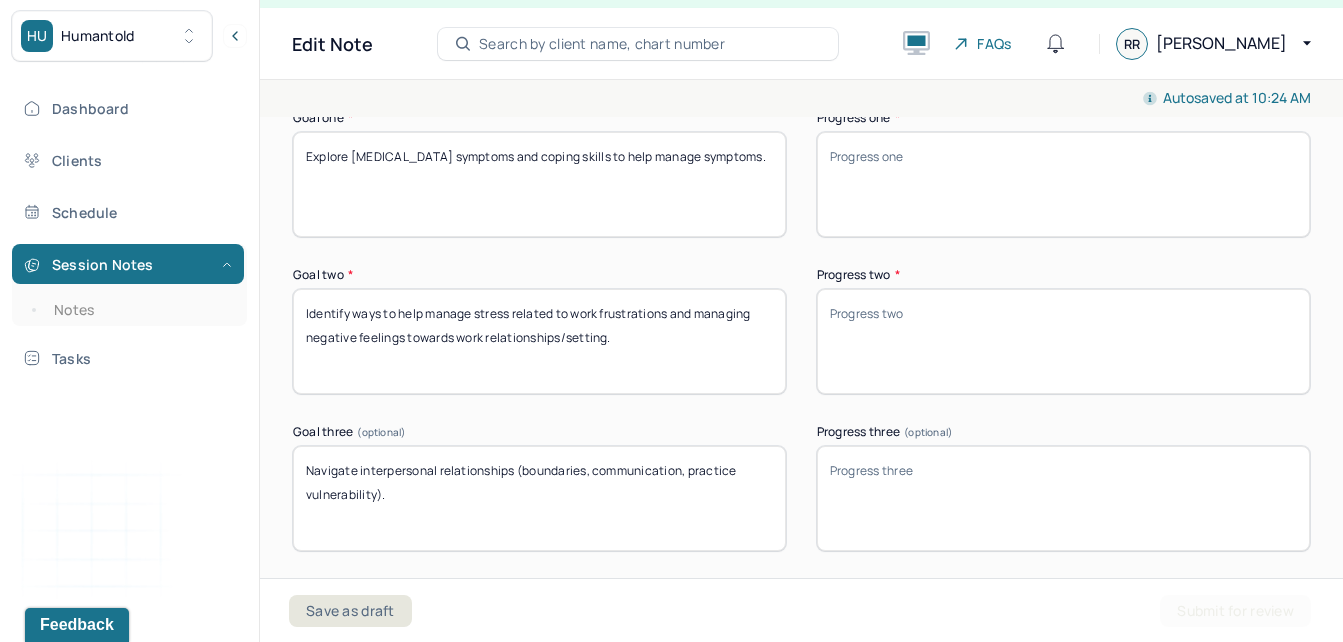 scroll, scrollTop: 3430, scrollLeft: 0, axis: vertical 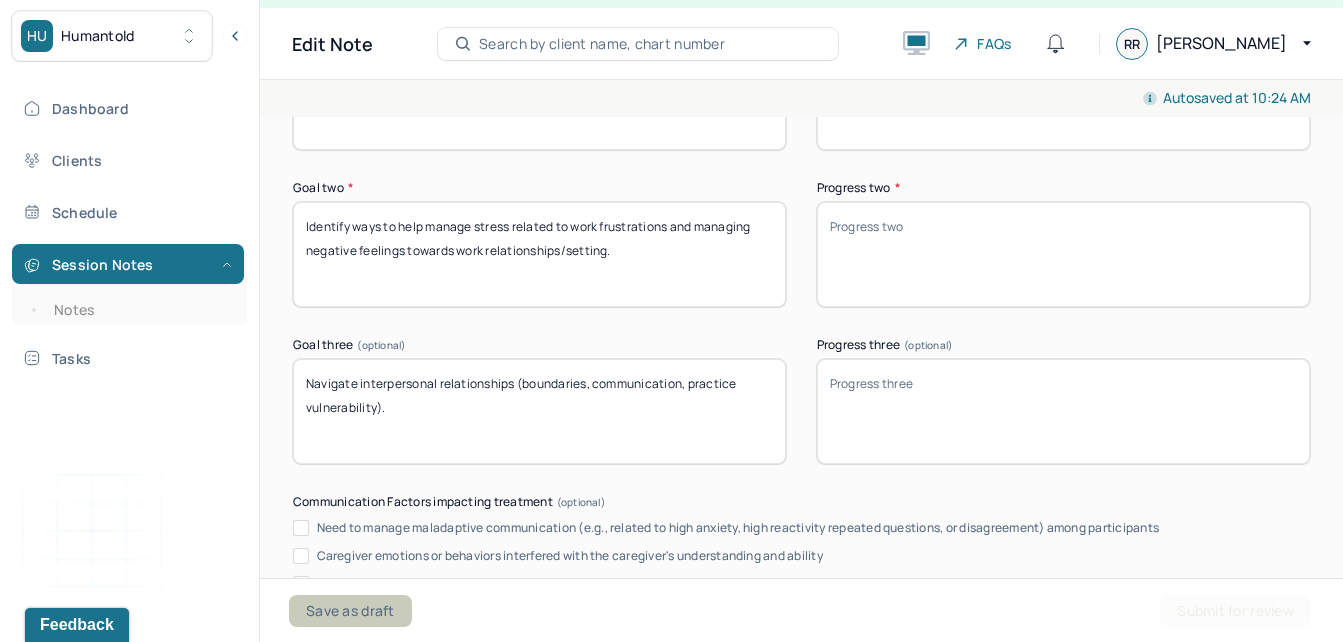 type on "Identify ways to help manage stress related to work frustrations and managing negative feelings towards work relationships/setting." 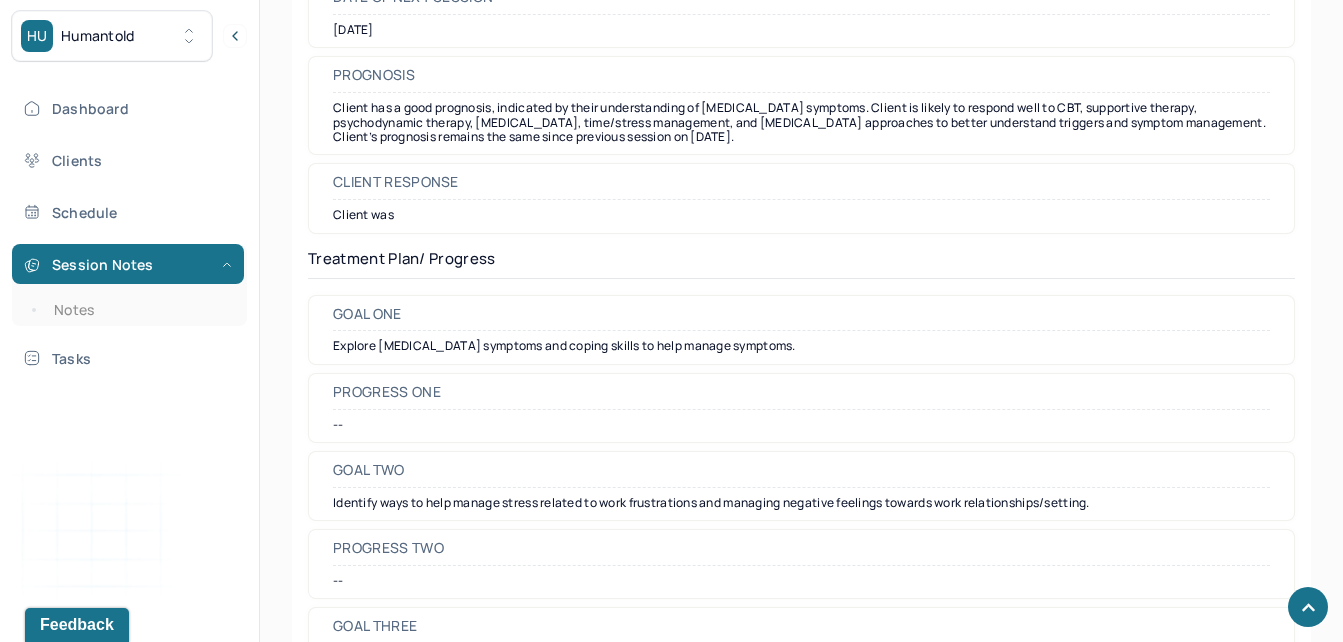 scroll, scrollTop: 2629, scrollLeft: 0, axis: vertical 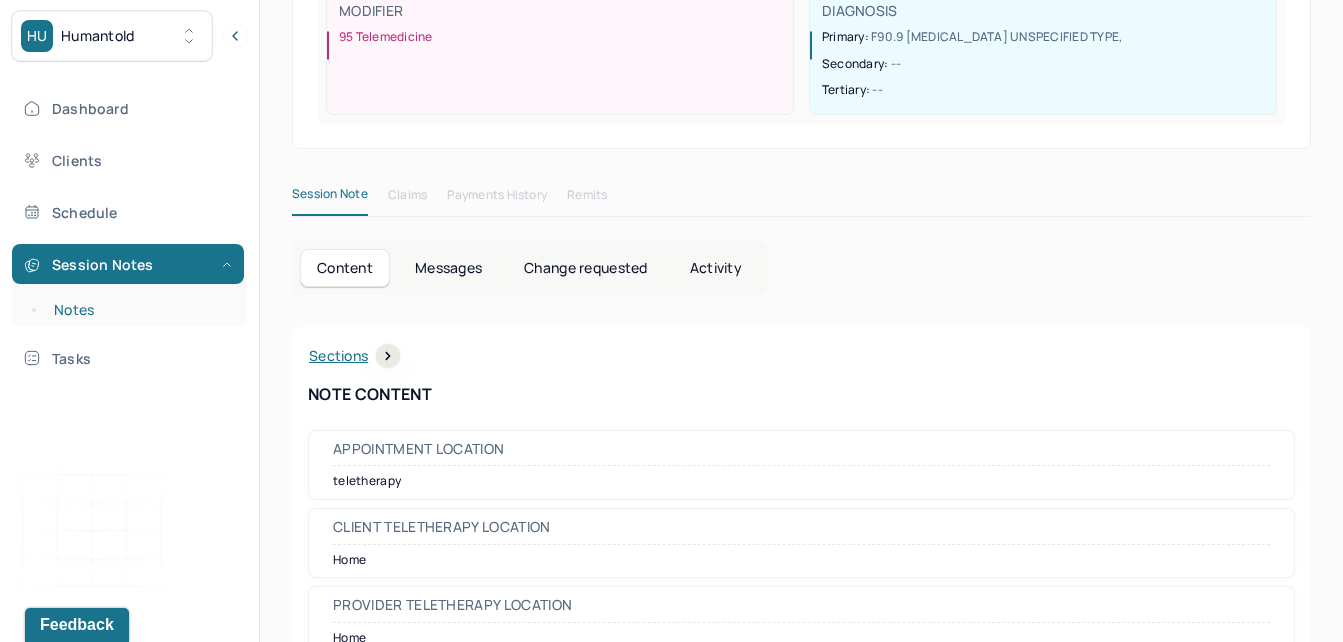 click on "Notes" at bounding box center (139, 310) 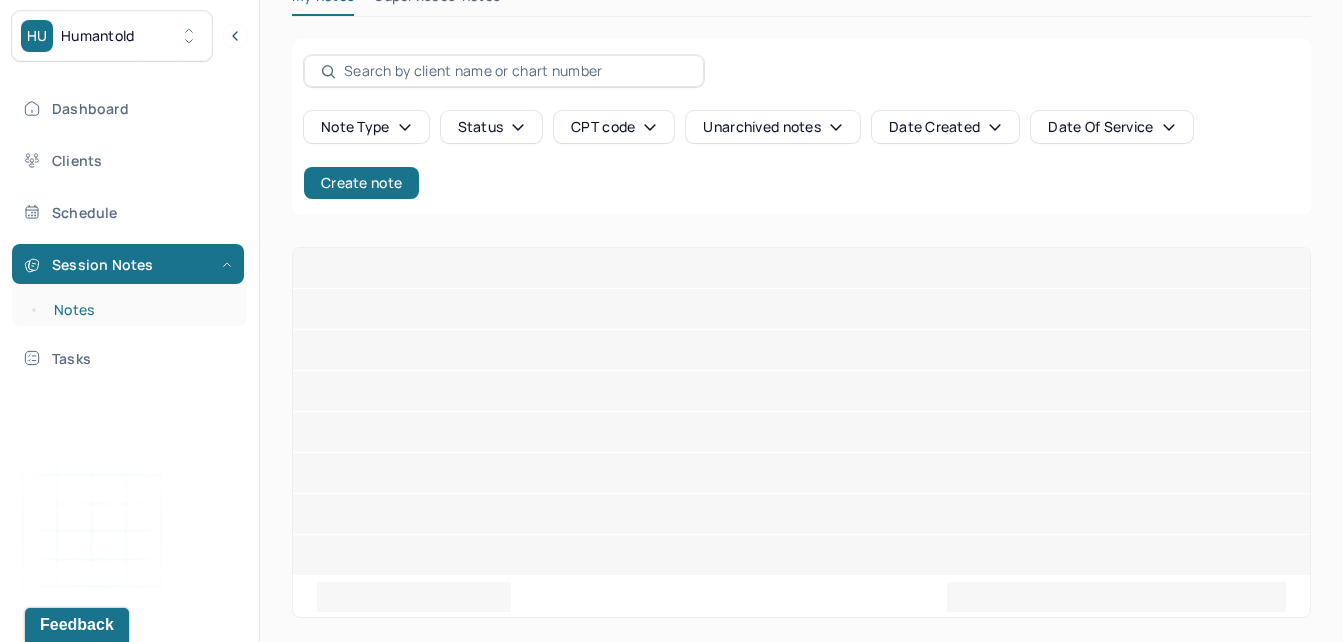 scroll, scrollTop: 155, scrollLeft: 0, axis: vertical 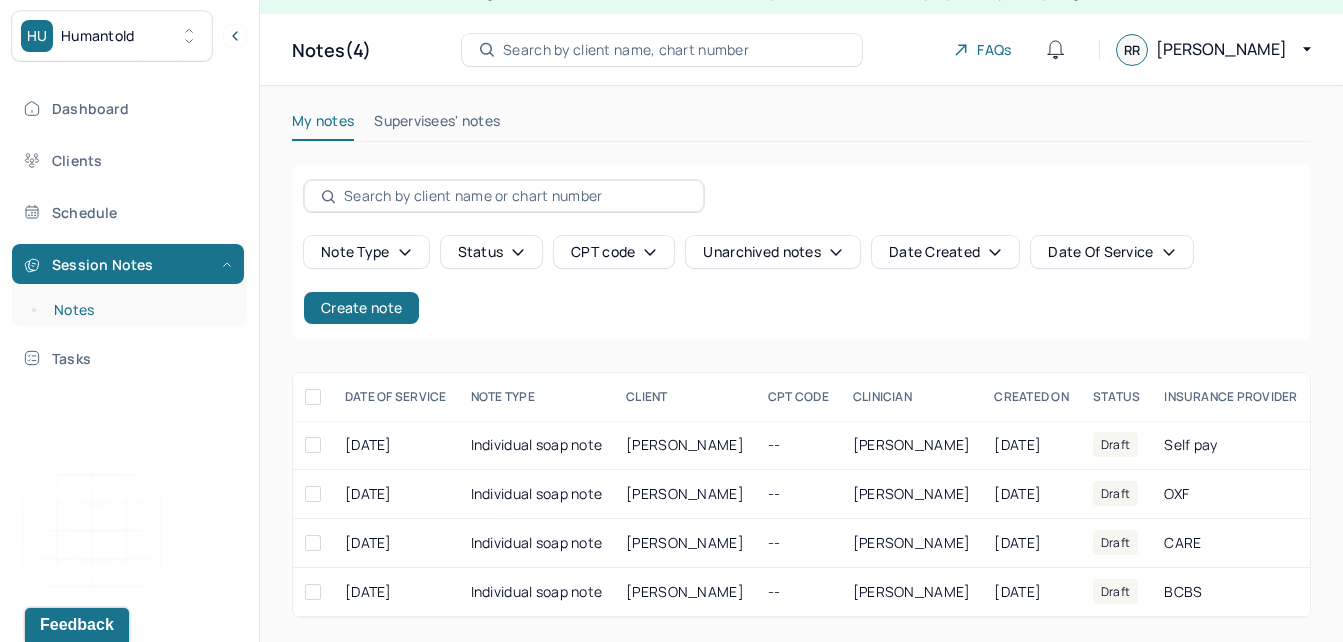 click on "Notes" at bounding box center (139, 310) 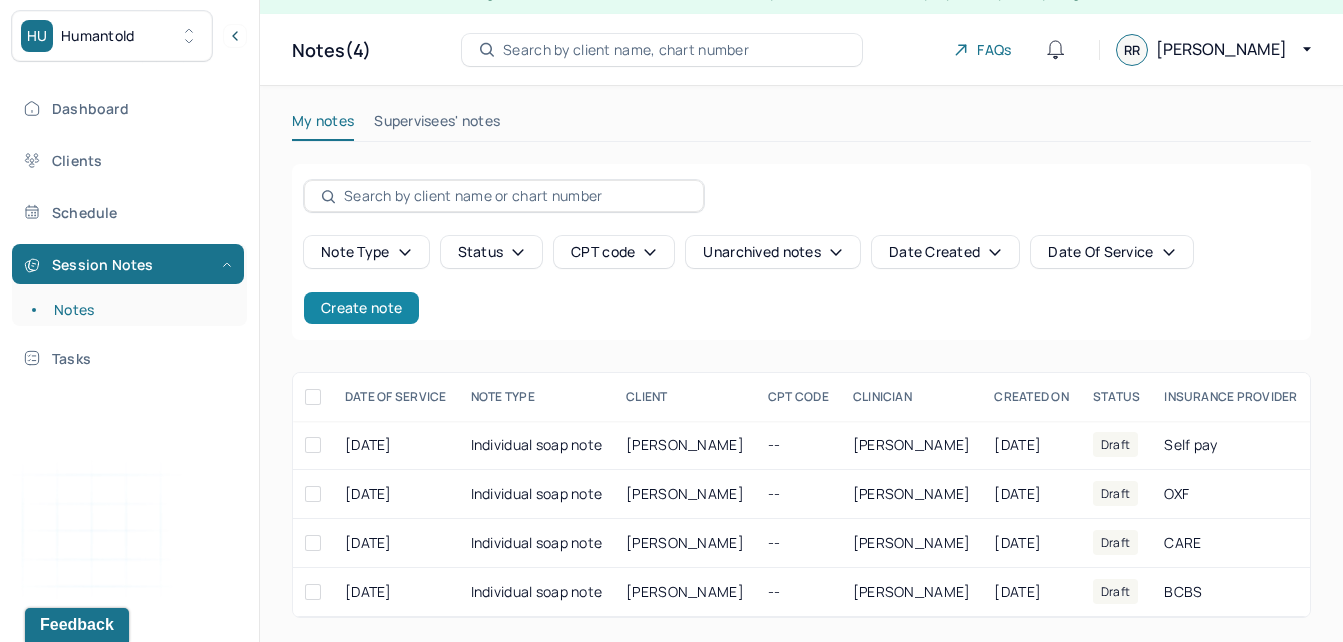 click on "Create note" at bounding box center (361, 308) 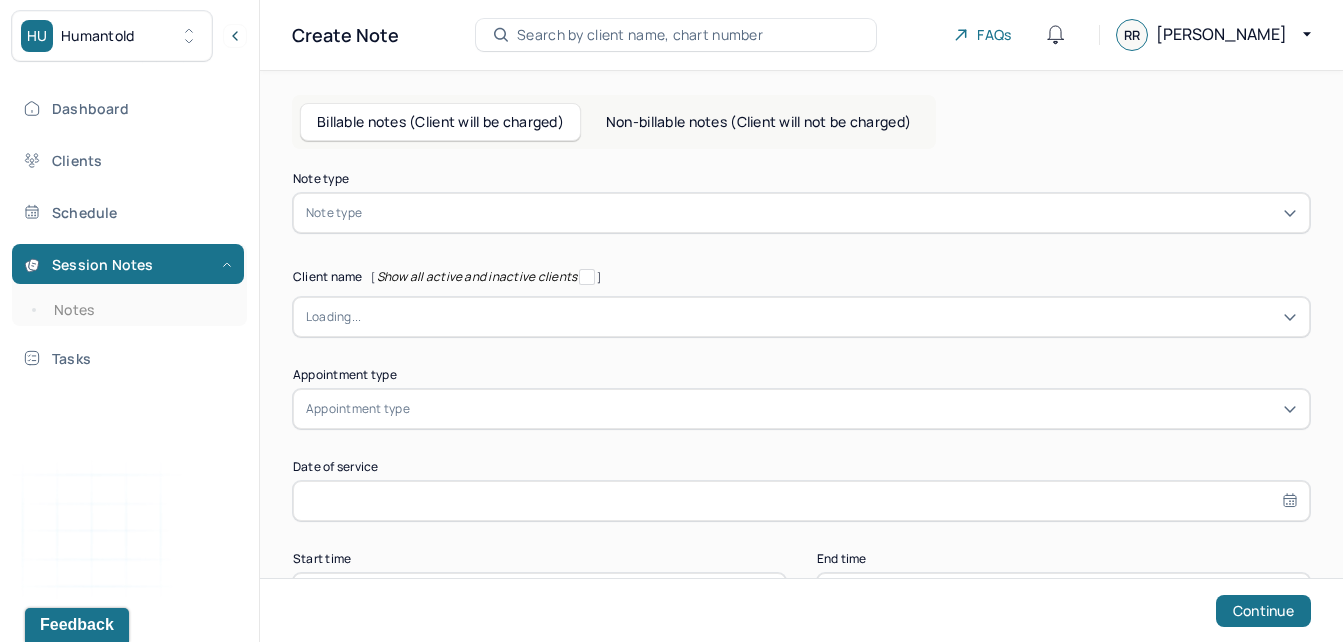 scroll, scrollTop: 0, scrollLeft: 0, axis: both 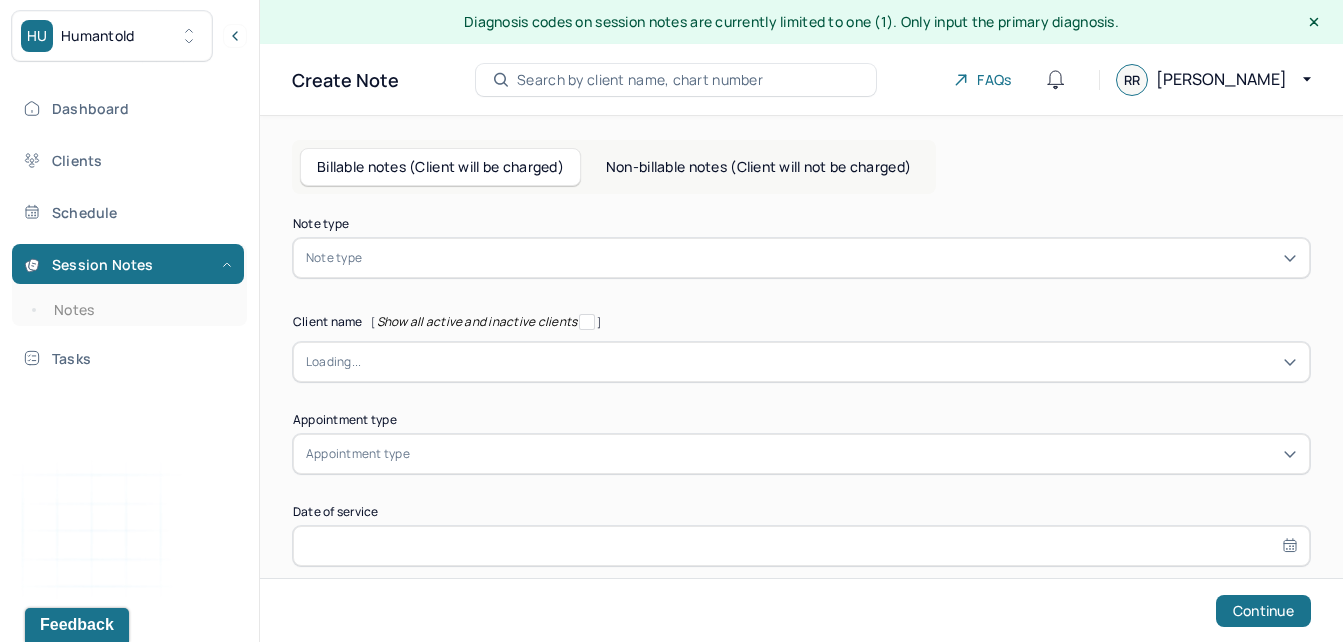 click on "Non-billable notes (Client will not be charged)" at bounding box center (758, 167) 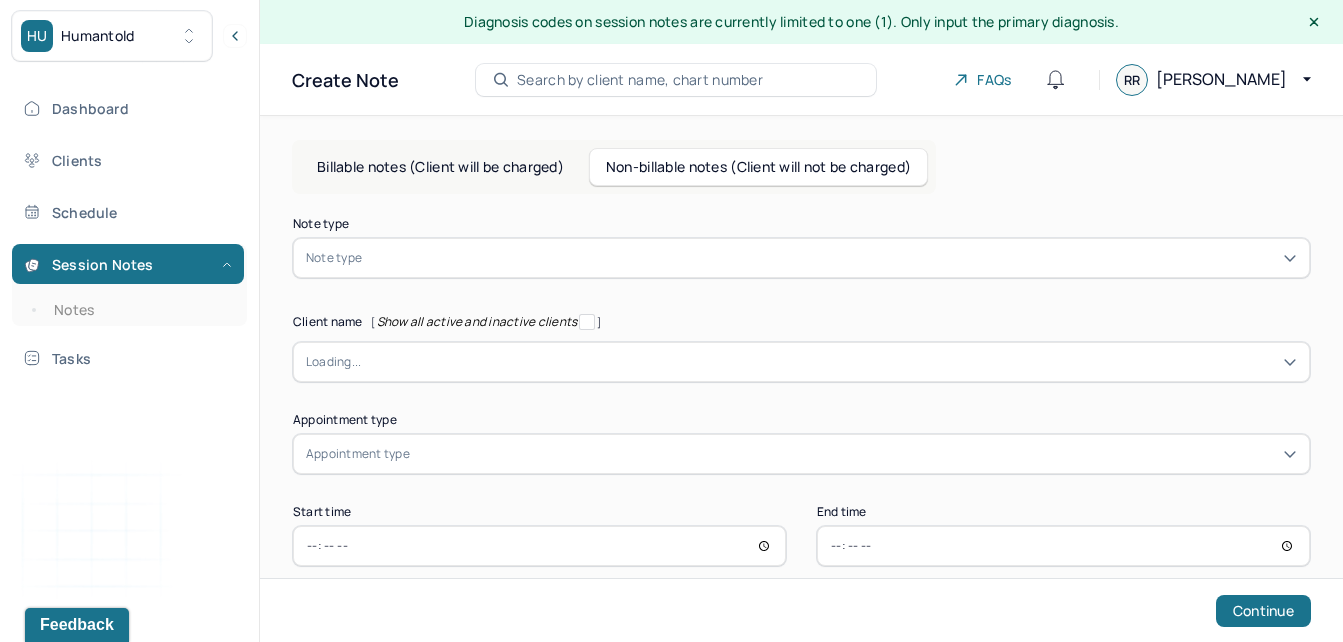 click on "Note type Note type" at bounding box center [801, 248] 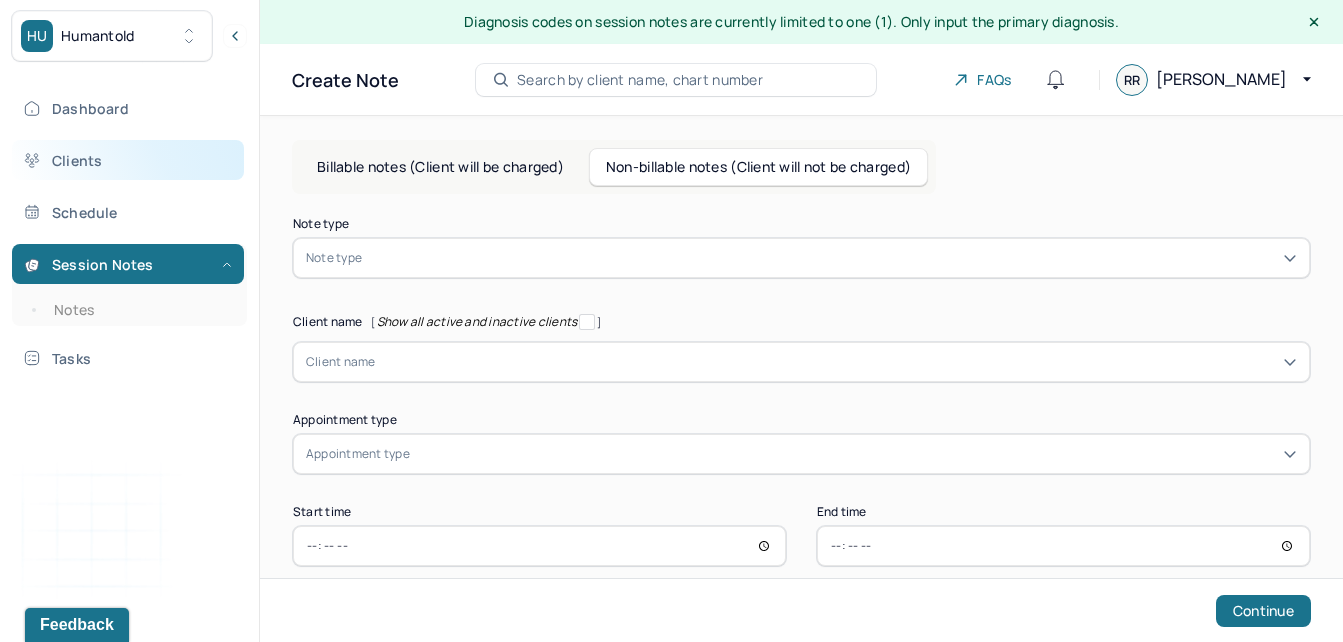 click on "Clients" at bounding box center (128, 160) 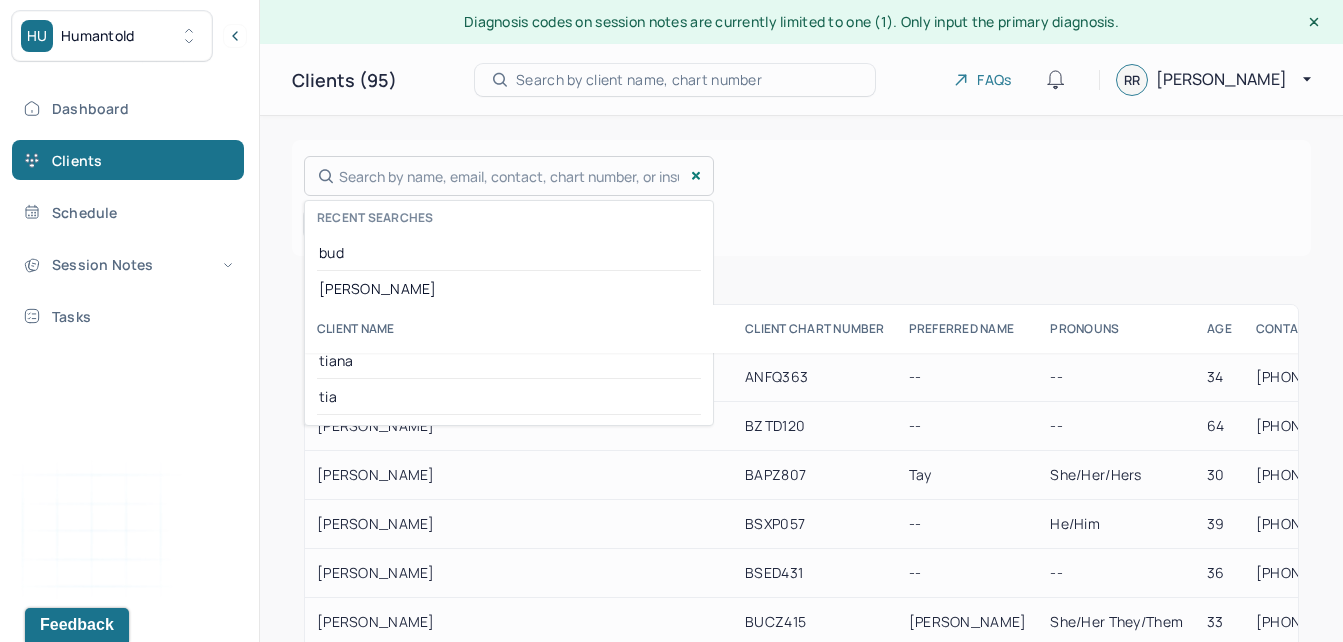 click on "Search by name, email, contact, chart number, or insurance id... Recent searches bud [PERSON_NAME][MEDICAL_DATA] [PERSON_NAME] [PERSON_NAME]" at bounding box center [509, 176] 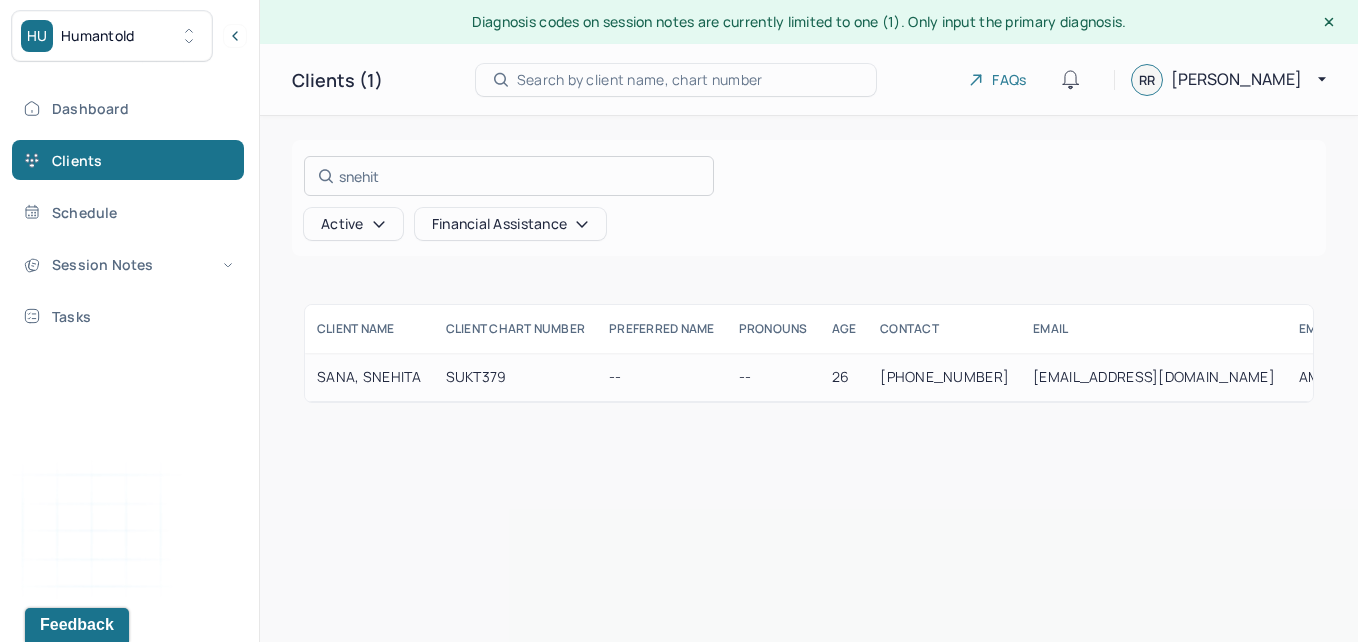 type on "snehit" 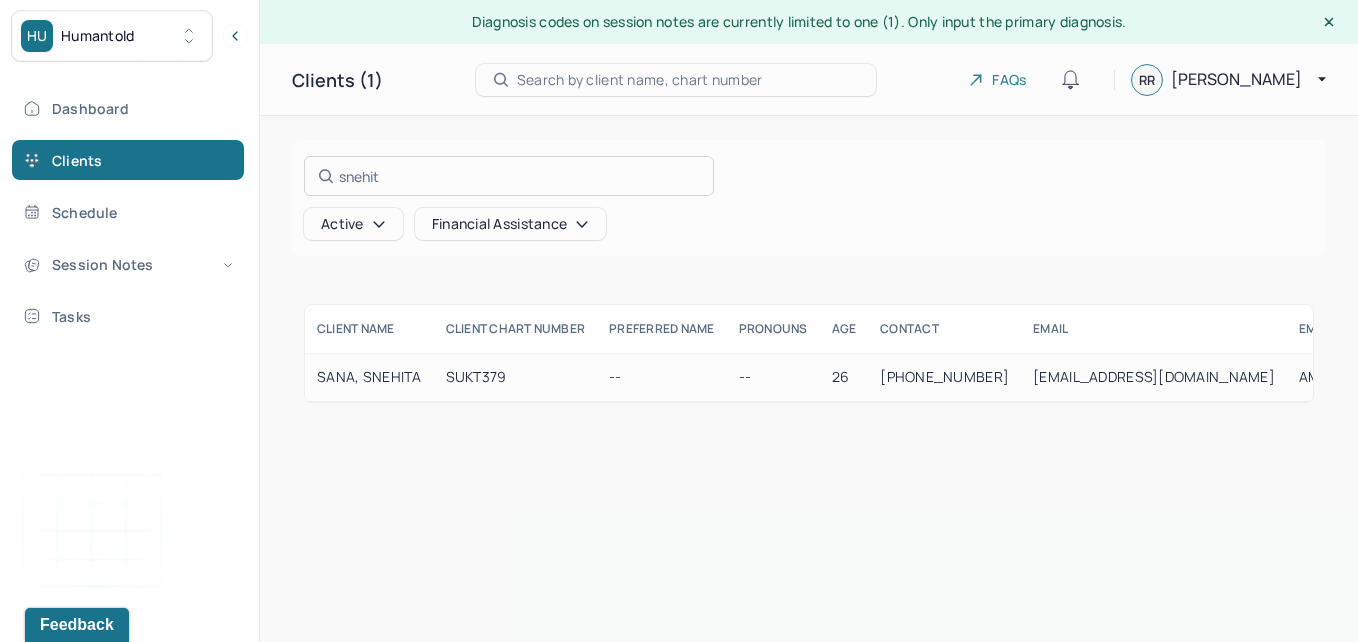 click at bounding box center [679, 321] 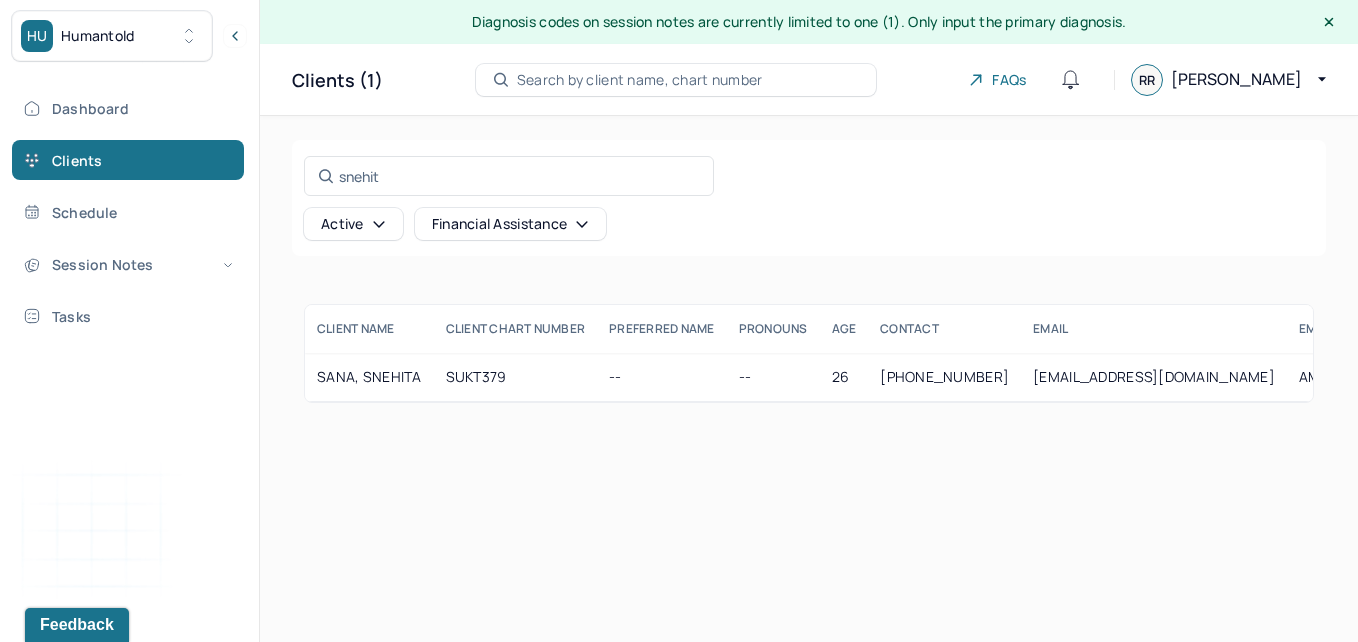 click on "SUKT379" at bounding box center (516, 377) 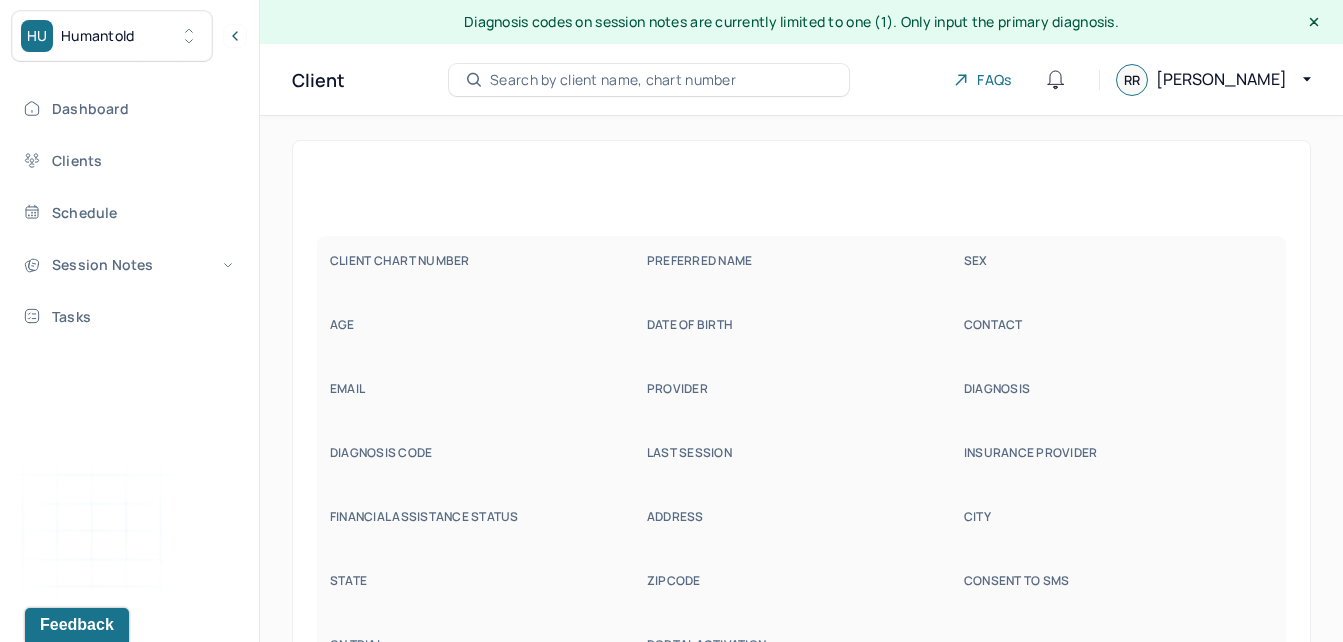 click on "CLIENT CHART NUMBER PREFERRED NAME SEX AGE DATE OF BIRTH  CONTACT EMAIL PROVIDER DIAGNOSIS DIAGNOSIS CODE LAST SESSION insurance provider FINANCIAL ASSISTANCE STATUS Address City State Zipcode Consent to Sms On Trial Portal Activation" at bounding box center [801, 467] 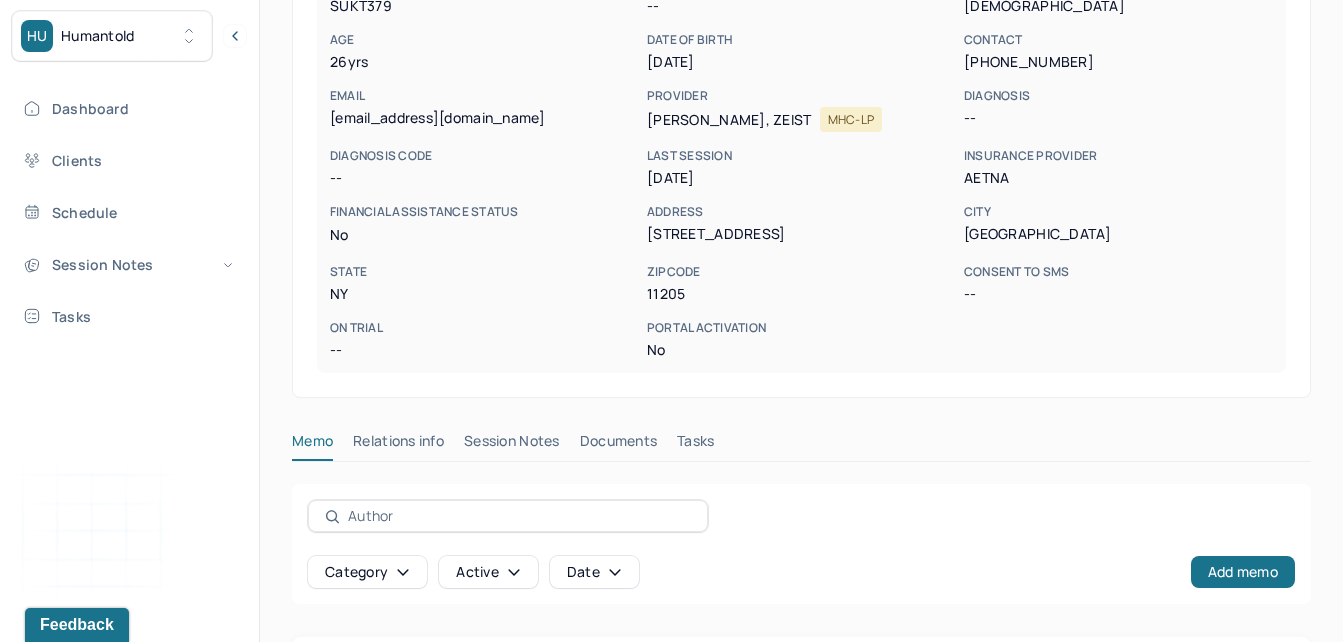 scroll, scrollTop: 380, scrollLeft: 0, axis: vertical 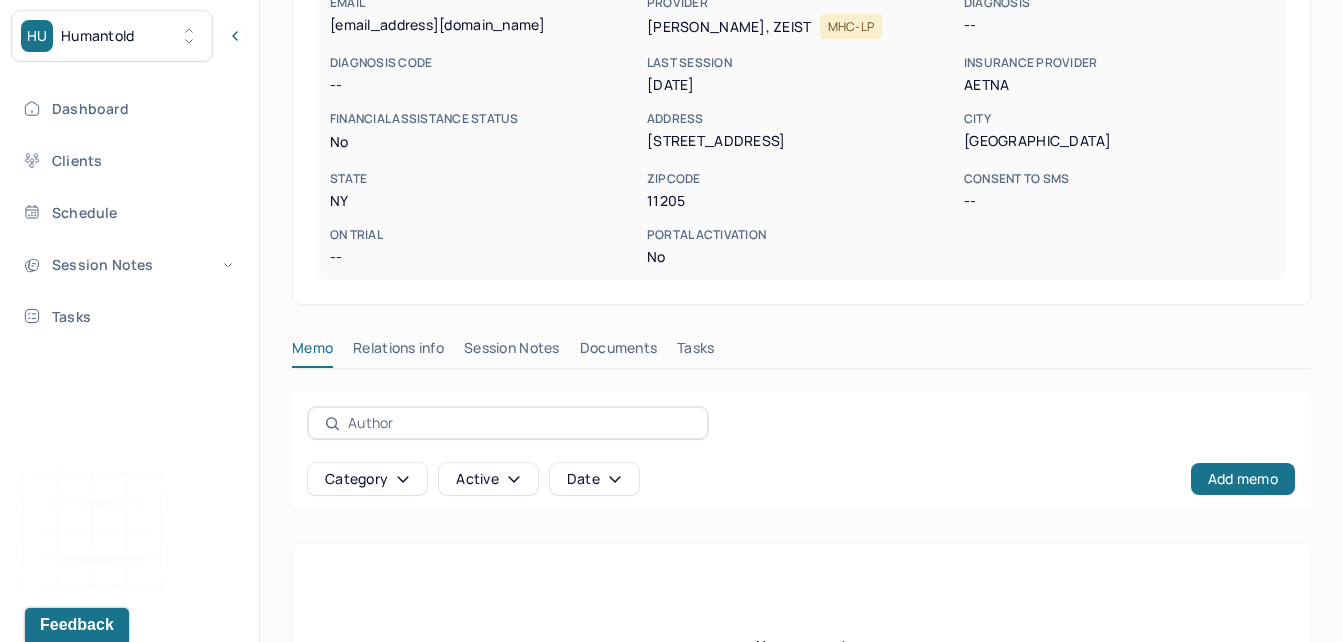 click on "Session Notes" at bounding box center (512, 352) 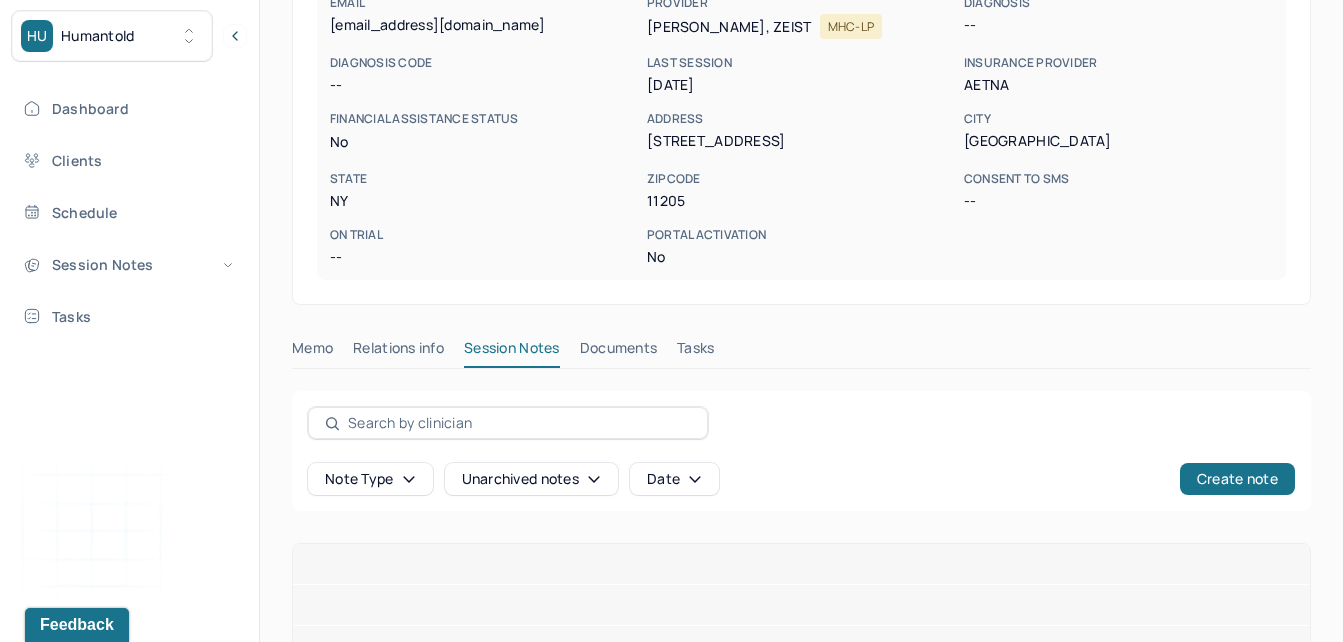 click on "Session Notes" at bounding box center (512, 352) 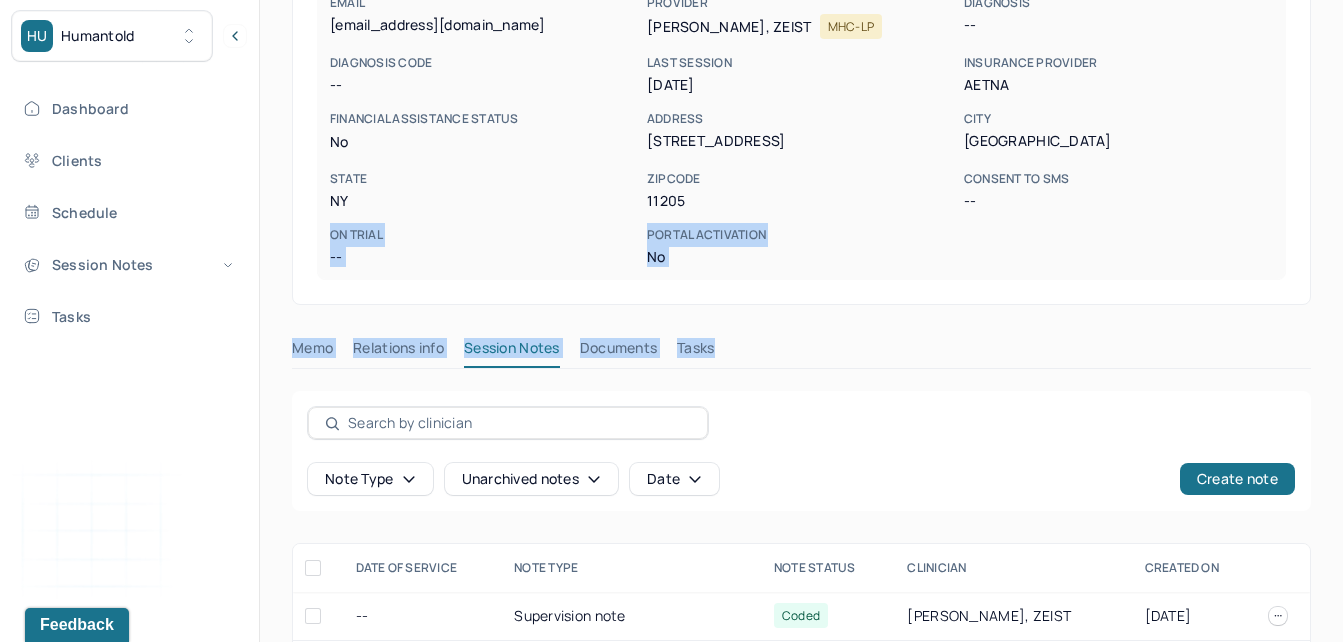 drag, startPoint x: 1339, startPoint y: 243, endPoint x: 1324, endPoint y: 368, distance: 125.89678 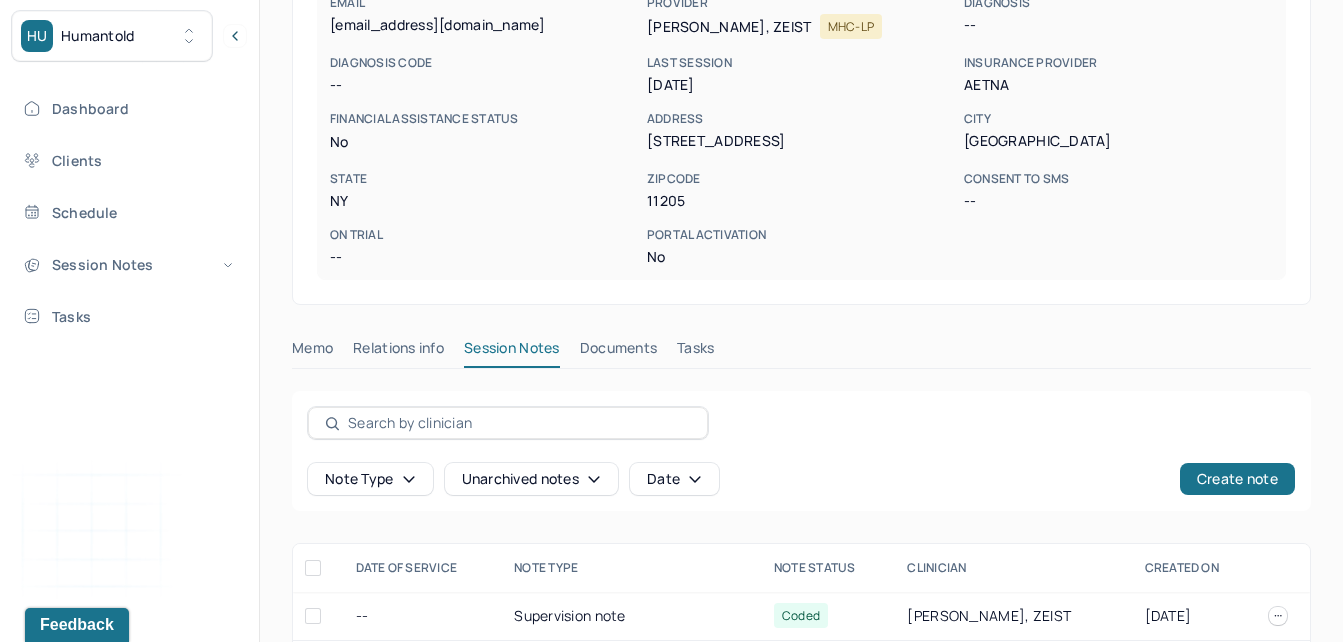 click on "Note type     Unarchived notes     Date     Create note" at bounding box center [801, 451] 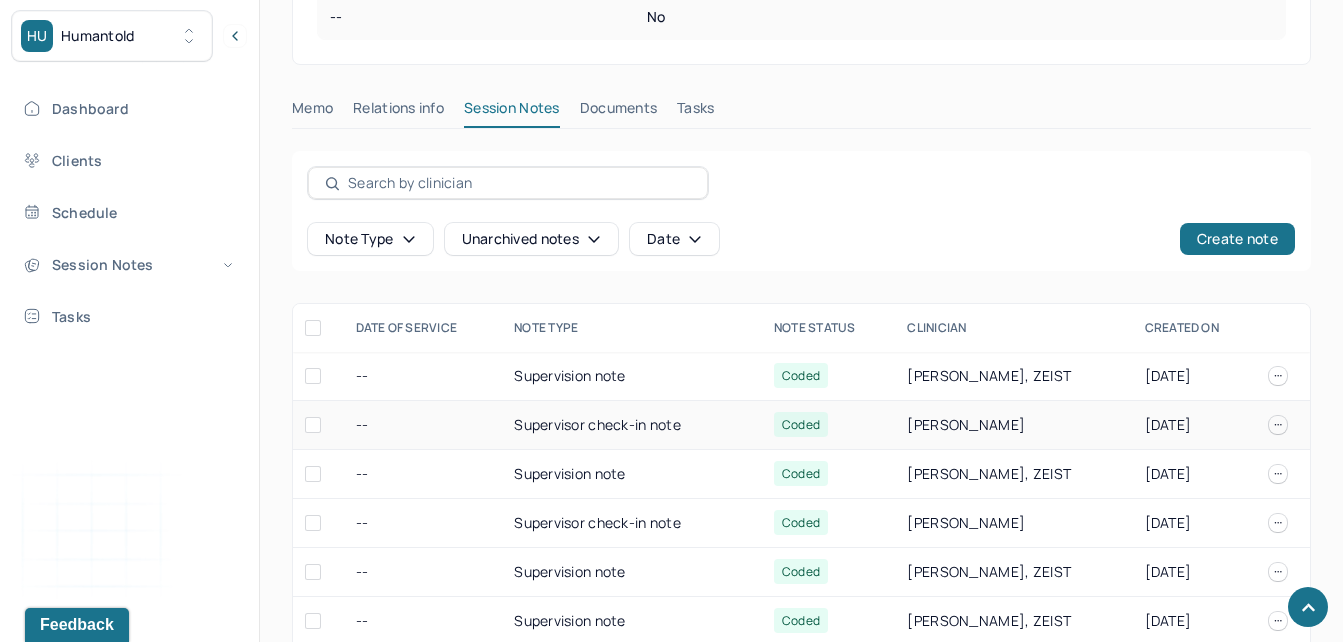 click on "Supervisor check-in note" at bounding box center [632, 425] 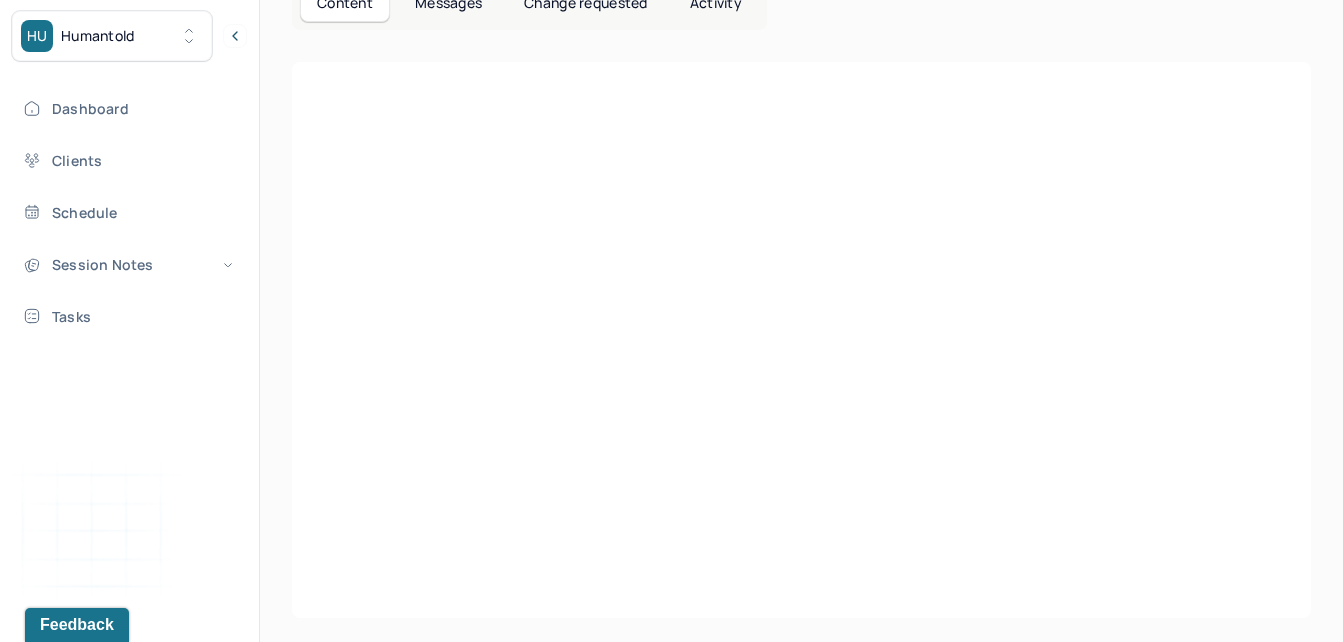 scroll, scrollTop: 331, scrollLeft: 0, axis: vertical 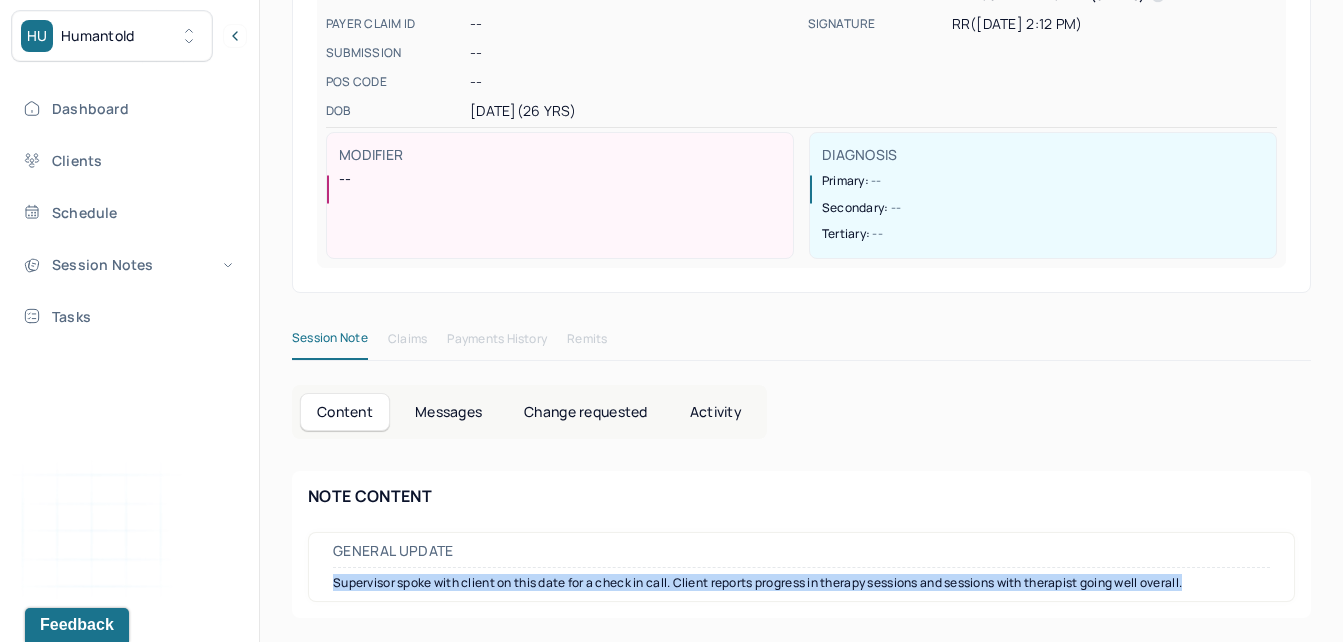 drag, startPoint x: 1231, startPoint y: 583, endPoint x: 317, endPoint y: 579, distance: 914.0087 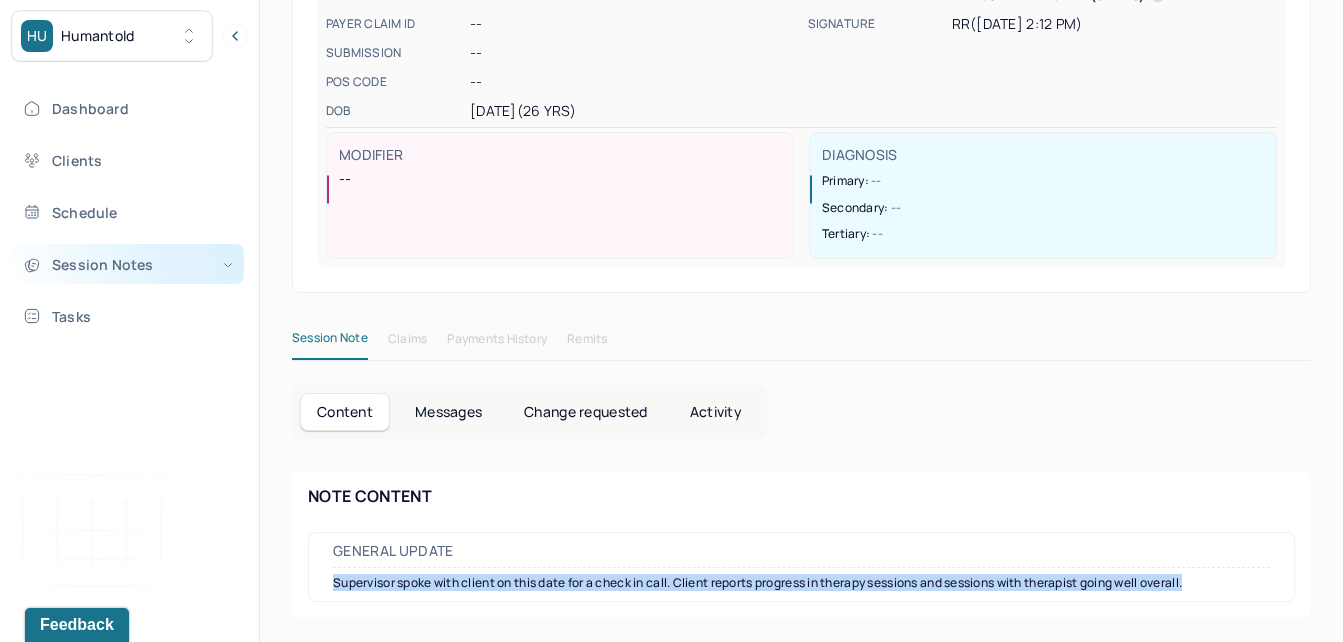 click on "Session Notes" at bounding box center (128, 264) 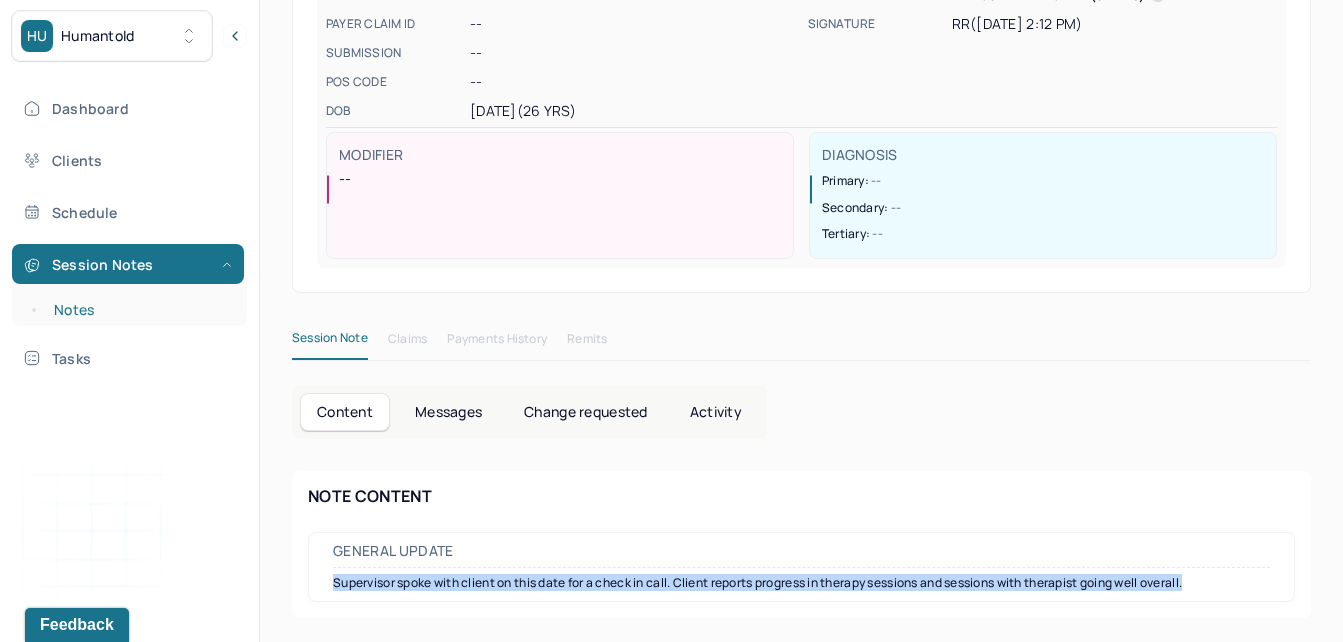 click on "Notes" at bounding box center [139, 310] 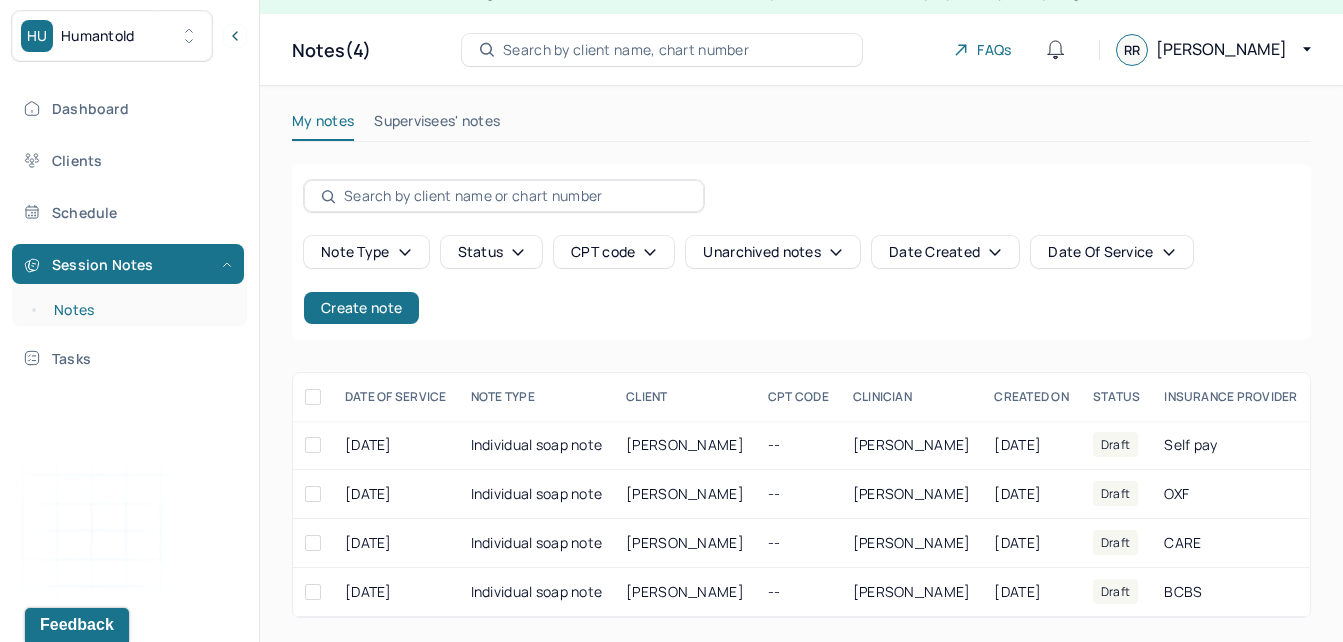 scroll, scrollTop: 45, scrollLeft: 0, axis: vertical 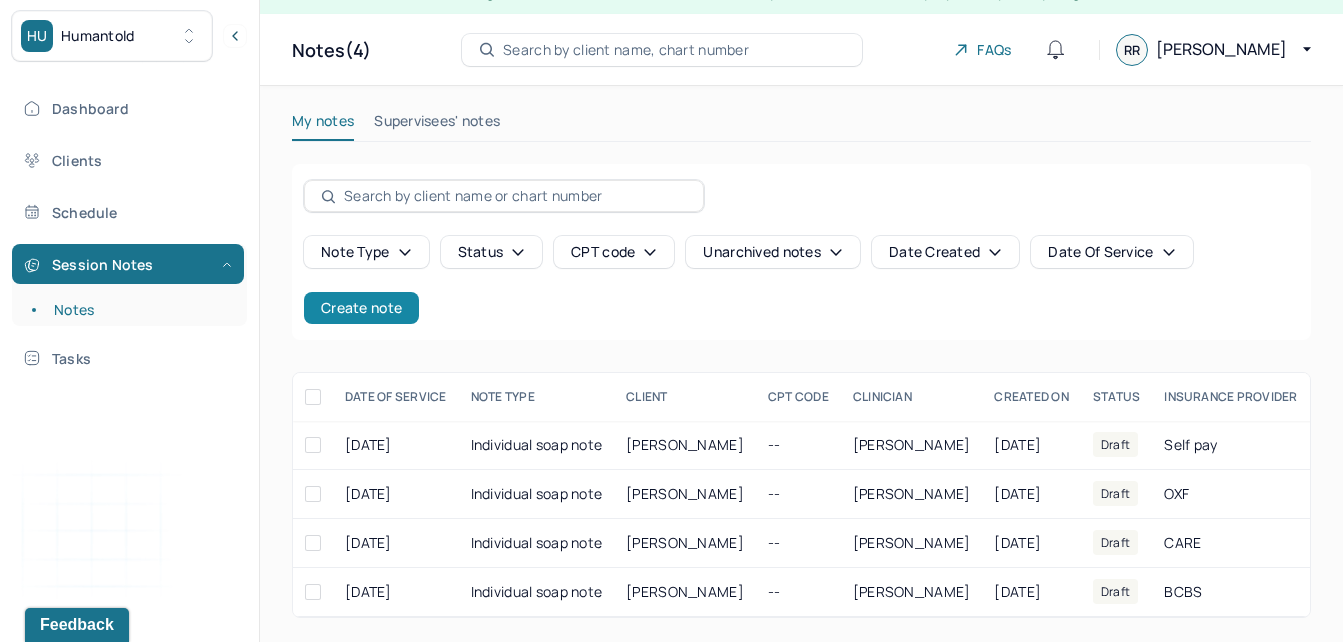click on "Create note" at bounding box center (361, 308) 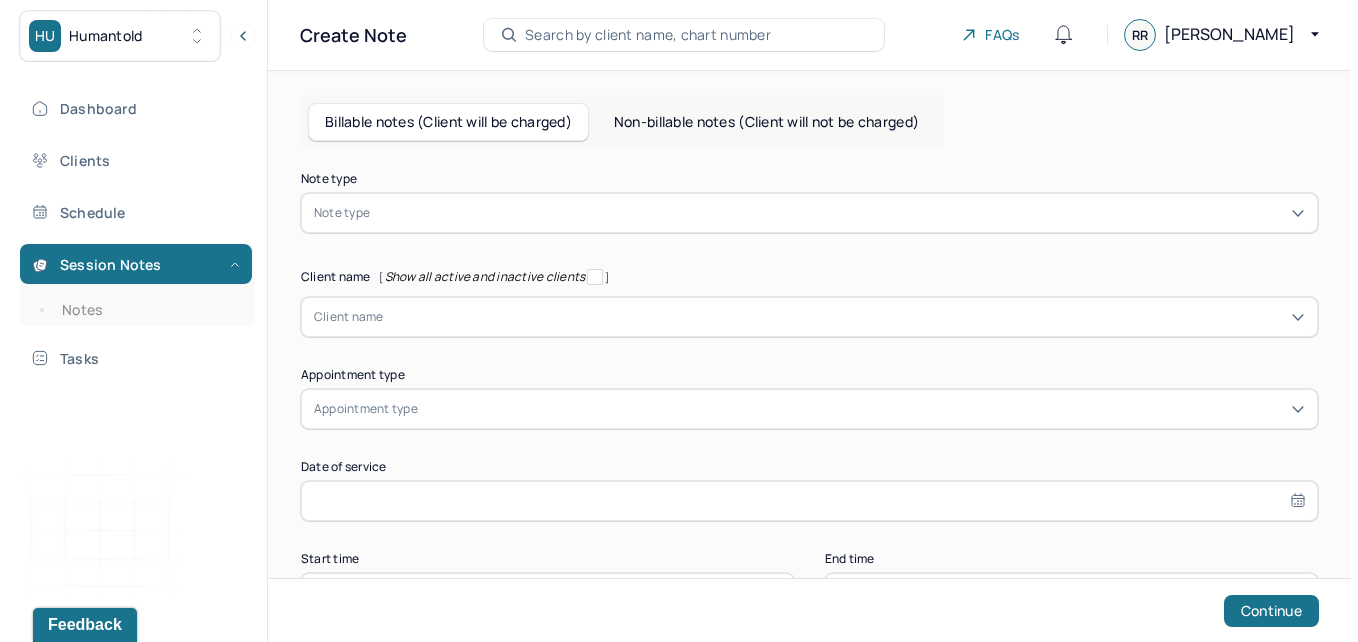 scroll, scrollTop: 0, scrollLeft: 0, axis: both 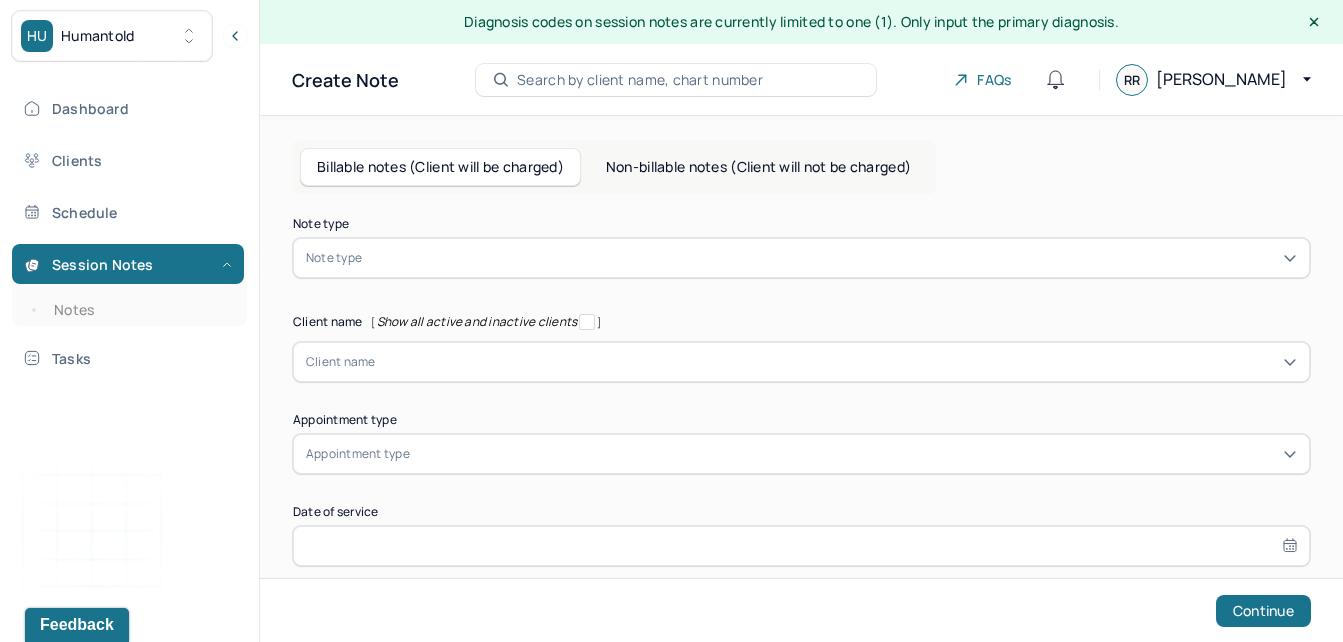 click on "Non-billable notes (Client will not be charged)" at bounding box center (758, 167) 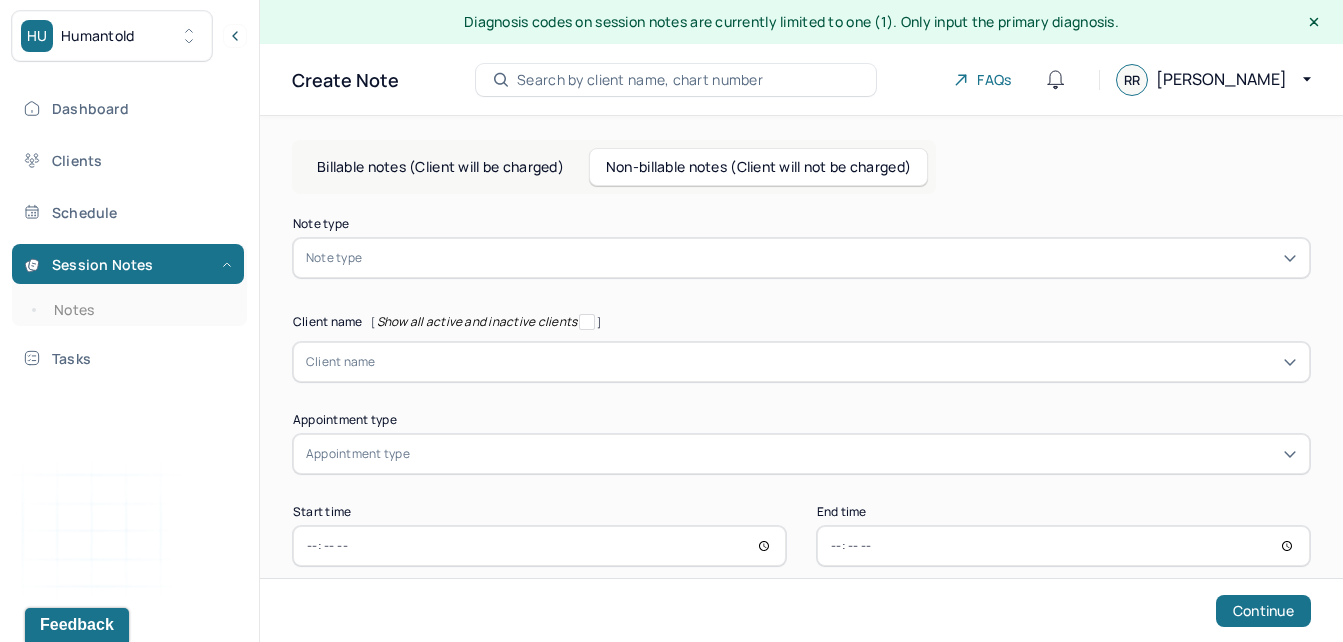 click on "Note type" at bounding box center (801, 258) 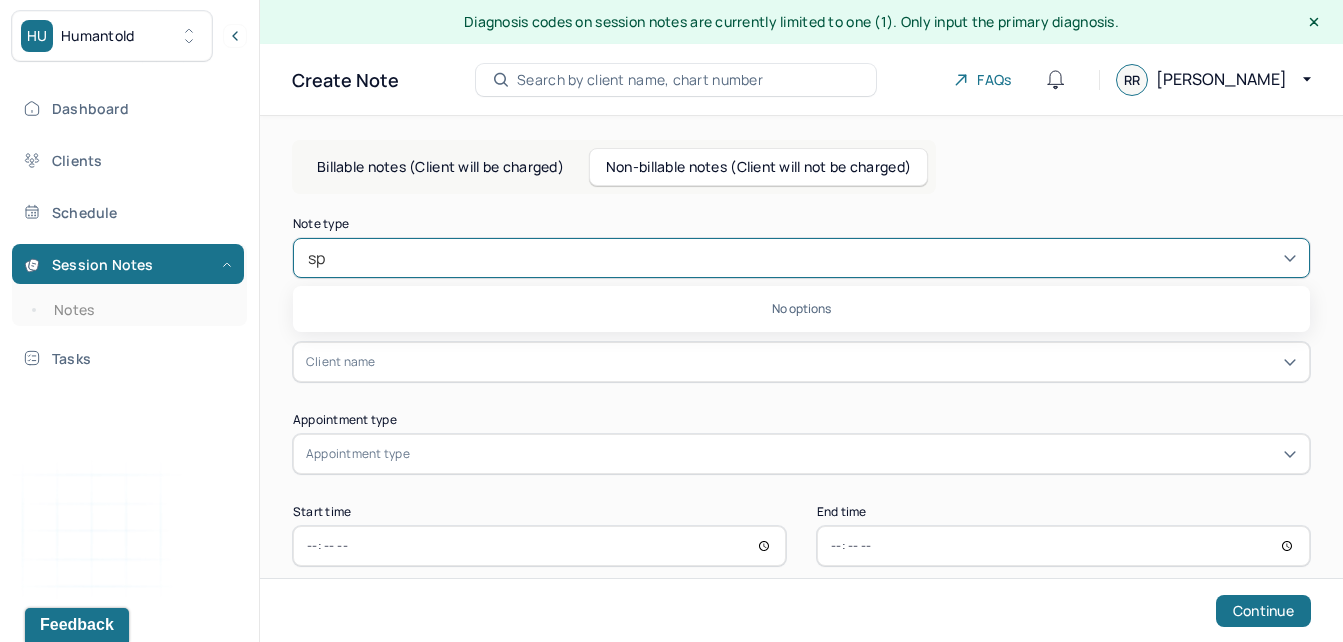 type on "s" 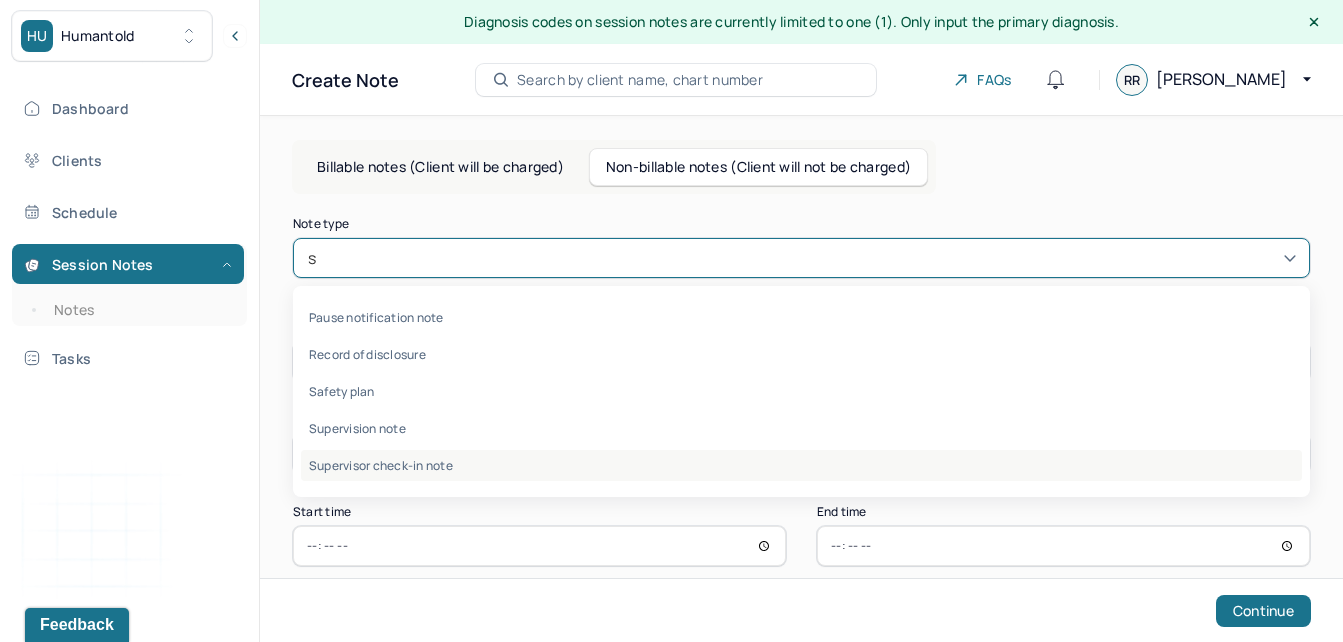 click on "Supervisor check-in note" at bounding box center (801, 465) 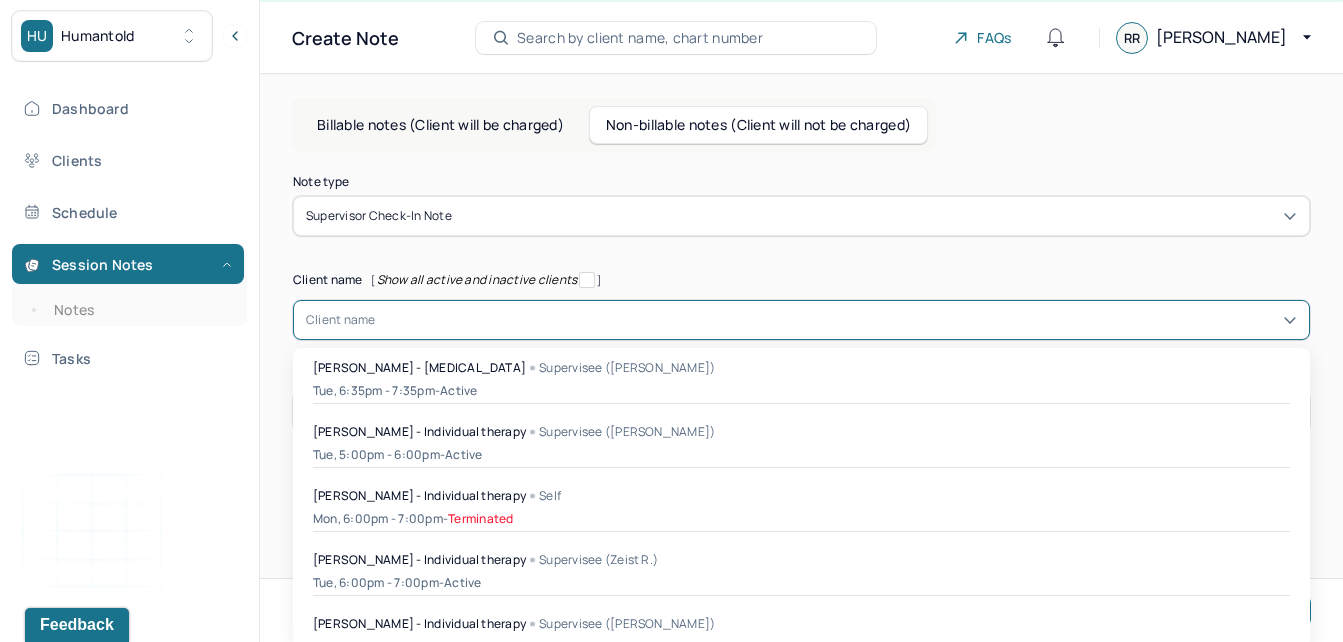 scroll, scrollTop: 48, scrollLeft: 0, axis: vertical 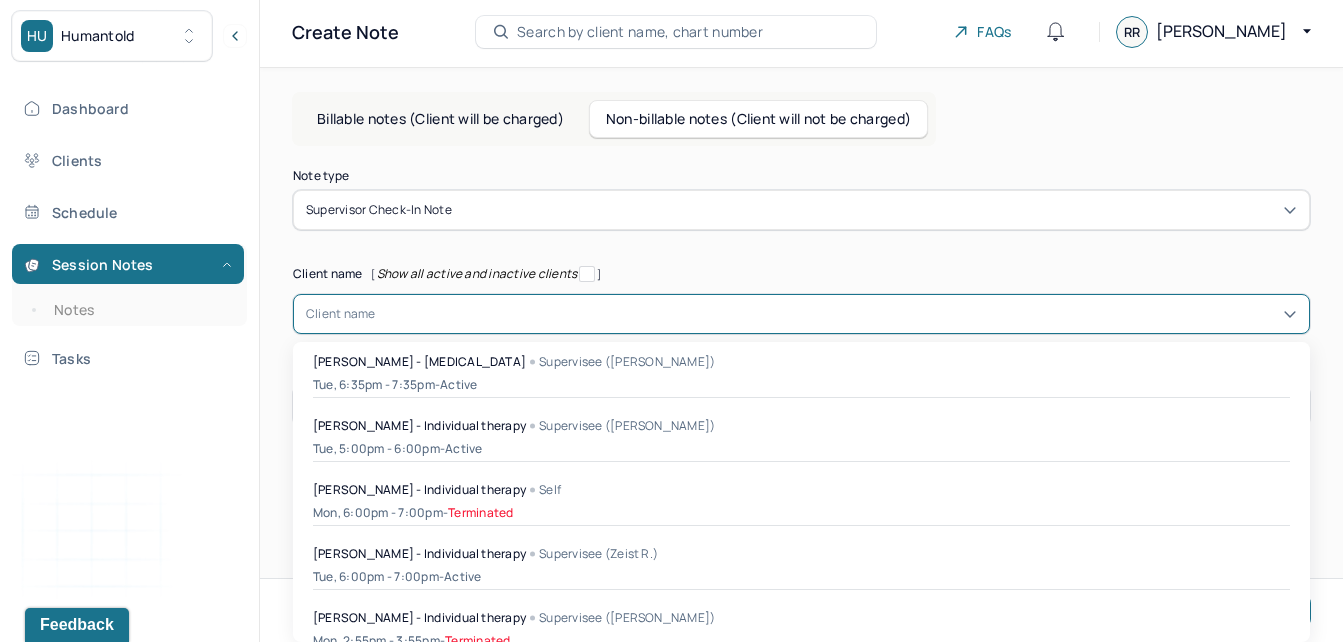 click on "48 results available. Use Up and Down to choose options, press Enter to select the currently focused option, press Escape to exit the menu, press Tab to select the option and exit the menu. Client name [PERSON_NAME] - [MEDICAL_DATA] Supervisee ([PERSON_NAME])
Tue, 6:35pm - 7:35pm  -  active [PERSON_NAME] - Individual therapy Supervisee ([PERSON_NAME])
Tue, 5:00pm - 6:00pm  -  active [PERSON_NAME] - Individual therapy Self
Mon, 6:00pm - 7:00pm  -  Terminated [PERSON_NAME] - Individual therapy Supervisee (Zeist R.)
Tue, 6:00pm - 7:00pm  -  active [PERSON_NAME] - Individual therapy Supervisee ([PERSON_NAME])
Mon, 2:55pm - 3:55pm  -  Terminated [PERSON_NAME] - Individual therapy Supervisee (Zeist R.)
Wed, 7:20pm - 7:25pm  -  active [PERSON_NAME] - Individual therapy Self
Wed, 1:00pm - 1:55pm  -  active [PERSON_NAME] - Individual therapy Self
-  Terminated  -" at bounding box center (801, 314) 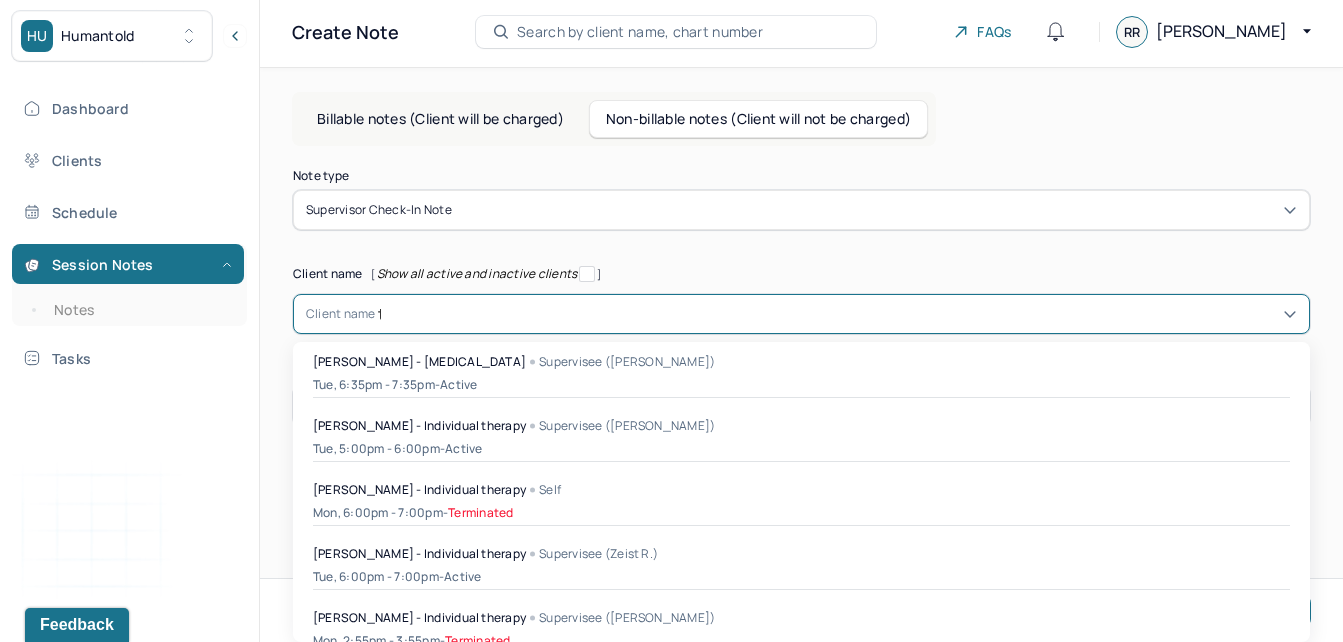 scroll, scrollTop: 0, scrollLeft: 0, axis: both 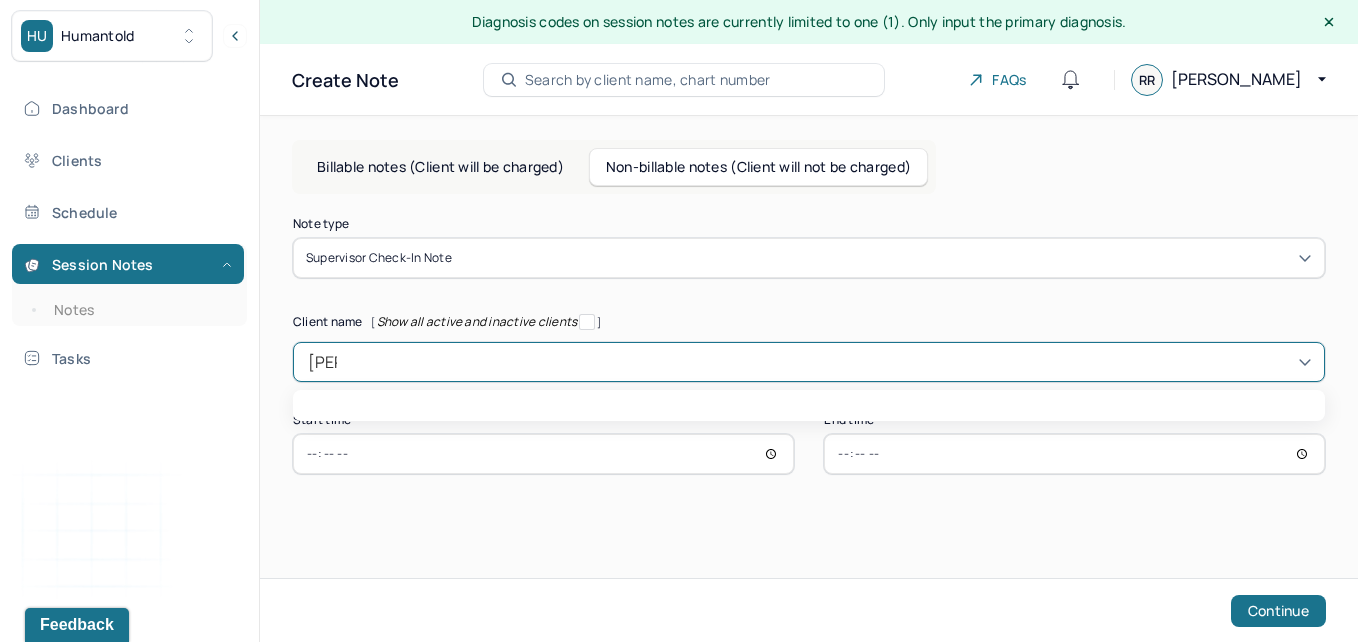type on "[PERSON_NAME]" 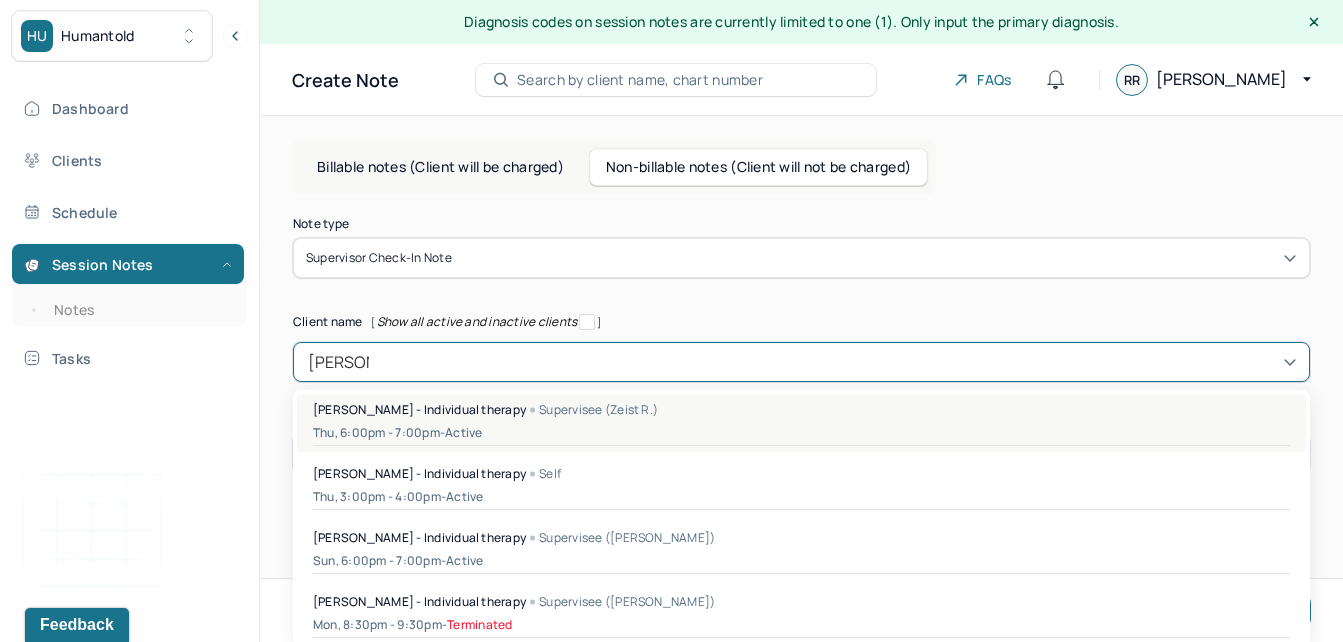 click on "Thu, 6:00pm - 7:00pm  -  active" at bounding box center [801, 433] 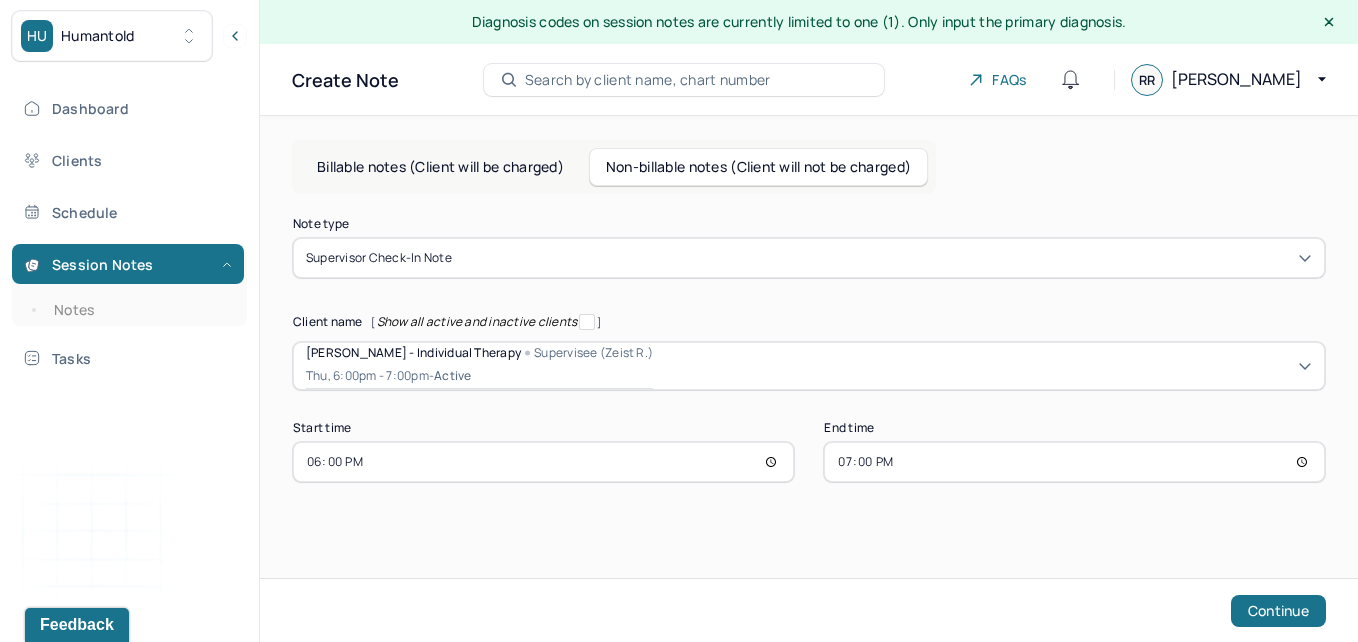 click on "19:00" at bounding box center [1074, 462] 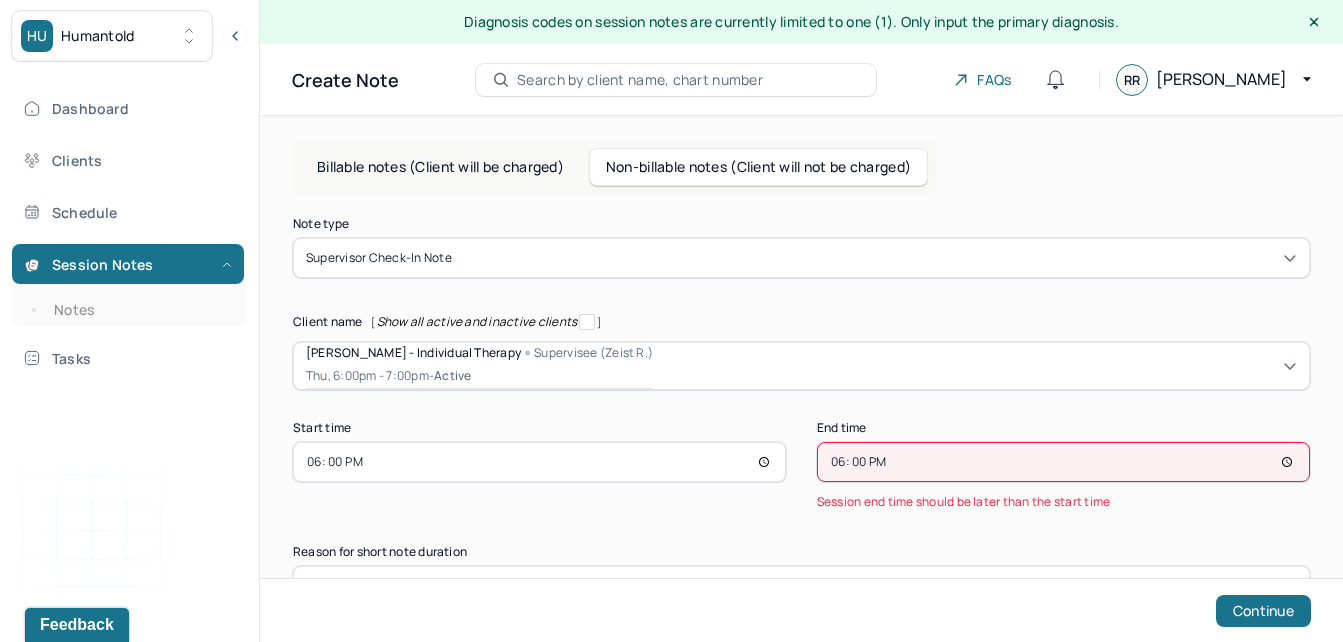 type on "18:05" 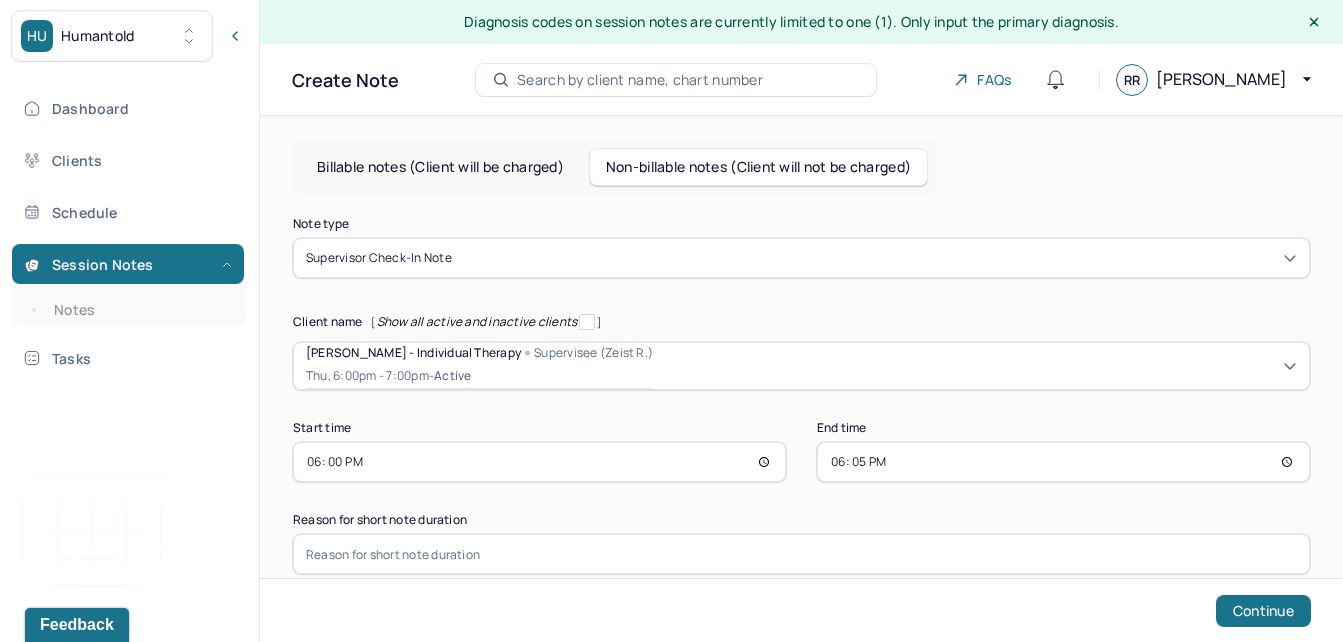 click at bounding box center [801, 554] 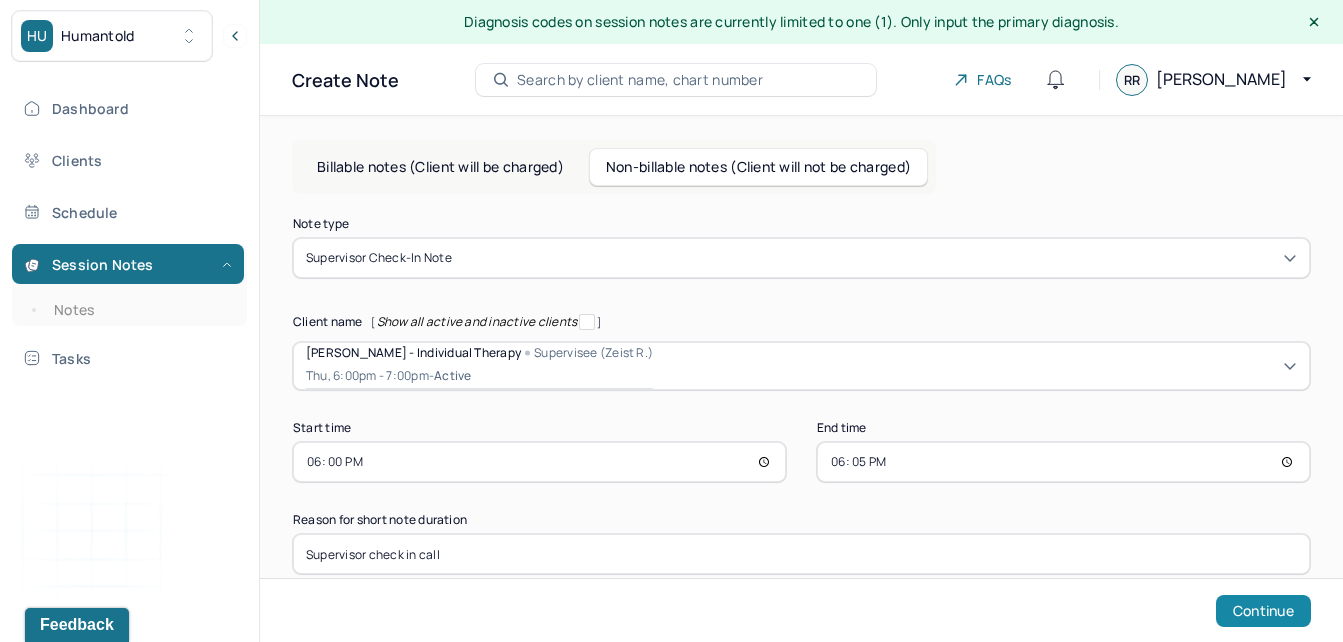 click on "Continue" at bounding box center (1263, 611) 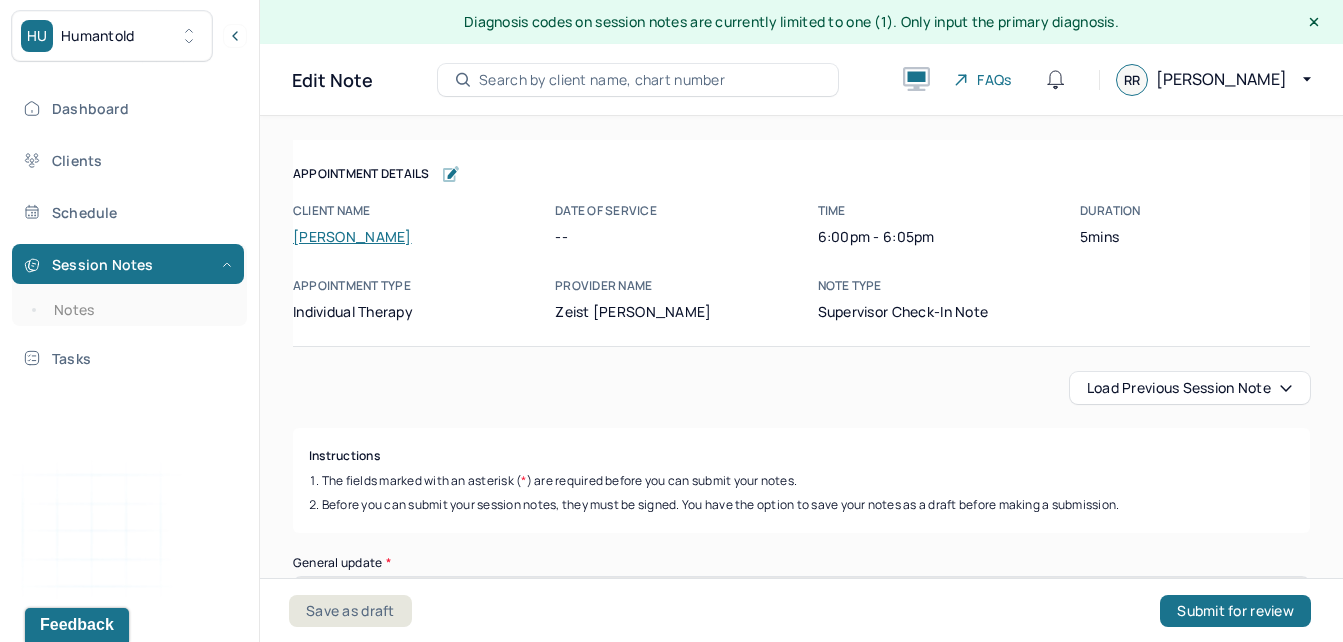 drag, startPoint x: 1290, startPoint y: 331, endPoint x: 1282, endPoint y: 534, distance: 203.15758 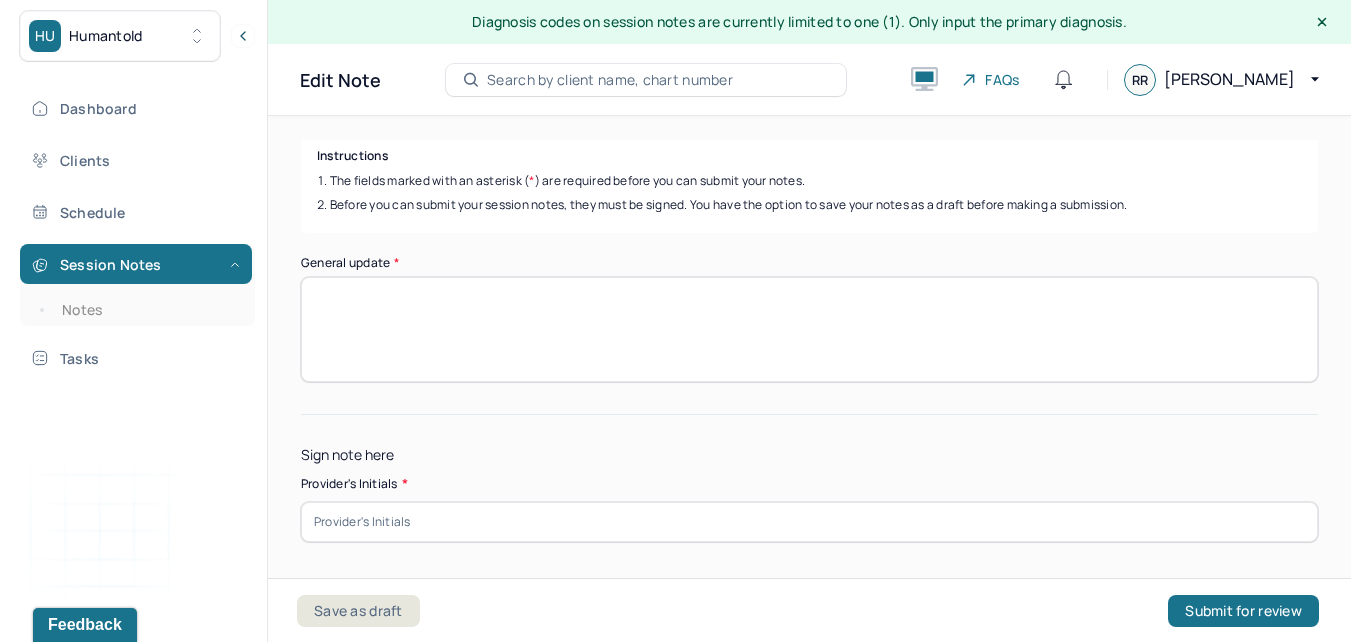 scroll, scrollTop: 338, scrollLeft: 0, axis: vertical 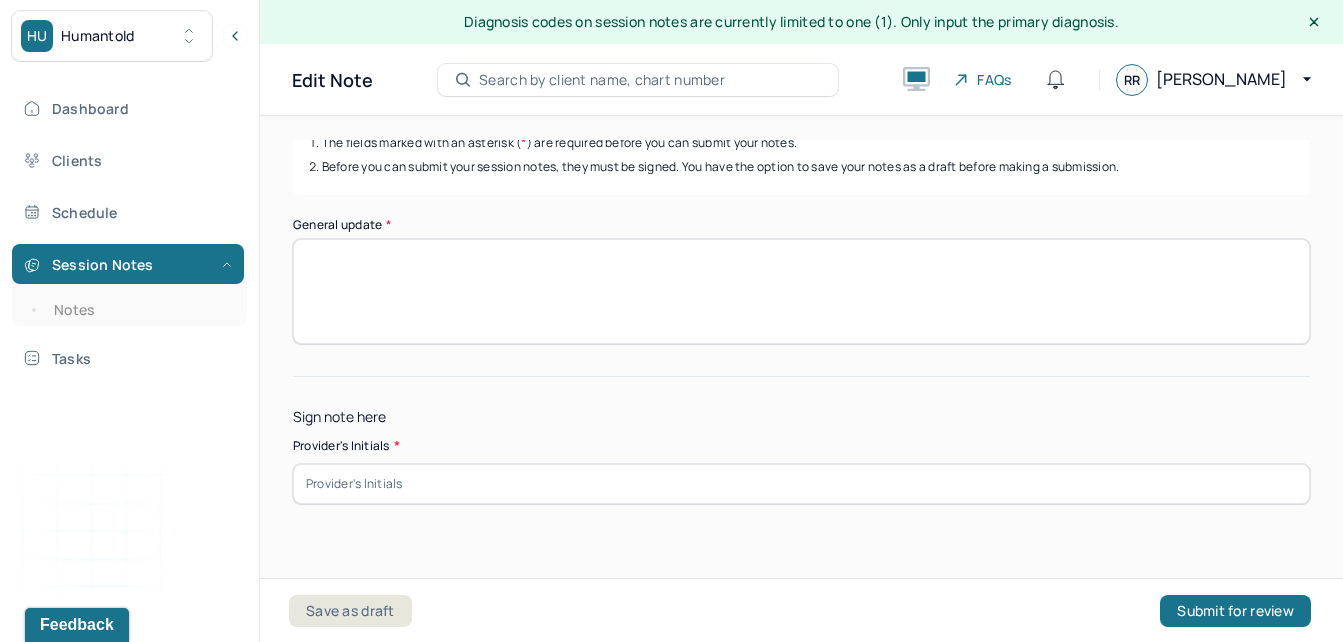 click on "General update *" at bounding box center [801, 291] 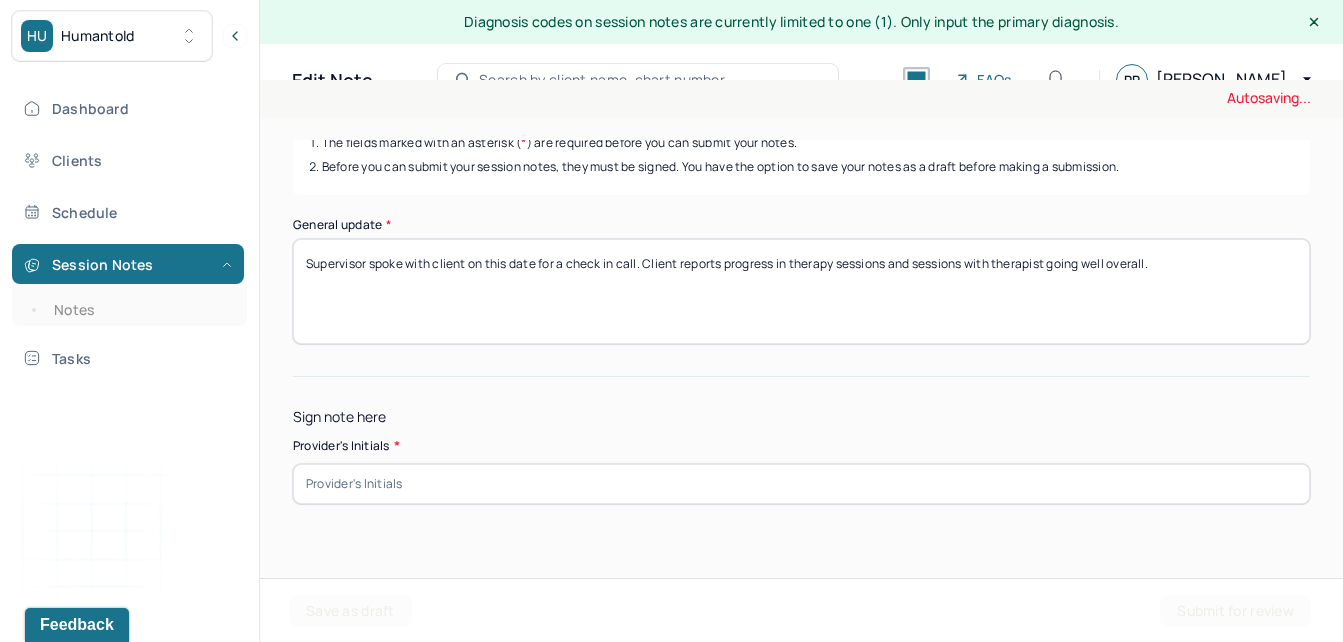 type on "Supervisor spoke with client on this date for a check in call. Client reports progress in therapy sessions and sessions with therapist going well overall." 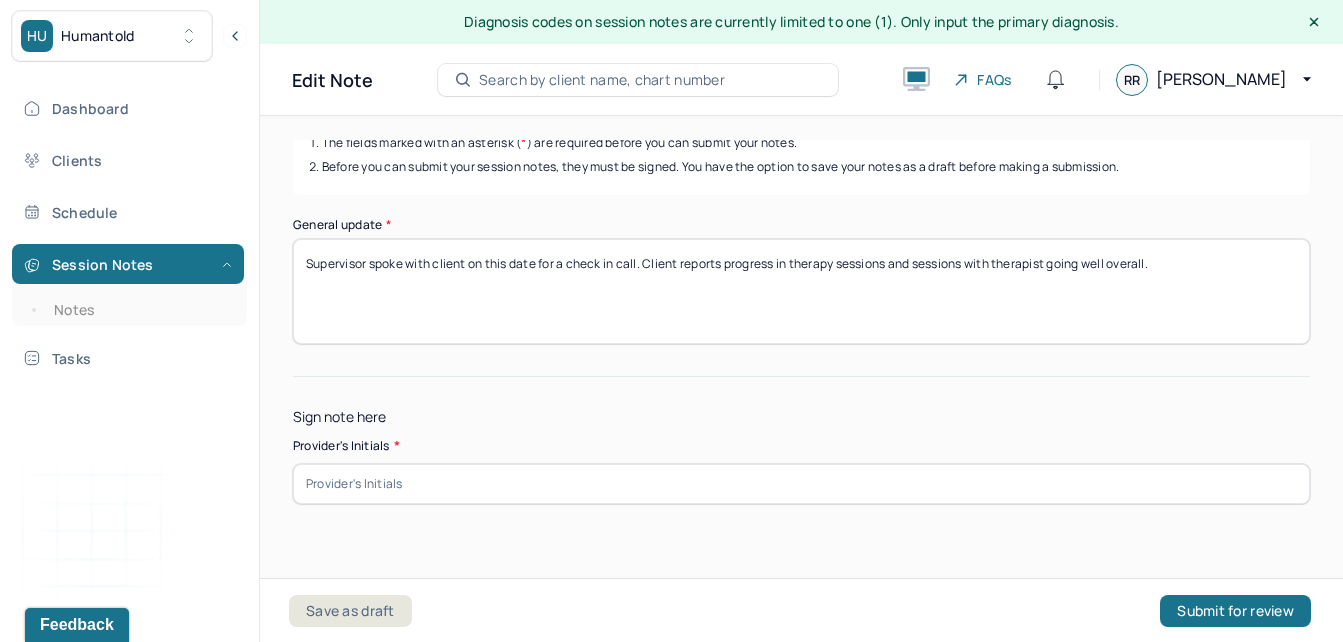 click at bounding box center (801, 484) 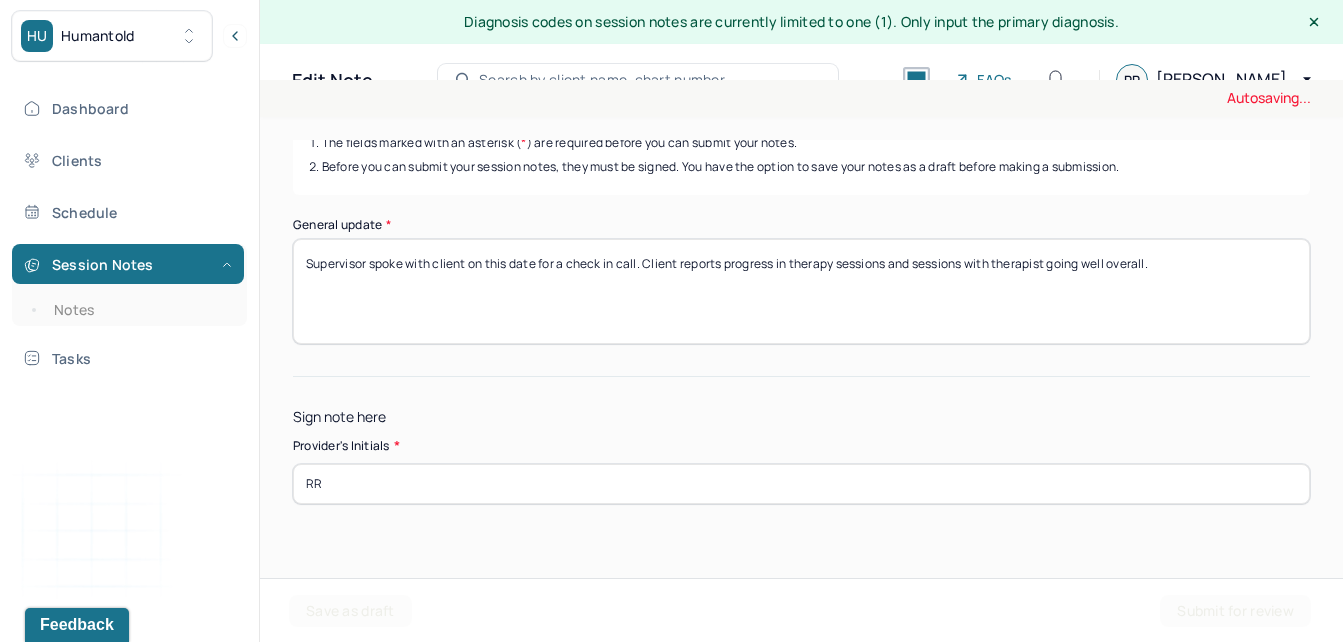 type on "RR" 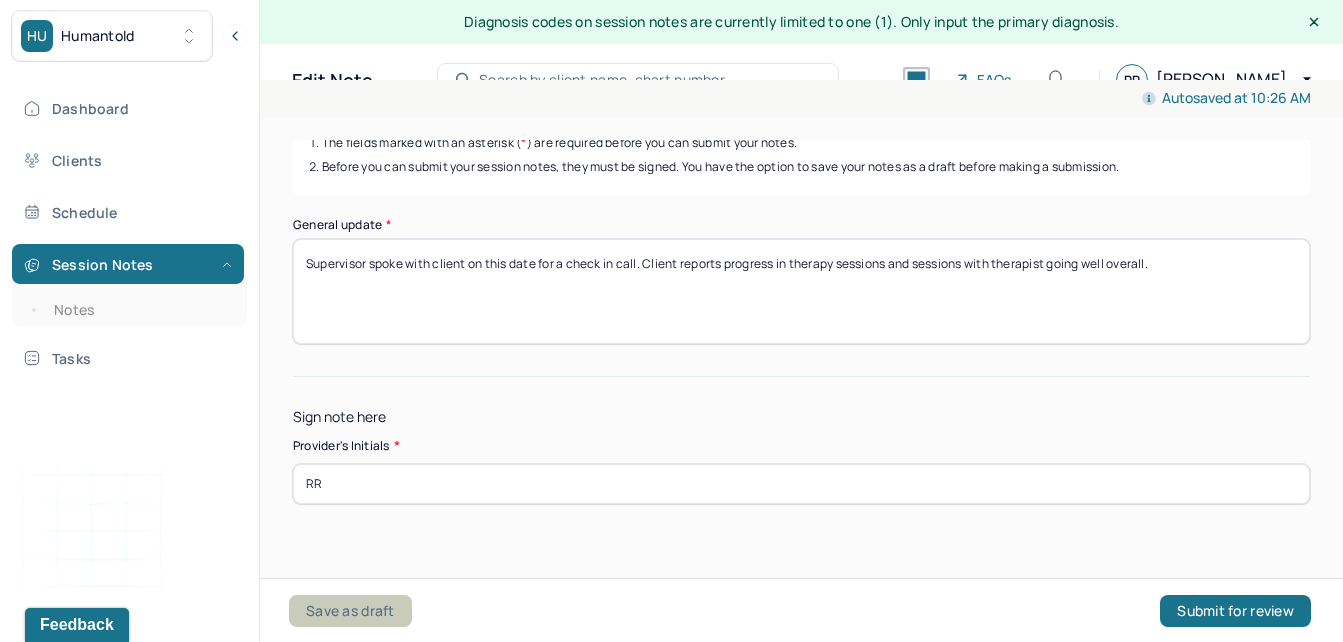 click on "Save as draft" at bounding box center (350, 611) 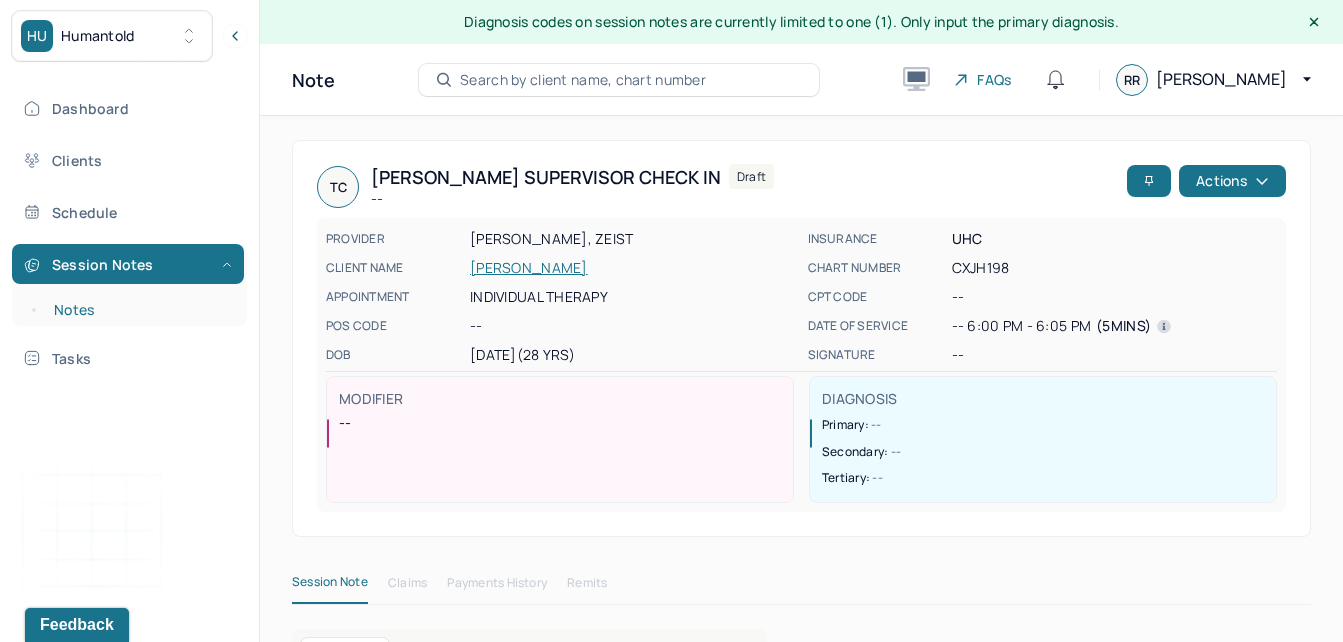 click on "Notes" at bounding box center (139, 310) 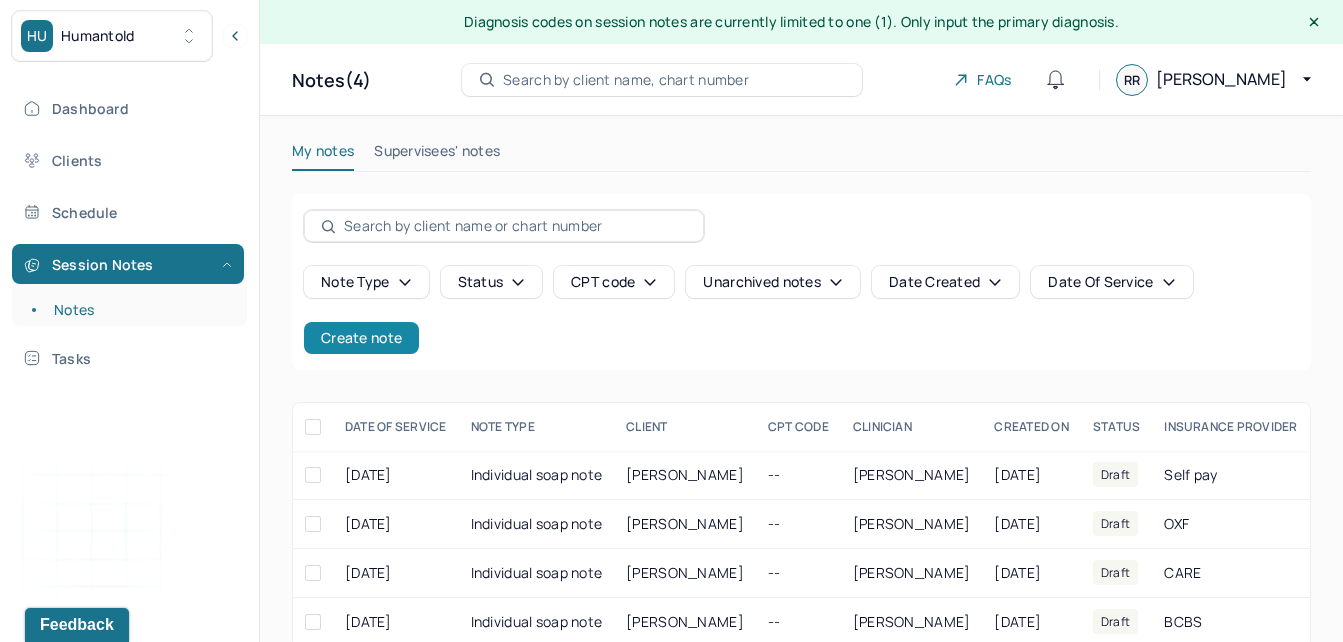 click on "Create note" at bounding box center (361, 338) 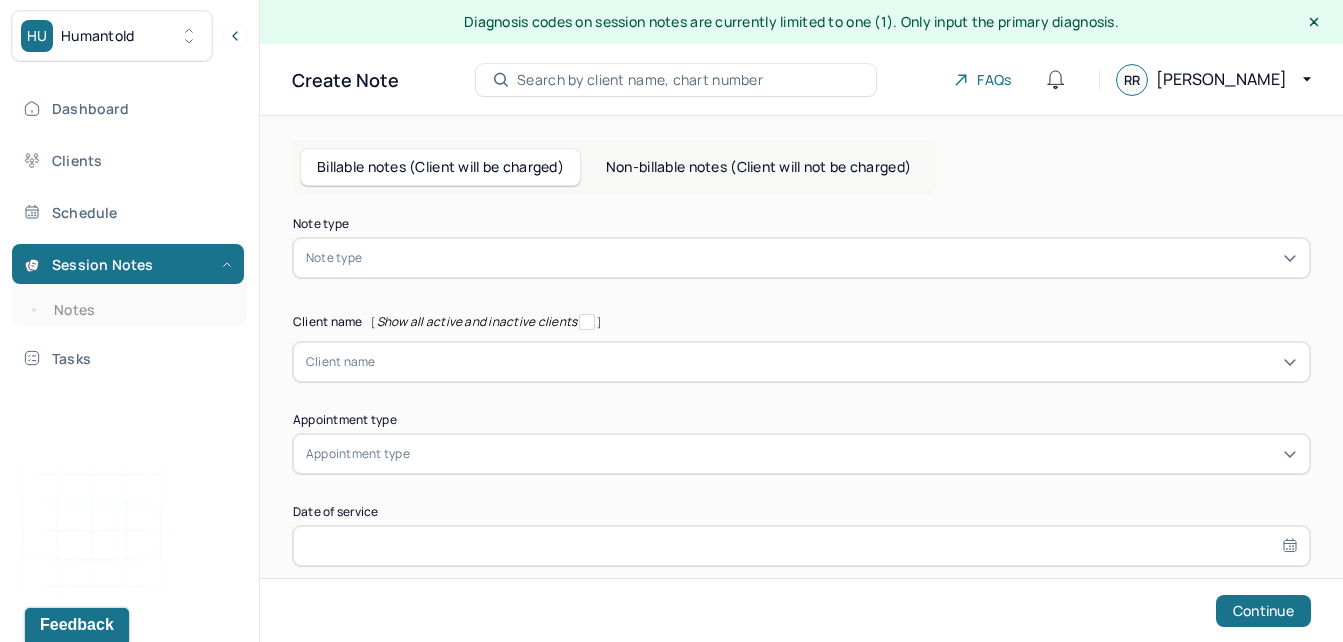 click on "Non-billable notes (Client will not be charged)" at bounding box center (758, 167) 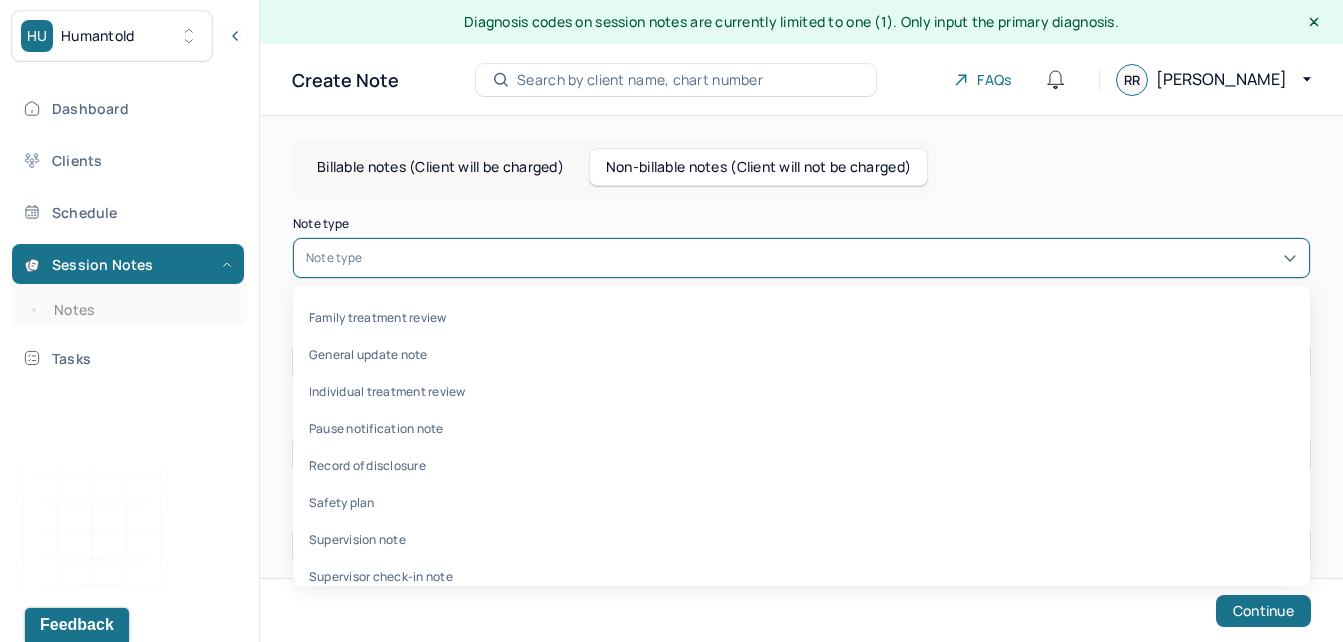 click at bounding box center [831, 258] 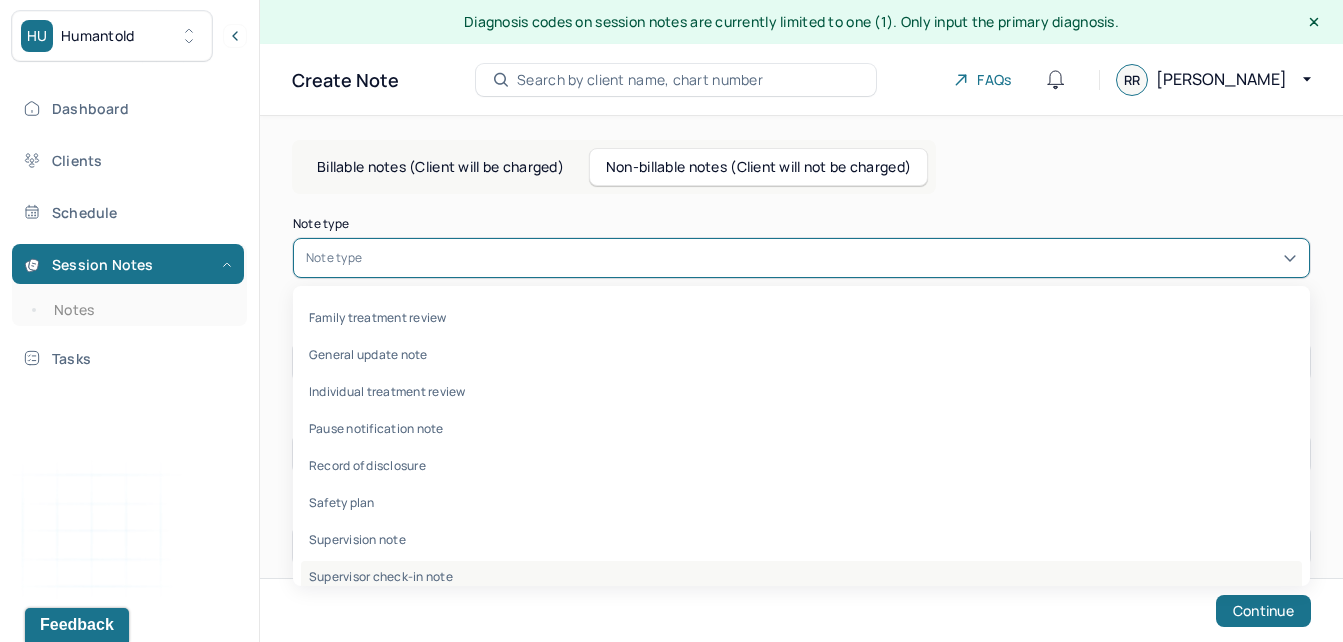 click on "Supervisor check-in note" at bounding box center [801, 576] 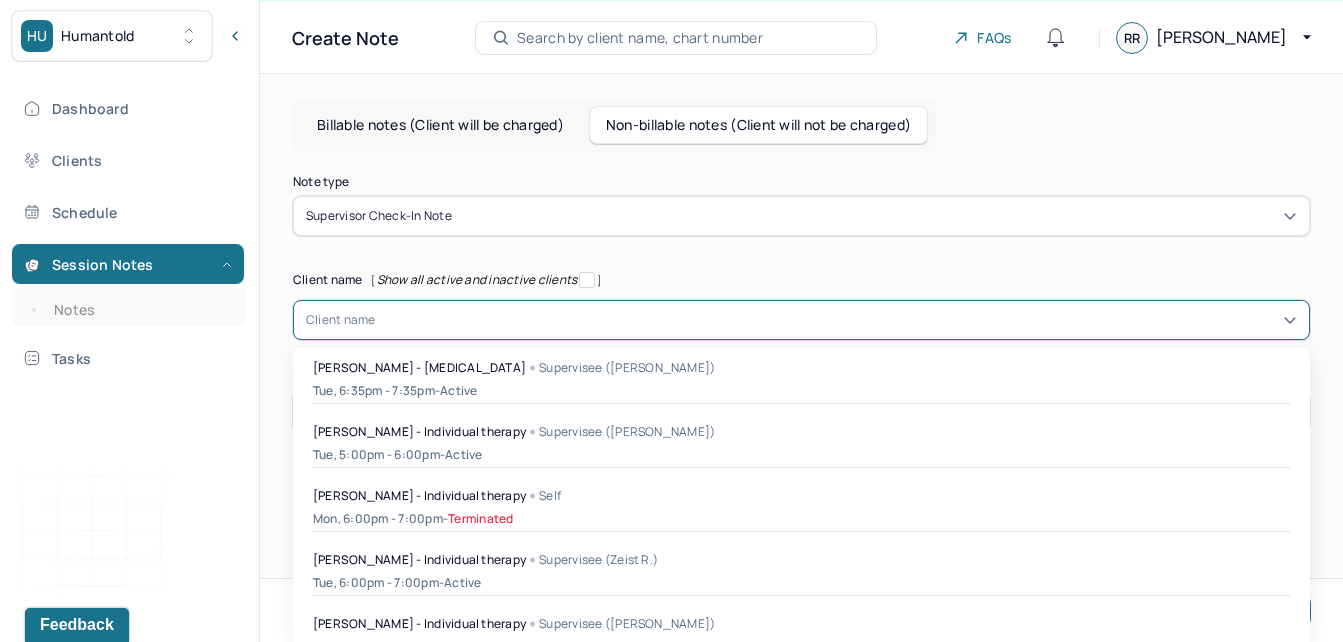 scroll, scrollTop: 48, scrollLeft: 0, axis: vertical 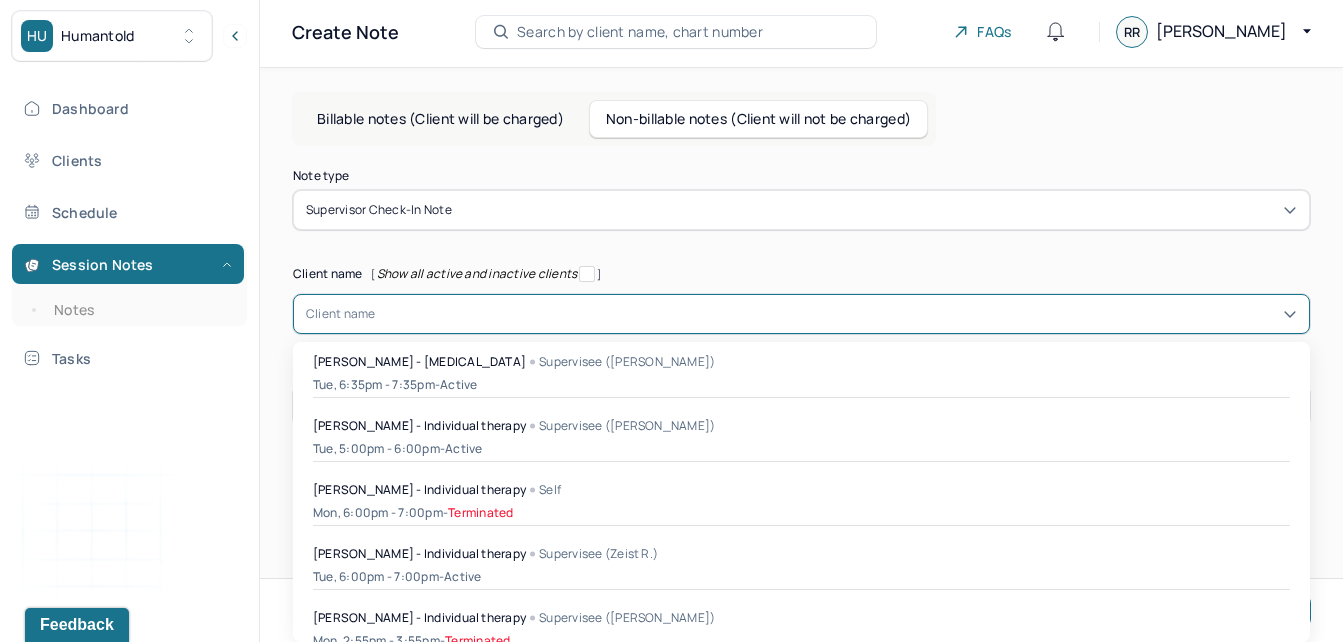 click on "48 results available. Use Up and Down to choose options, press Enter to select the currently focused option, press Escape to exit the menu, press Tab to select the option and exit the menu. Client name [PERSON_NAME] - [MEDICAL_DATA] Supervisee ([PERSON_NAME])
Tue, 6:35pm - 7:35pm  -  active [PERSON_NAME] - Individual therapy Supervisee ([PERSON_NAME])
Tue, 5:00pm - 6:00pm  -  active [PERSON_NAME] - Individual therapy Self
Mon, 6:00pm - 7:00pm  -  Terminated [PERSON_NAME] - Individual therapy Supervisee (Zeist R.)
Tue, 6:00pm - 7:00pm  -  active [PERSON_NAME] - Individual therapy Supervisee ([PERSON_NAME])
Mon, 2:55pm - 3:55pm  -  Terminated [PERSON_NAME] - Individual therapy Supervisee (Zeist R.)
Wed, 7:20pm - 7:25pm  -  active [PERSON_NAME] - Individual therapy Self
Wed, 1:00pm - 1:55pm  -  active [PERSON_NAME] - Individual therapy Self
-  Terminated  -" at bounding box center (801, 314) 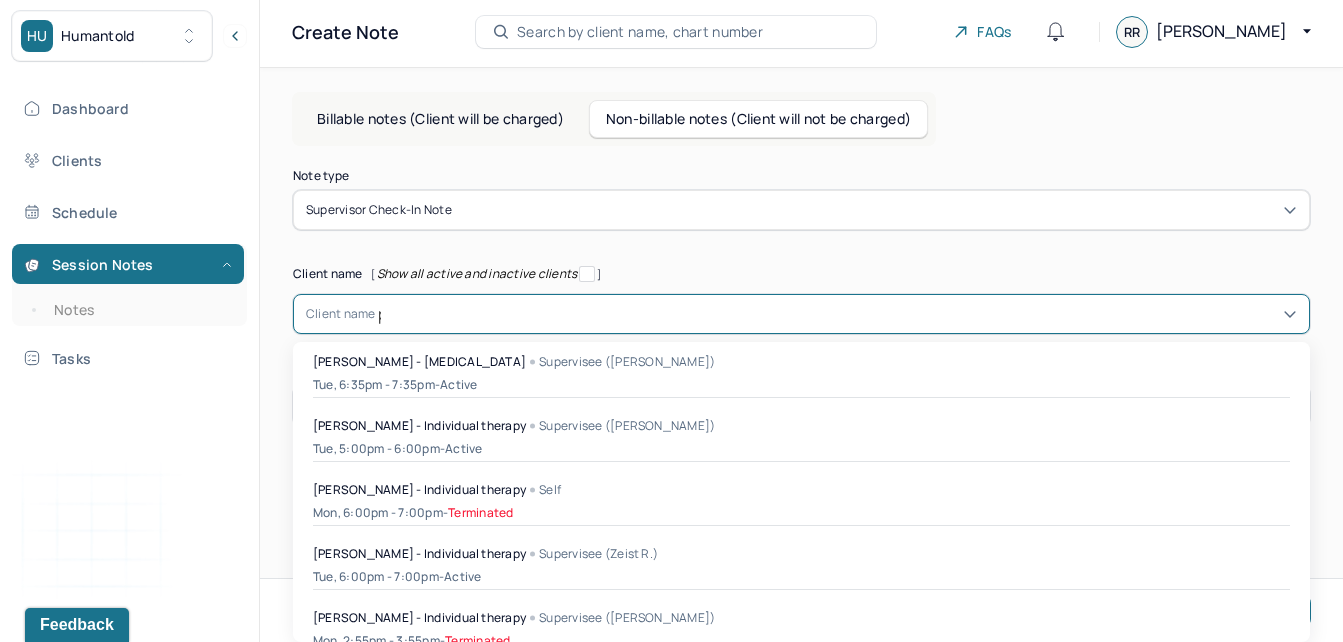 scroll, scrollTop: 0, scrollLeft: 0, axis: both 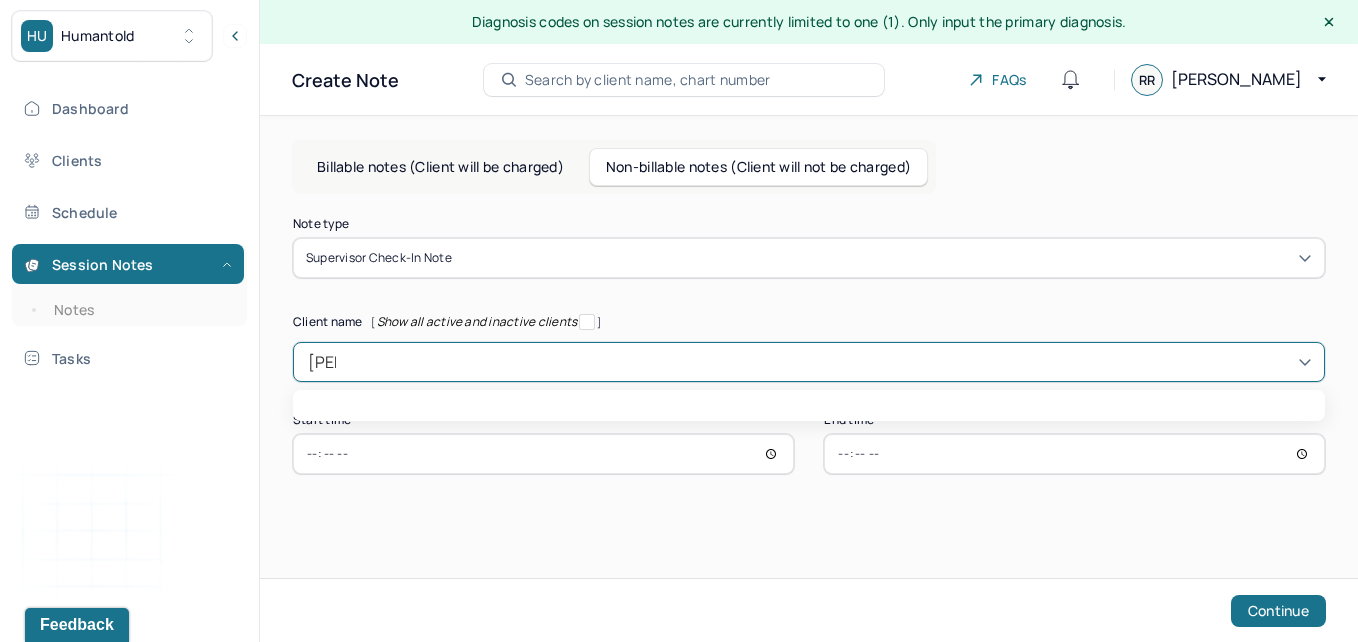 type on "[PERSON_NAME]" 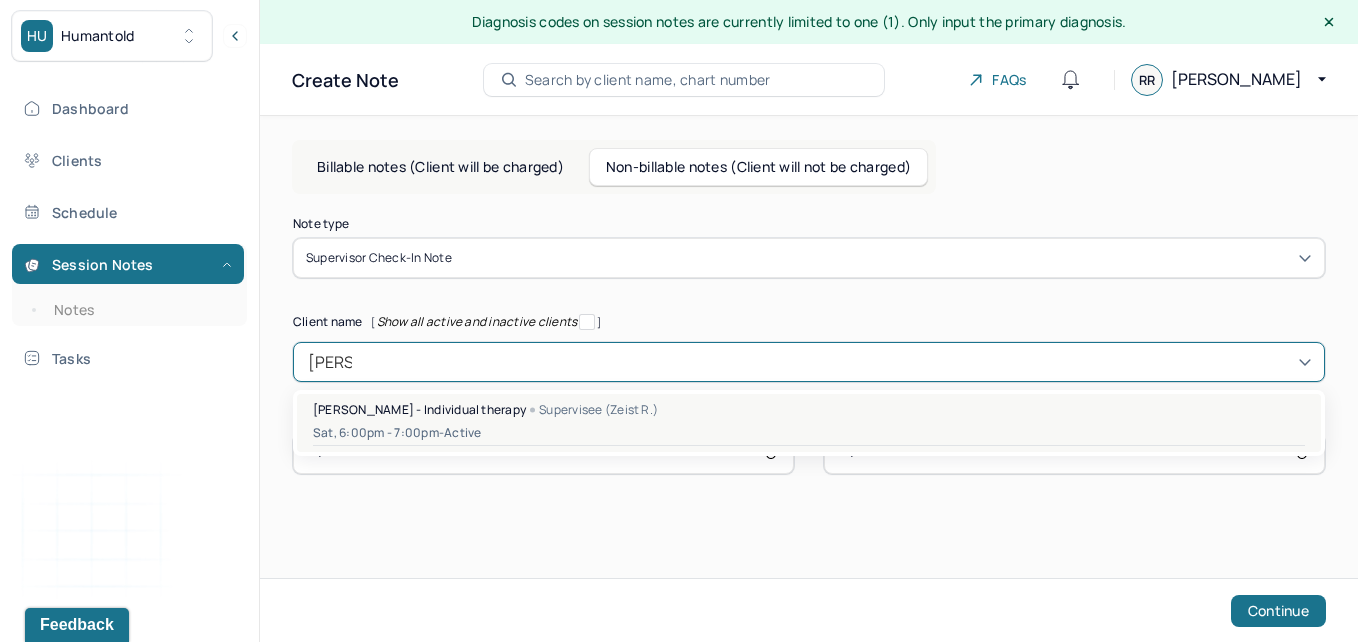 click on "Sat, 6:00pm - 7:00pm  -  active" at bounding box center (809, 433) 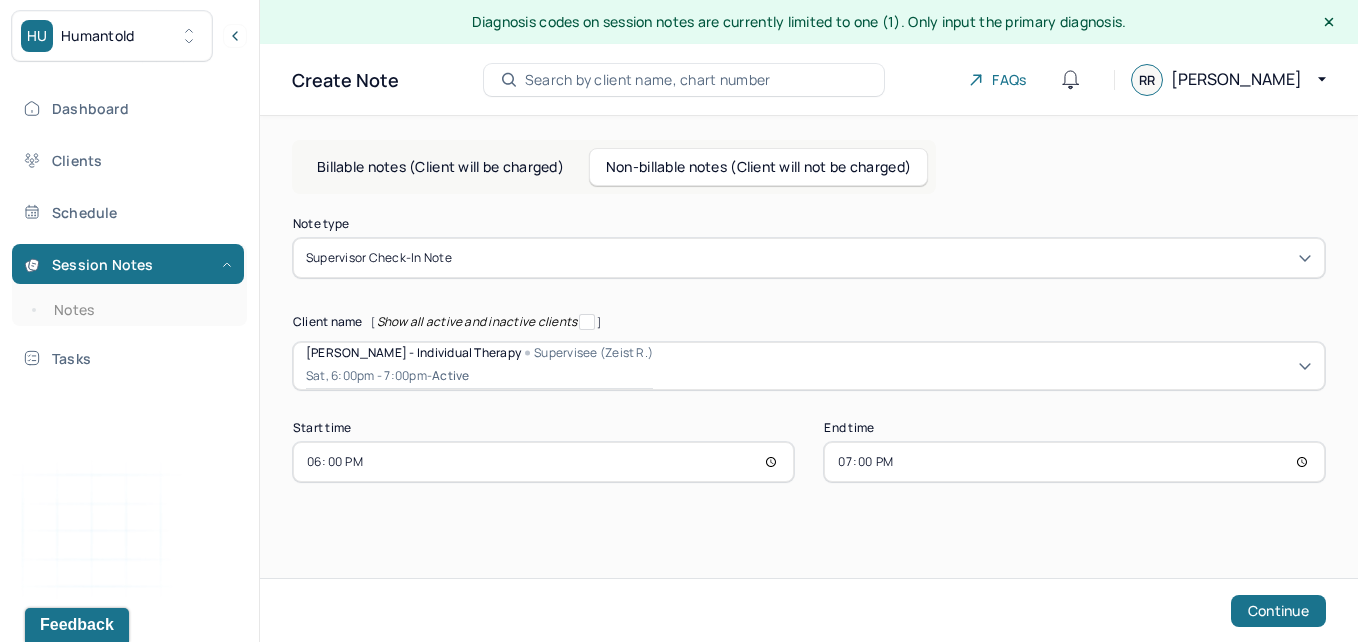 click on "18:00" at bounding box center [543, 462] 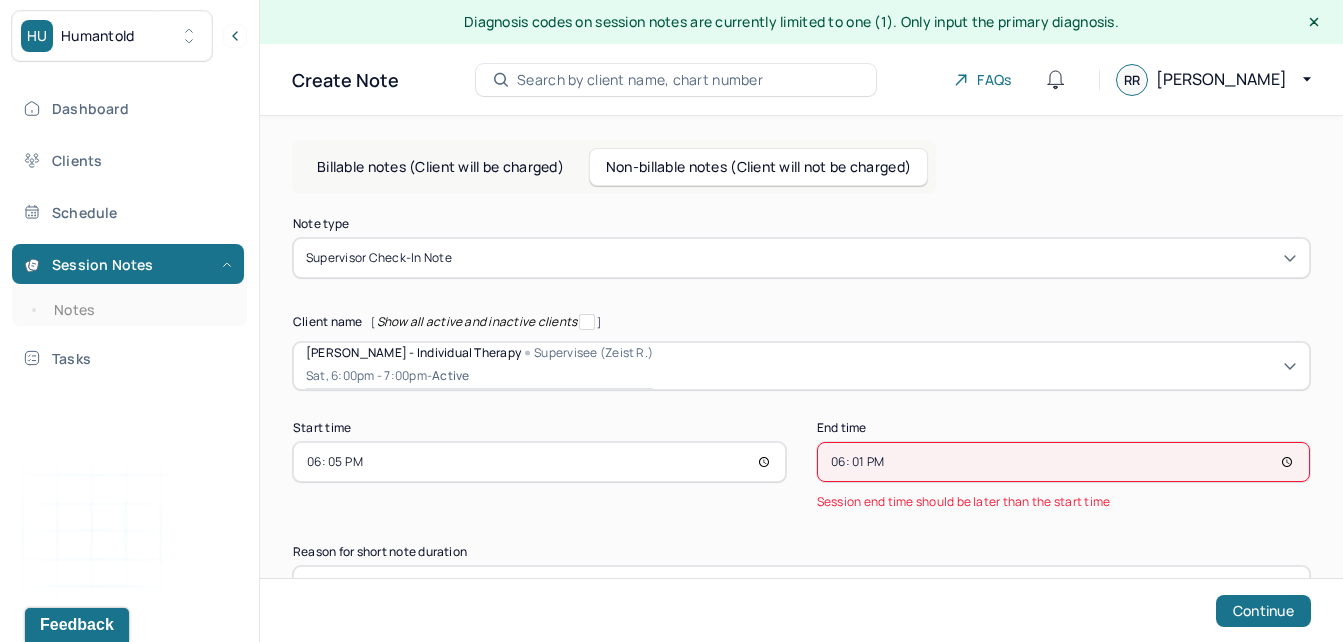 type on "18:10" 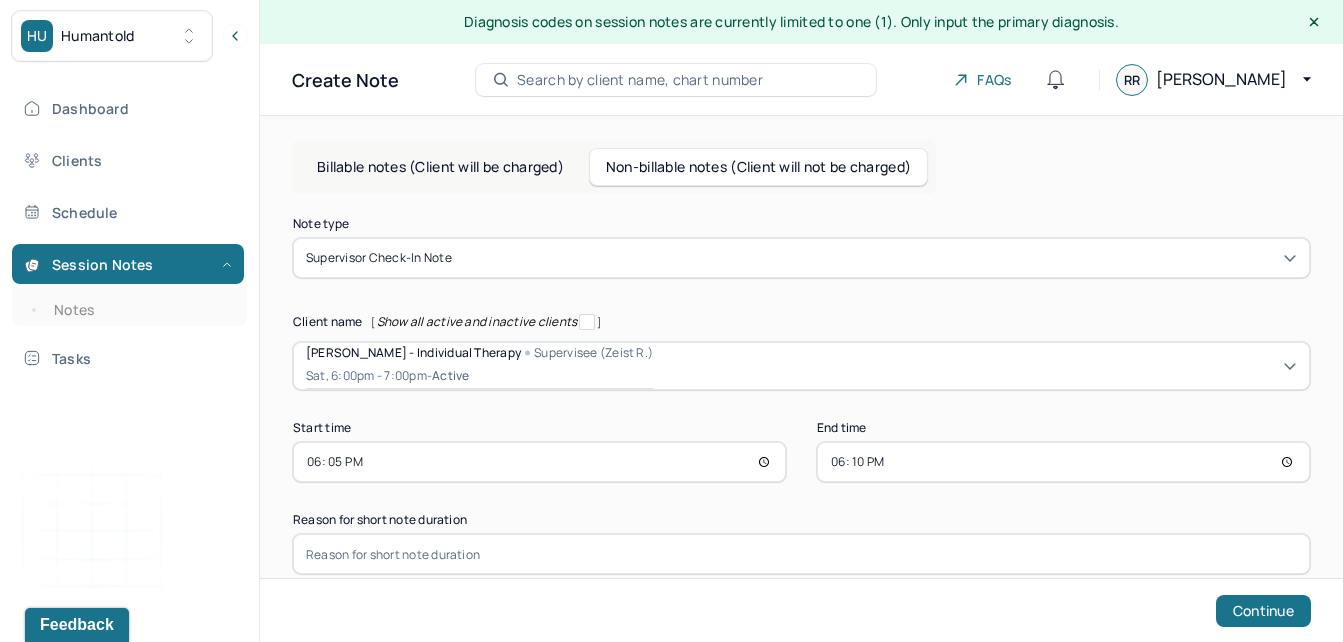 click at bounding box center [801, 554] 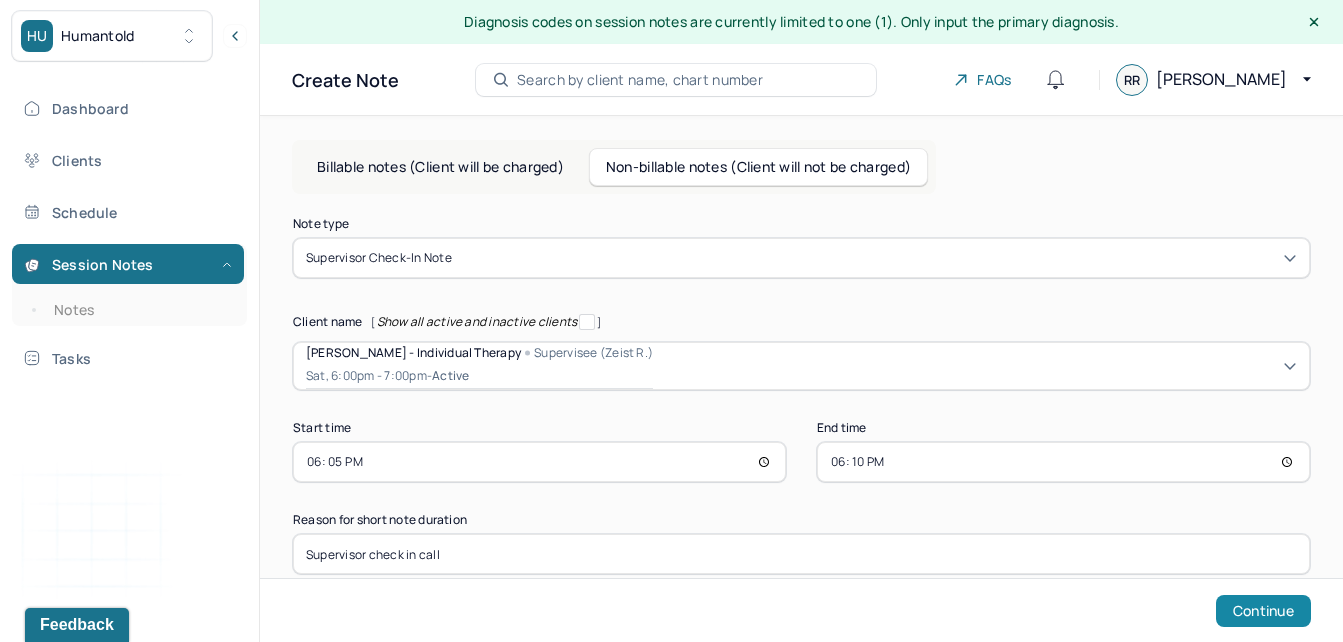 click on "Continue" at bounding box center [1263, 611] 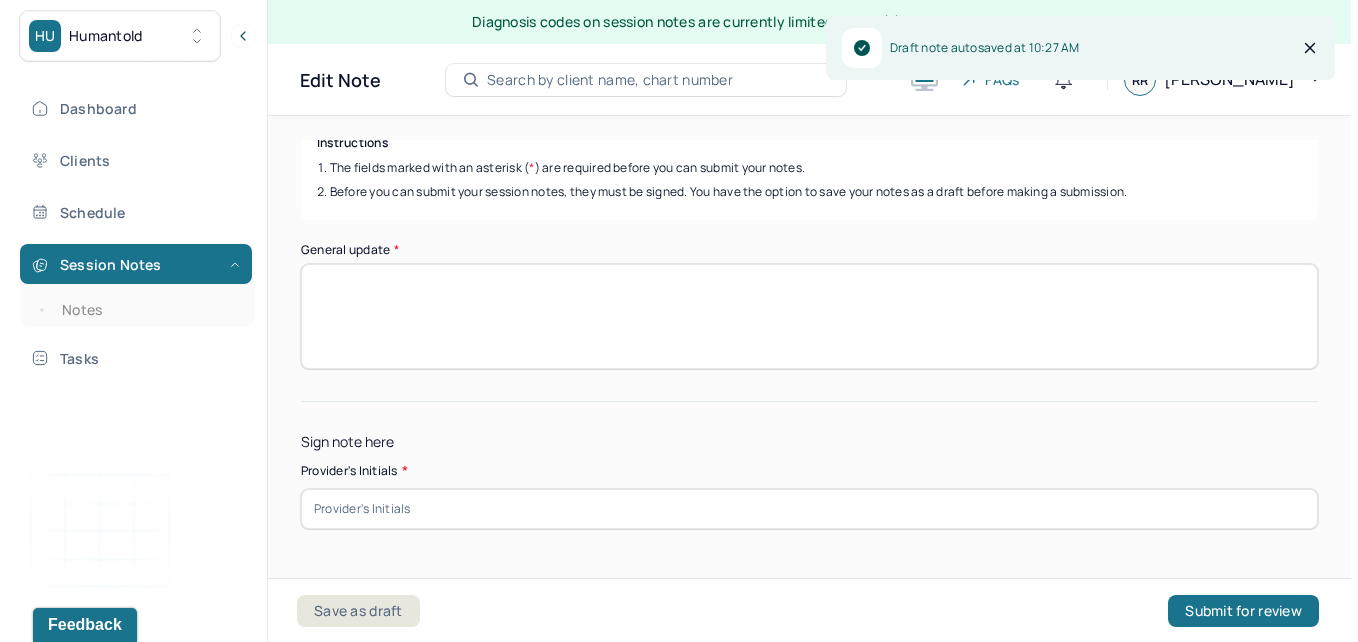 scroll, scrollTop: 331, scrollLeft: 0, axis: vertical 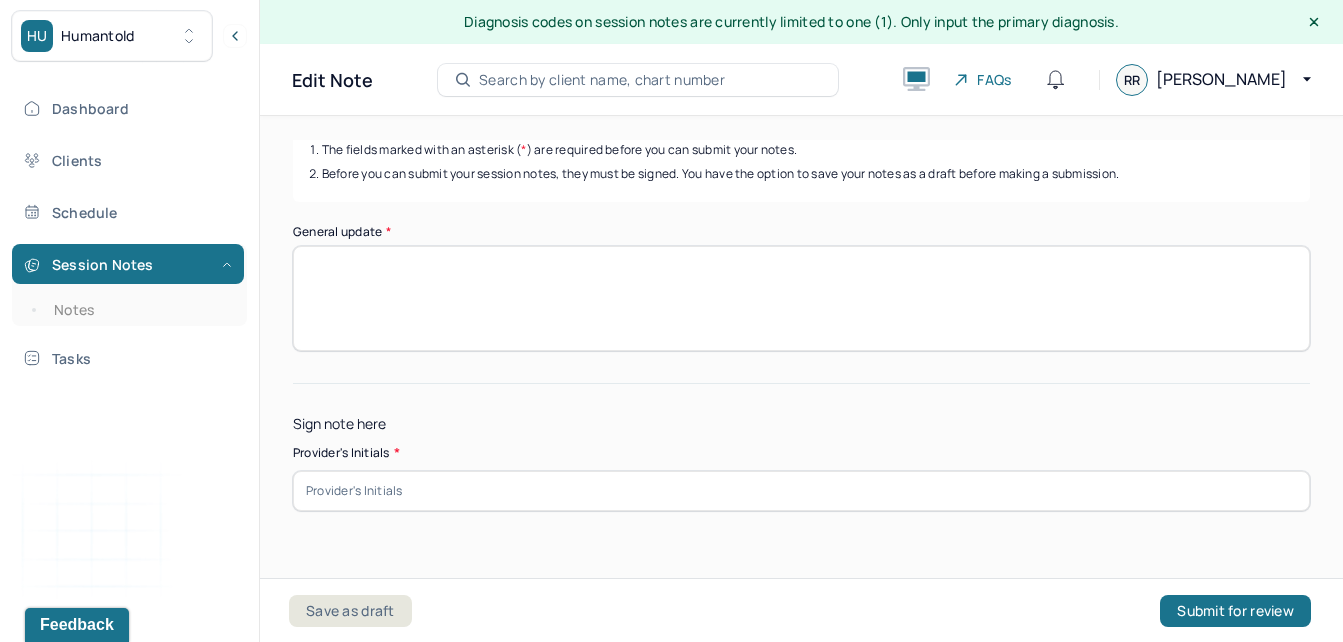click on "General update *" at bounding box center (801, 298) 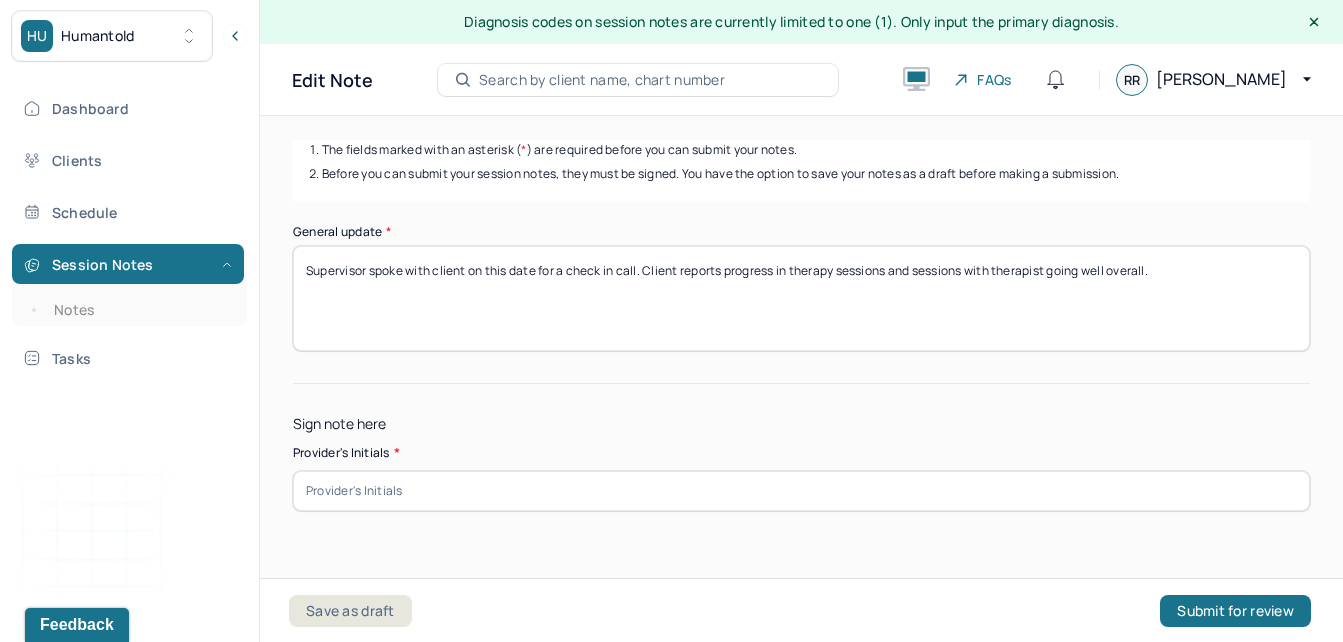 type on "Supervisor spoke with client on this date for a check in call. Client reports progress in therapy sessions and sessions with therapist going well overall." 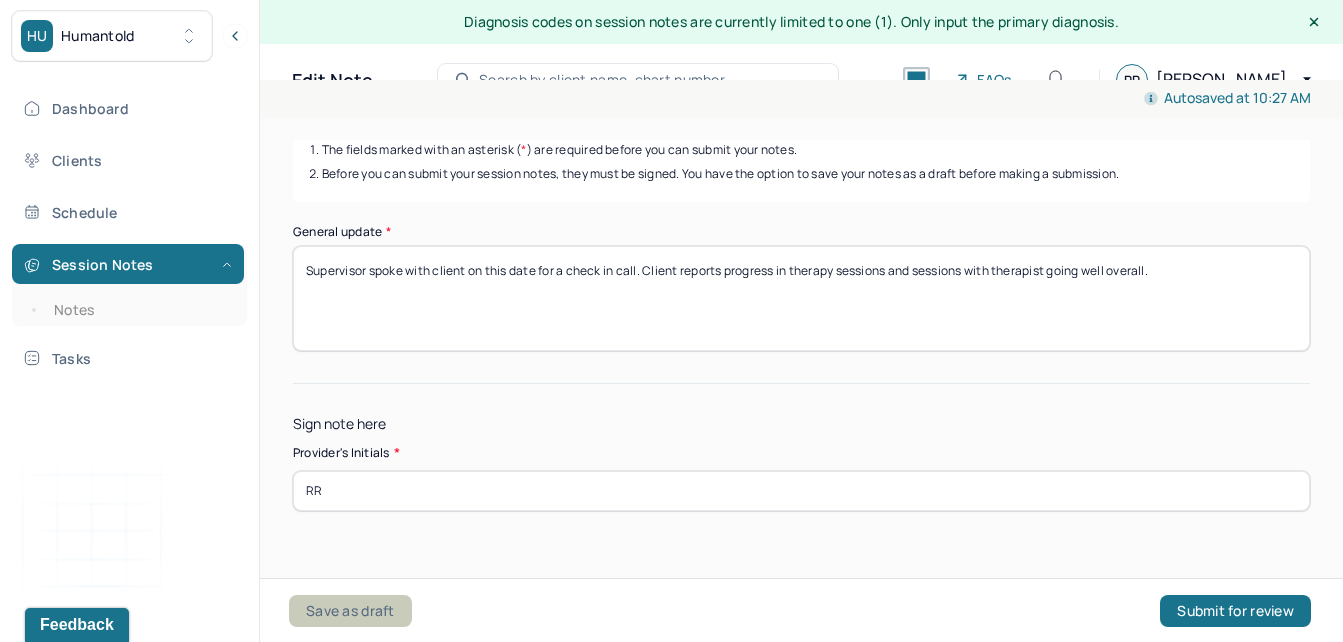 type on "RR" 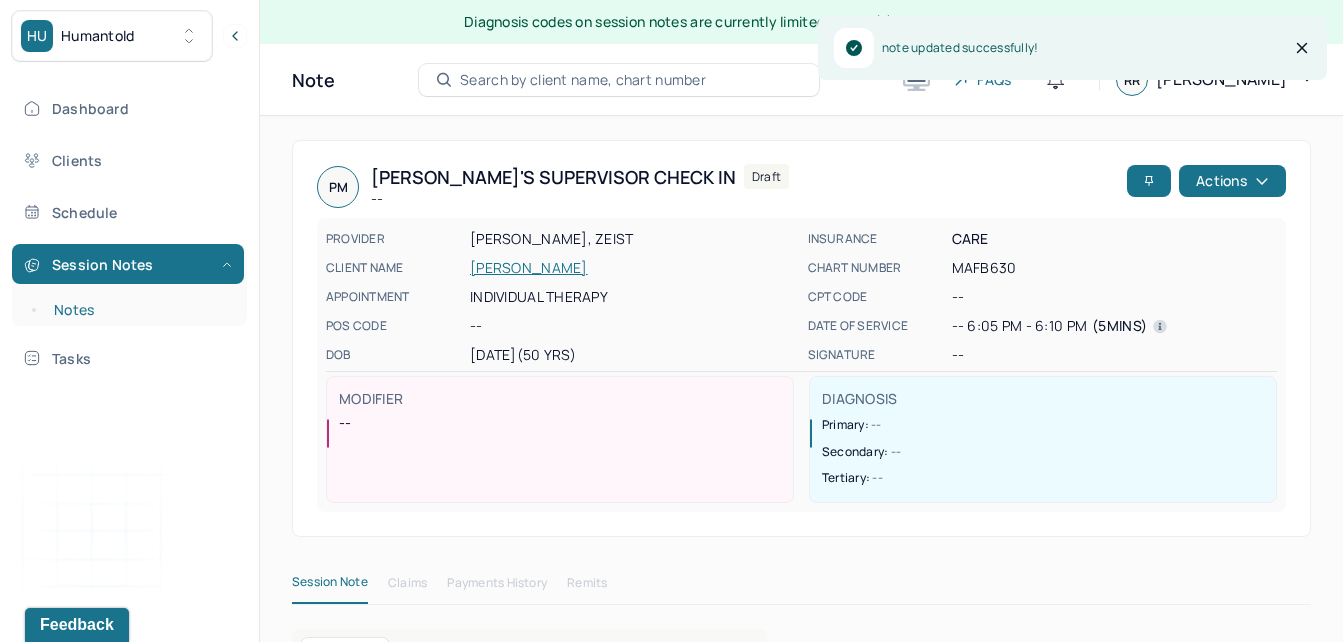 click on "Notes" at bounding box center (139, 310) 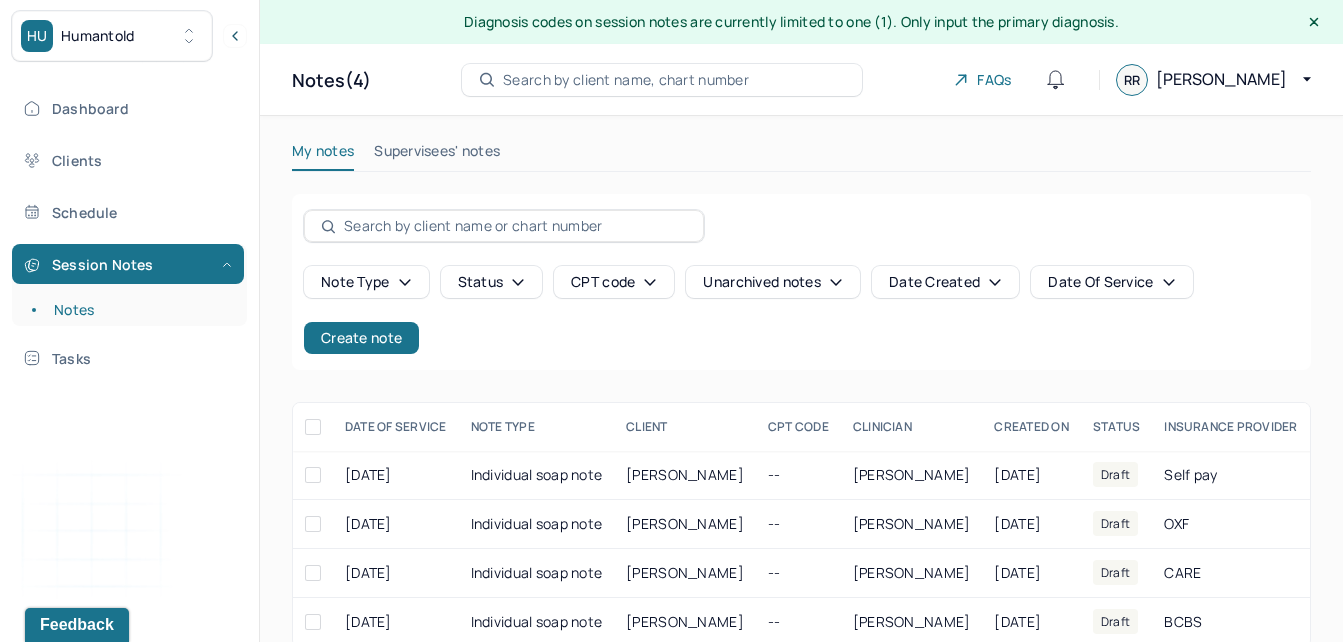 click on "Note type     Status     CPT code     Unarchived notes     Date Created     Date Of Service     Create note" at bounding box center [801, 310] 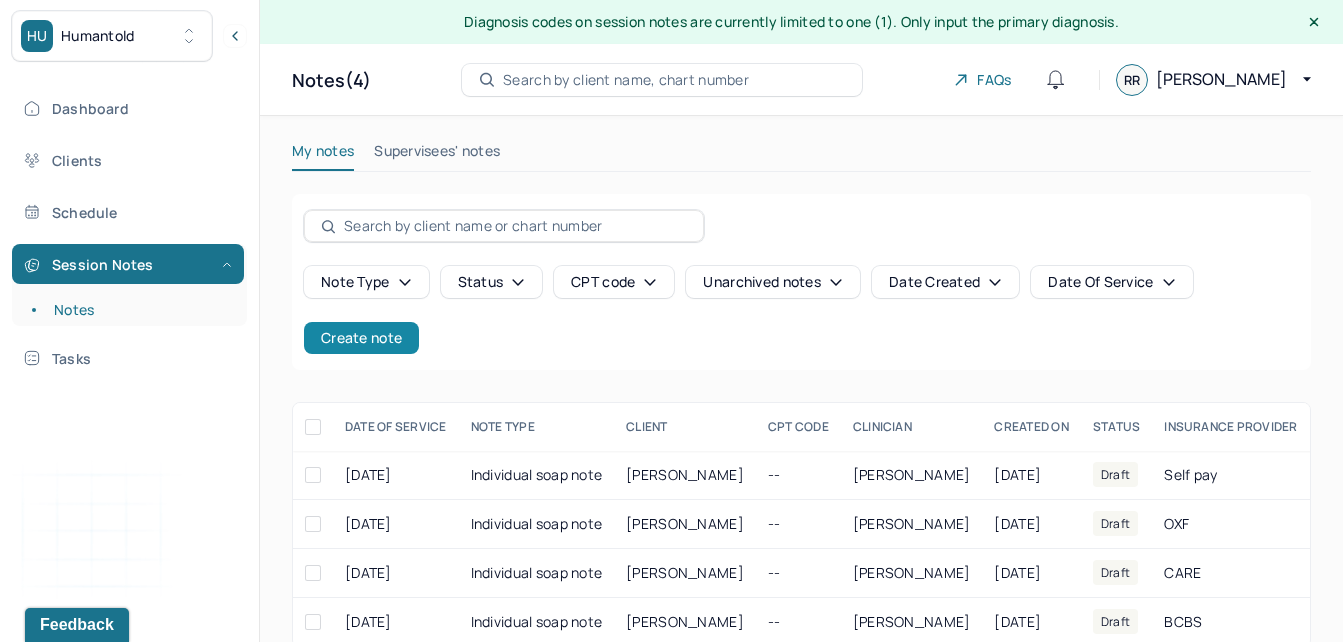 click on "Create note" at bounding box center (361, 338) 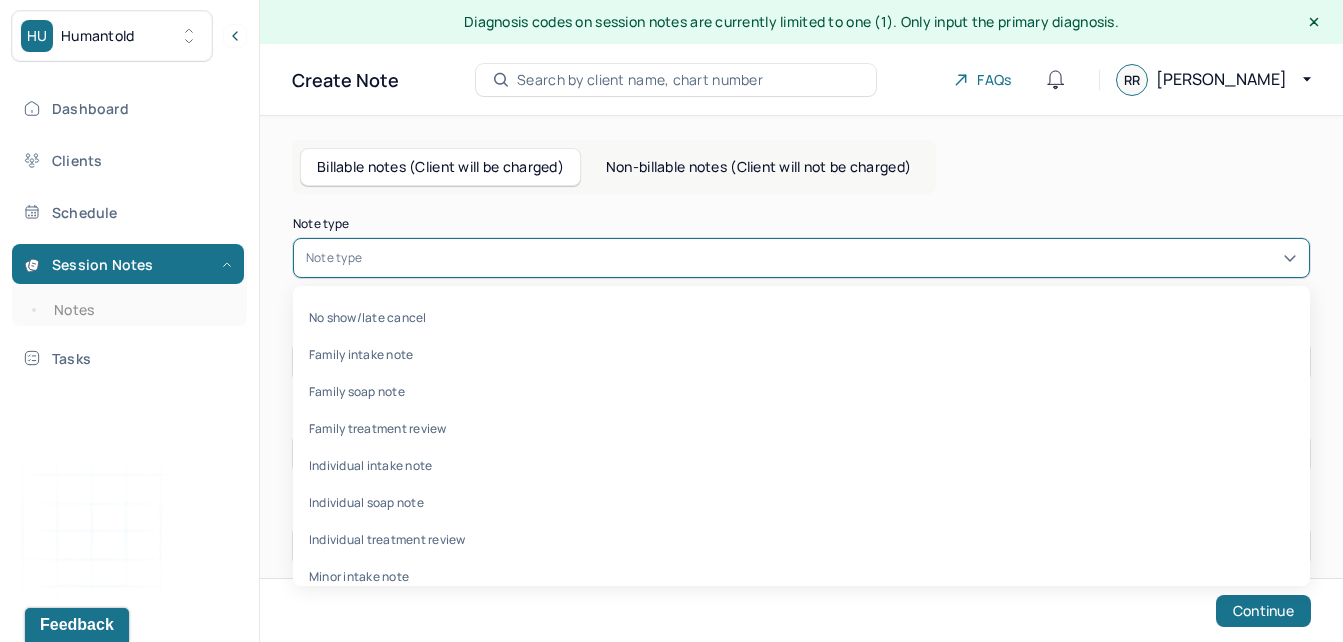 click at bounding box center (831, 258) 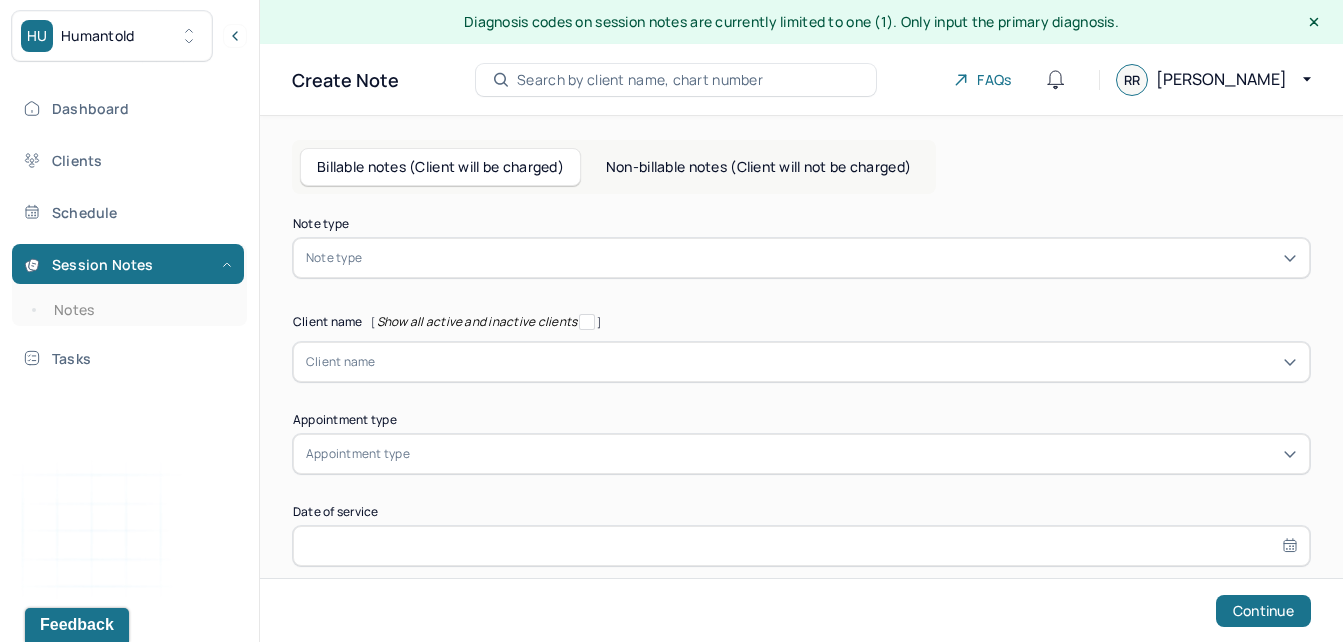 click on "Non-billable notes (Client will not be charged)" at bounding box center [758, 167] 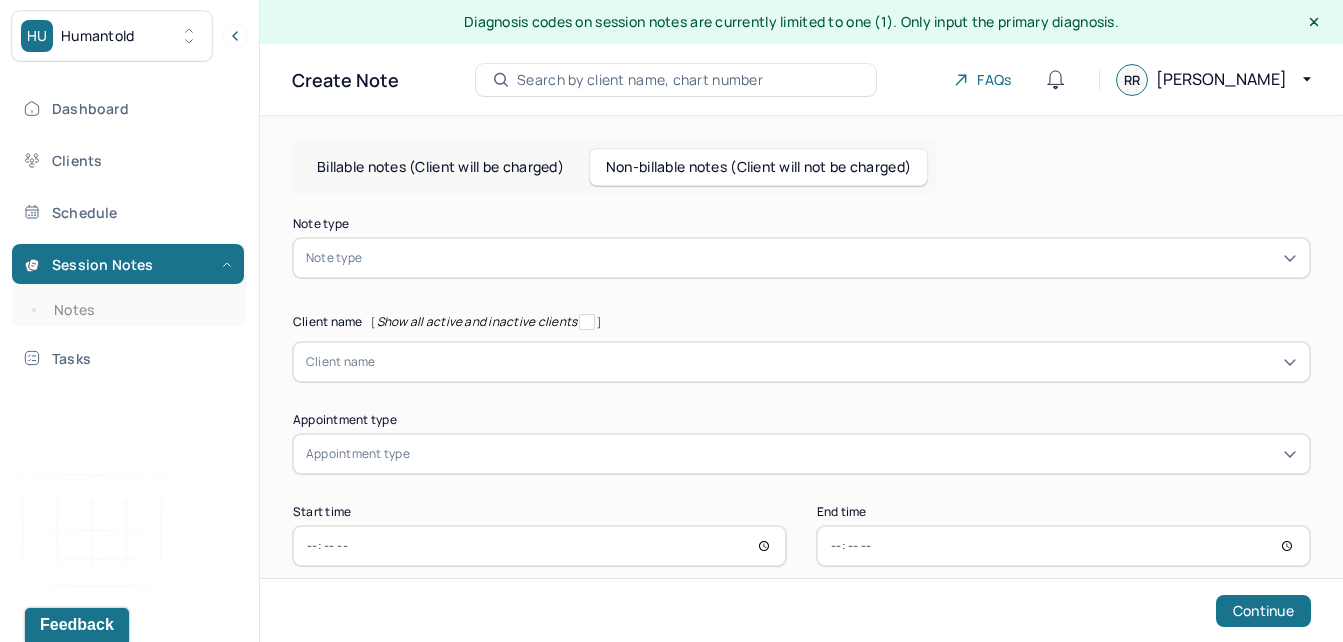 click on "Note type Note type" at bounding box center [801, 248] 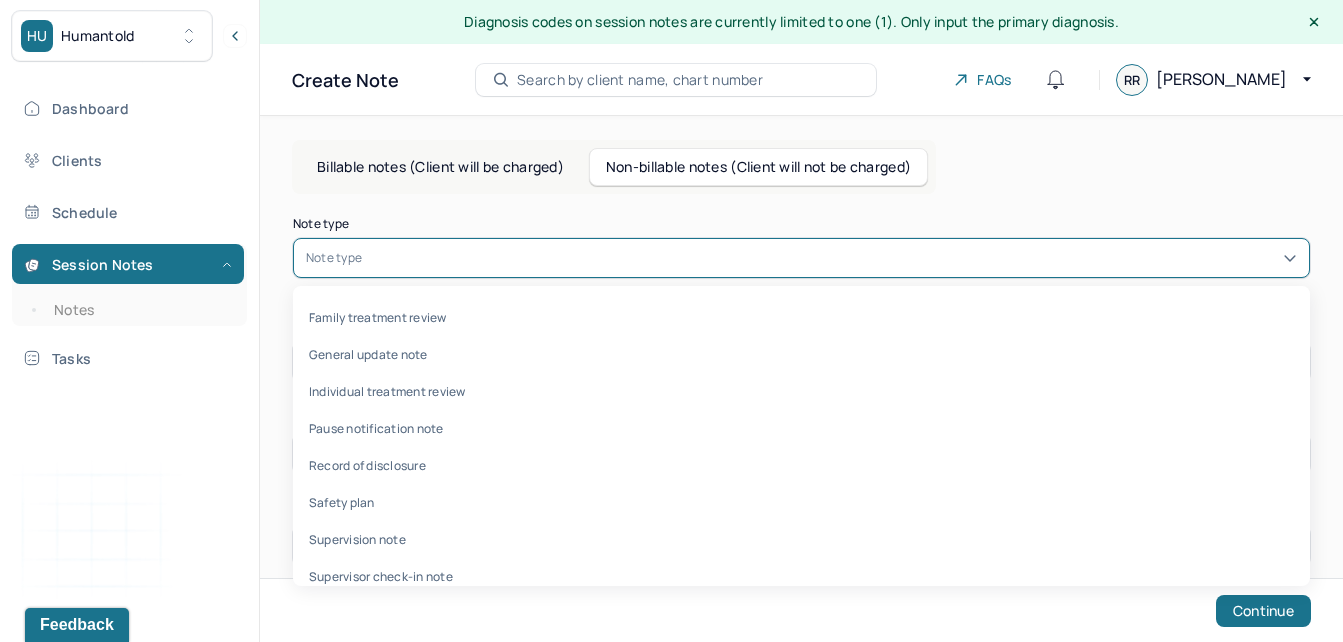 click at bounding box center [831, 258] 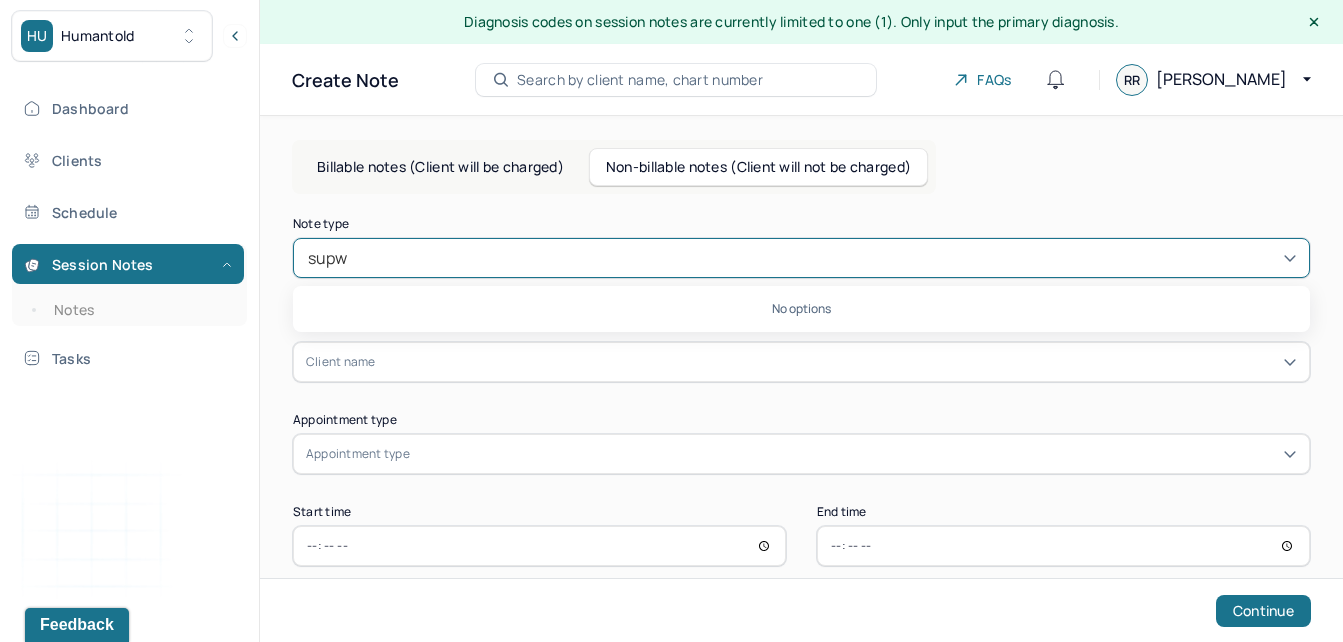 type on "sup" 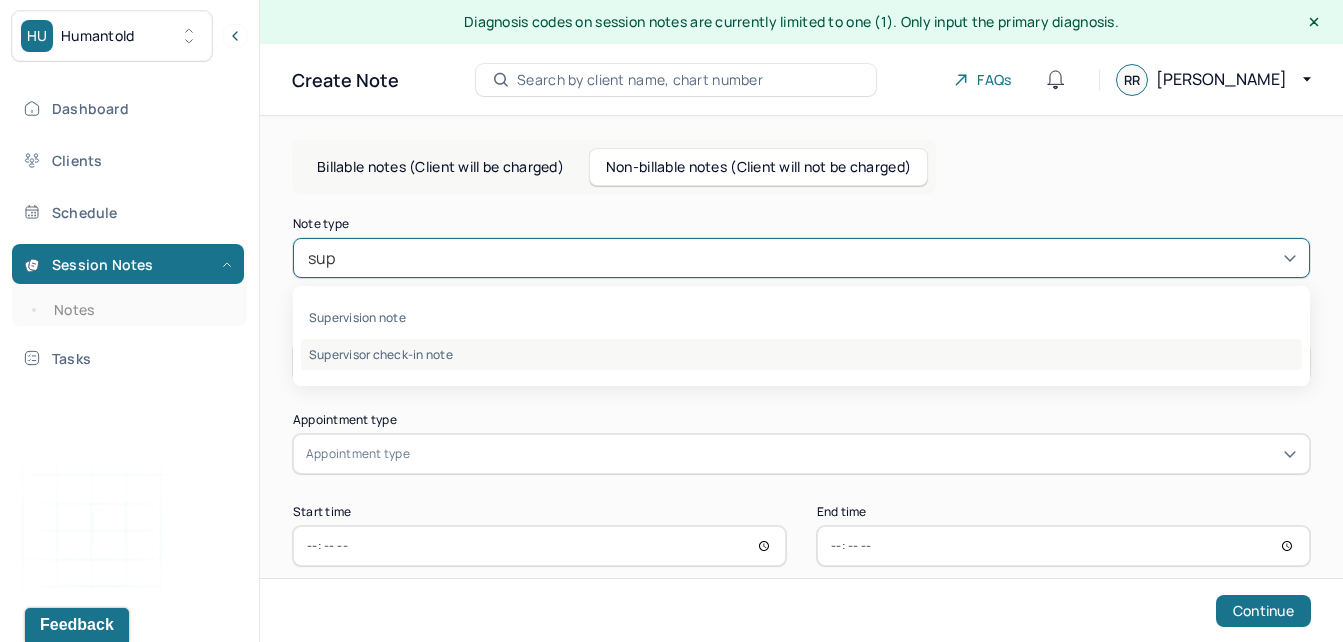 click on "Supervisor check-in note" at bounding box center [801, 354] 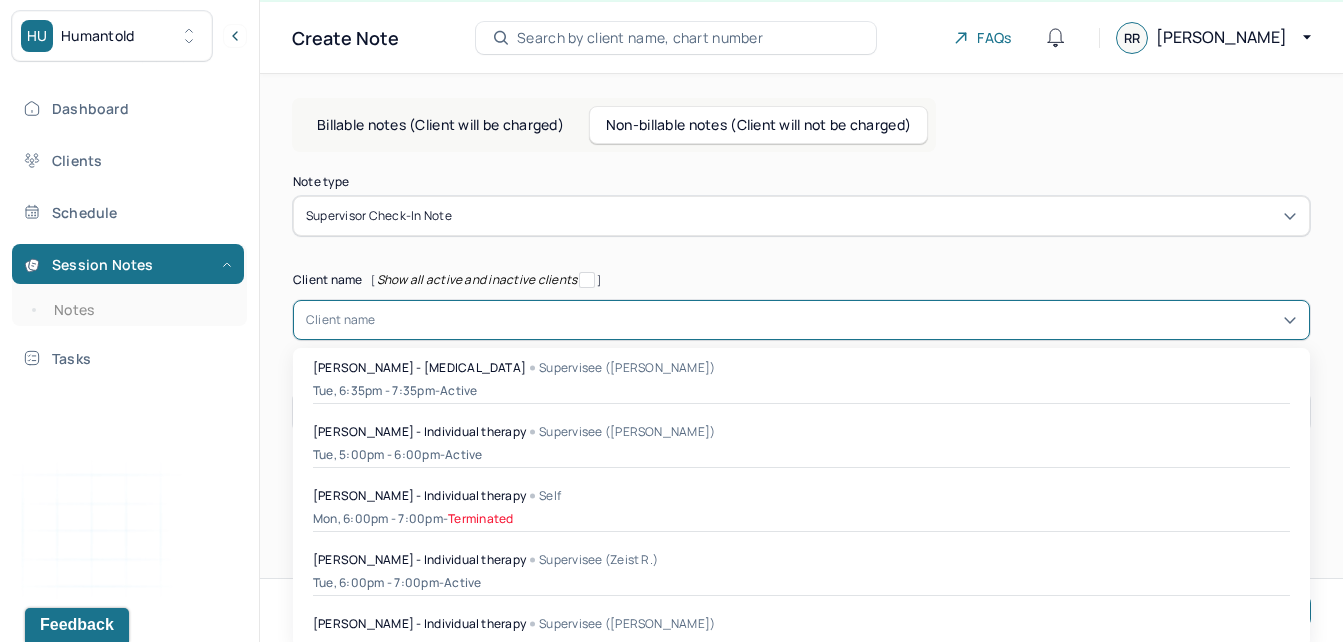 click on "48 results available. Use Up and Down to choose options, press Enter to select the currently focused option, press Escape to exit the menu, press Tab to select the option and exit the menu. Client name [PERSON_NAME] - [MEDICAL_DATA] Supervisee ([PERSON_NAME])
Tue, 6:35pm - 7:35pm  -  active [PERSON_NAME] - Individual therapy Supervisee ([PERSON_NAME])
Tue, 5:00pm - 6:00pm  -  active [PERSON_NAME] - Individual therapy Self
Mon, 6:00pm - 7:00pm  -  Terminated [PERSON_NAME] - Individual therapy Supervisee (Zeist R.)
Tue, 6:00pm - 7:00pm  -  active [PERSON_NAME] - Individual therapy Supervisee ([PERSON_NAME])
Mon, 2:55pm - 3:55pm  -  Terminated [PERSON_NAME] - Individual therapy Supervisee (Zeist R.)
Wed, 7:20pm - 7:25pm  -  active [PERSON_NAME] - Individual therapy Self
Wed, 1:00pm - 1:55pm  -  active [PERSON_NAME] - Individual therapy Self
-  Terminated  -" at bounding box center (801, 320) 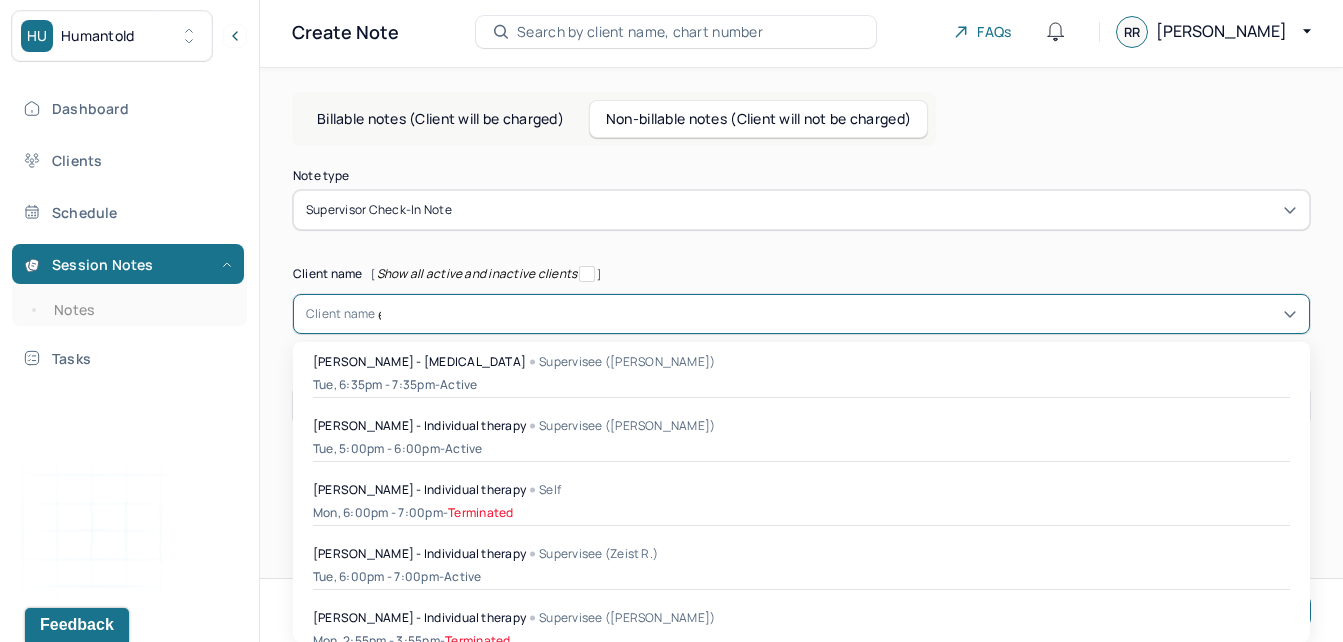 scroll, scrollTop: 0, scrollLeft: 0, axis: both 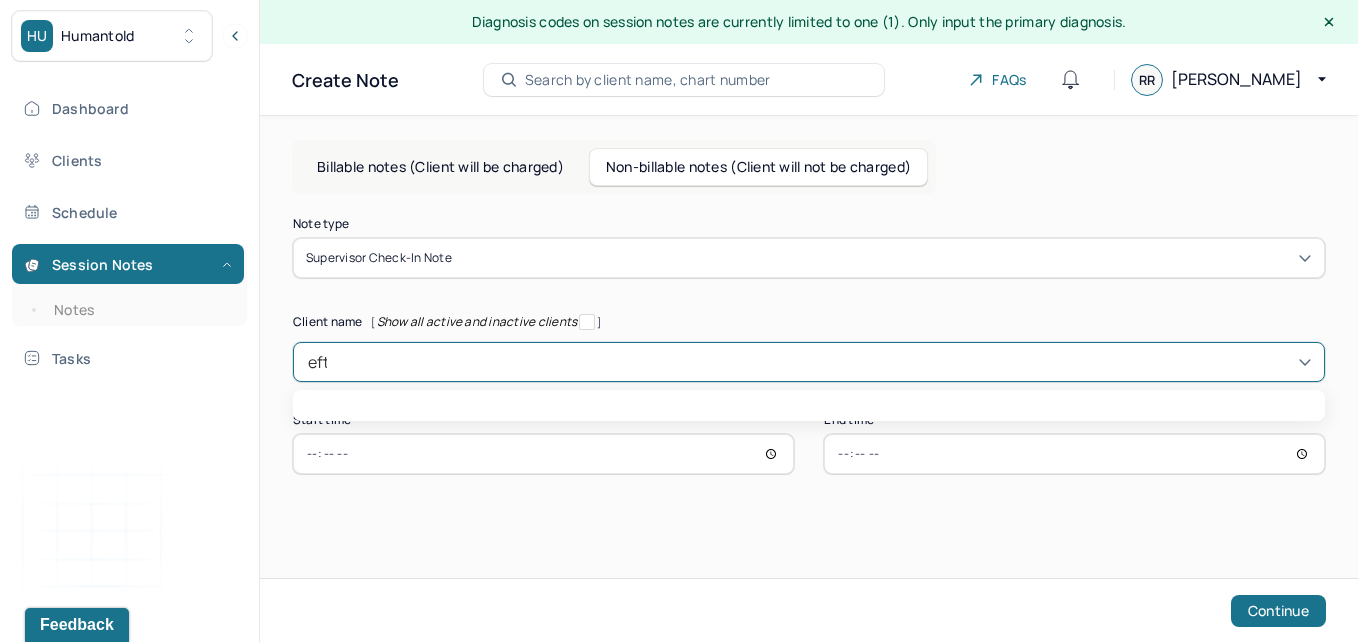type on "efth" 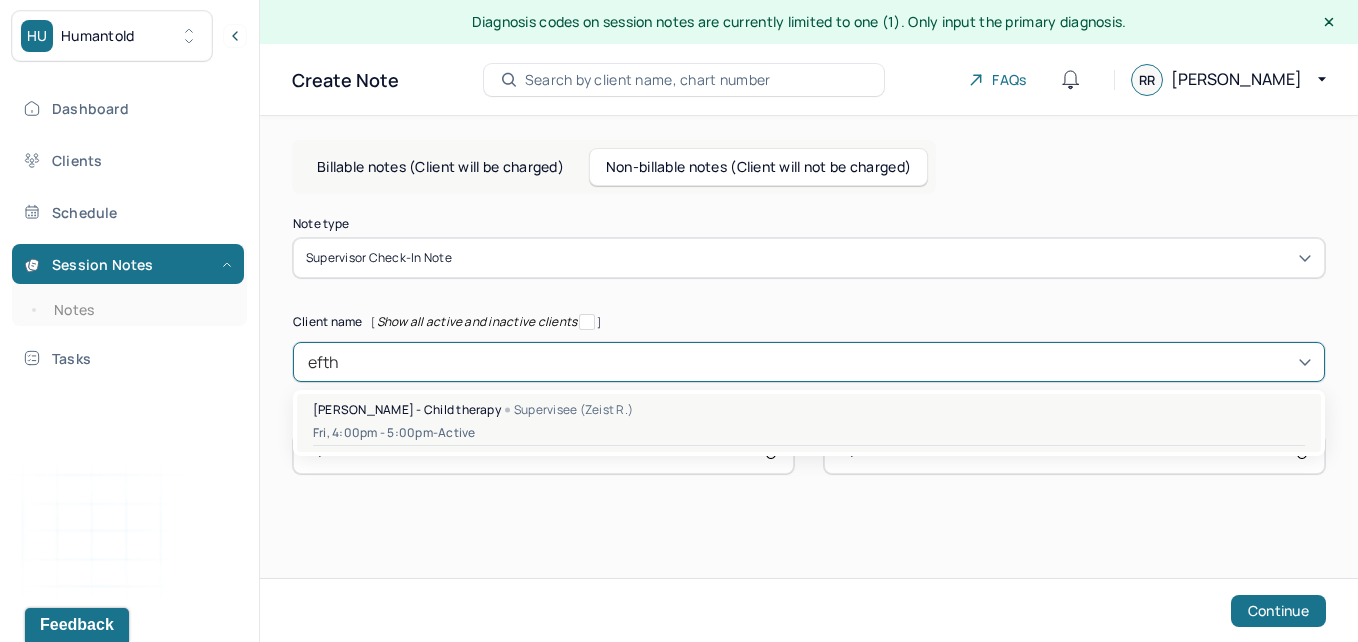 click on "[PERSON_NAME] - Child therapy Supervisee (Zeist R.)
Fri, 4:00pm - 5:00pm  -  active" at bounding box center (809, 423) 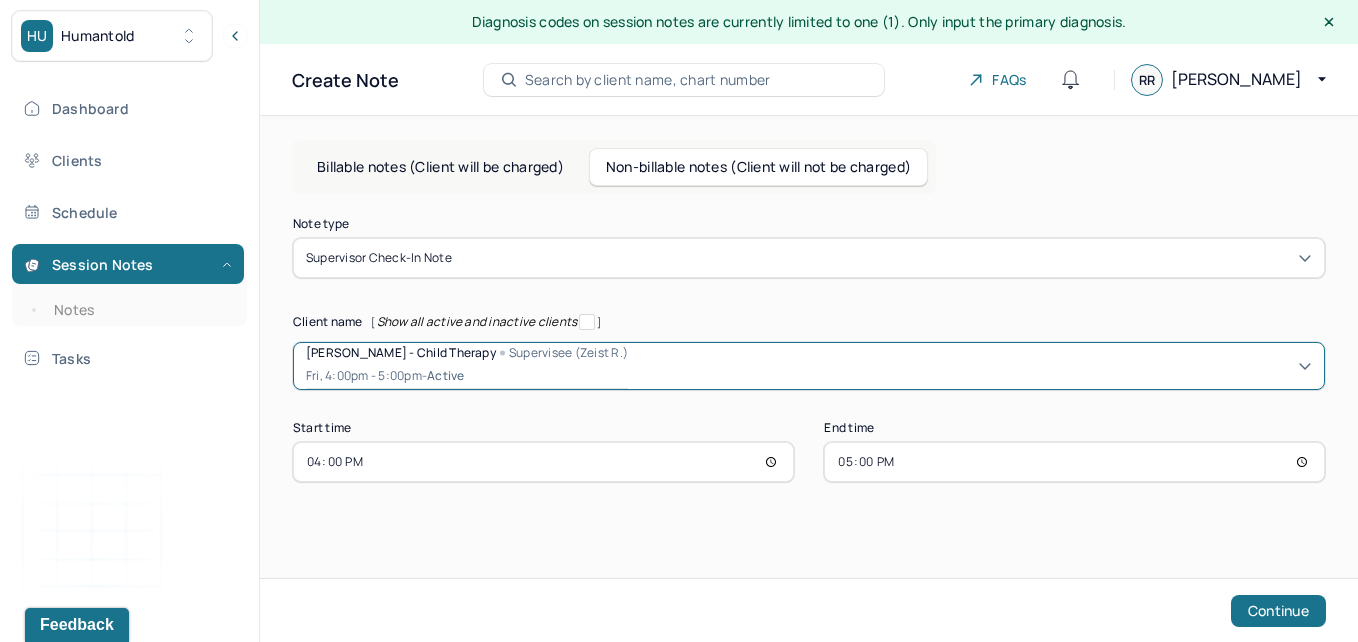 click on "16:00" at bounding box center [543, 462] 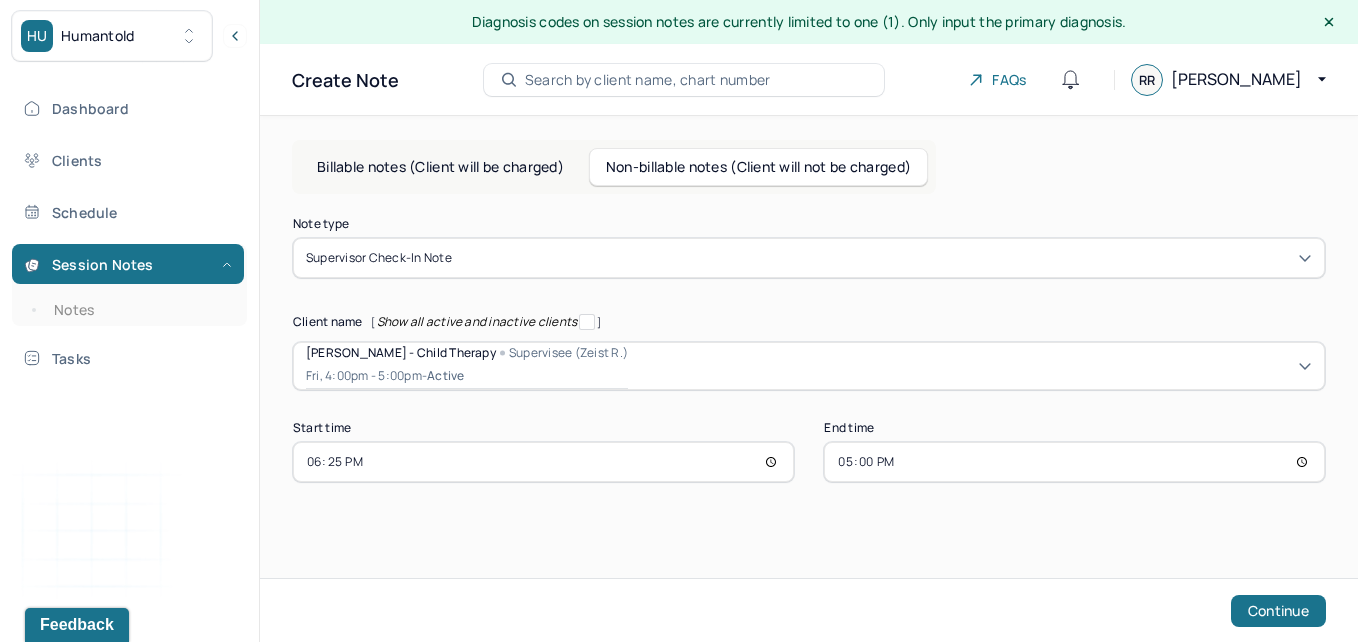 click on "18:25" at bounding box center (543, 462) 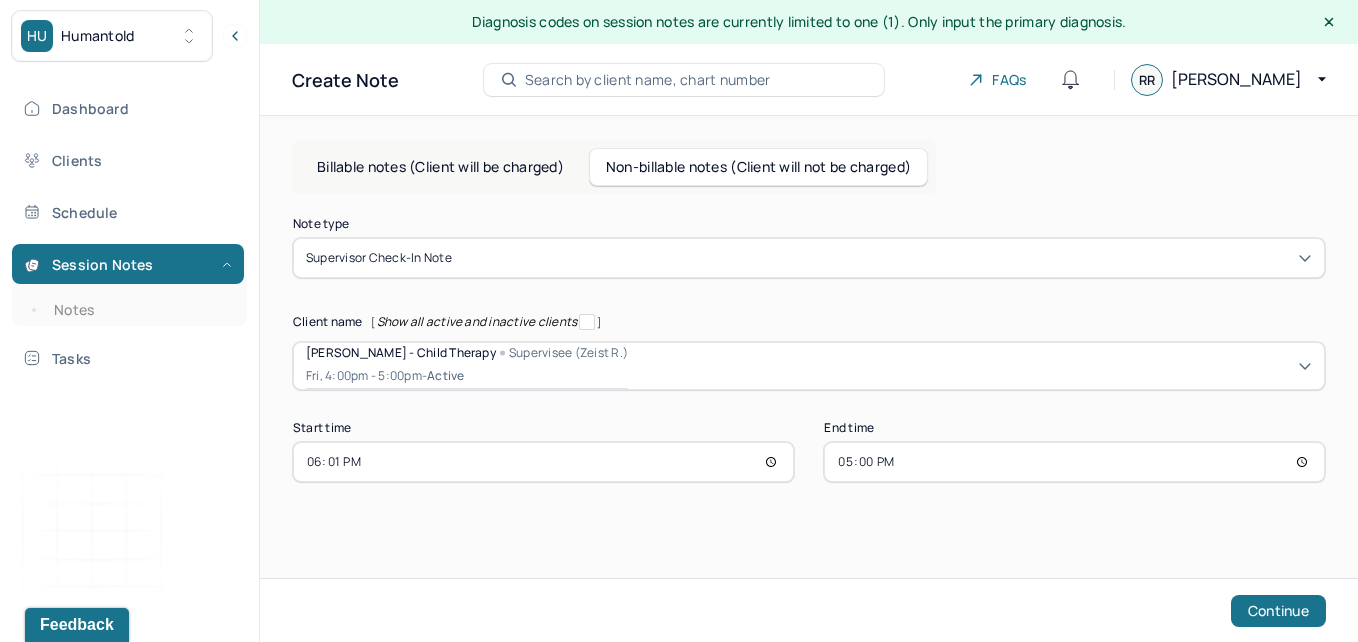 type on "18:15" 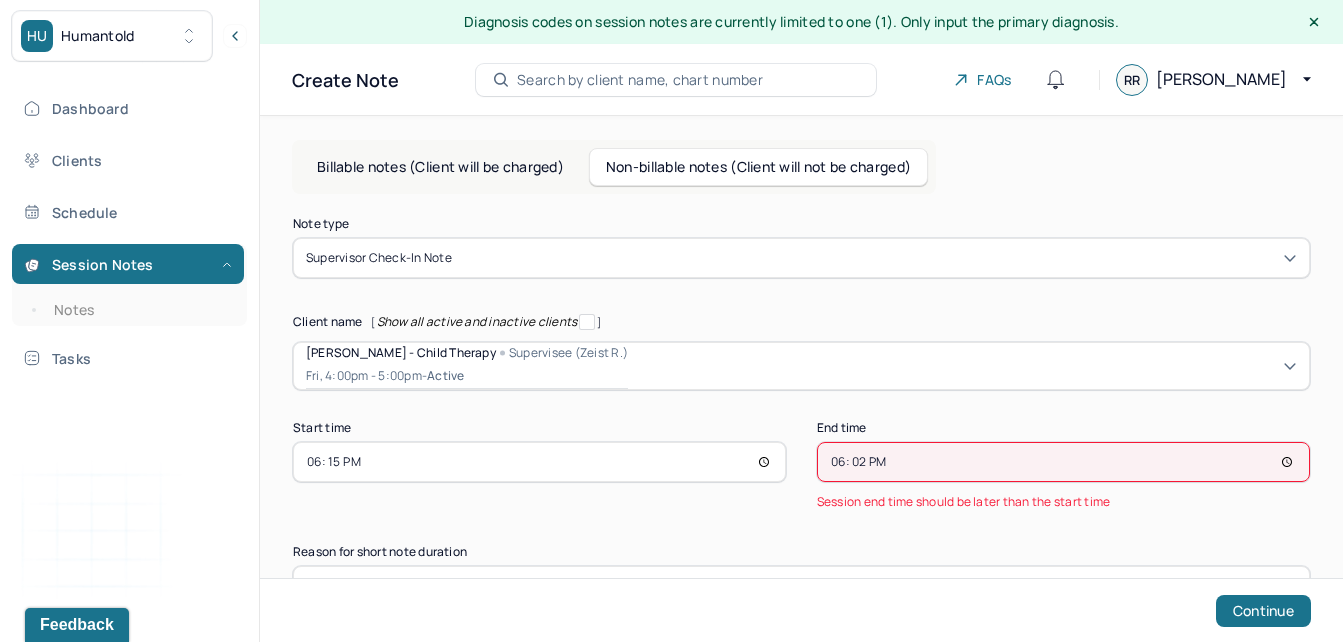 type on "18:20" 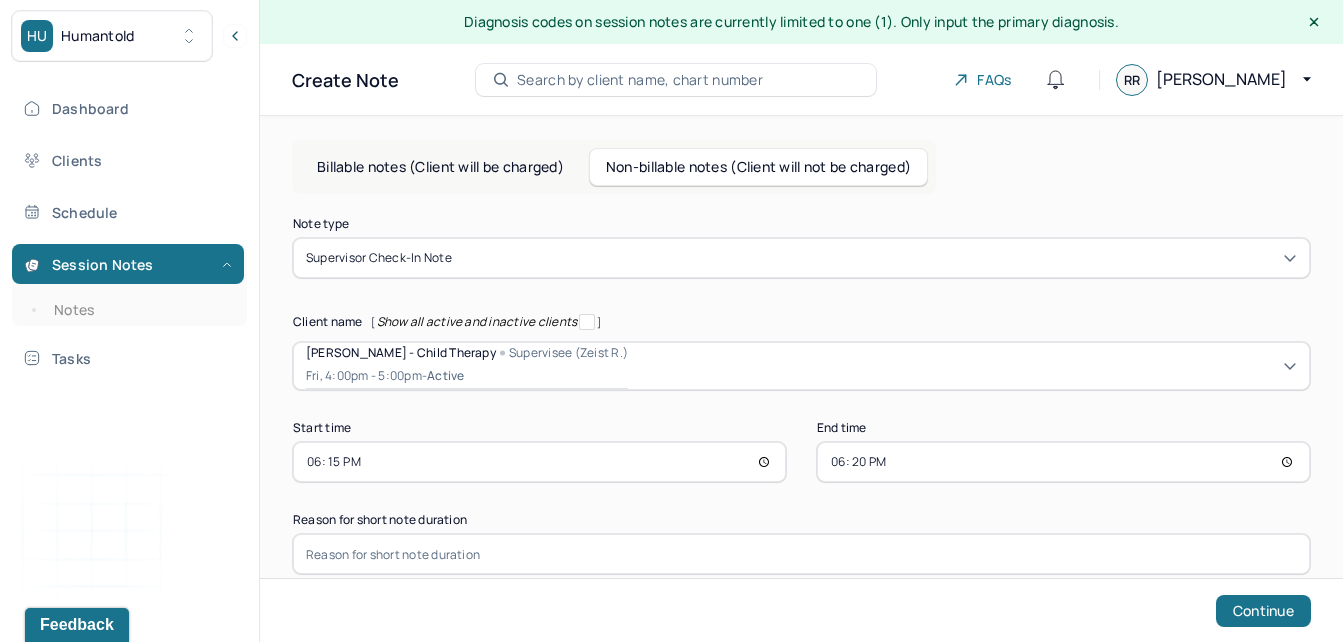 click at bounding box center [801, 554] 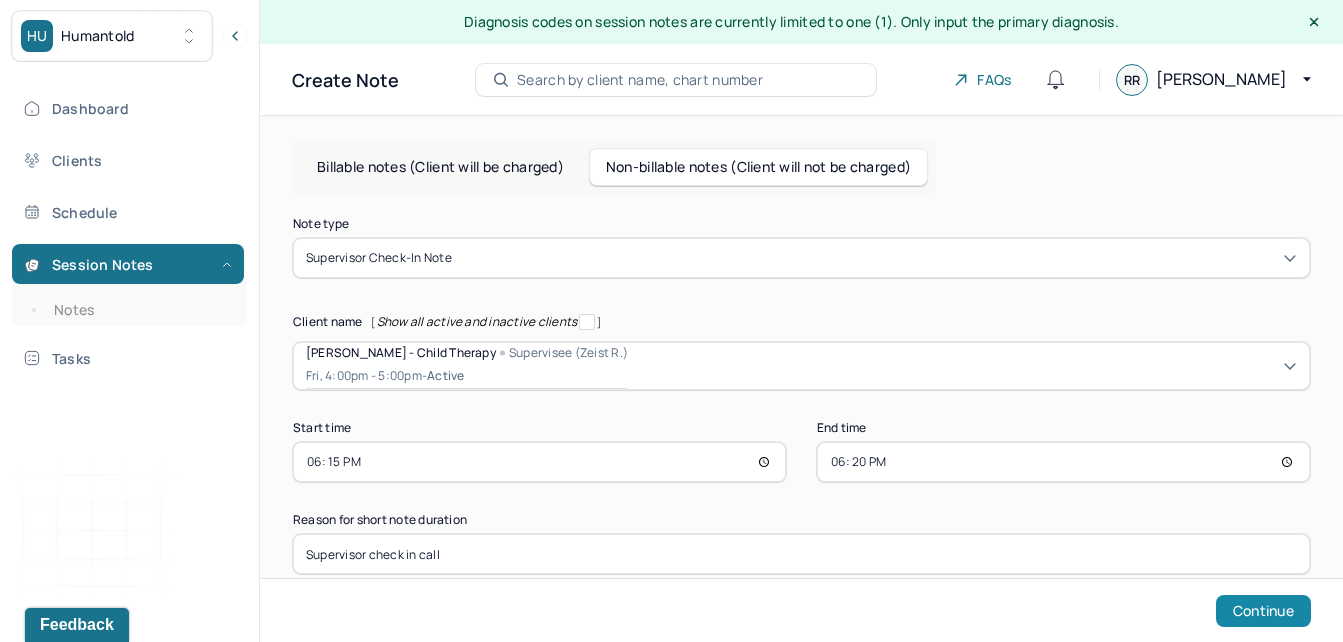 click on "Continue" at bounding box center [1263, 611] 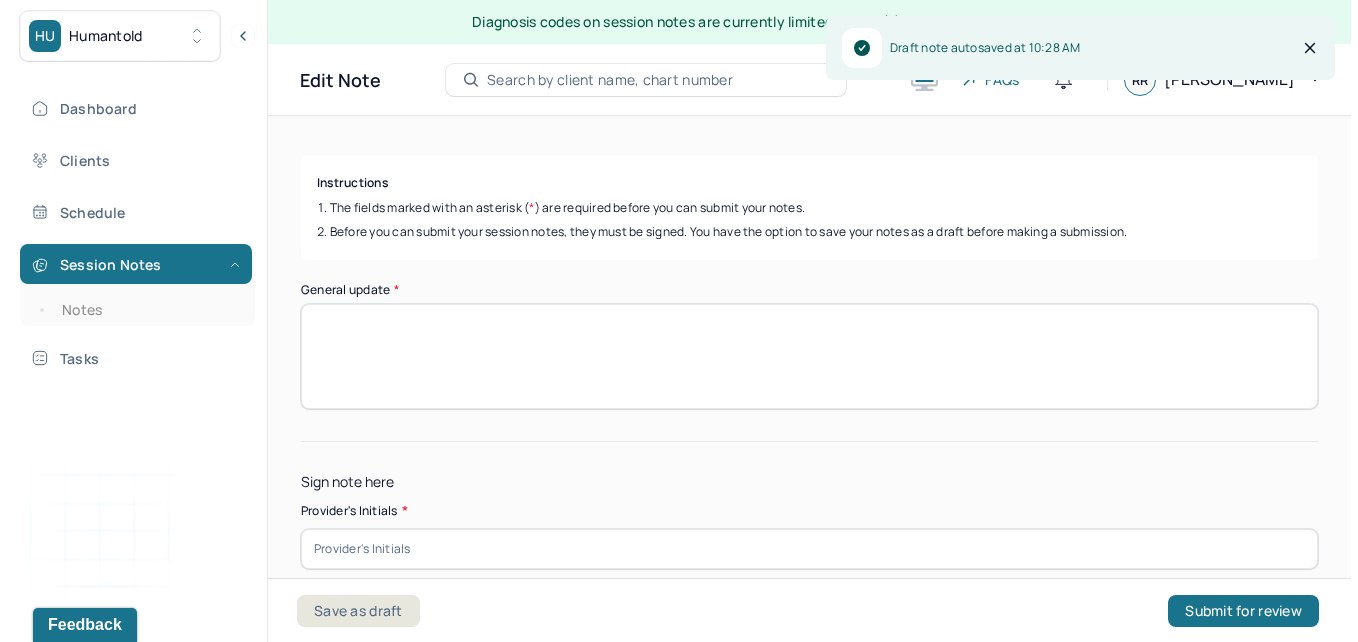 scroll, scrollTop: 276, scrollLeft: 0, axis: vertical 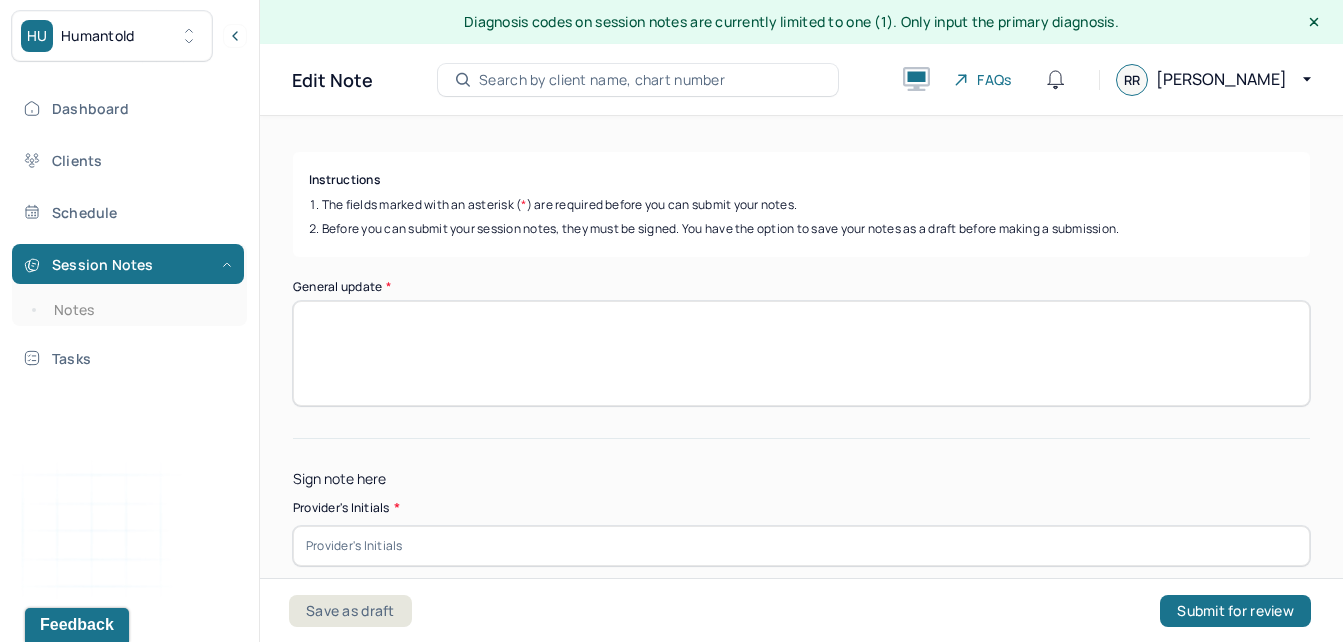 click on "General update *" at bounding box center [801, 353] 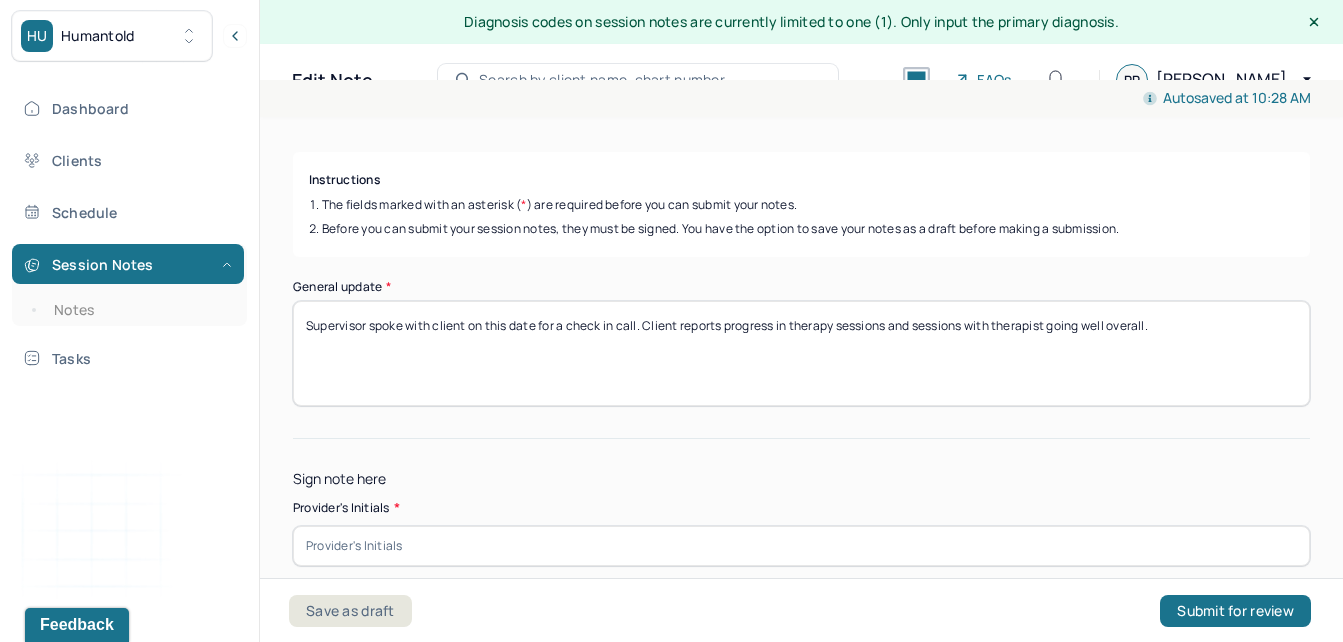 type on "Supervisor spoke with client on this date for a check in call. Client reports progress in therapy sessions and sessions with therapist going well overall." 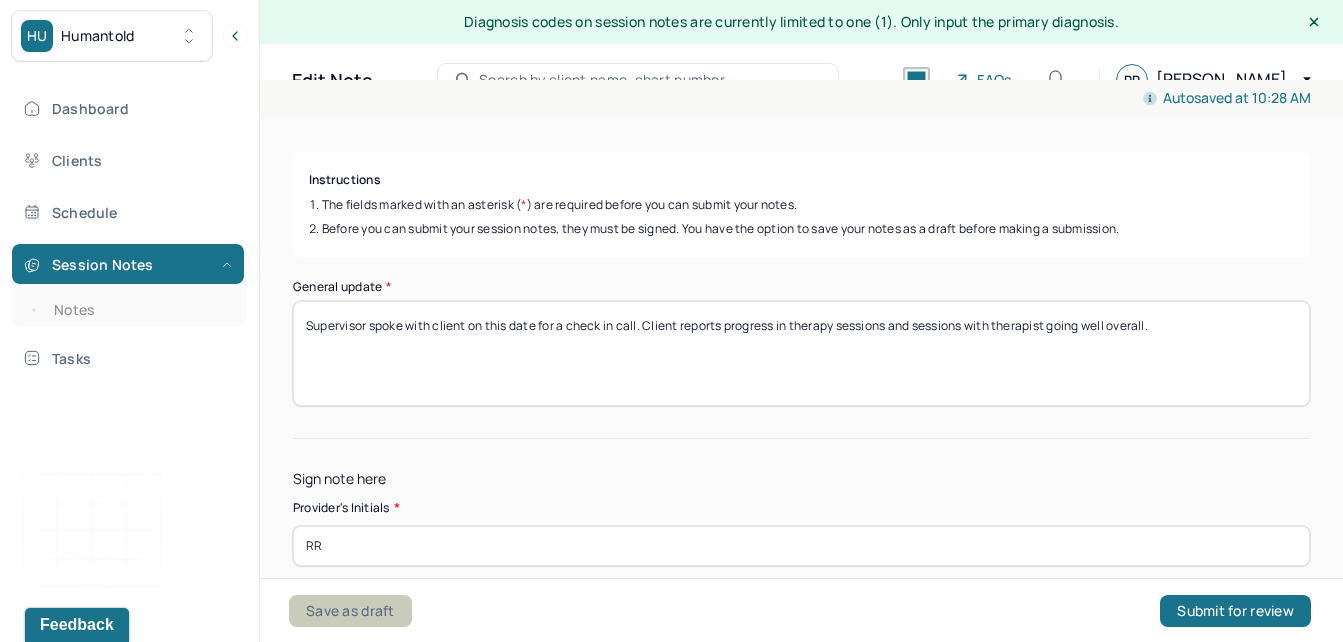 type on "RR" 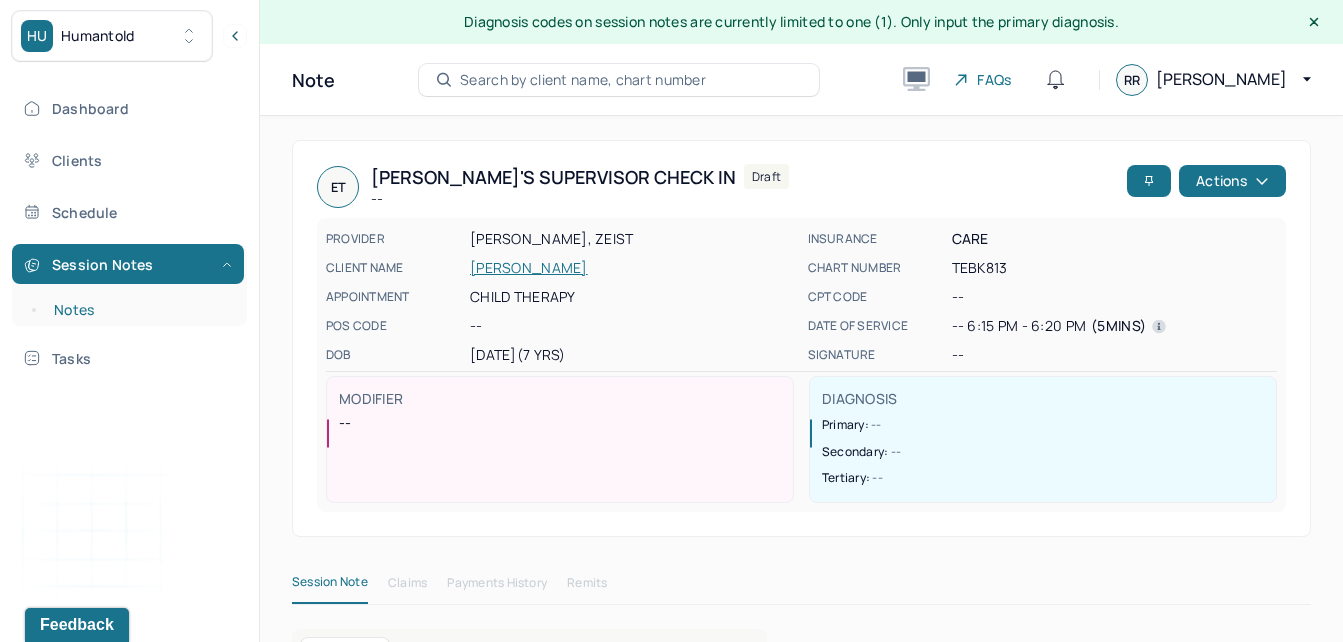 click on "Notes" at bounding box center (139, 310) 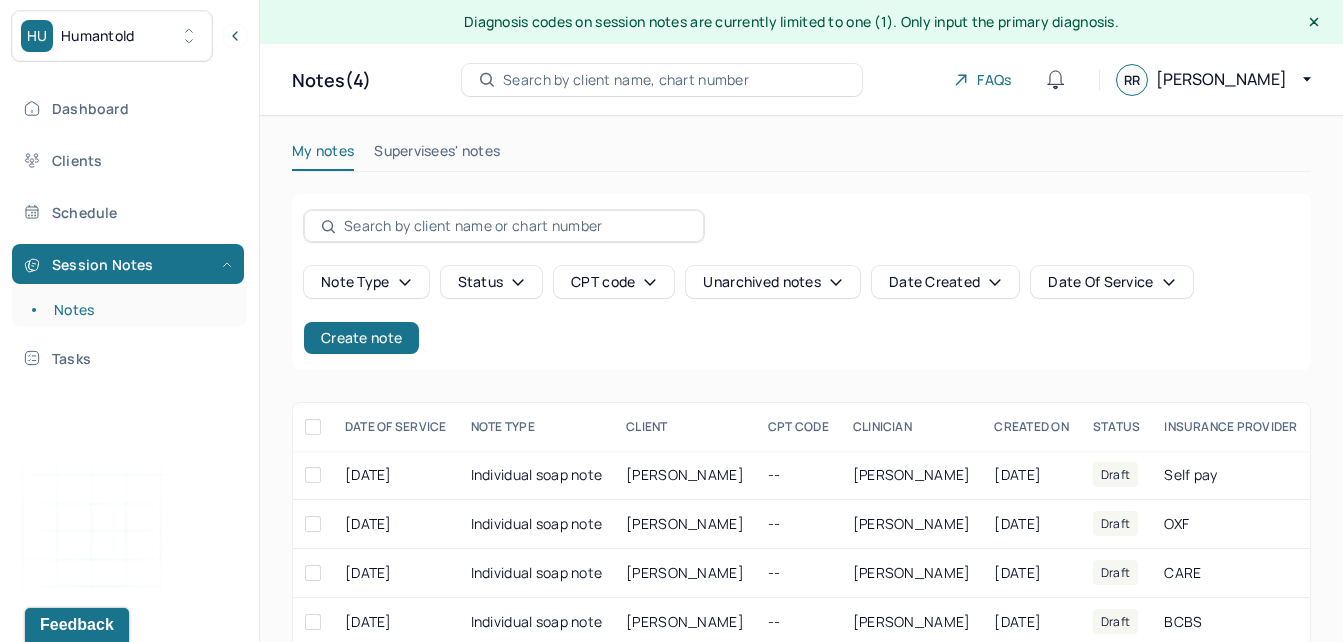 click on "Supervisees' notes" at bounding box center [437, 155] 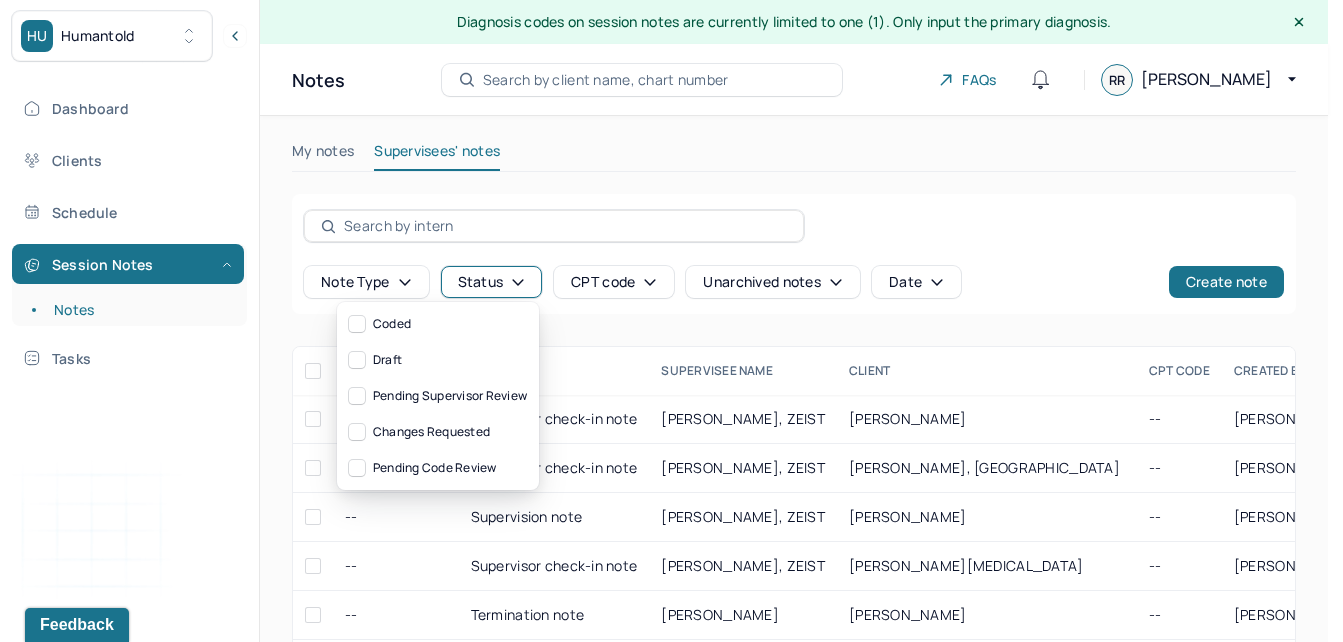click on "Status" at bounding box center [492, 282] 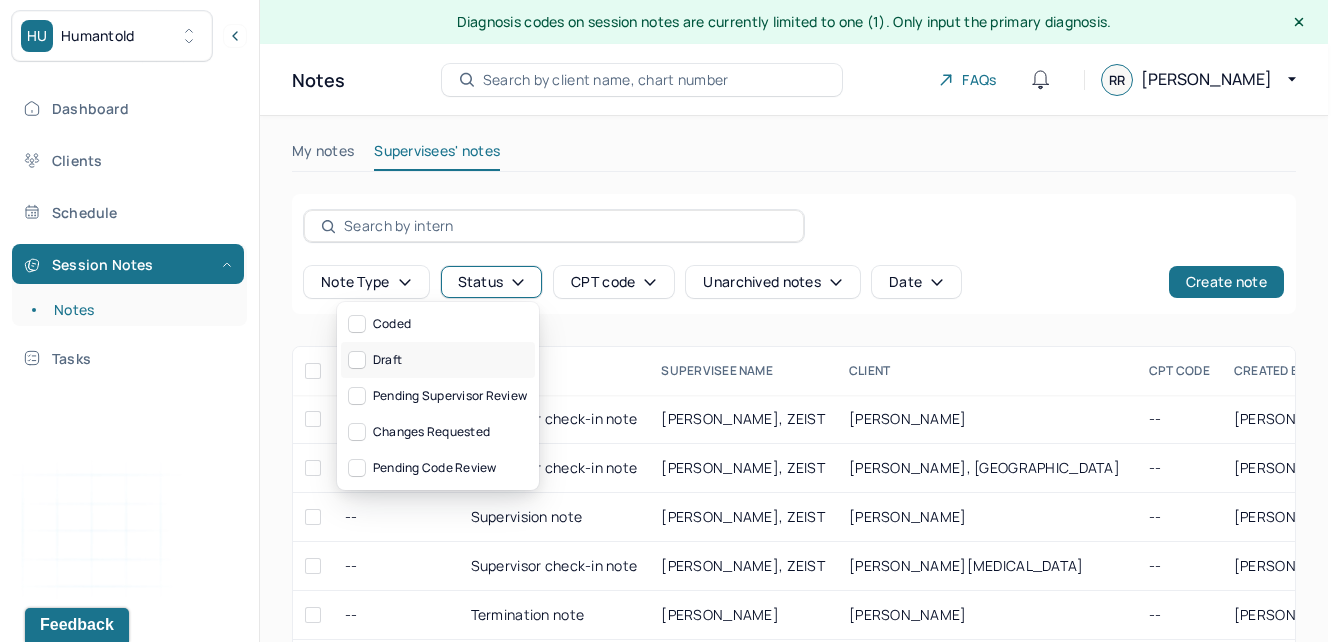 click on "Draft" at bounding box center (438, 360) 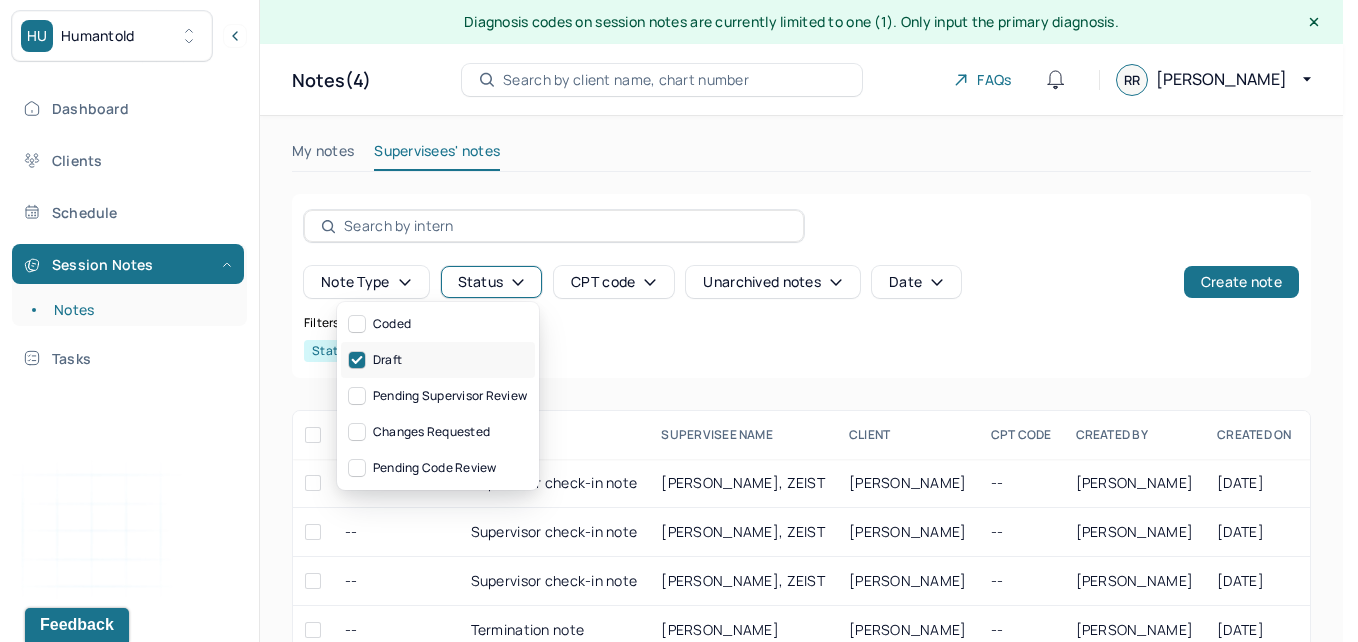 click 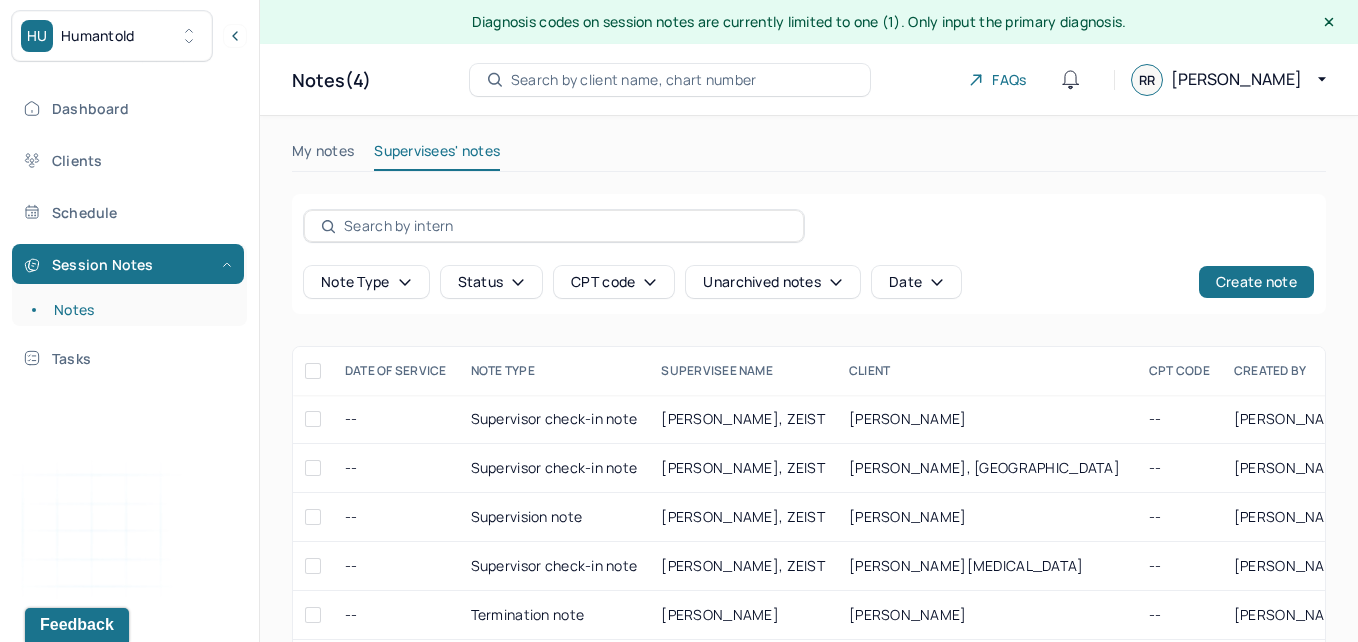 click on "My notes" at bounding box center [323, 155] 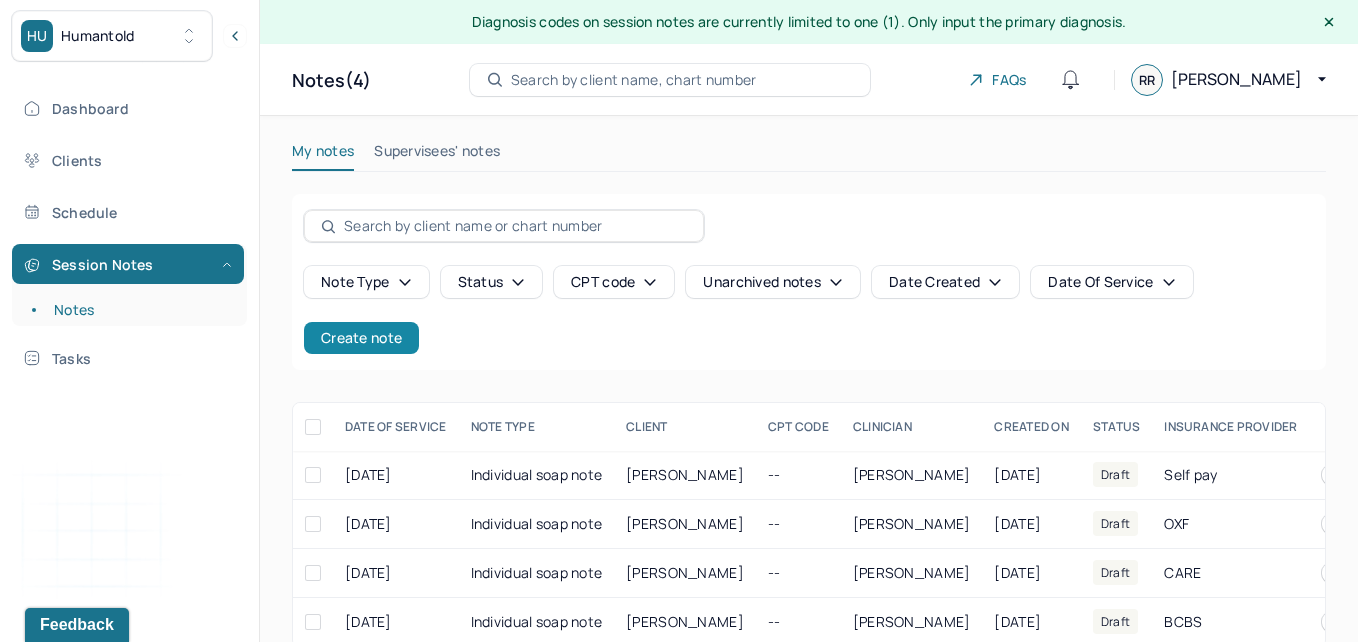 click on "Create note" at bounding box center [361, 338] 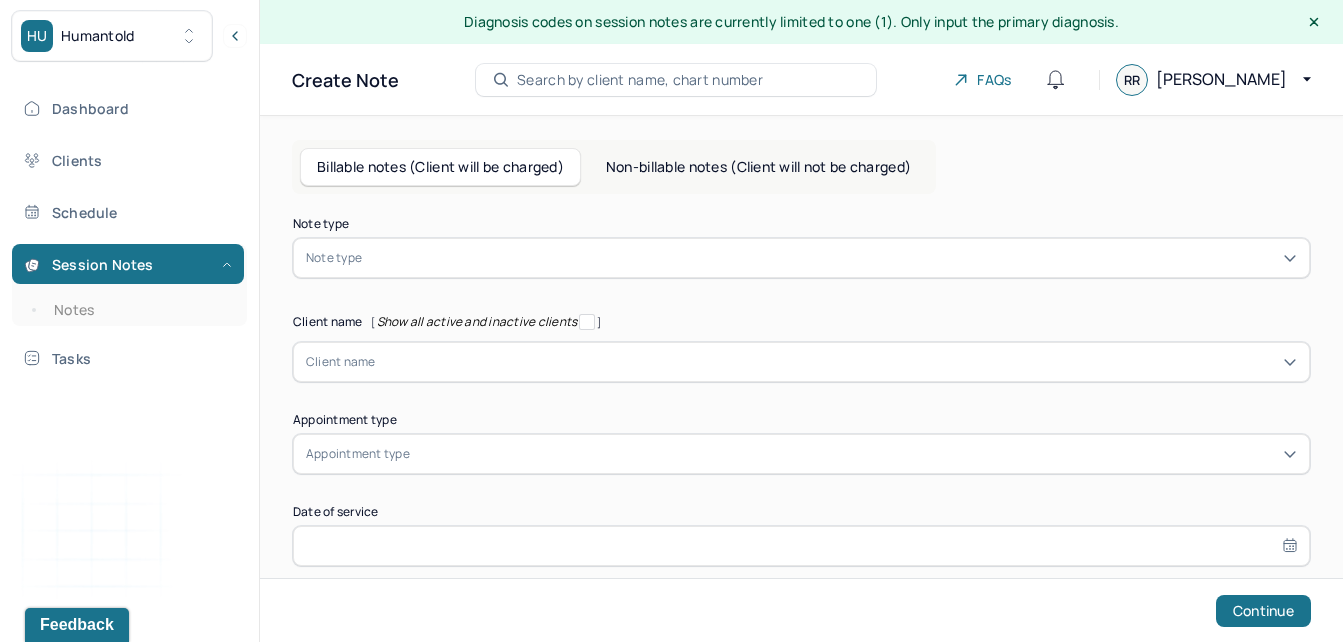 click on "Non-billable notes (Client will not be charged)" at bounding box center (758, 167) 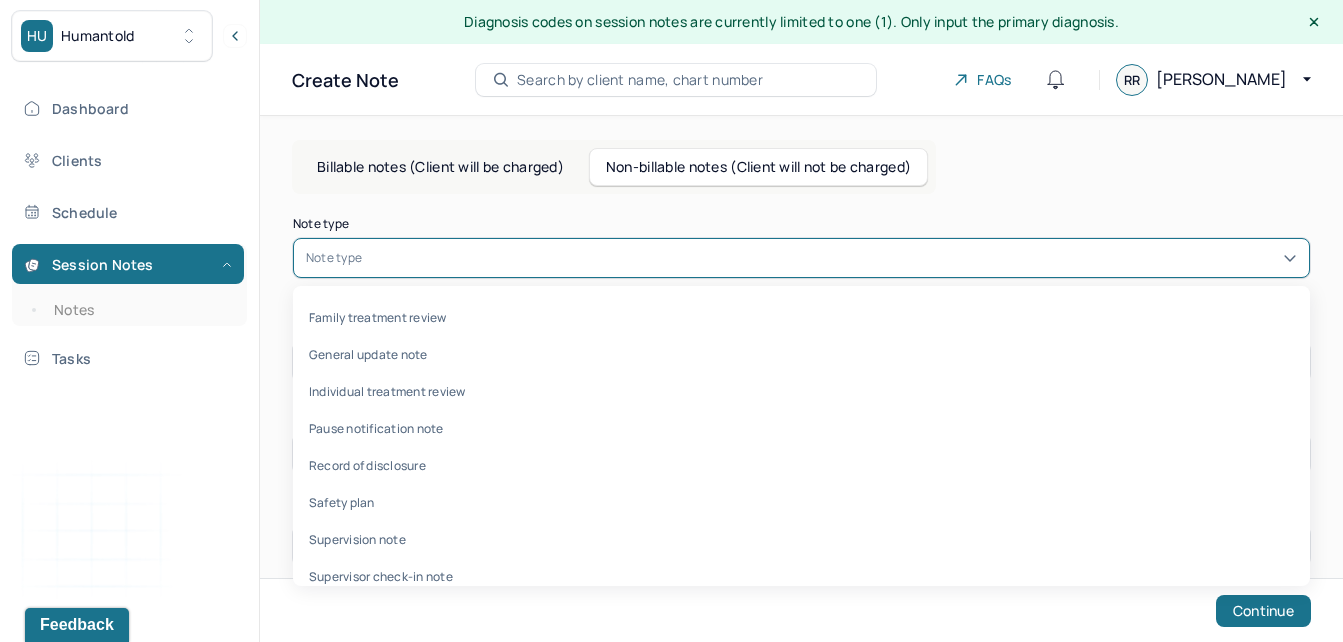 click at bounding box center (831, 258) 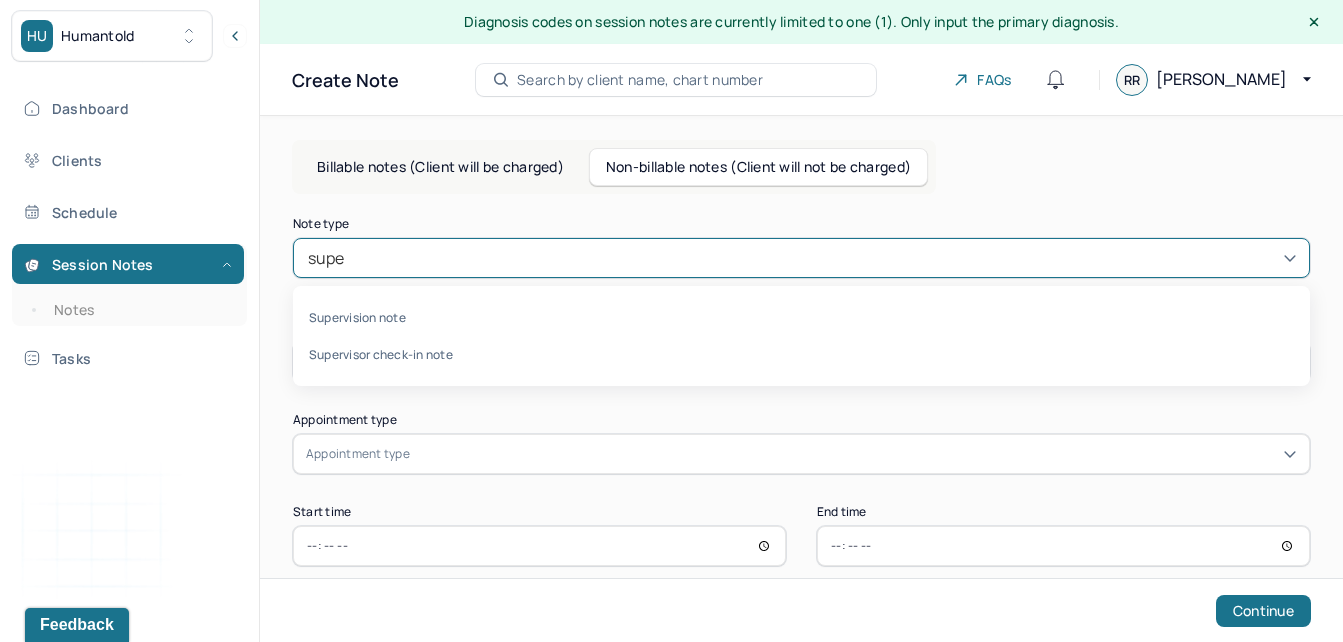 type on "super" 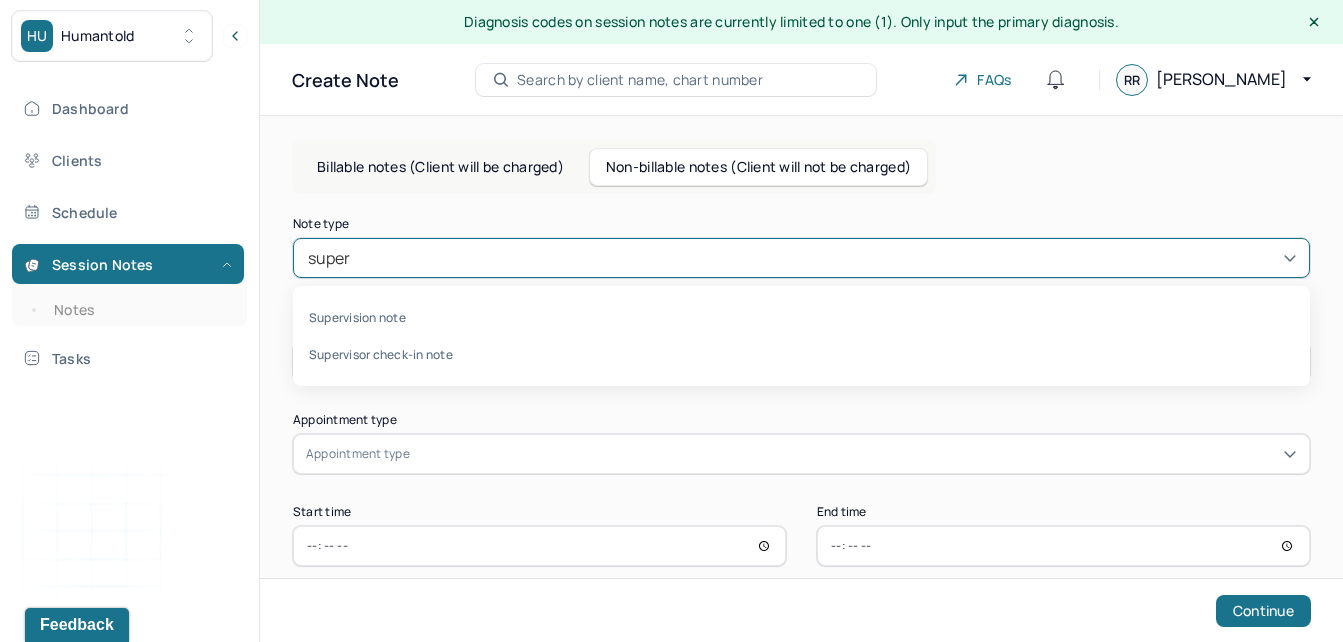 click on "Supervision note Supervisor check-in note" at bounding box center [801, 336] 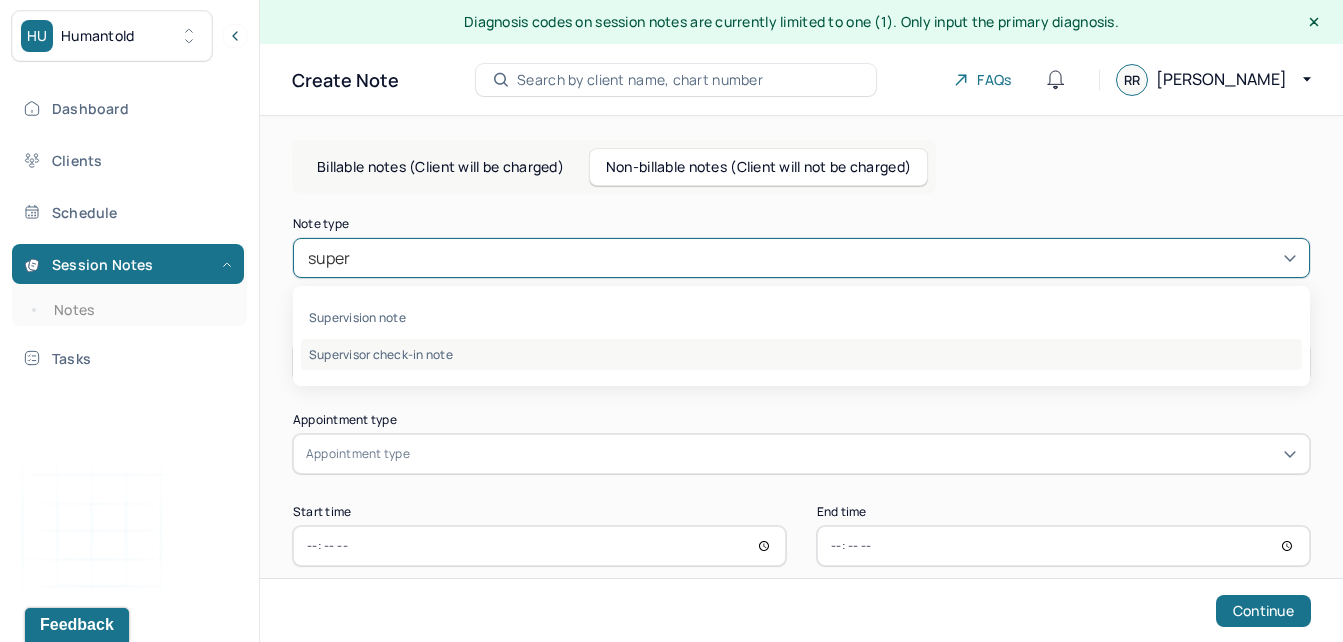 click on "Supervisor check-in note" at bounding box center [801, 354] 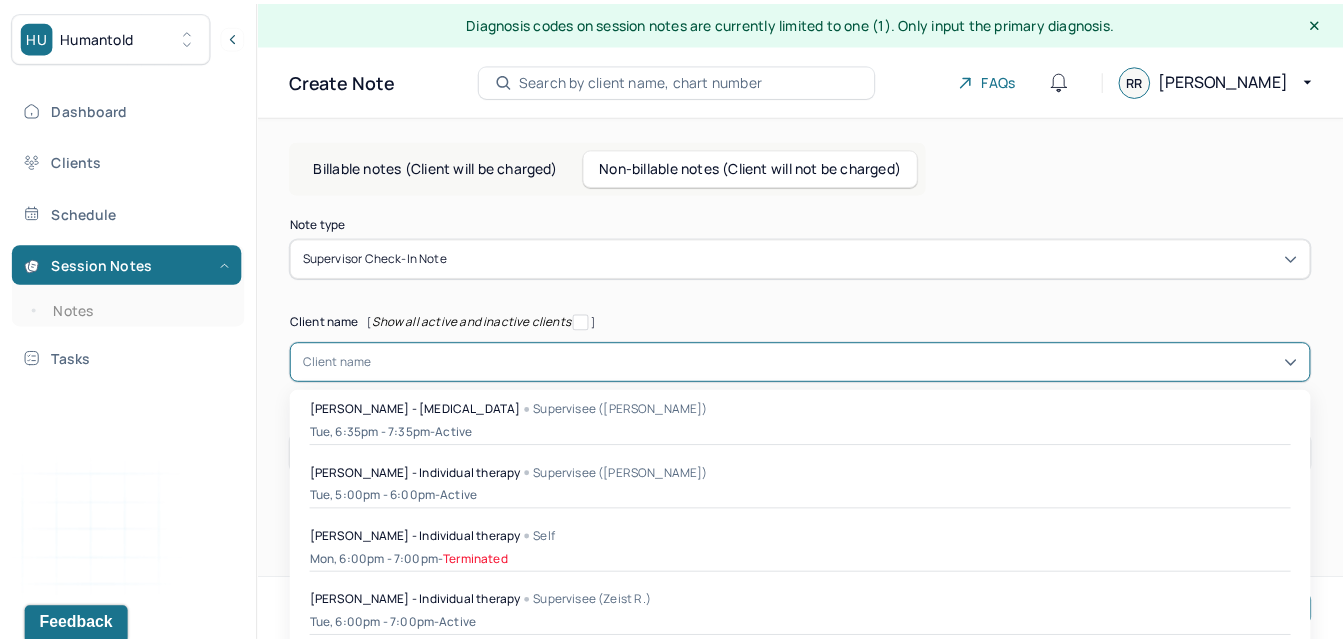scroll, scrollTop: 48, scrollLeft: 0, axis: vertical 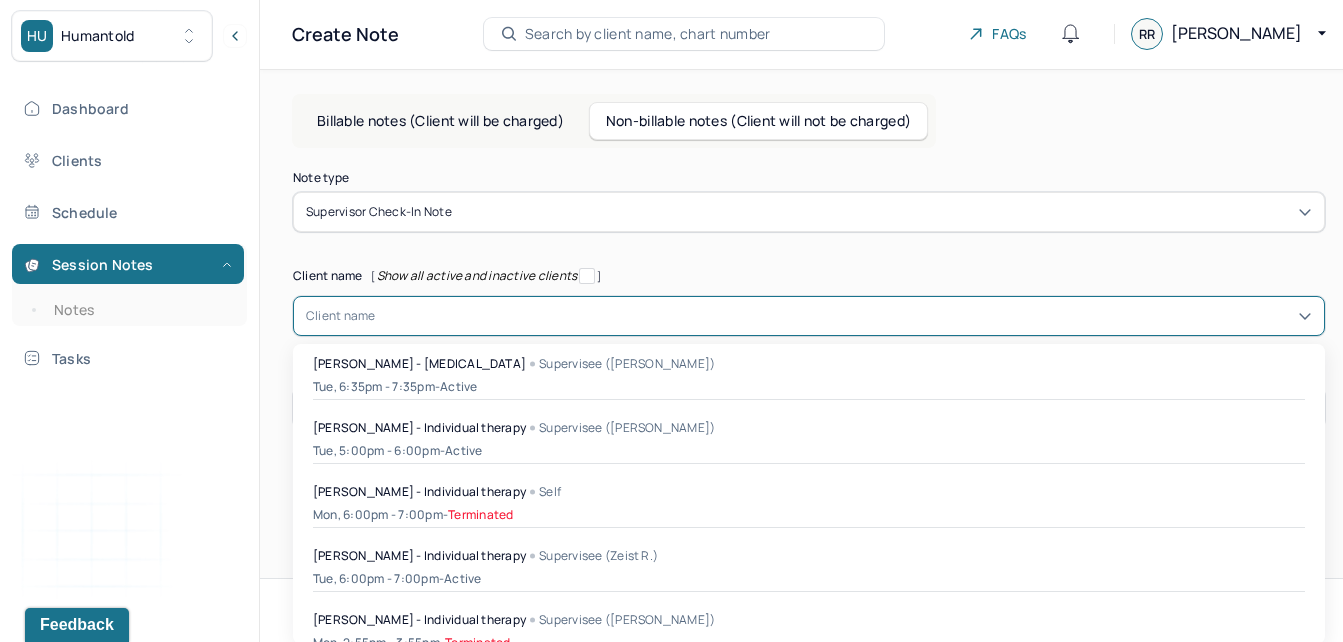 click on "48 results available. Use Up and Down to choose options, press Enter to select the currently focused option, press Escape to exit the menu, press Tab to select the option and exit the menu. Client name [PERSON_NAME] - [MEDICAL_DATA] Supervisee ([PERSON_NAME])
Tue, 6:35pm - 7:35pm  -  active [PERSON_NAME] - Individual therapy Supervisee ([PERSON_NAME])
Tue, 5:00pm - 6:00pm  -  active [PERSON_NAME] - Individual therapy Self
Mon, 6:00pm - 7:00pm  -  Terminated [PERSON_NAME] - Individual therapy Supervisee (Zeist R.)
Tue, 6:00pm - 7:00pm  -  active [PERSON_NAME] - Individual therapy Supervisee ([PERSON_NAME])
Mon, 2:55pm - 3:55pm  -  Terminated [PERSON_NAME] - Individual therapy Supervisee (Zeist R.)
Wed, 7:20pm - 7:25pm  -  active [PERSON_NAME] - Individual therapy Self
Wed, 1:00pm - 1:55pm  -  active [PERSON_NAME] - Individual therapy Self
-  Terminated  -" at bounding box center (809, 316) 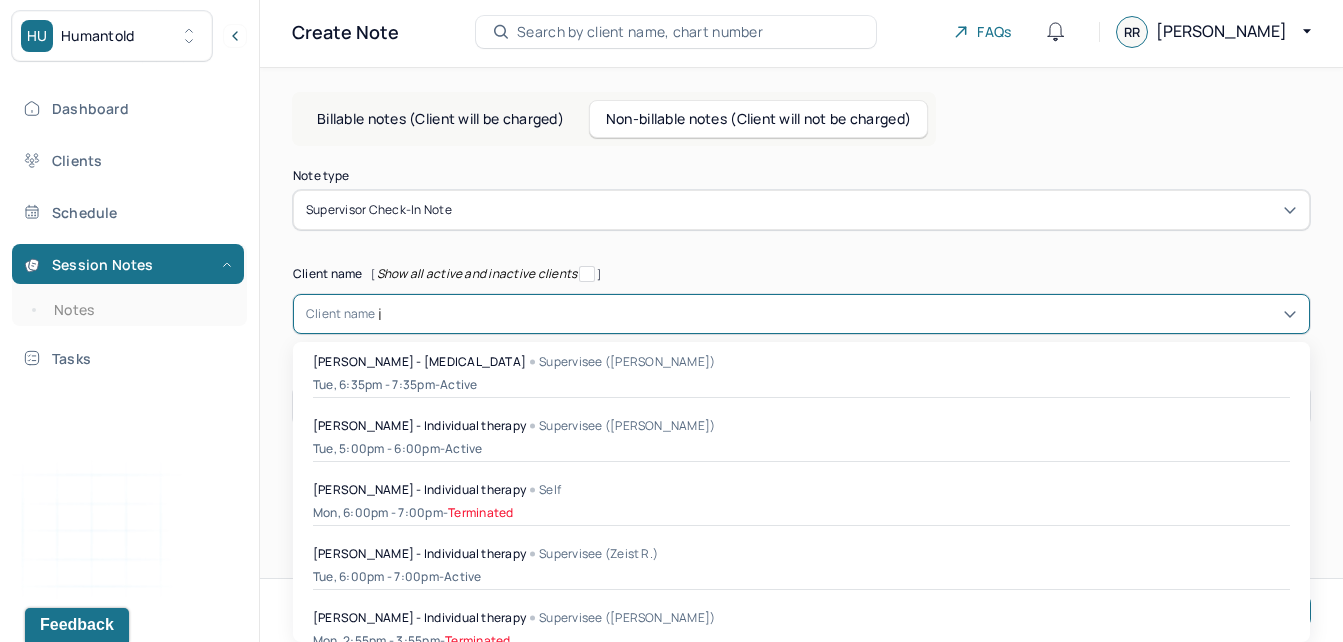 scroll, scrollTop: 0, scrollLeft: 0, axis: both 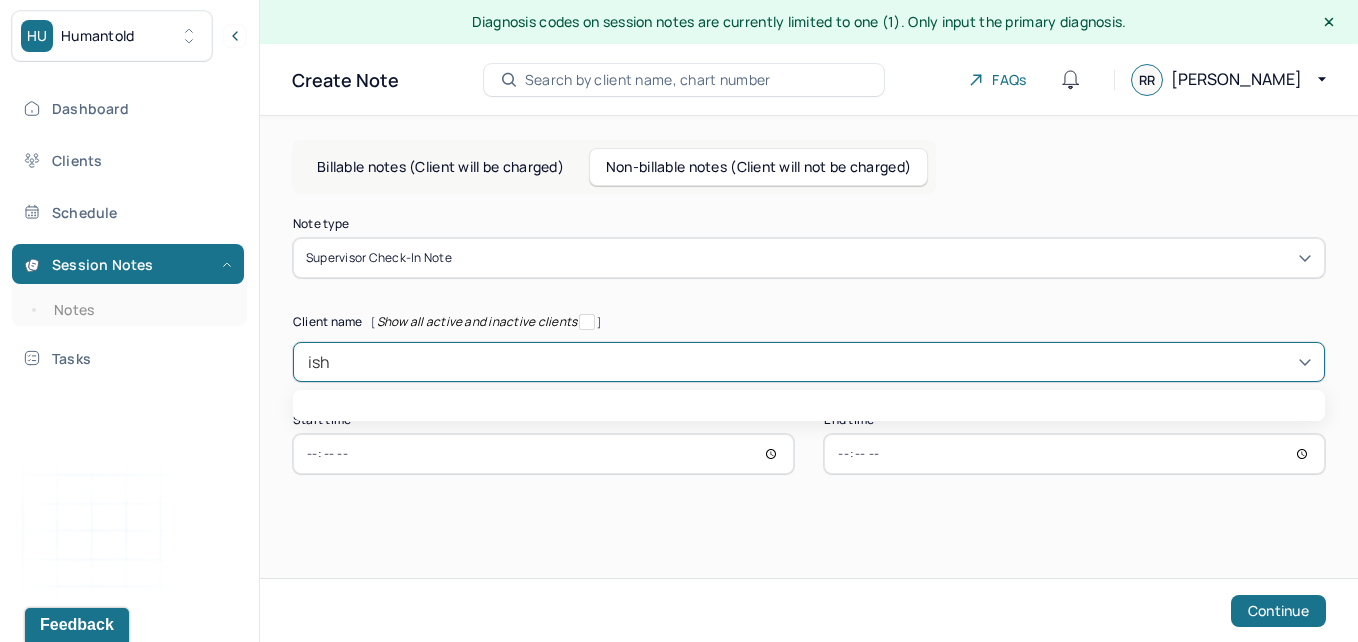 type on "isha" 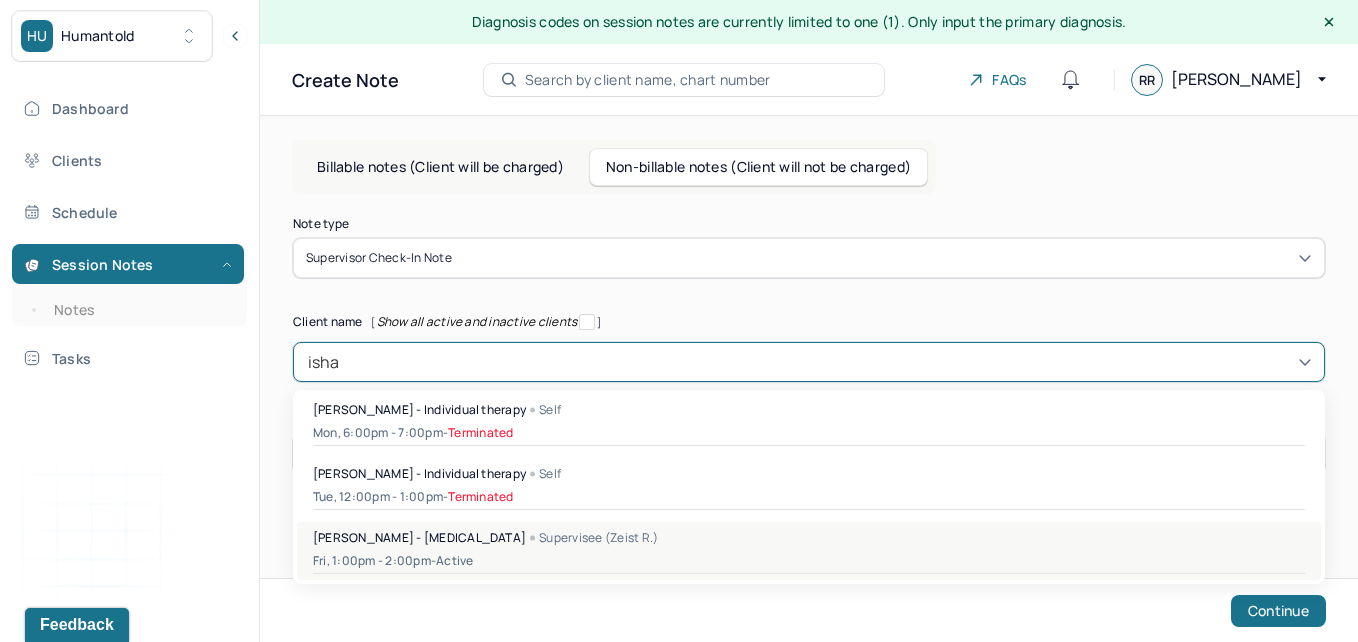 click on "[PERSON_NAME] - [MEDICAL_DATA]" at bounding box center (419, 537) 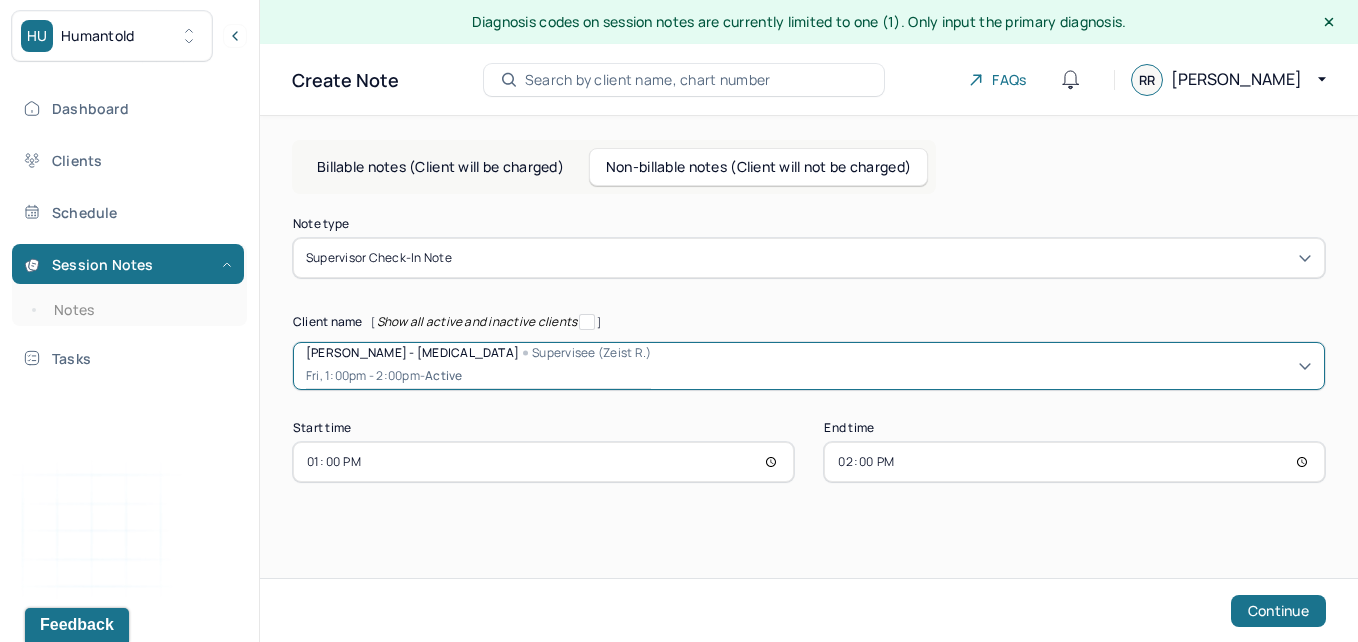 click on "13:00" at bounding box center (543, 462) 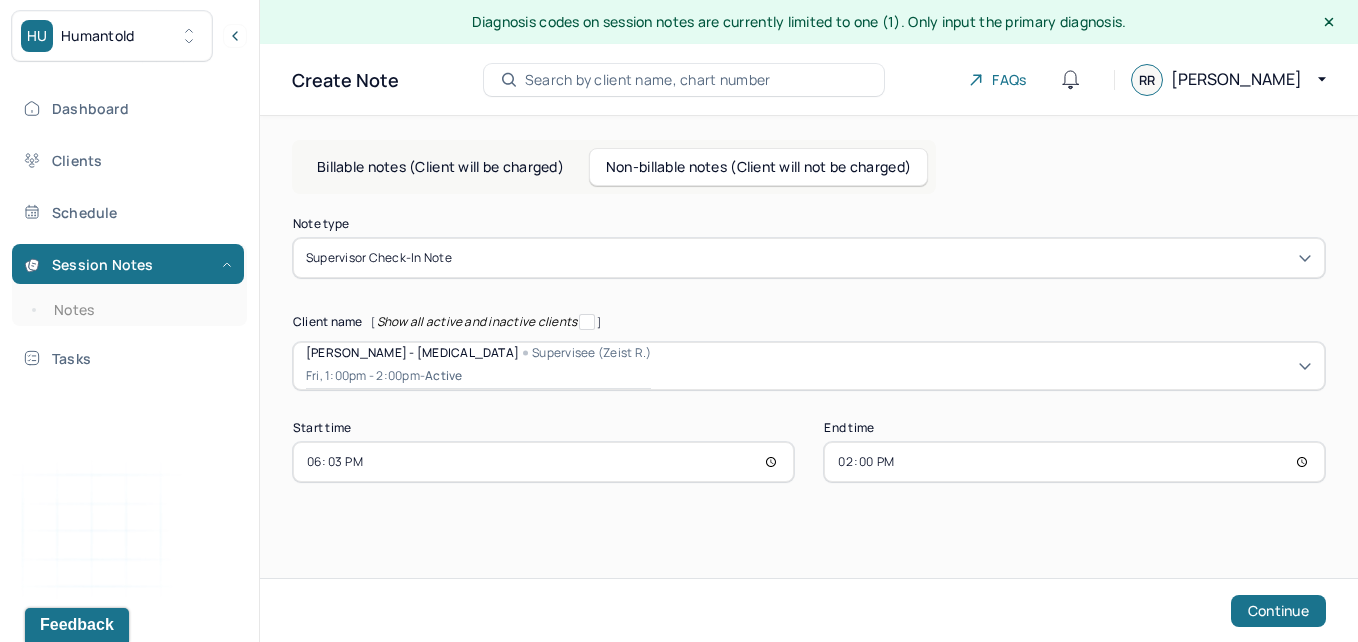 type on "18:30" 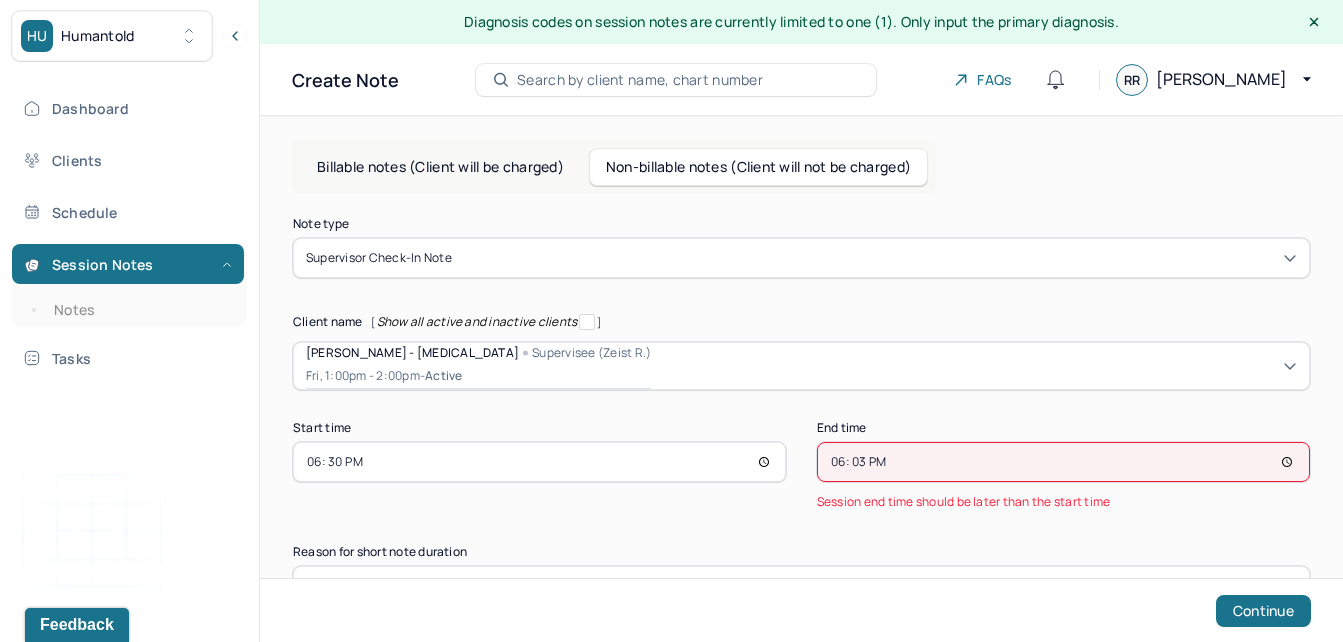 type on "18:35" 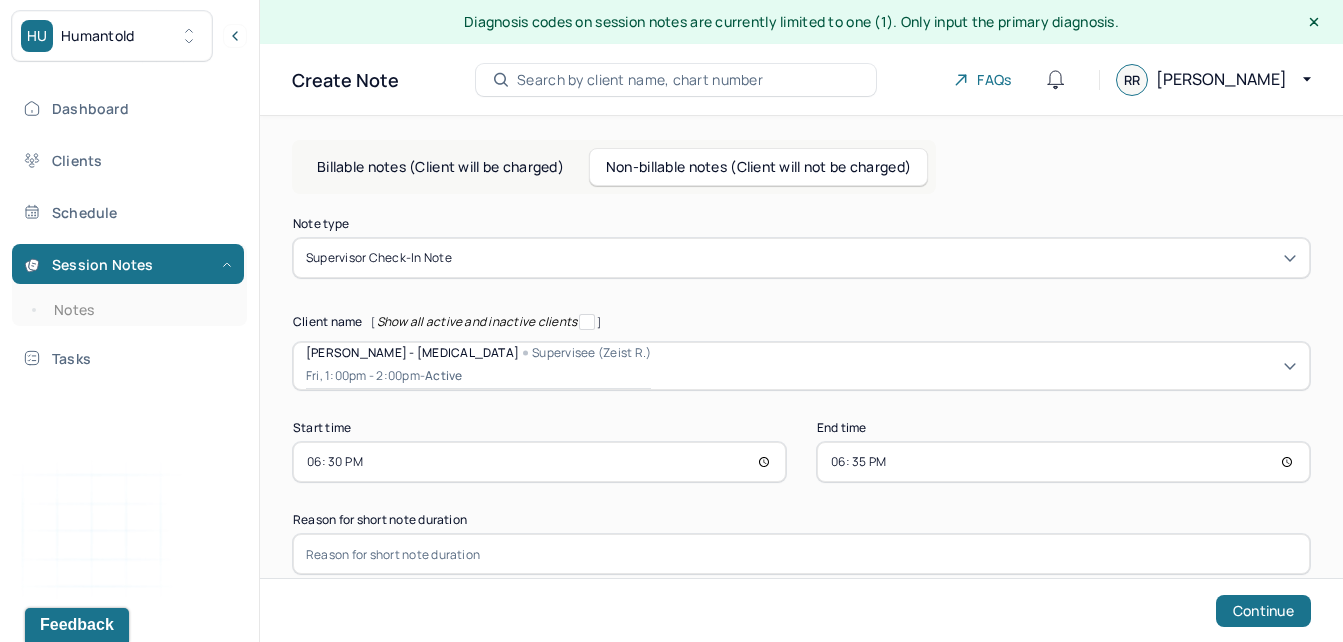 click at bounding box center [801, 554] 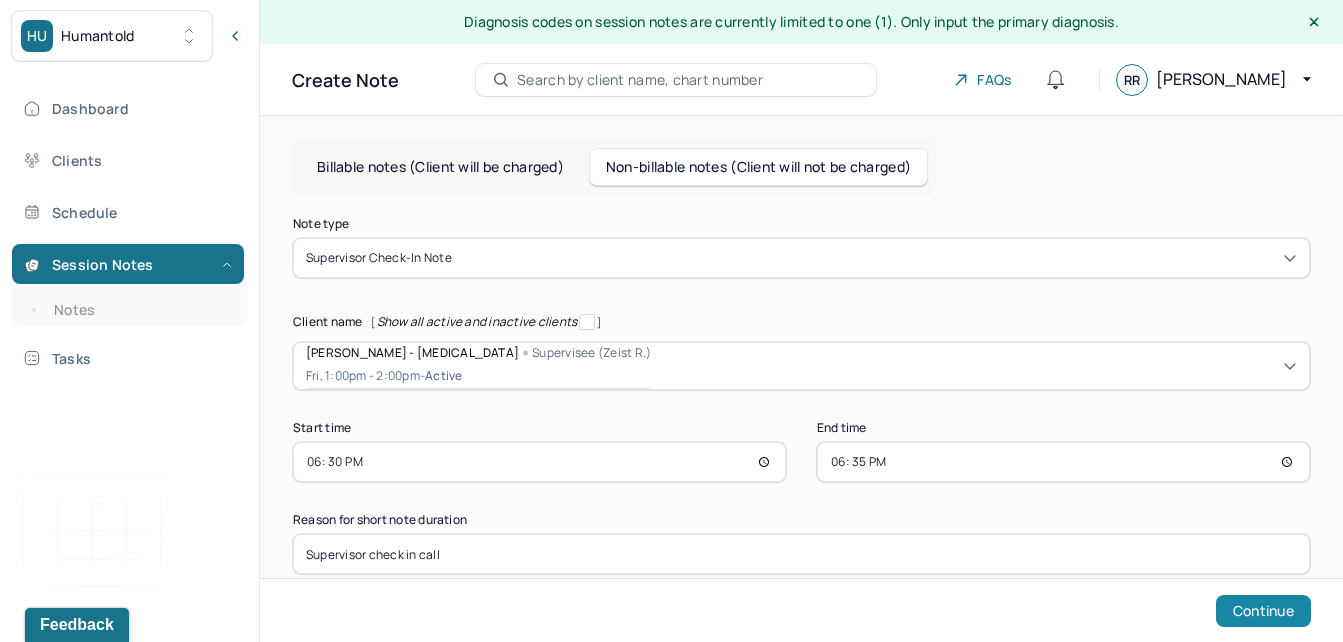 click on "Continue" at bounding box center [1263, 611] 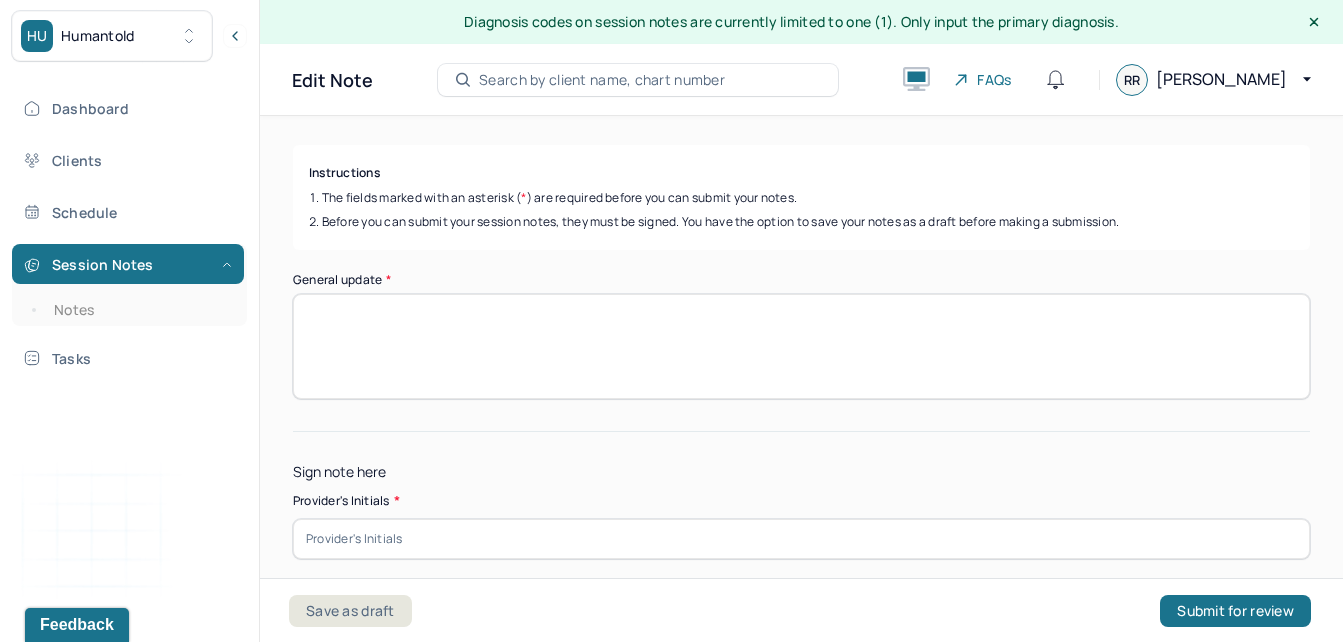 scroll, scrollTop: 302, scrollLeft: 0, axis: vertical 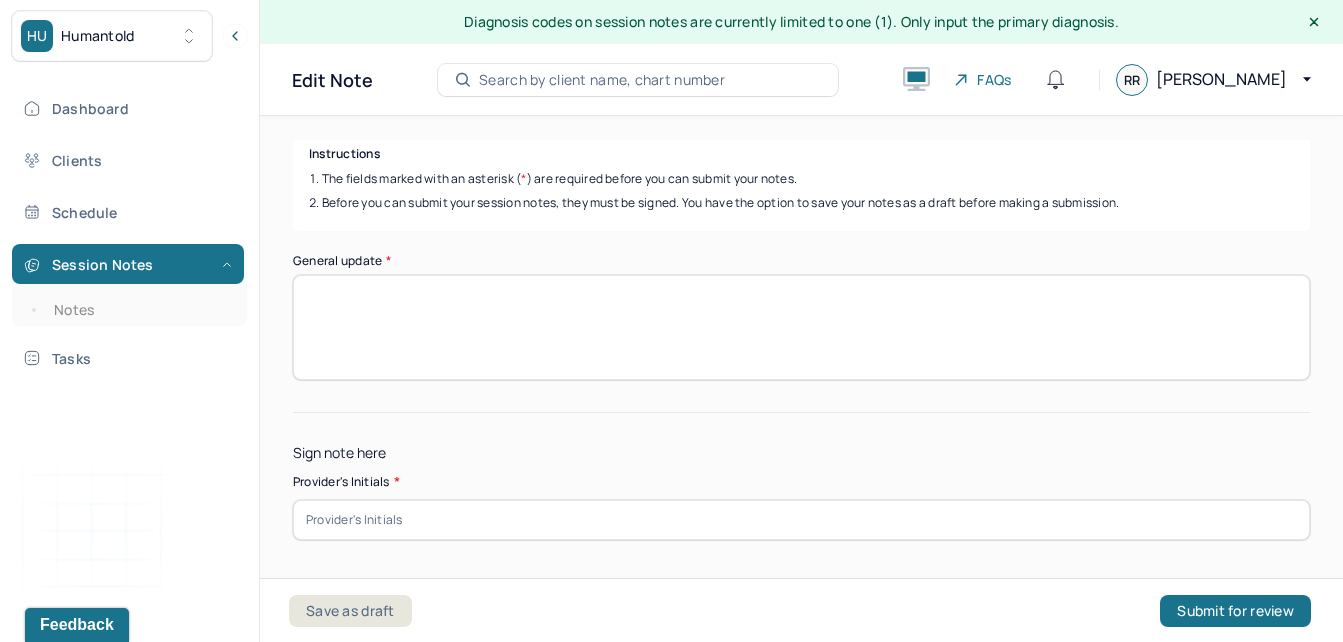 click on "General update *" at bounding box center [801, 327] 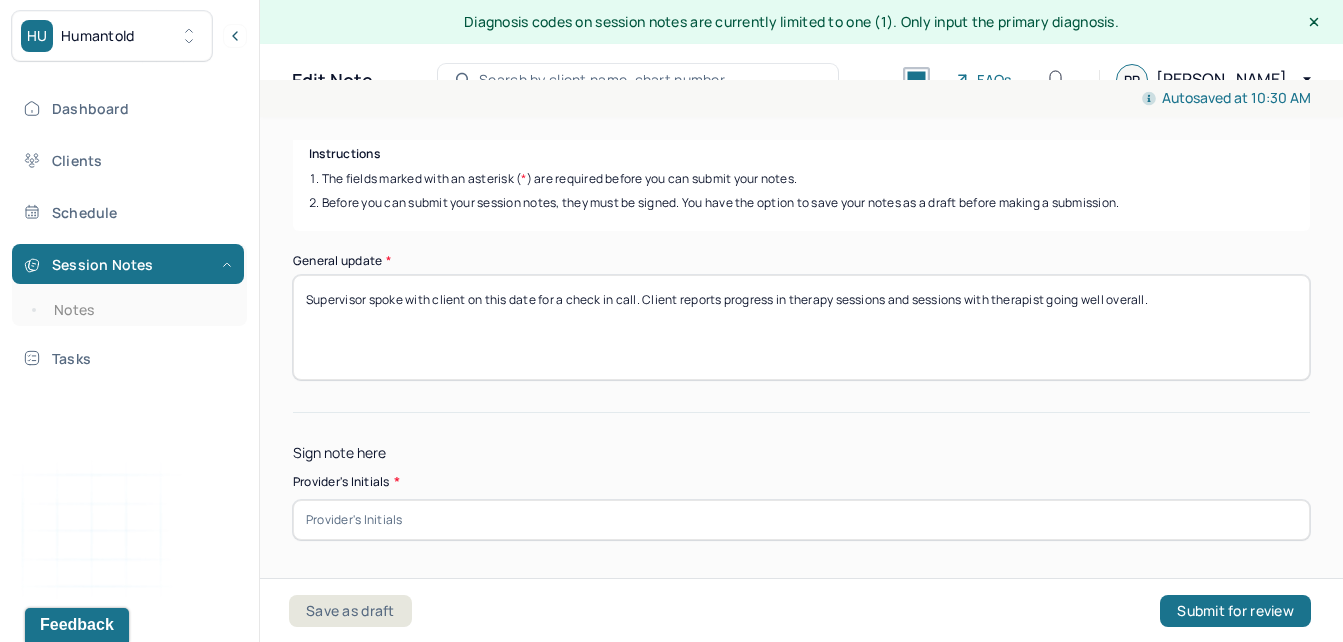 click on "Supervisor spoke with client on this date for a check in call. Client reports progress in therapy sessions and sessions with therapist going well overall." at bounding box center [801, 327] 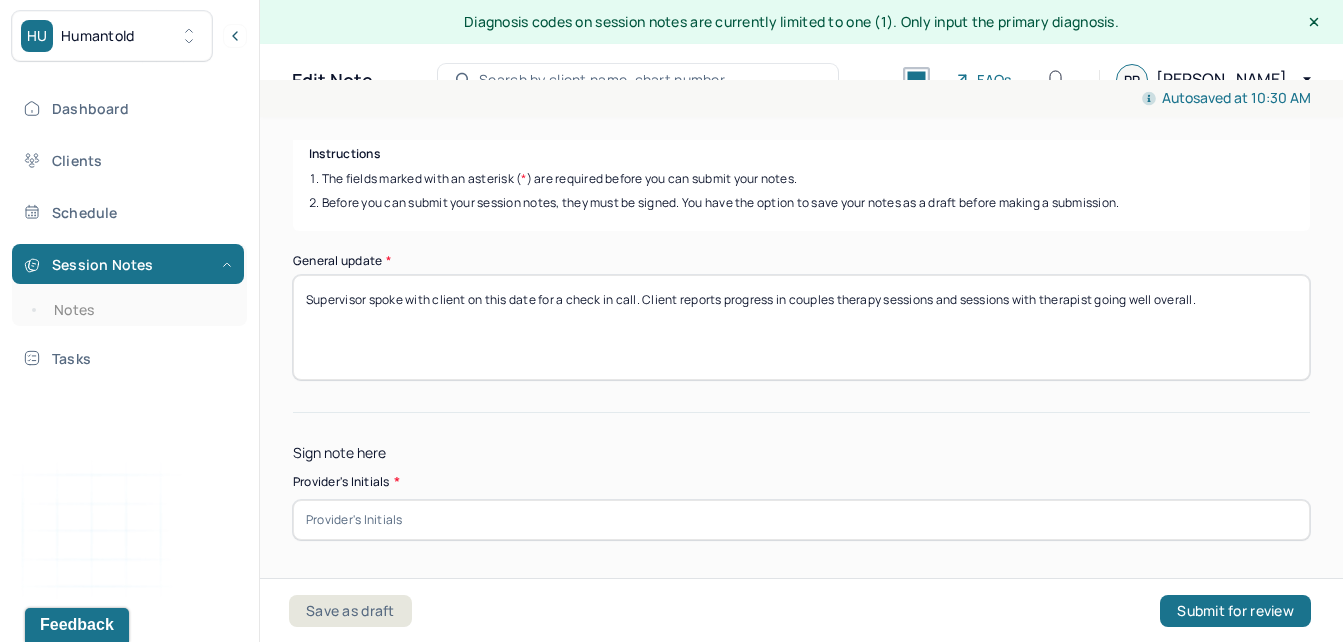 type on "Supervisor spoke with client on this date for a check in call. Client reports progress in couples therapy sessions and sessions with therapist going well overall." 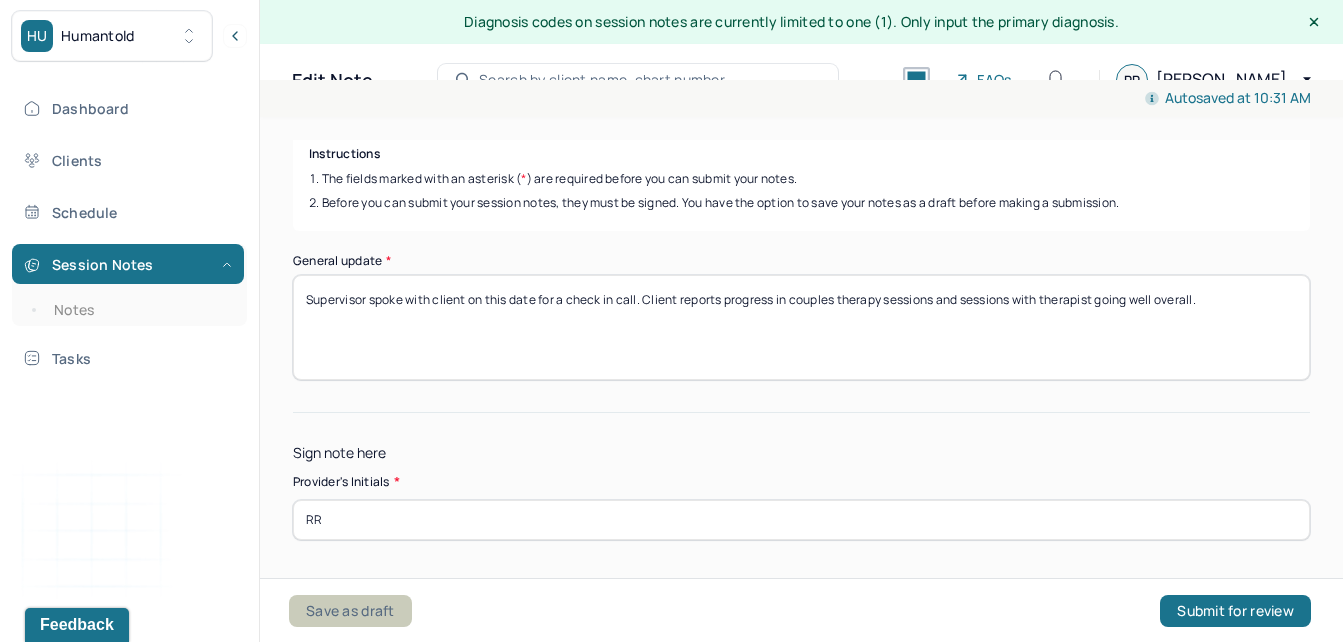 type on "RR" 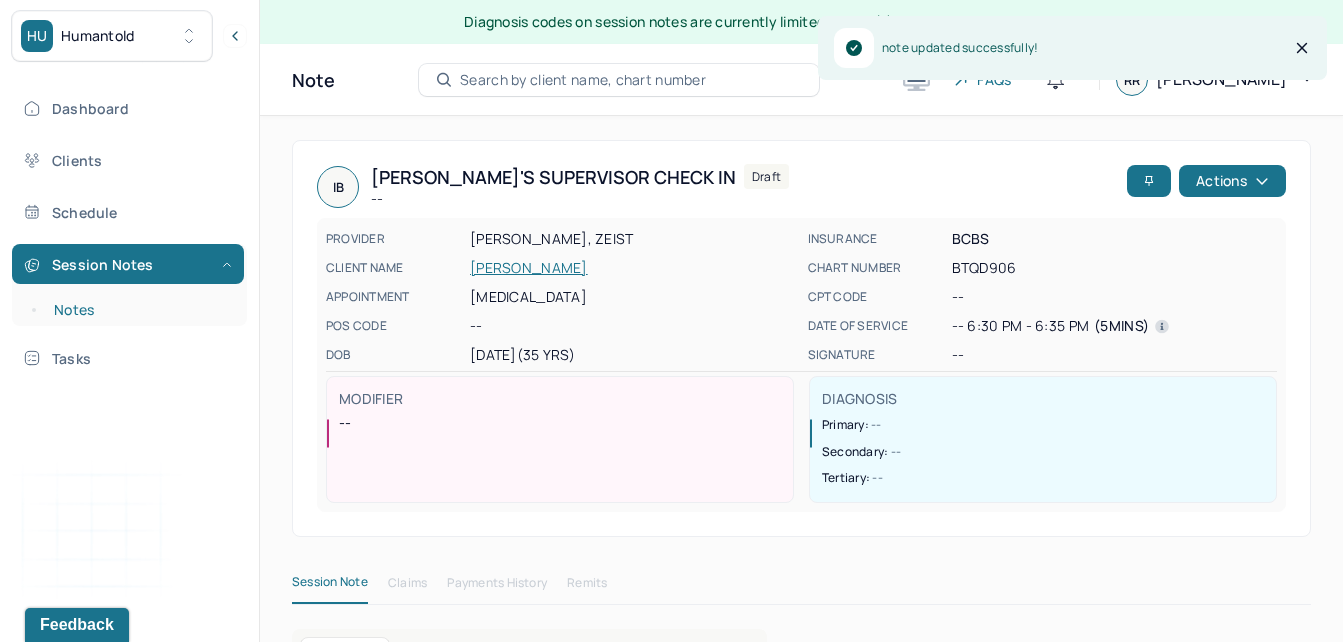 click on "Notes" at bounding box center [139, 310] 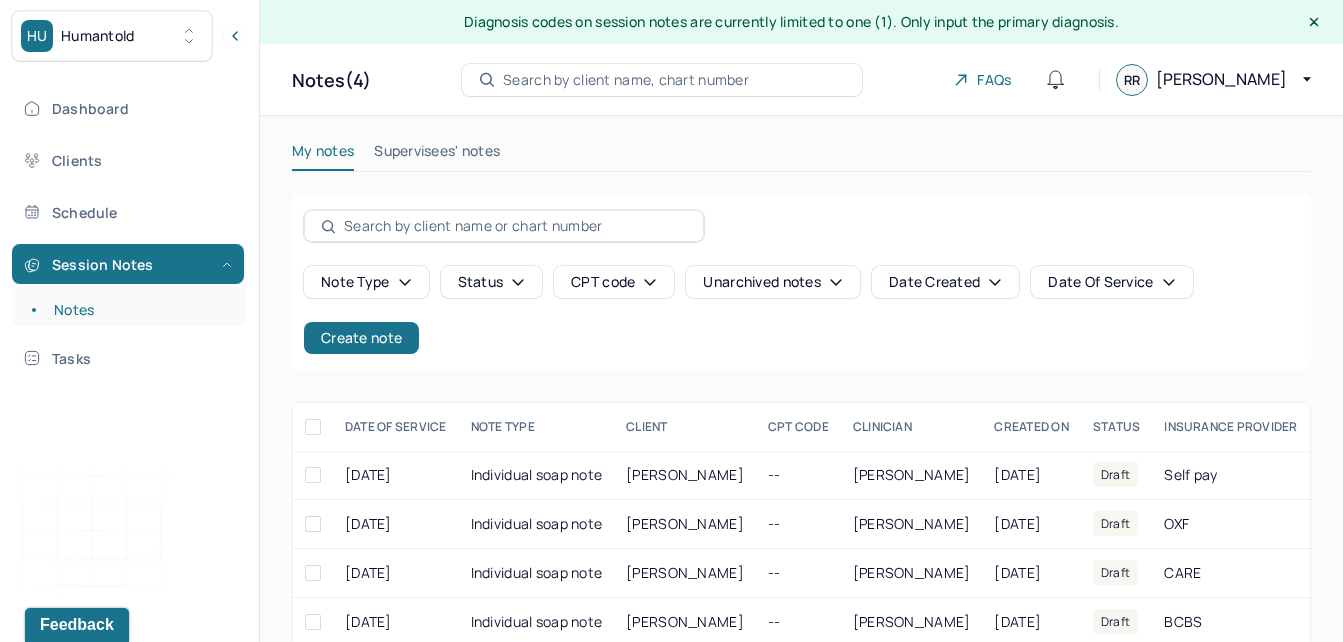click on "Supervisees' notes" at bounding box center [437, 155] 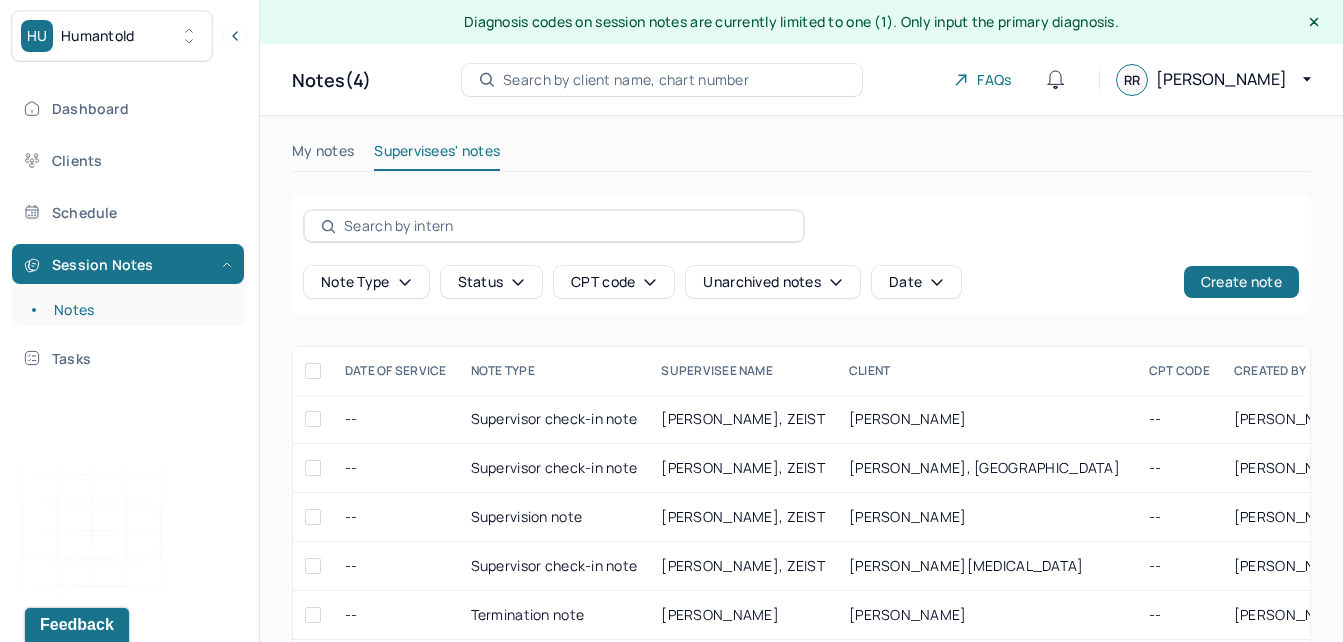click on "Status" at bounding box center (492, 282) 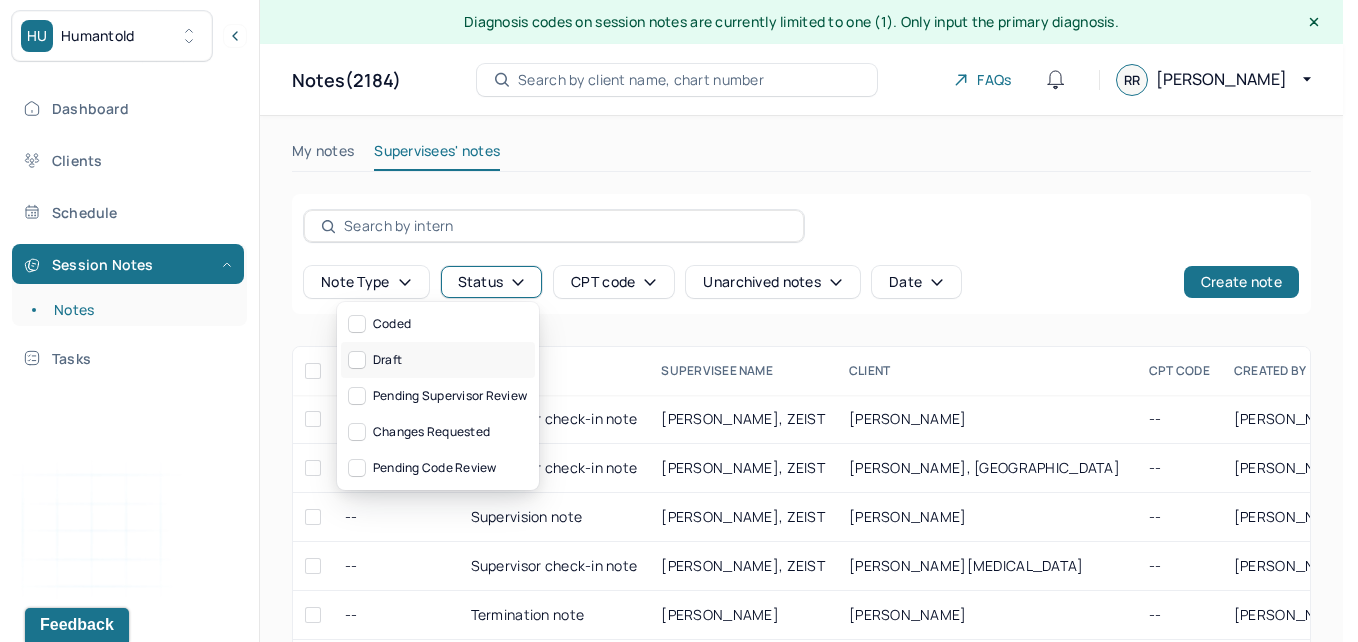 click on "Draft" at bounding box center [438, 360] 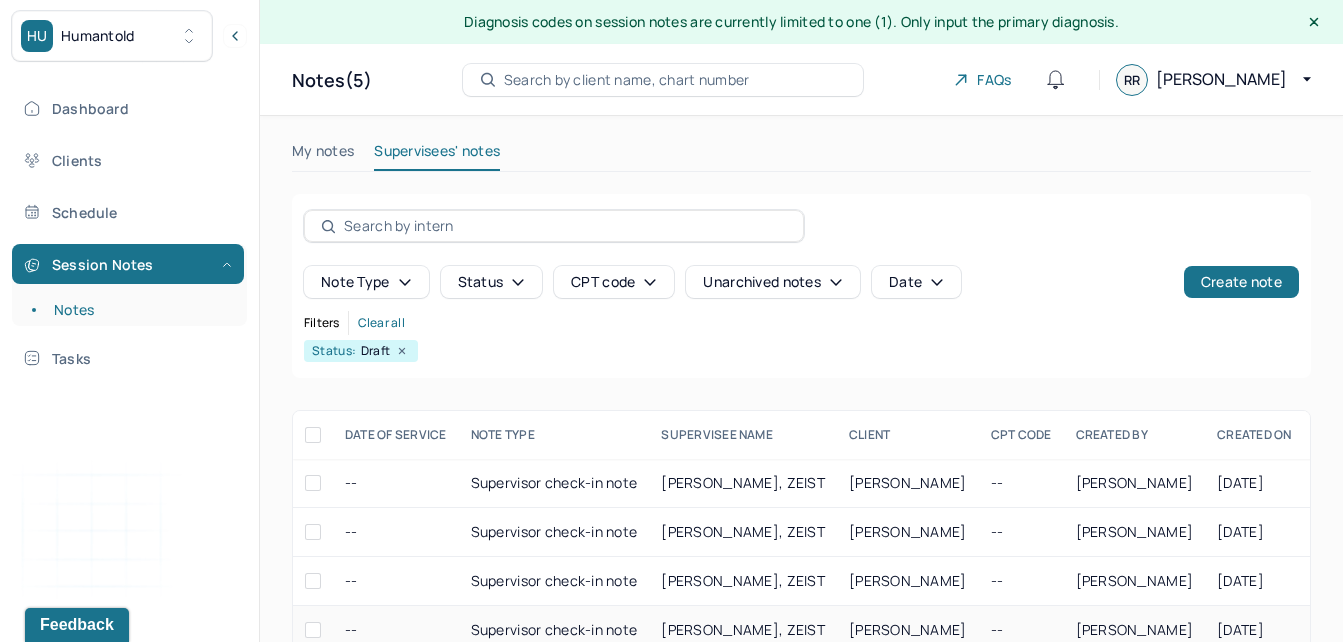 click on "[PERSON_NAME]" at bounding box center (908, 630) 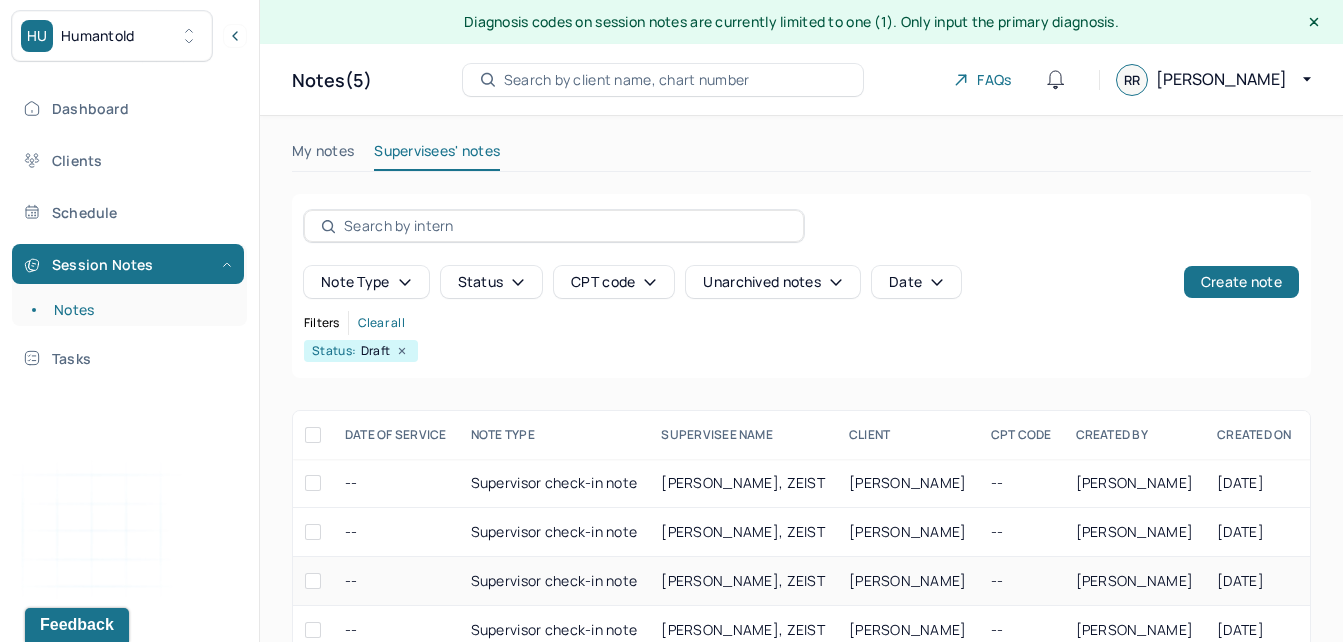 click on "[PERSON_NAME]" at bounding box center [908, 580] 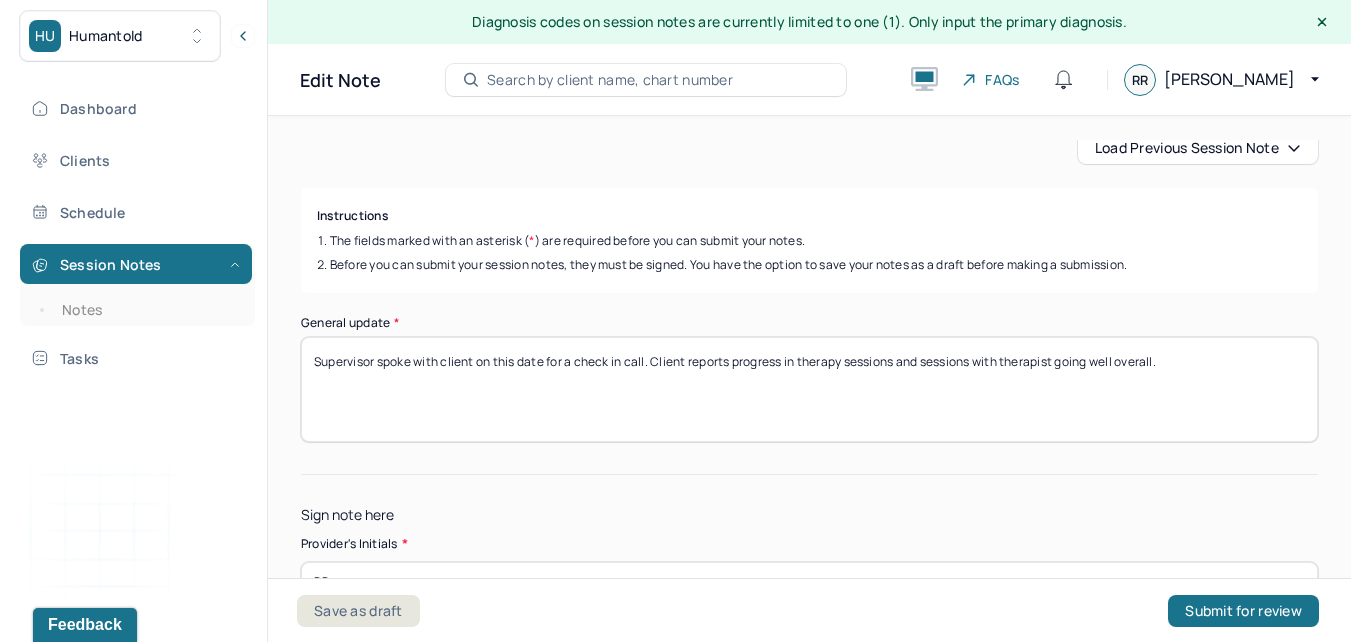 scroll, scrollTop: 244, scrollLeft: 0, axis: vertical 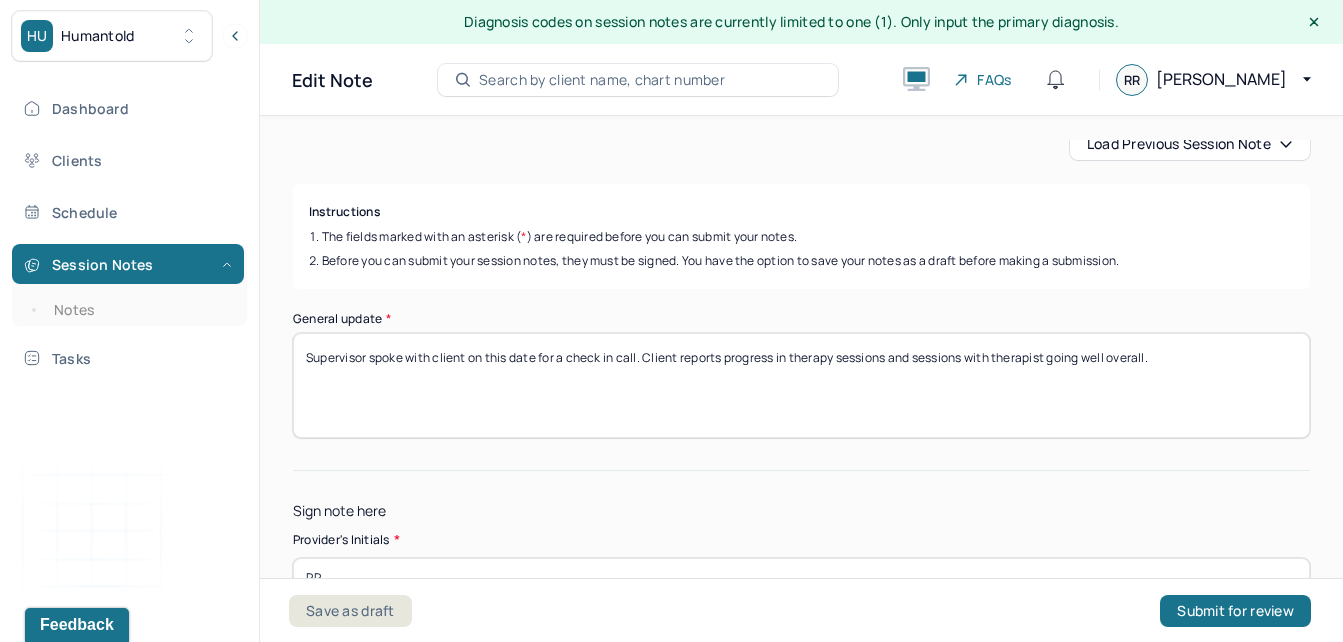 click on "Supervisor spoke with client on this date for a check in call. Client reports progress in therapy sessions and sessions with therapist going well overall." at bounding box center [801, 385] 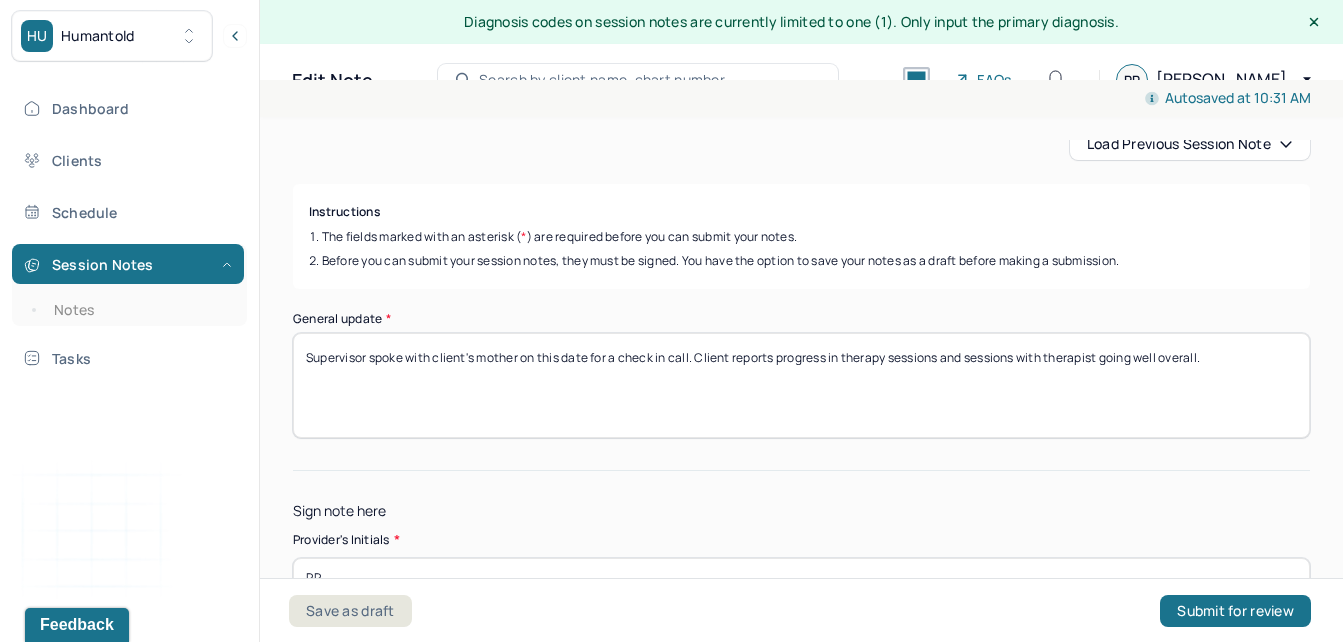 click on "Supervisor spoke with client's mother on this date for a check in call. Client reports progress in therapy sessions and sessions with therapist going well overall." at bounding box center (801, 385) 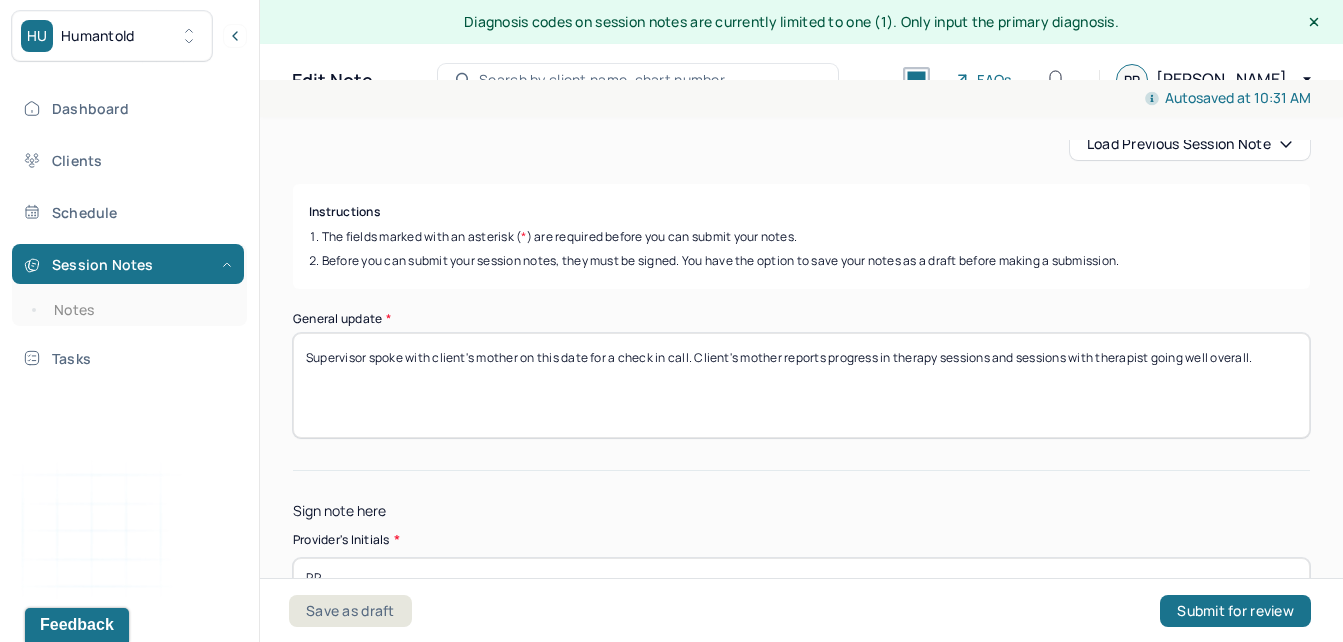 click on "Supervisor spoke with client's mother on this date for a check in call. Client's mother reports progress in therapy sessions and sessions with therapist going well overall." at bounding box center (801, 385) 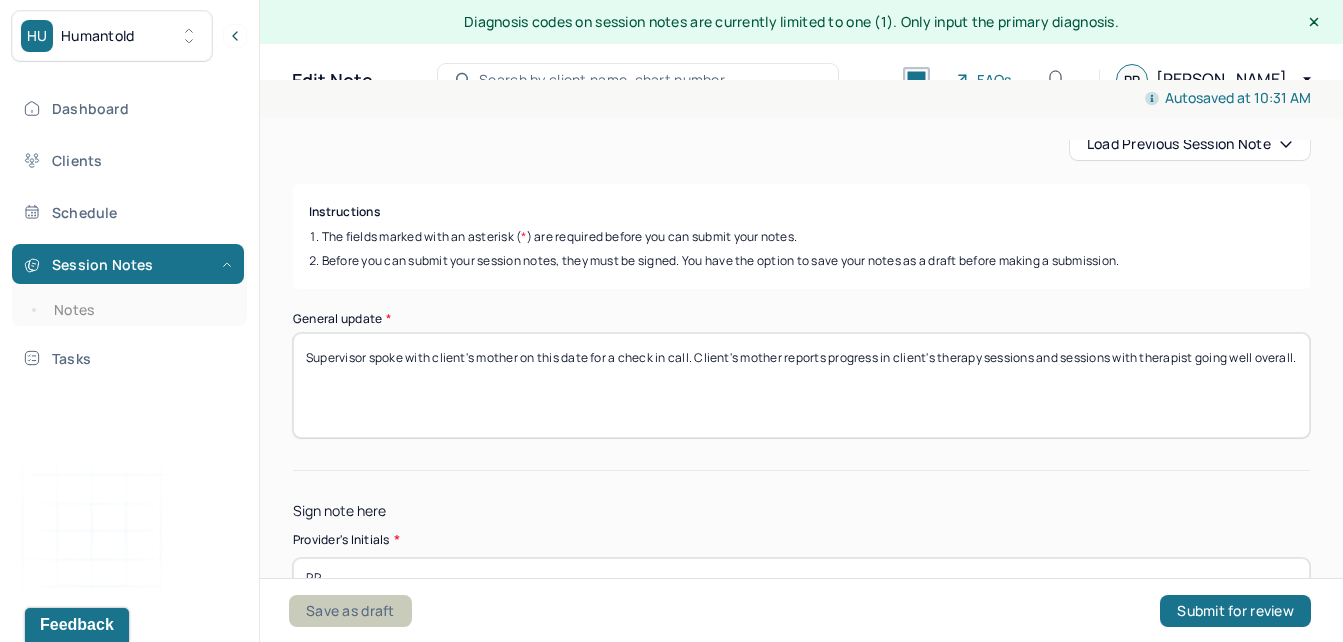 type on "Supervisor spoke with client's mother on this date for a check in call. Client's mother reports progress in client's therapy sessions and sessions with therapist going well overall." 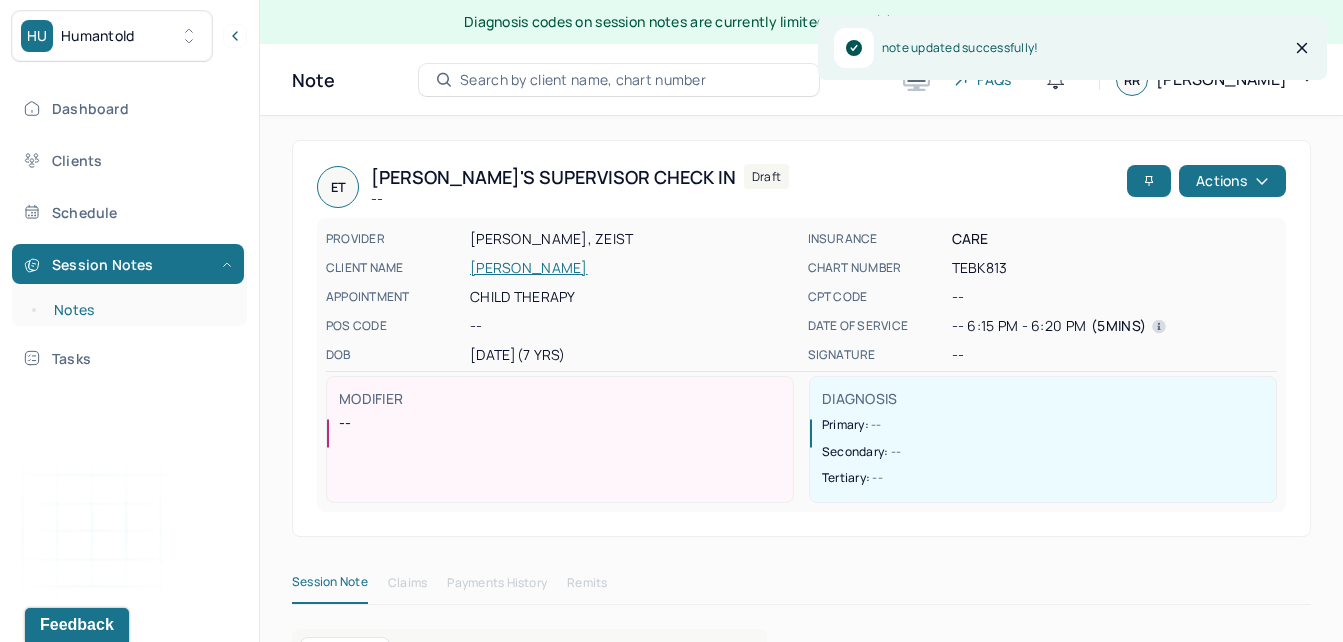 click on "Notes" at bounding box center [139, 310] 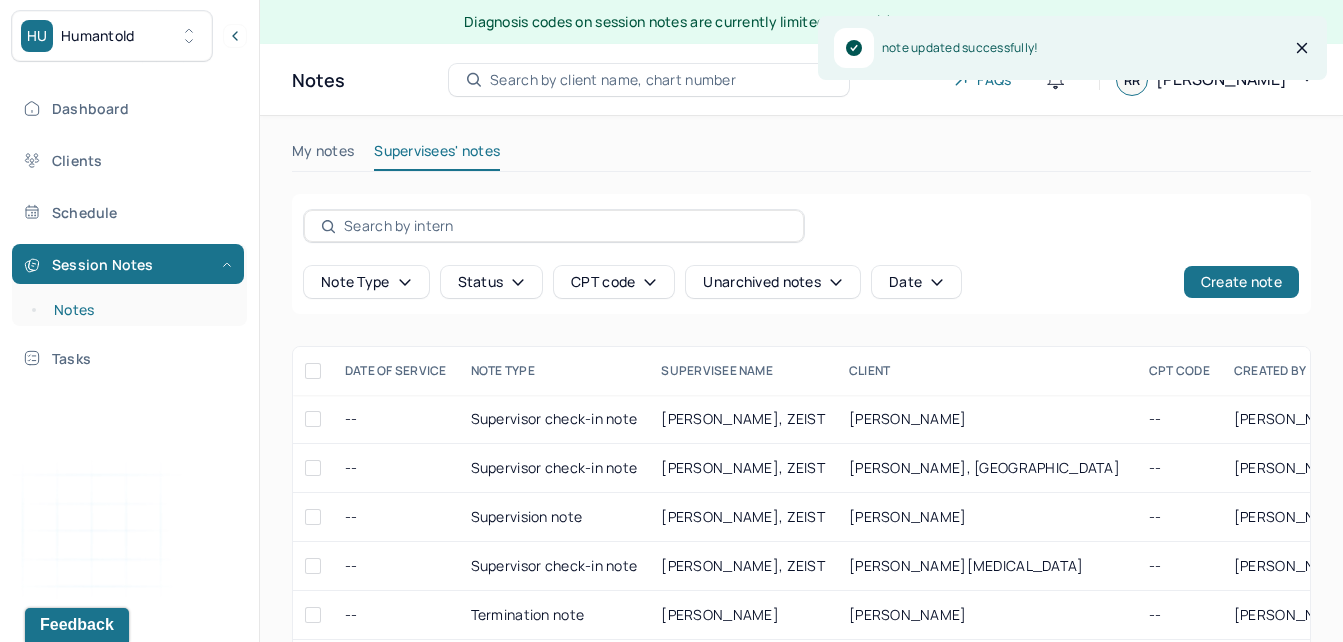click on "Notes" at bounding box center [139, 310] 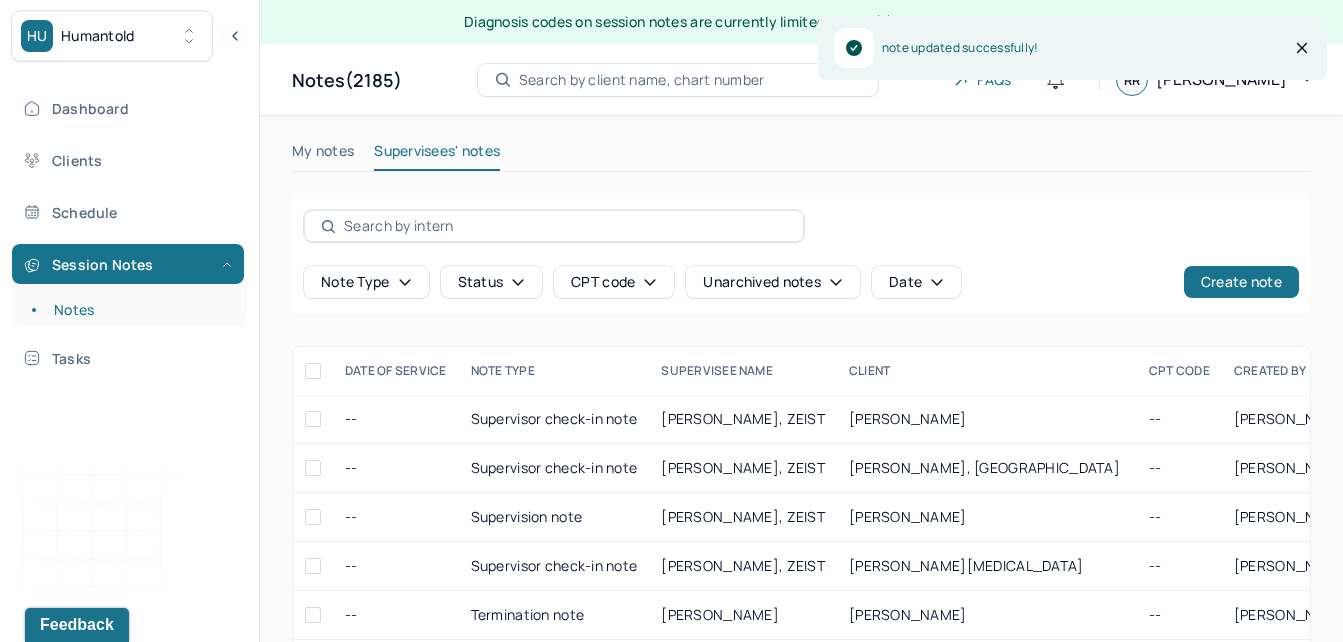 click on "My notes" at bounding box center (323, 155) 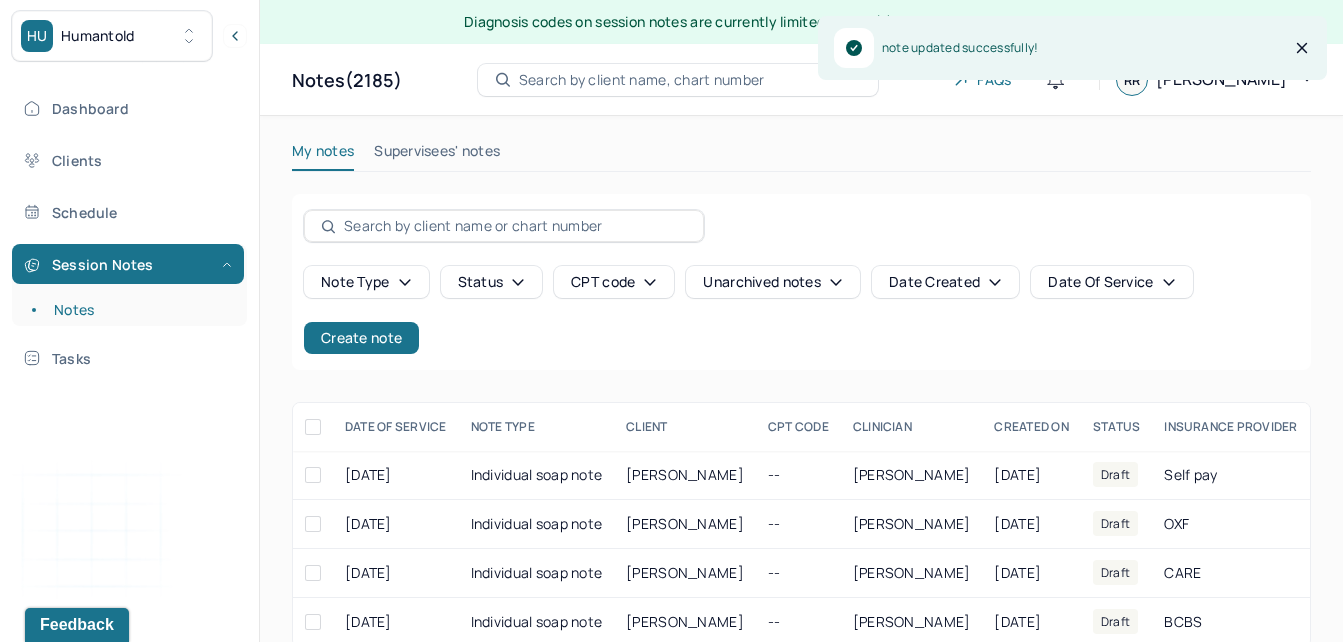 click on "Note type     Status     CPT code     Unarchived notes     Date Created     Date Of Service     Create note" at bounding box center (801, 282) 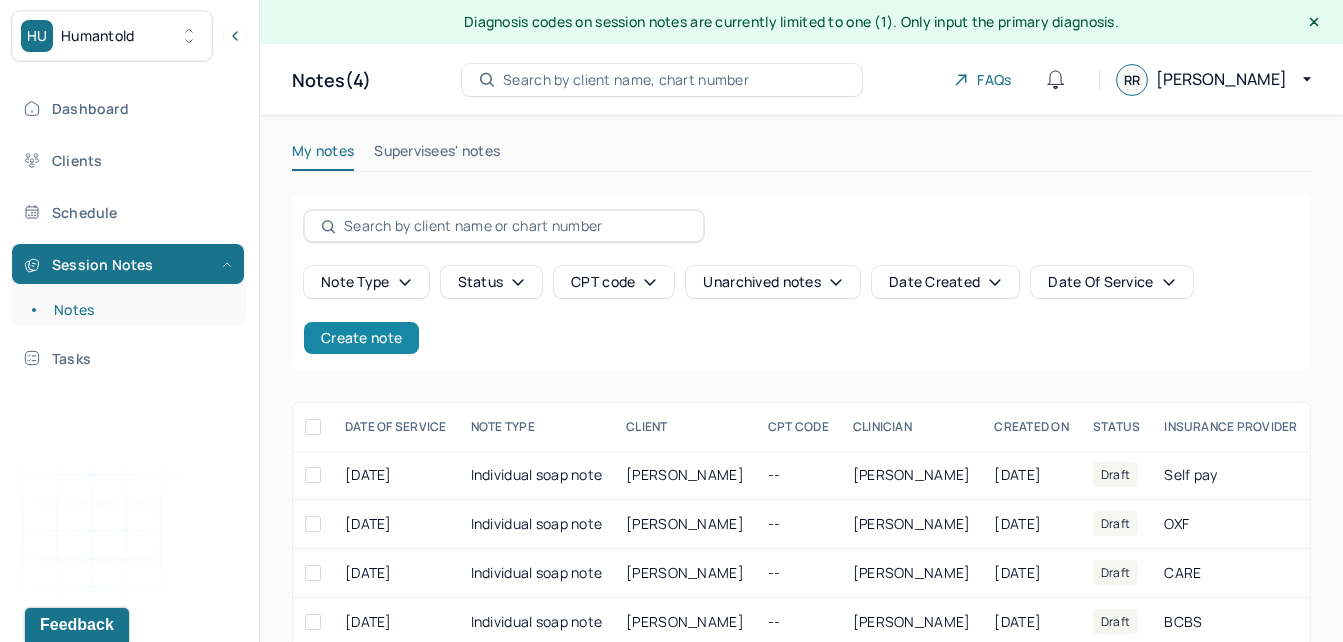 click on "Create note" at bounding box center [361, 338] 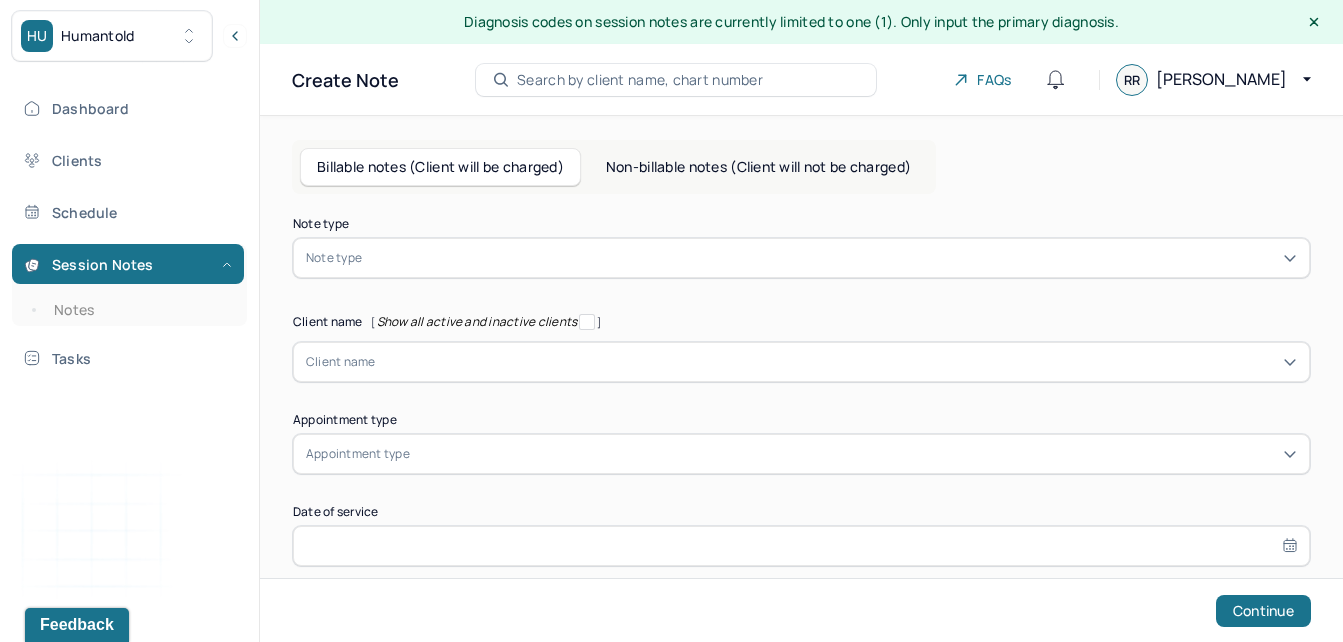 click on "Non-billable notes (Client will not be charged)" at bounding box center (758, 167) 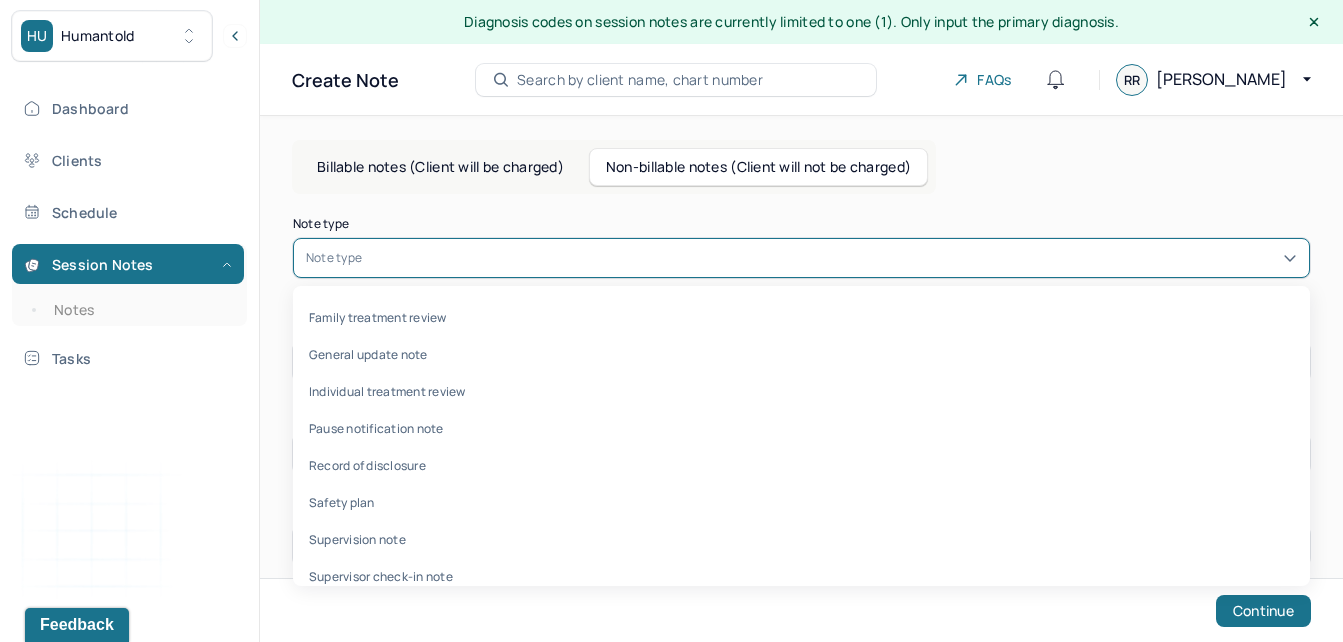 click on "Note type" at bounding box center (801, 258) 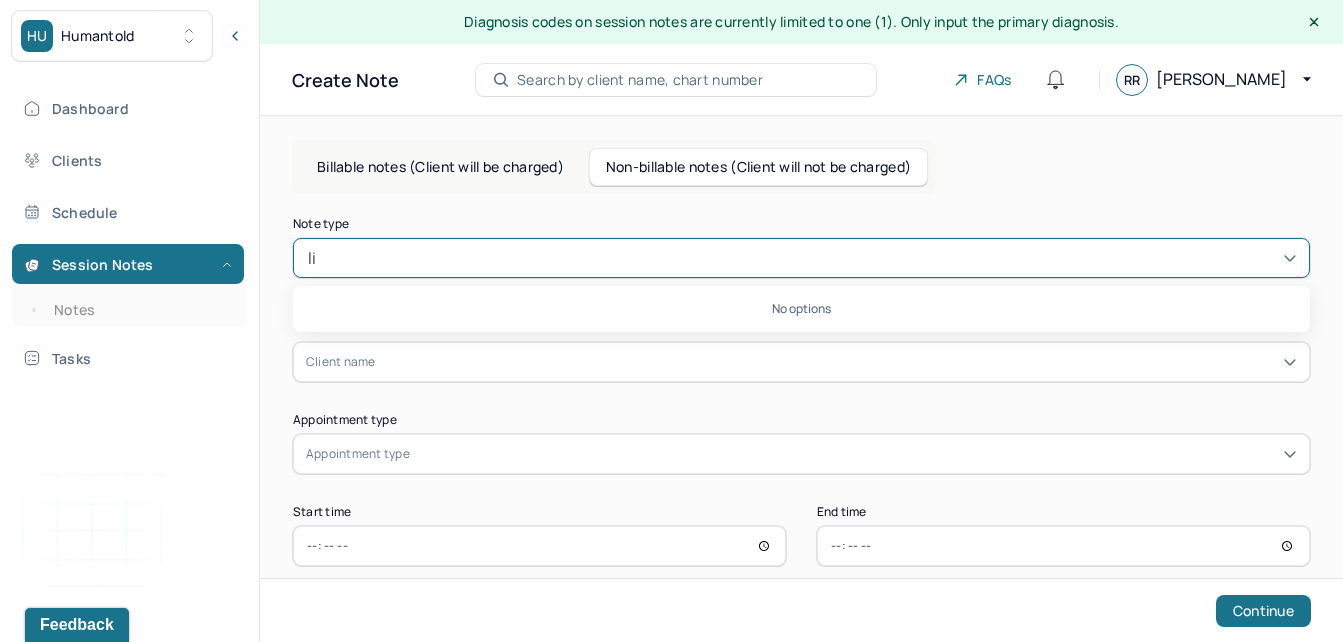 type on "l" 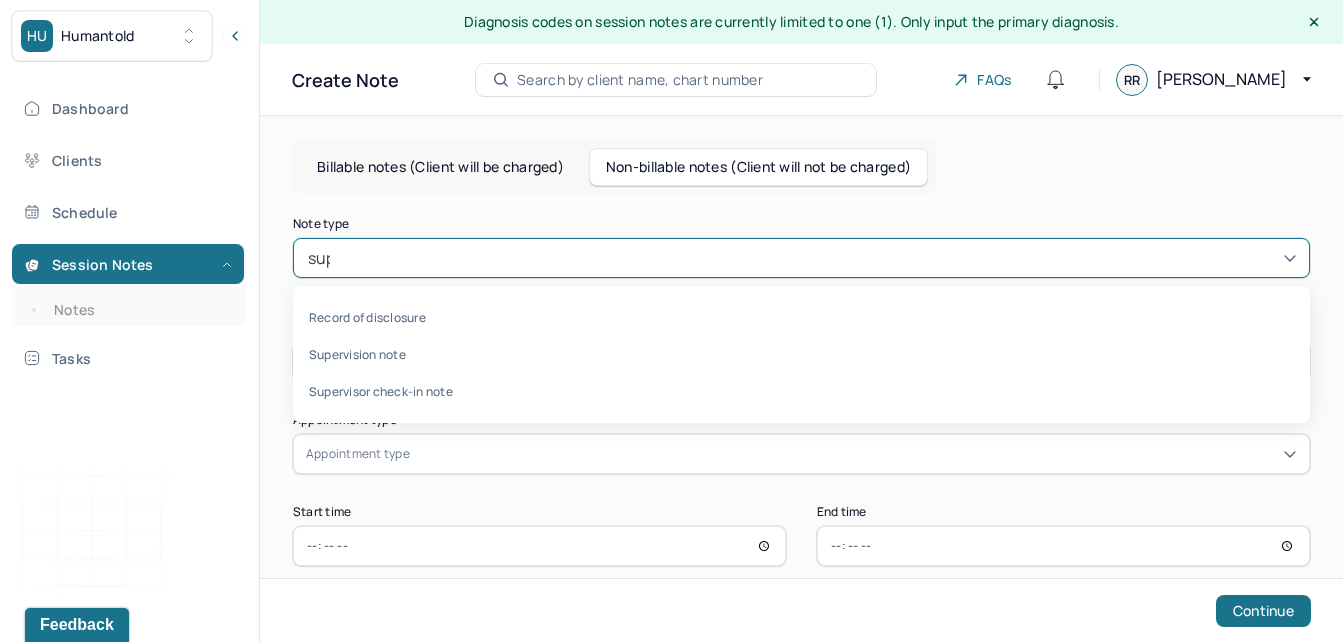 type on "super" 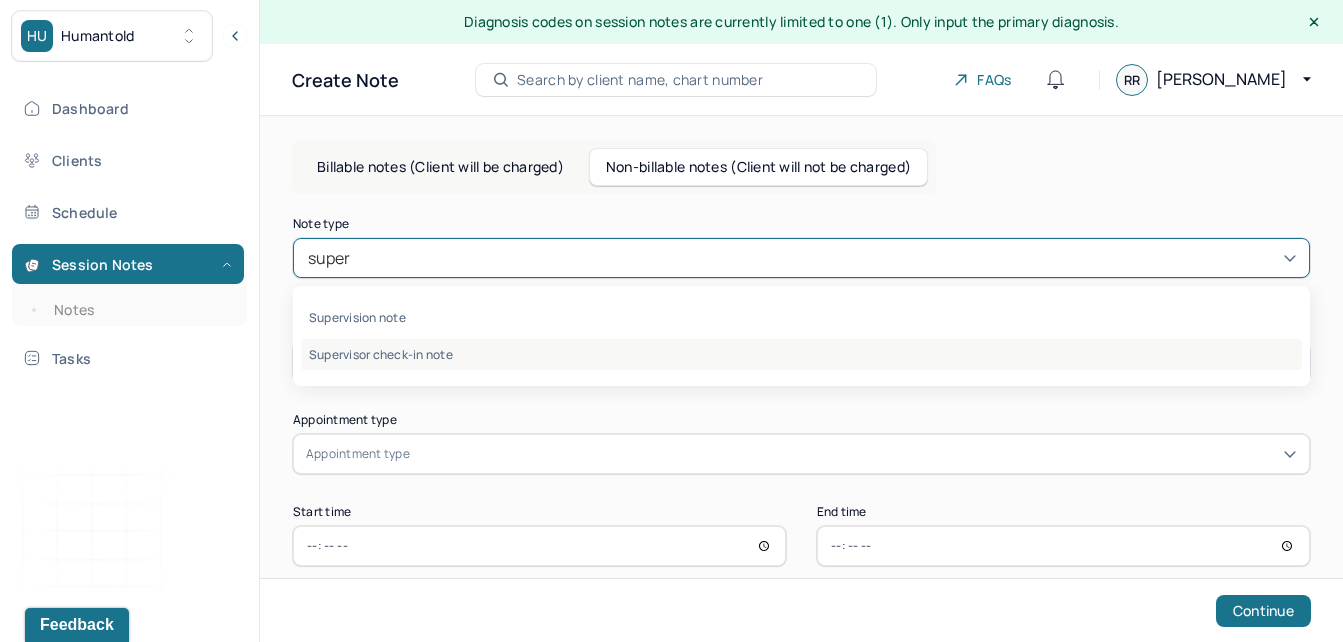 click on "Supervisor check-in note" at bounding box center [801, 354] 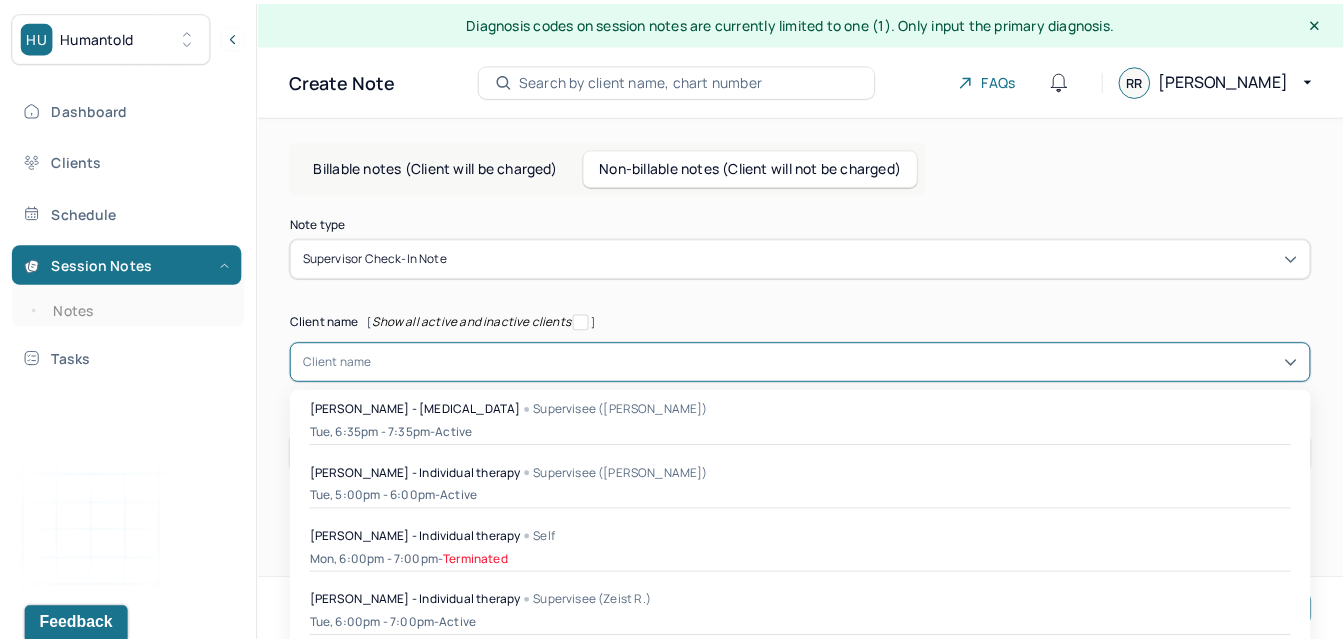 scroll, scrollTop: 48, scrollLeft: 0, axis: vertical 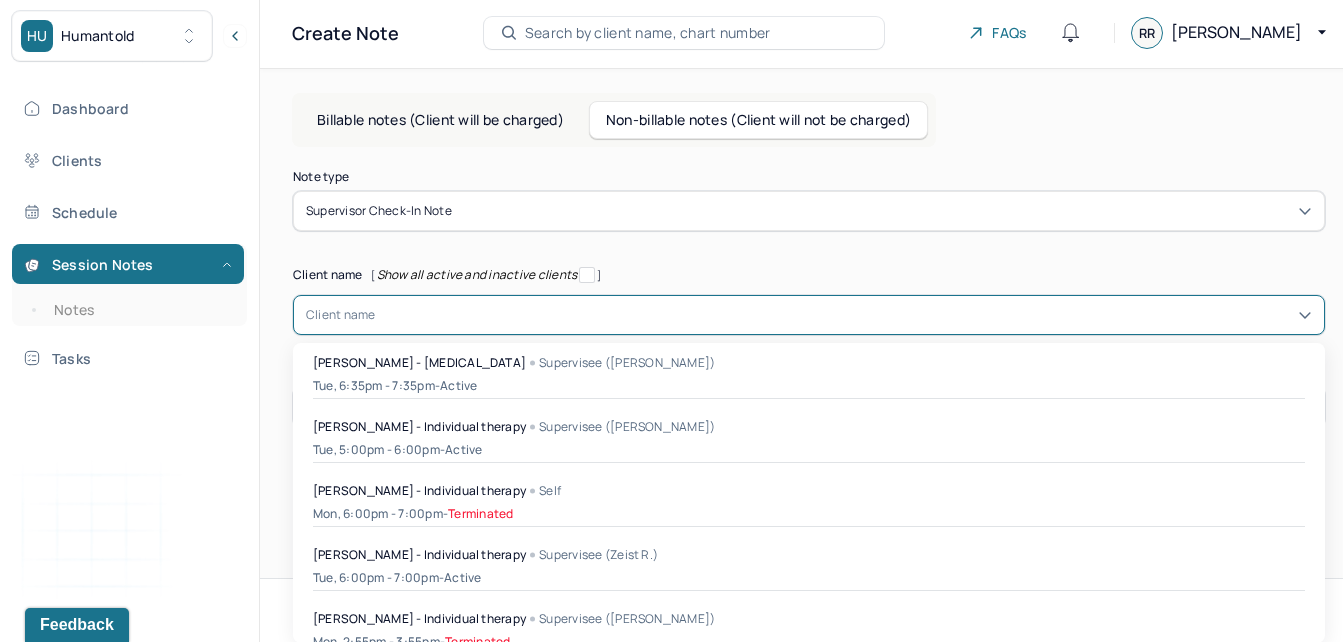 click on "48 results available. Use Up and Down to choose options, press Enter to select the currently focused option, press Escape to exit the menu, press Tab to select the option and exit the menu. Client name [PERSON_NAME] - [MEDICAL_DATA] Supervisee ([PERSON_NAME])
Tue, 6:35pm - 7:35pm  -  active [PERSON_NAME] - Individual therapy Supervisee ([PERSON_NAME])
Tue, 5:00pm - 6:00pm  -  active [PERSON_NAME] - Individual therapy Self
Mon, 6:00pm - 7:00pm  -  Terminated [PERSON_NAME] - Individual therapy Supervisee (Zeist R.)
Tue, 6:00pm - 7:00pm  -  active [PERSON_NAME] - Individual therapy Supervisee ([PERSON_NAME])
Mon, 2:55pm - 3:55pm  -  Terminated [PERSON_NAME] - Individual therapy Supervisee (Zeist R.)
Wed, 7:20pm - 7:25pm  -  active [PERSON_NAME] - Individual therapy Self
Wed, 1:00pm - 1:55pm  -  active [PERSON_NAME] - Individual therapy Self
-  Terminated  -" at bounding box center [809, 315] 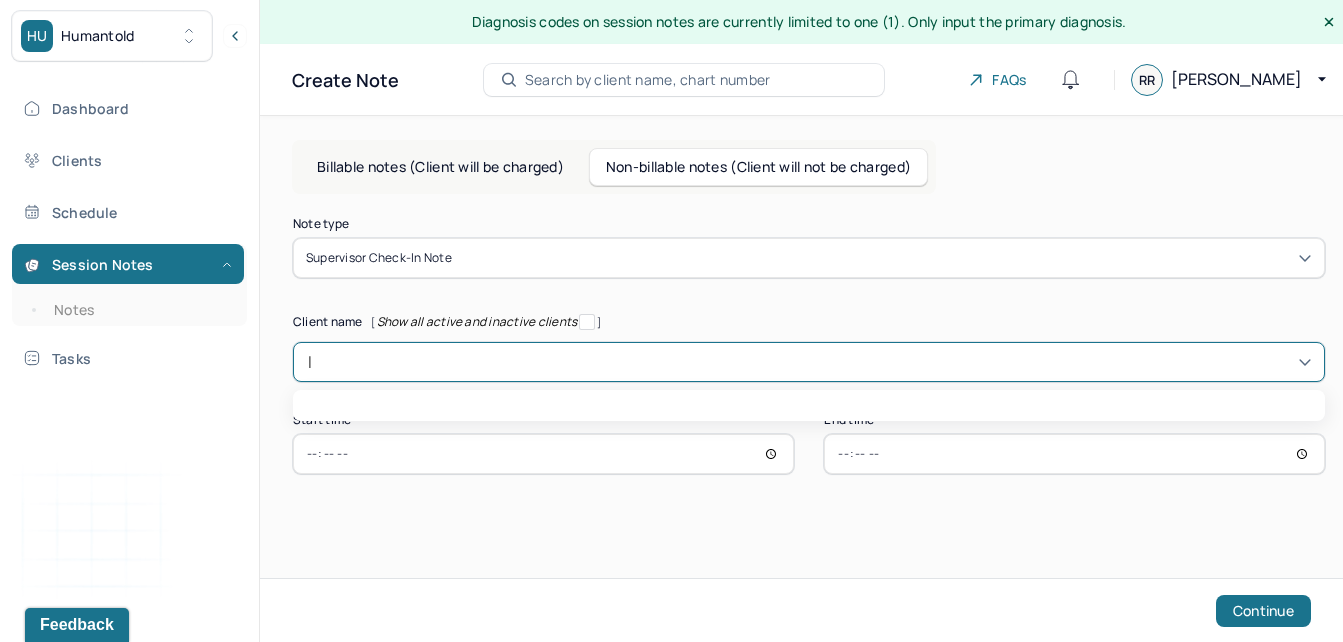 scroll, scrollTop: 0, scrollLeft: 0, axis: both 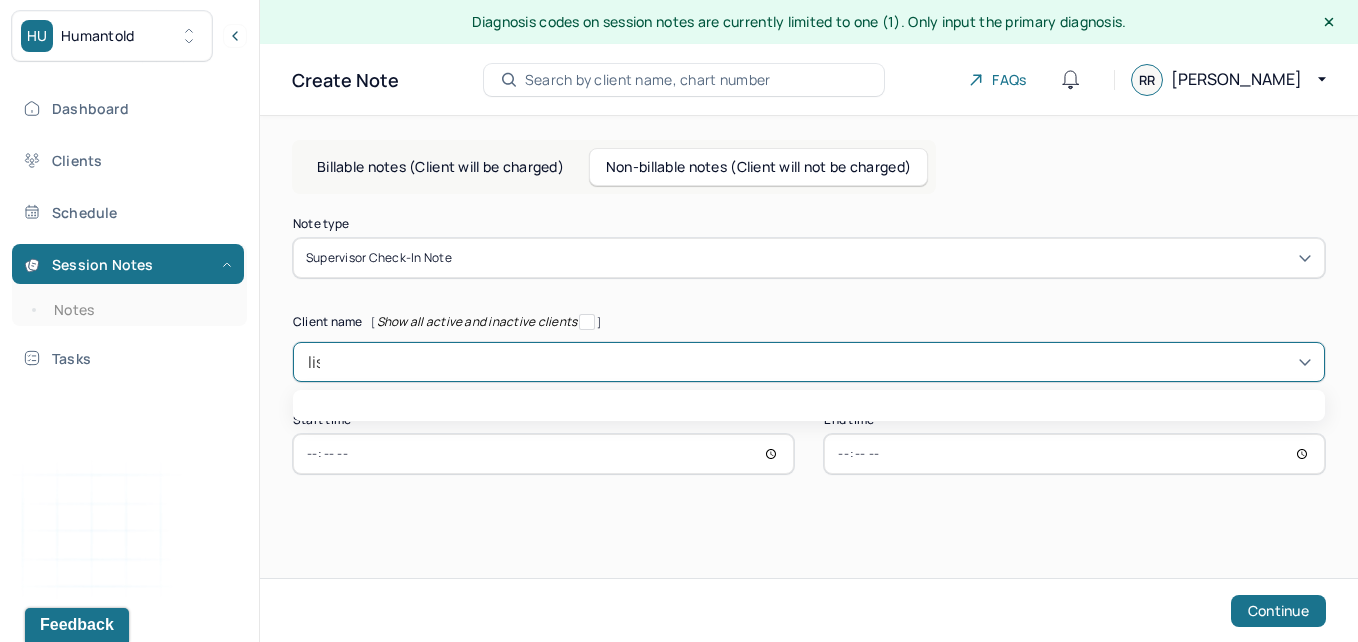 type on "[PERSON_NAME]" 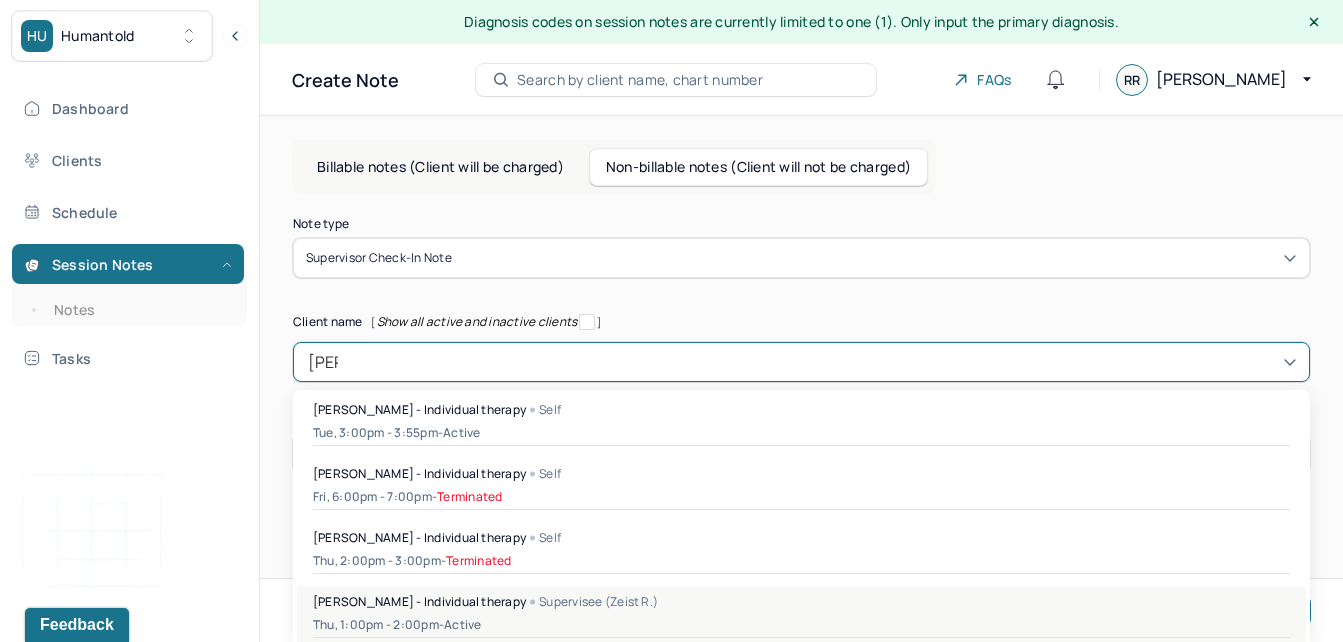 click on "Thu, 1:00pm - 2:00pm  -  active" at bounding box center [801, 625] 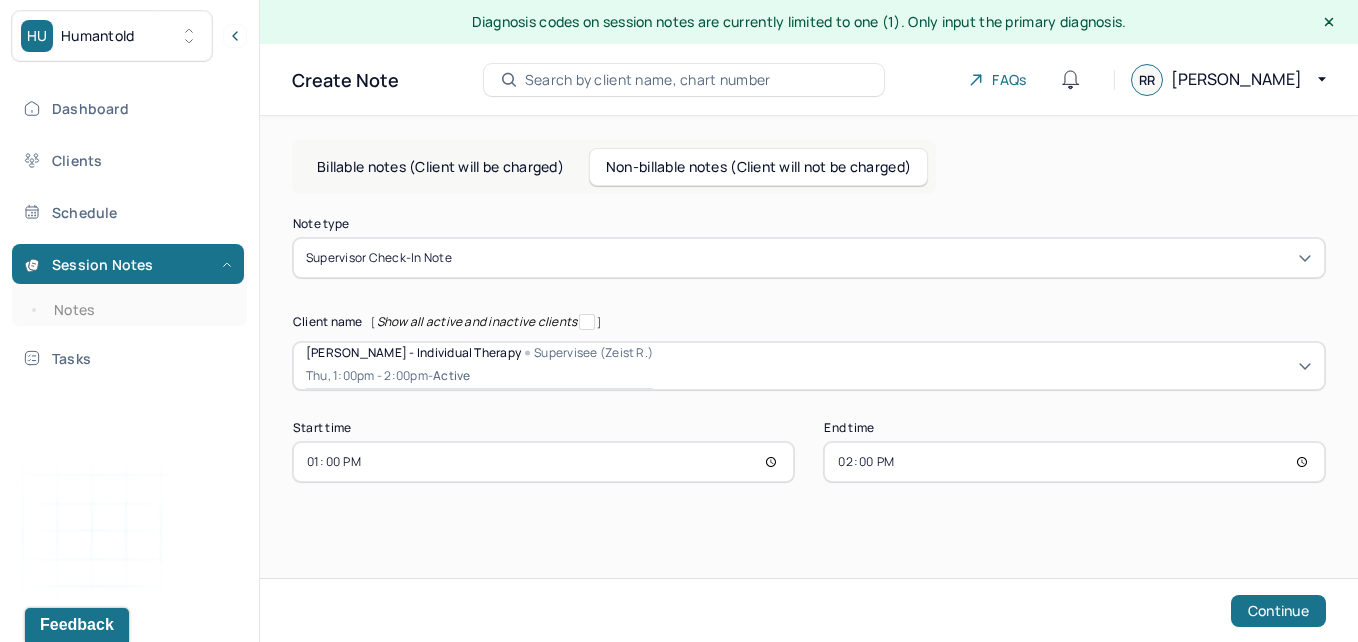 click on "13:00" at bounding box center (543, 462) 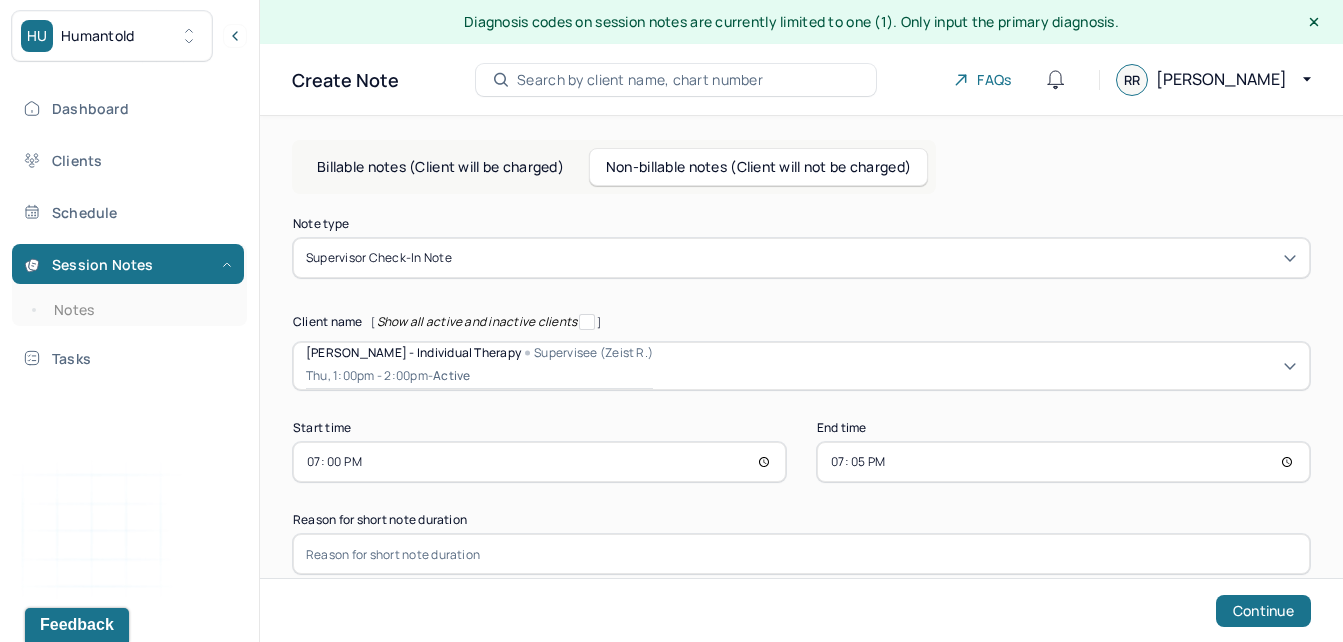 click at bounding box center (801, 554) 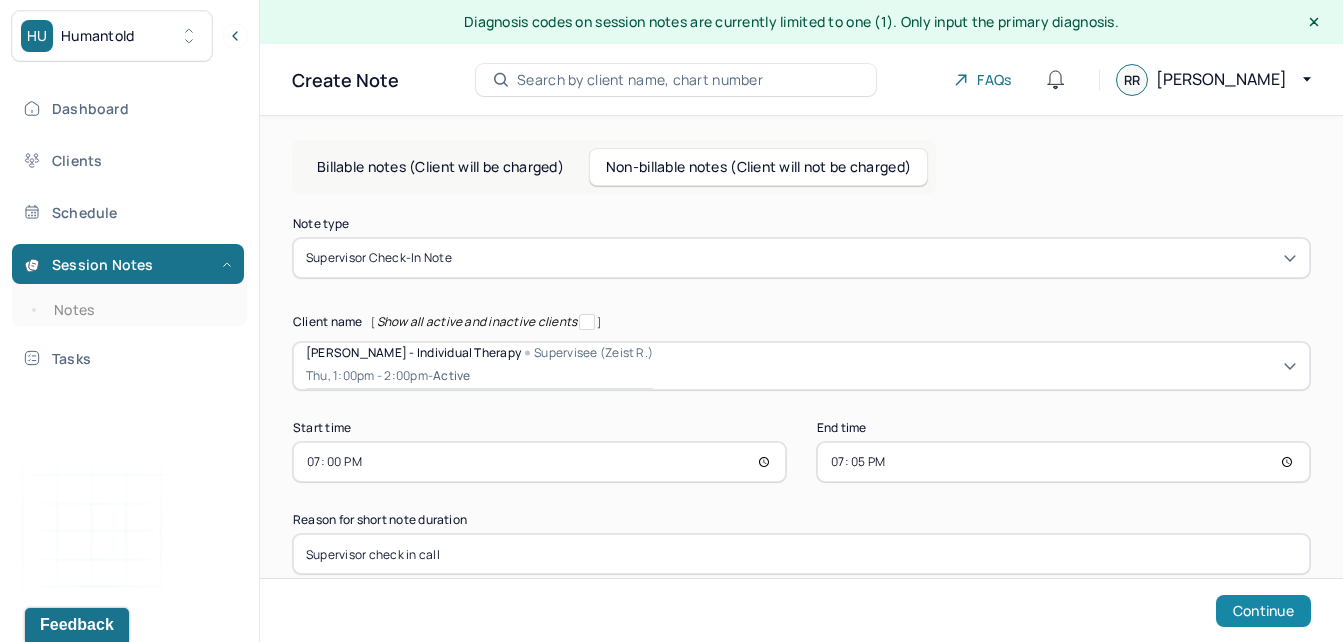 click on "Continue" at bounding box center (1263, 611) 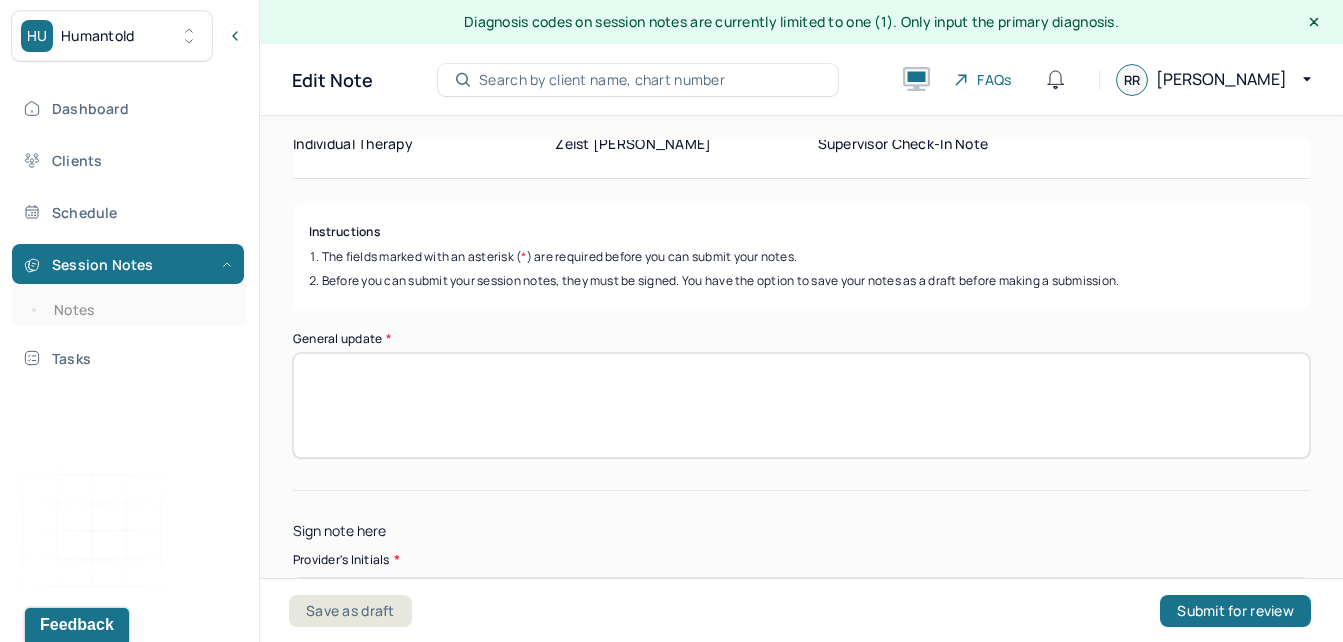 scroll, scrollTop: 170, scrollLeft: 0, axis: vertical 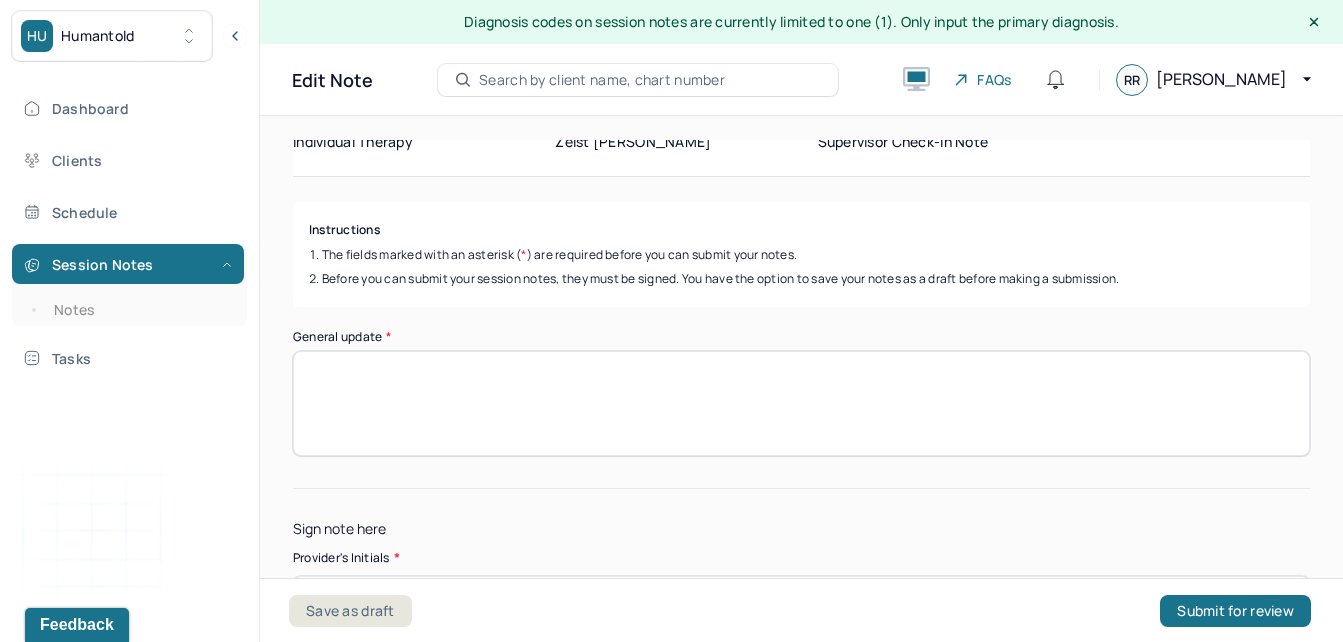 click on "General update *" at bounding box center [801, 403] 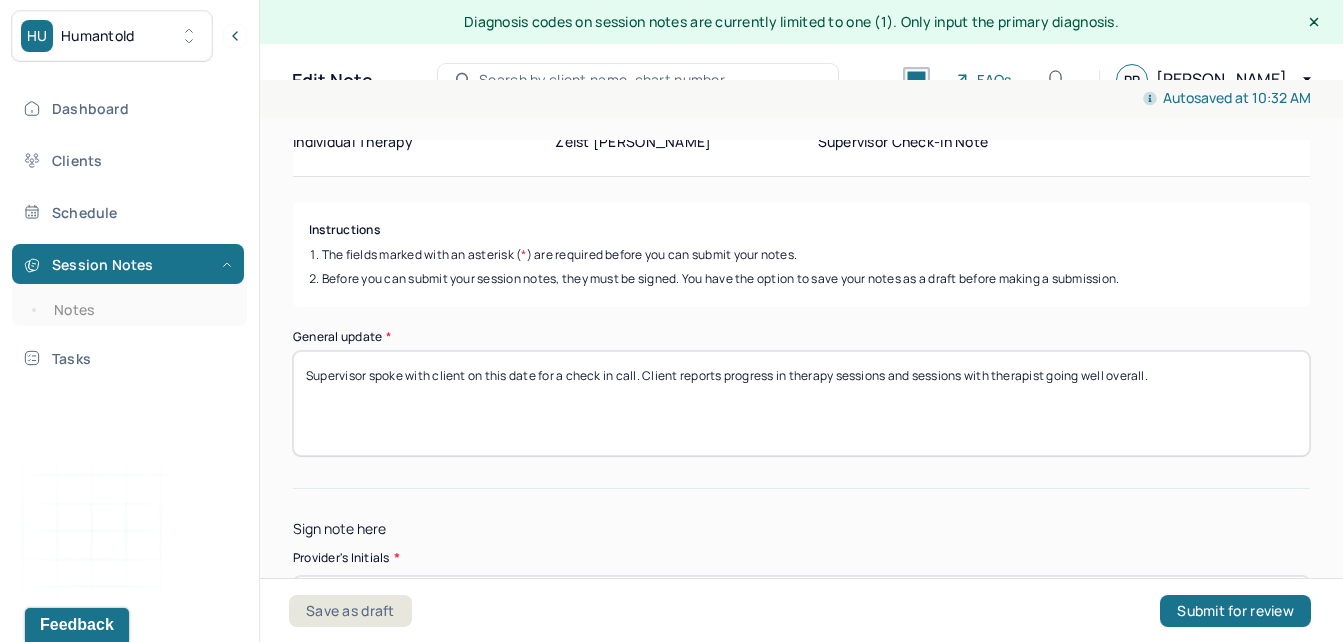 scroll, scrollTop: 282, scrollLeft: 0, axis: vertical 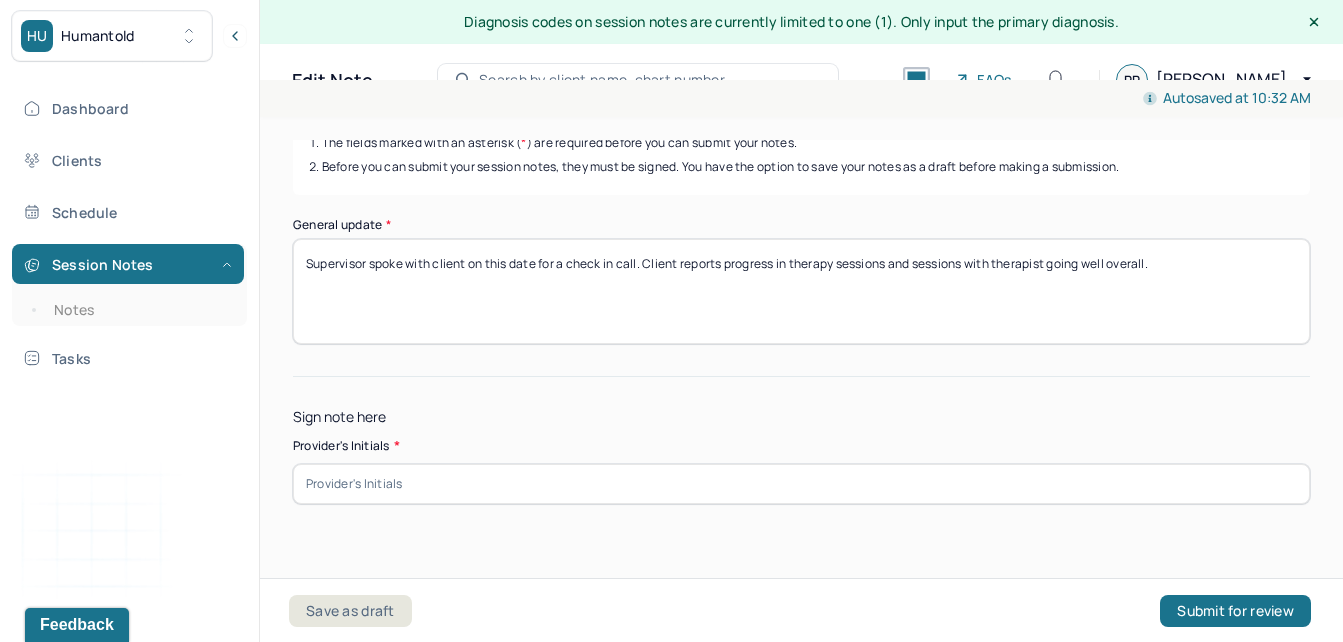 click at bounding box center [801, 484] 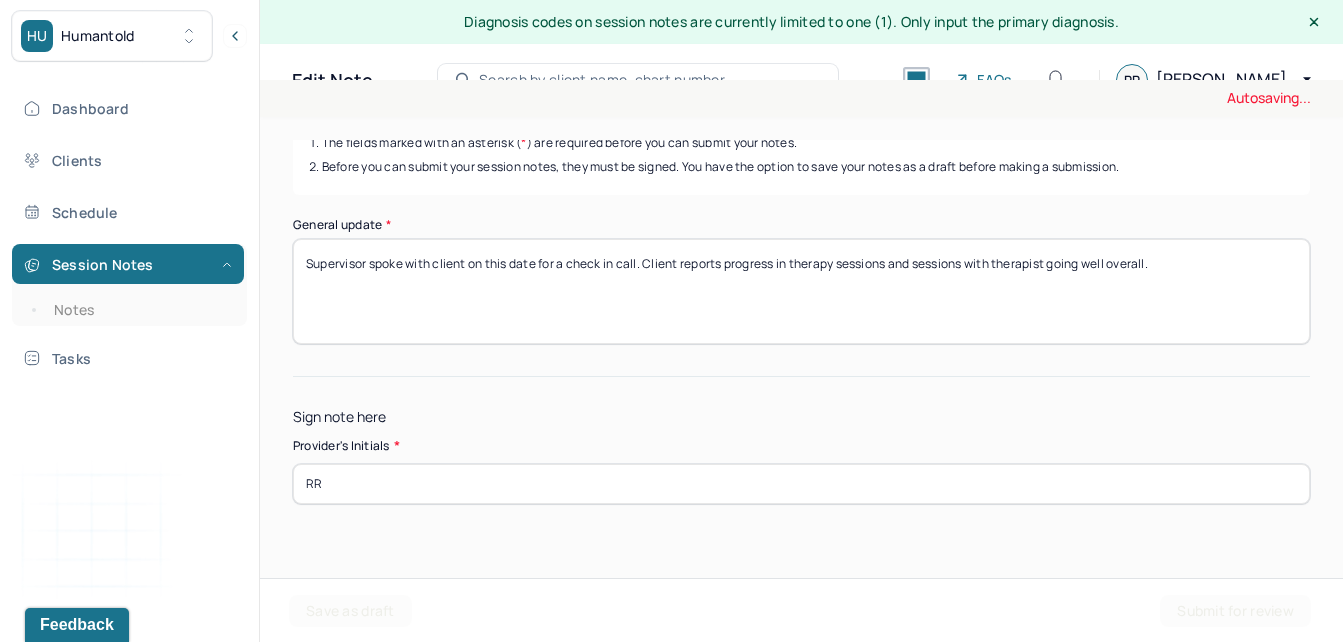 click on "Save as draft" at bounding box center [350, 611] 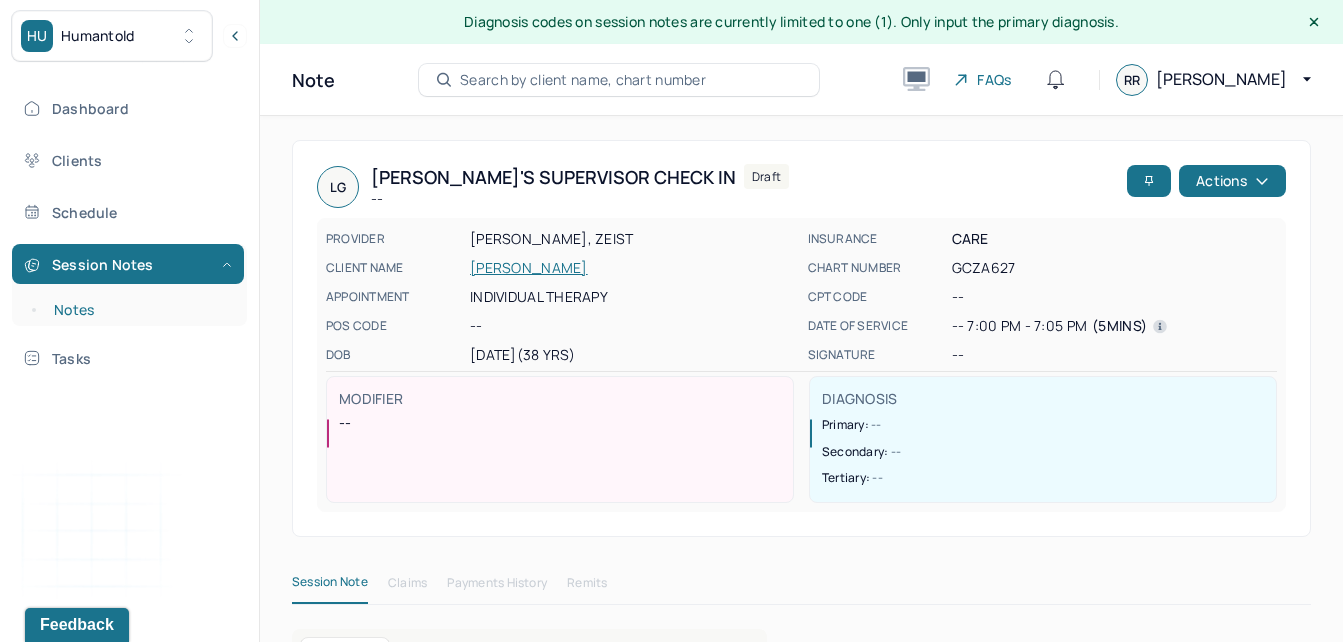 click on "Notes" at bounding box center [139, 310] 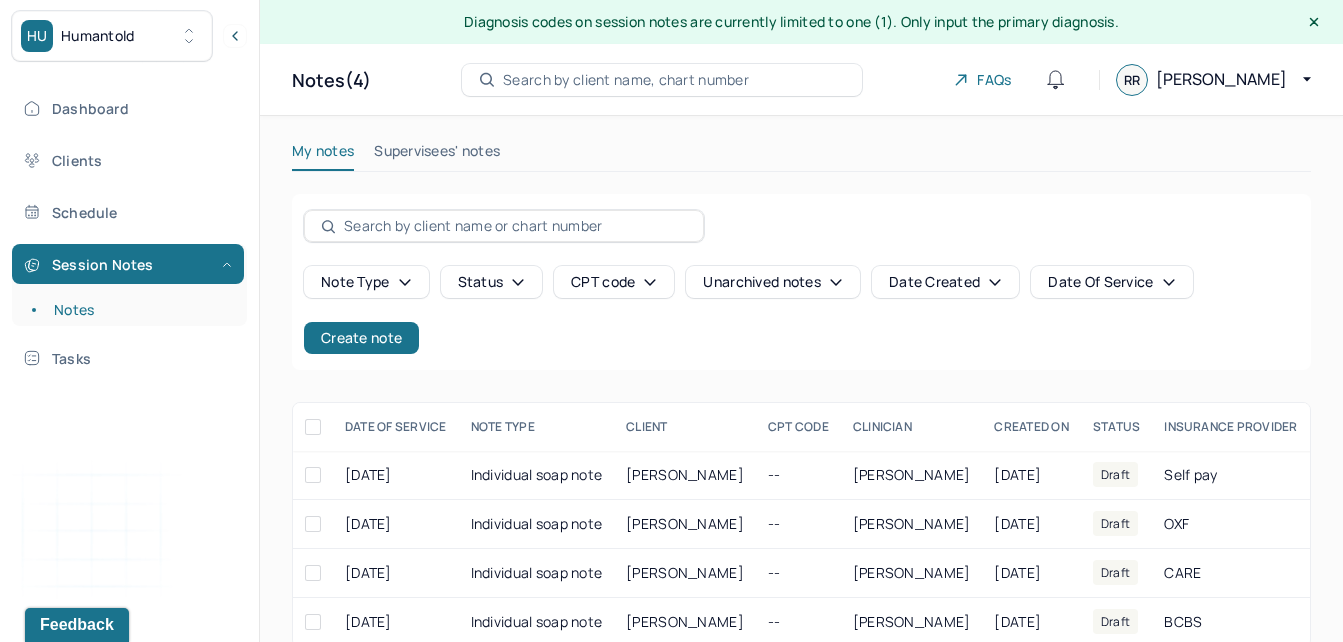 click on "Supervisees' notes" at bounding box center [437, 155] 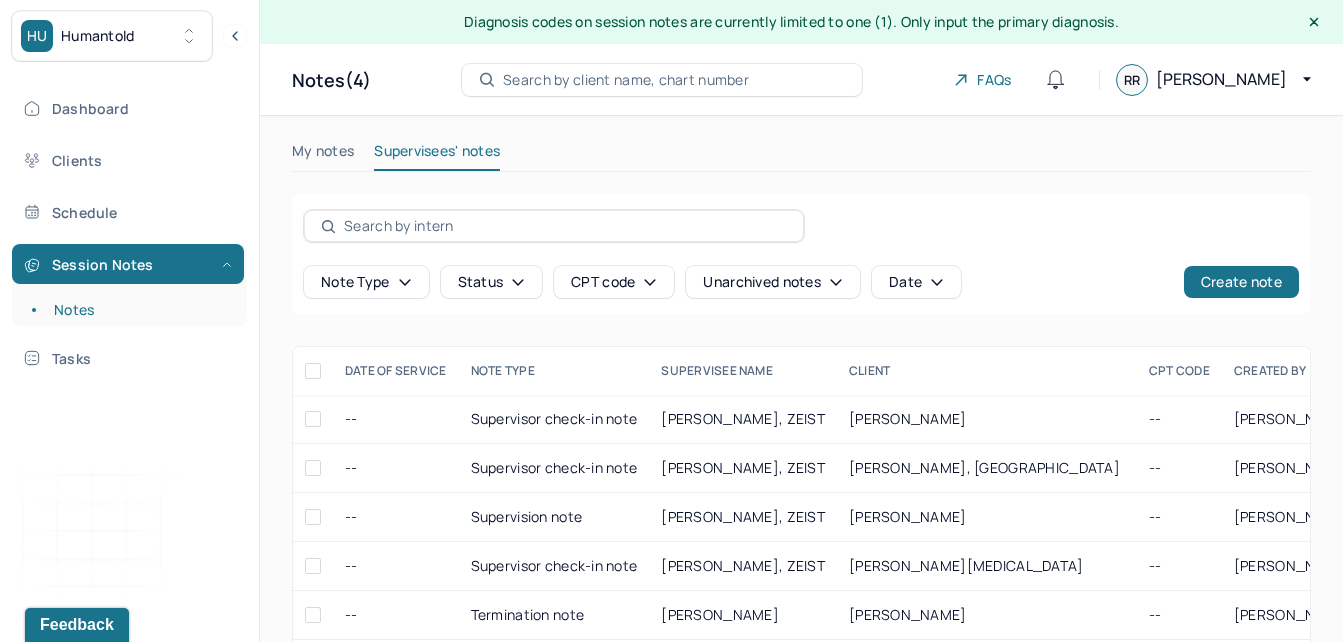 click on "Status" at bounding box center (492, 282) 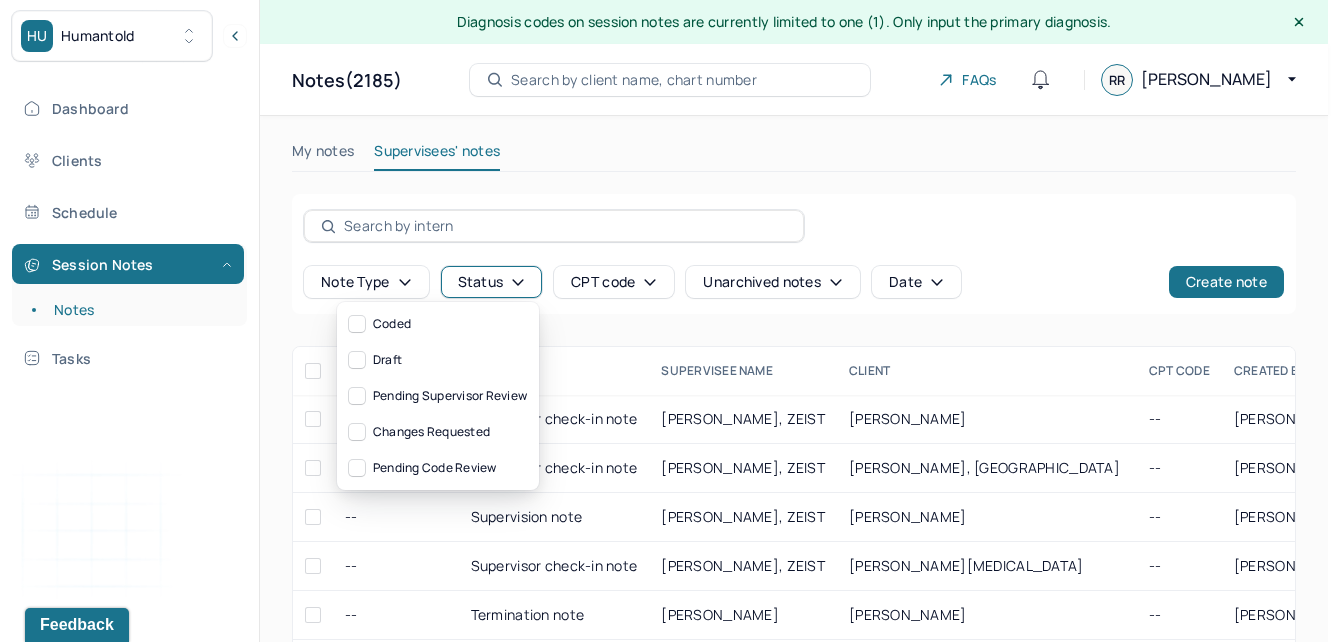 click 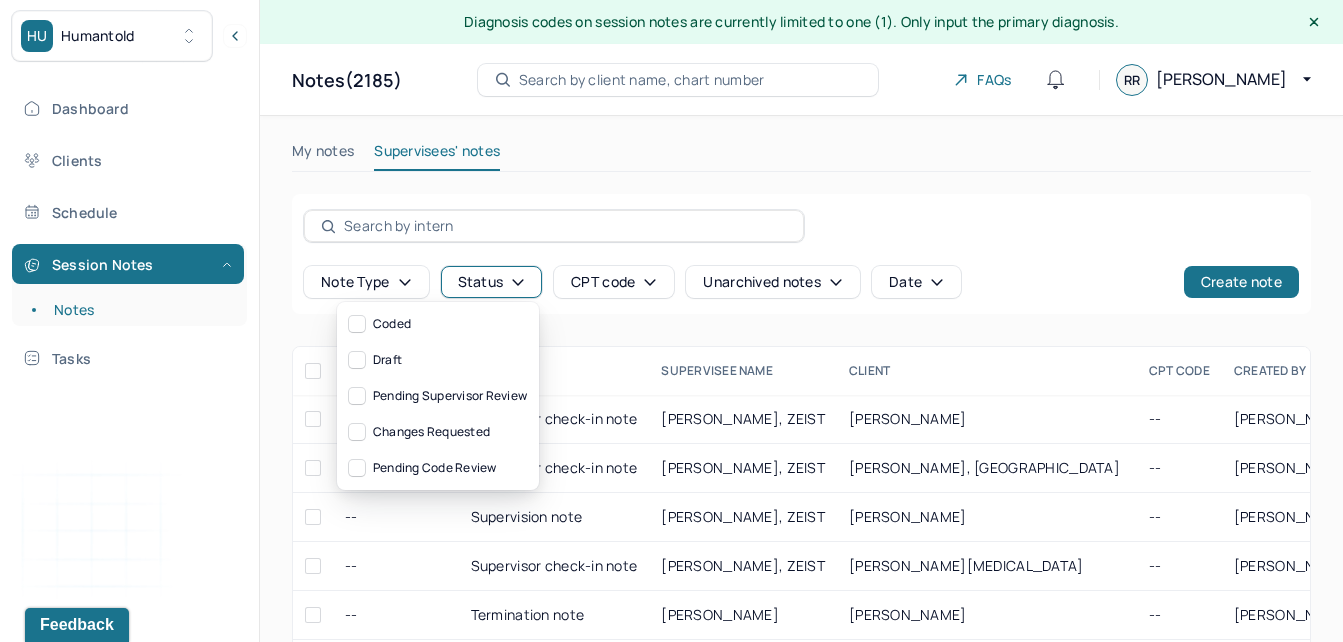 click 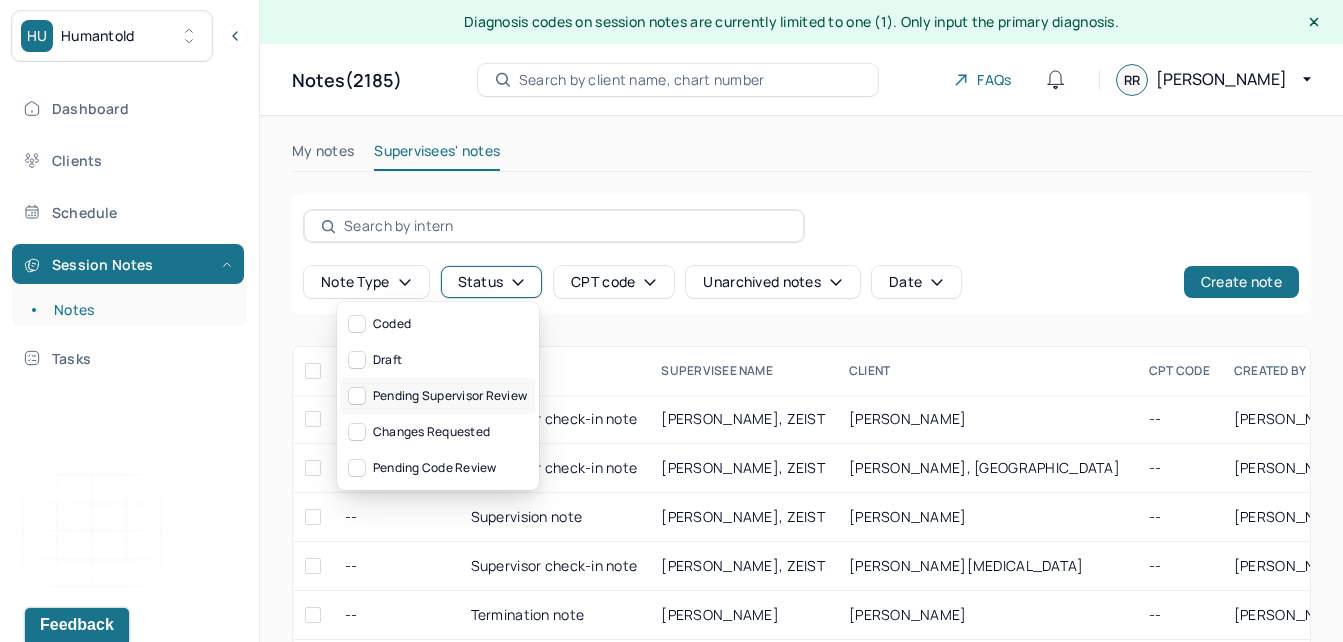 click on "Pending supervisor review" at bounding box center [438, 396] 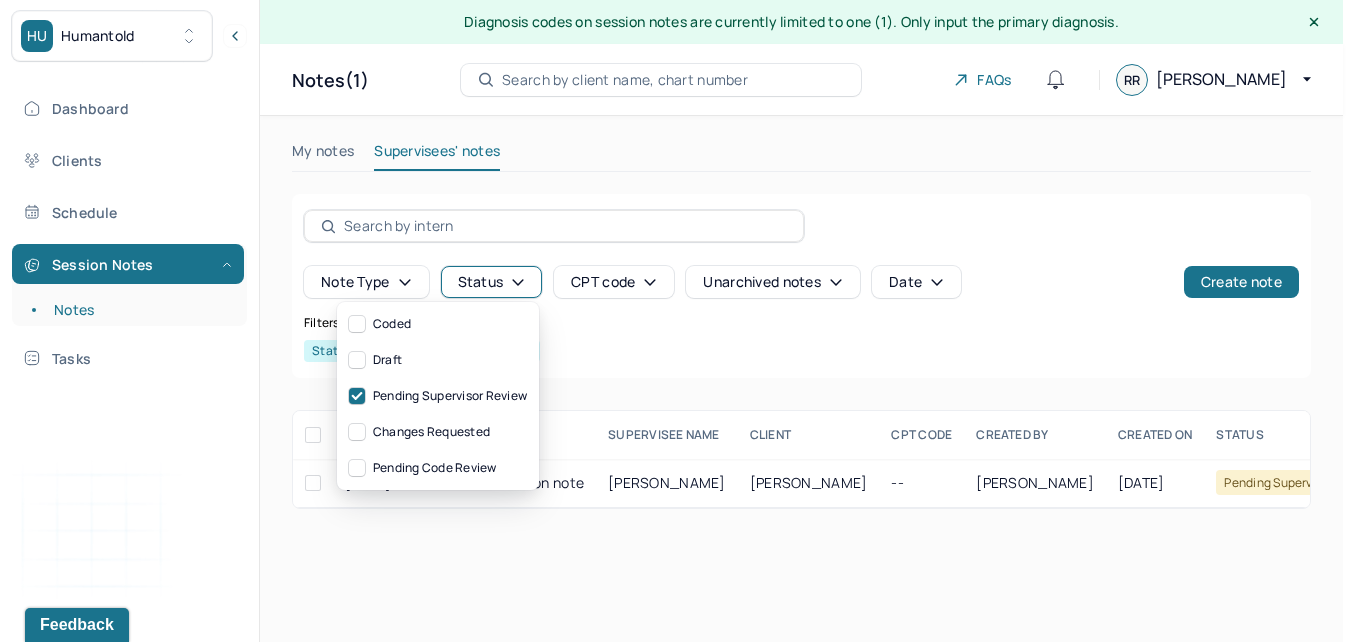 click on "Note type     Status     CPT code     Unarchived notes     Date     Create note   Filters   Clear all   Status: Pending supervisor review" at bounding box center (801, 286) 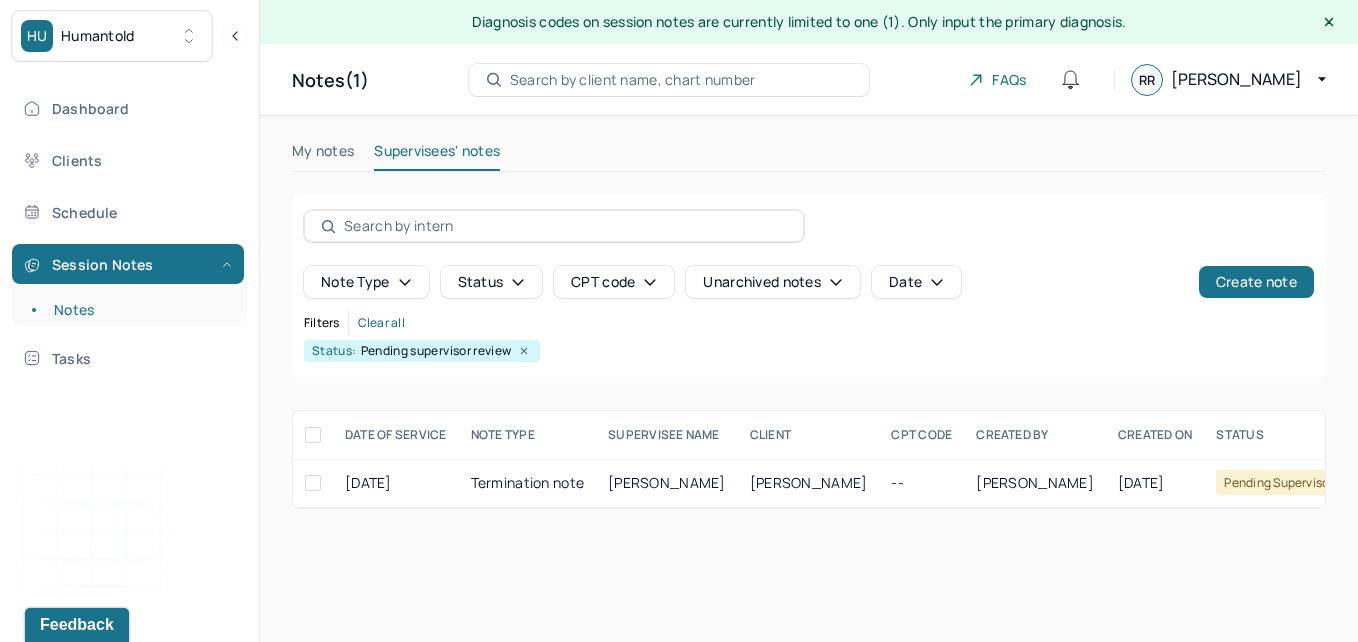 click at bounding box center [313, 435] 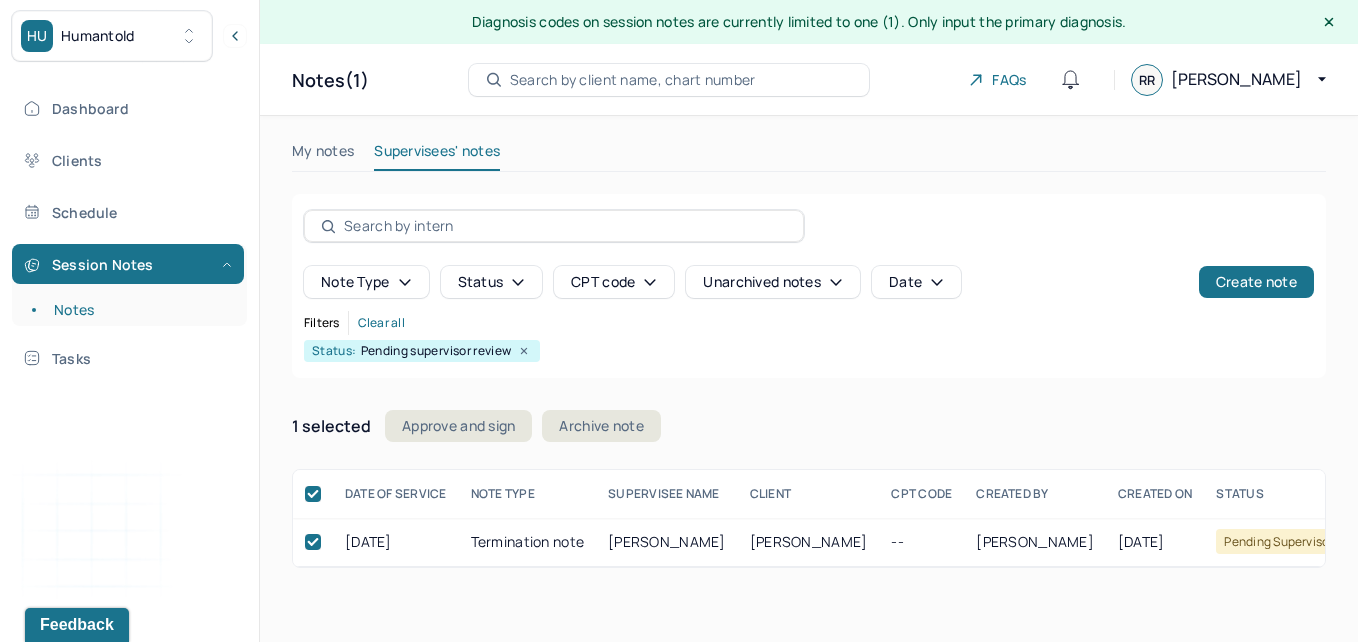 click on "Note type     Status     CPT code     Unarchived notes     Date     Create note   Filters   Clear all   Status: Pending supervisor review     1 selected   Approve and sign     Archive note   DATE OF SERVICE NOTE TYPE SUPERVISEE NAME Client CPT CODE CREATED BY CREATED ON STATUS INSURANCE PROVIDER [DATE] Termination note [PERSON_NAME] [PERSON_NAME] -- [PERSON_NAME] [DATE] Pending supervisor review Self pay     [PERSON_NAME] supervisor review   [DATE] Termination note Provider: [PERSON_NAME] Created on: [DATE]" at bounding box center [809, 381] 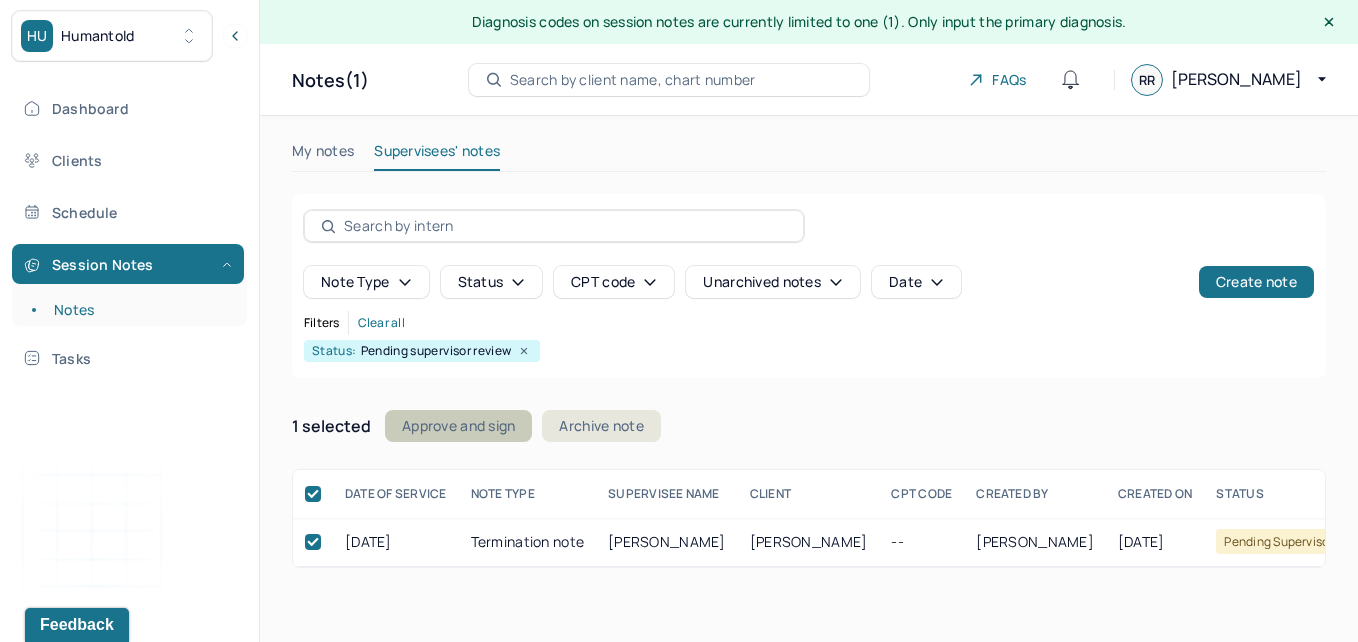 click on "Approve and sign" at bounding box center [458, 426] 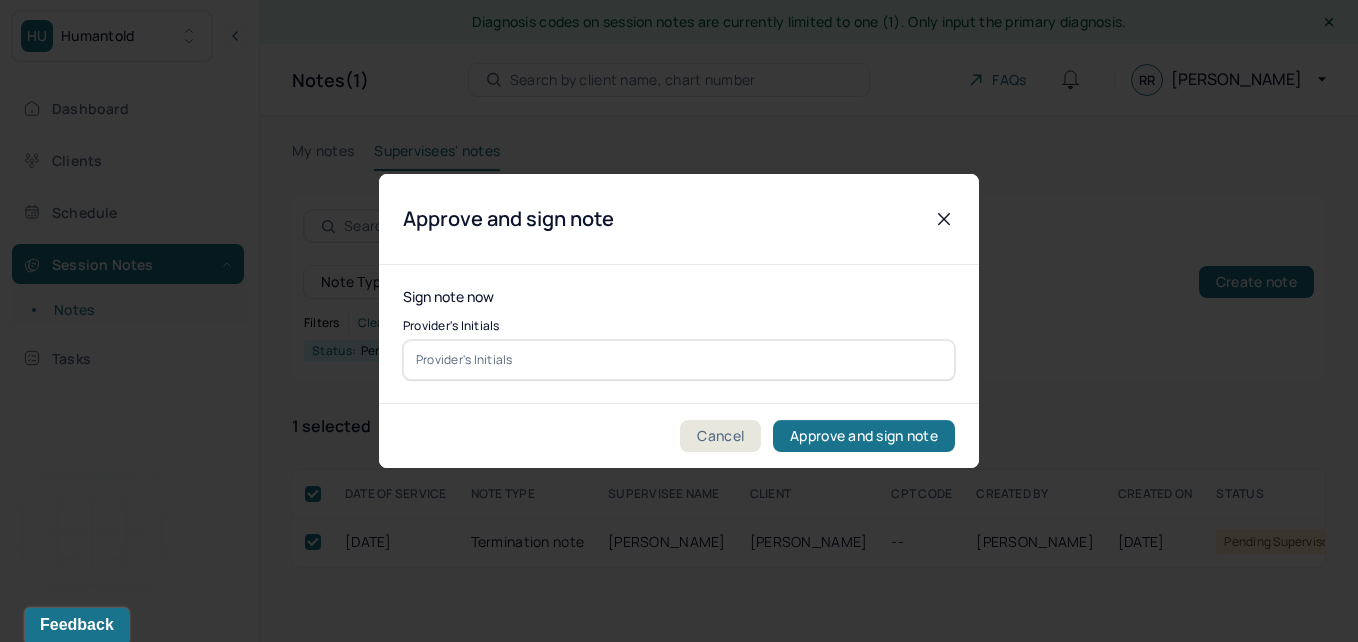 click at bounding box center (679, 360) 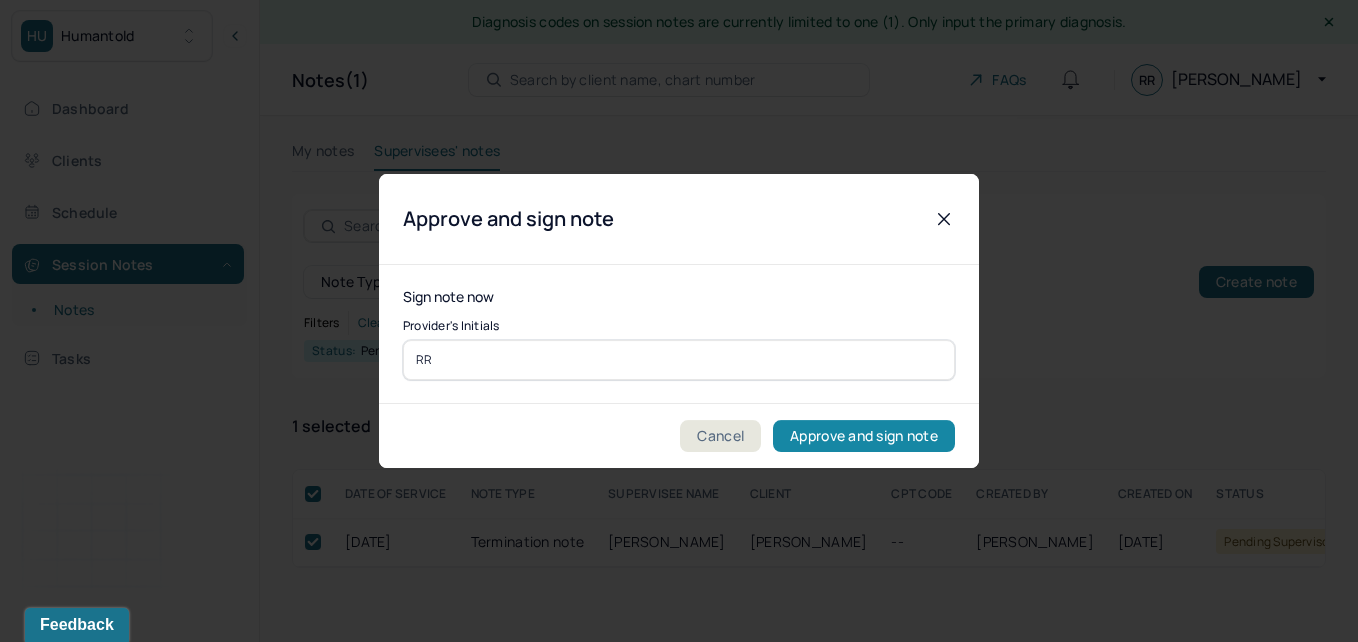 click on "Approve and sign note" at bounding box center (864, 436) 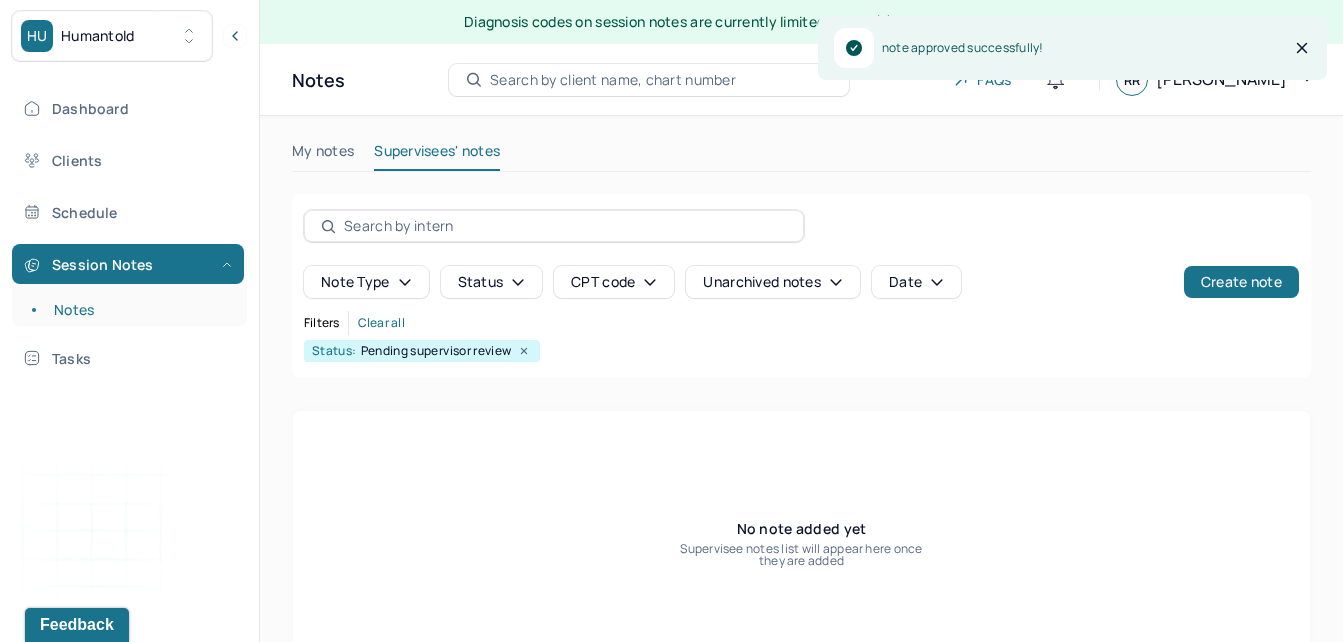 click 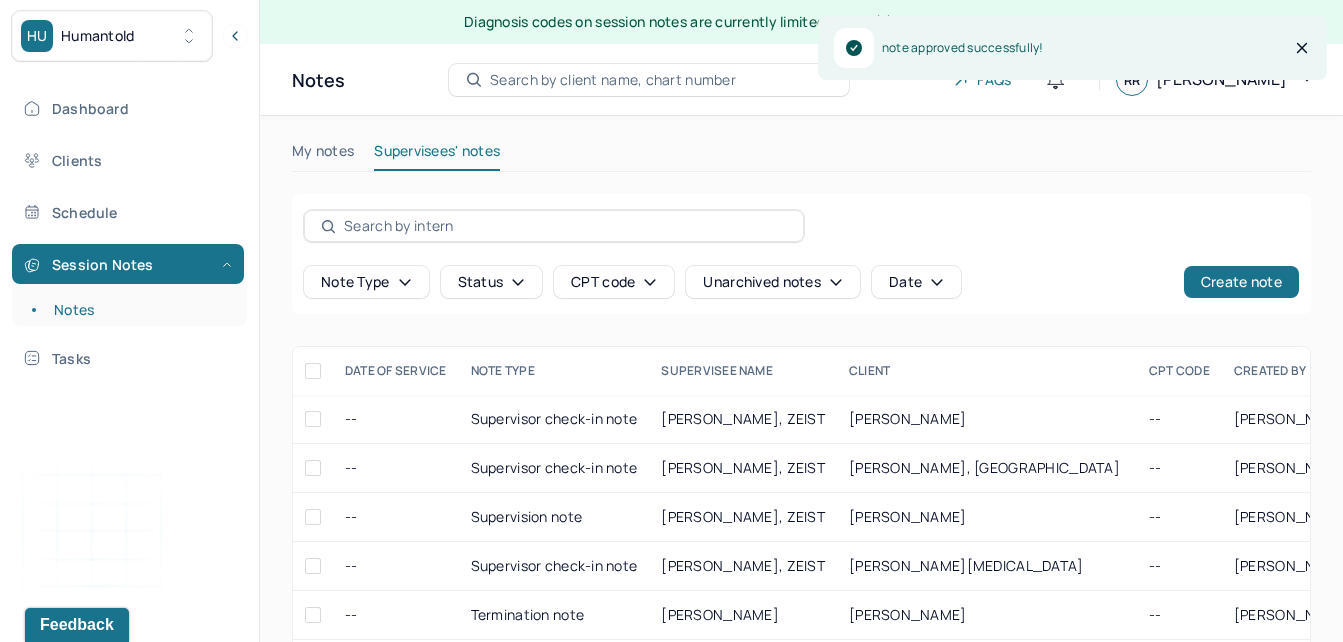 click on "Status" at bounding box center [492, 282] 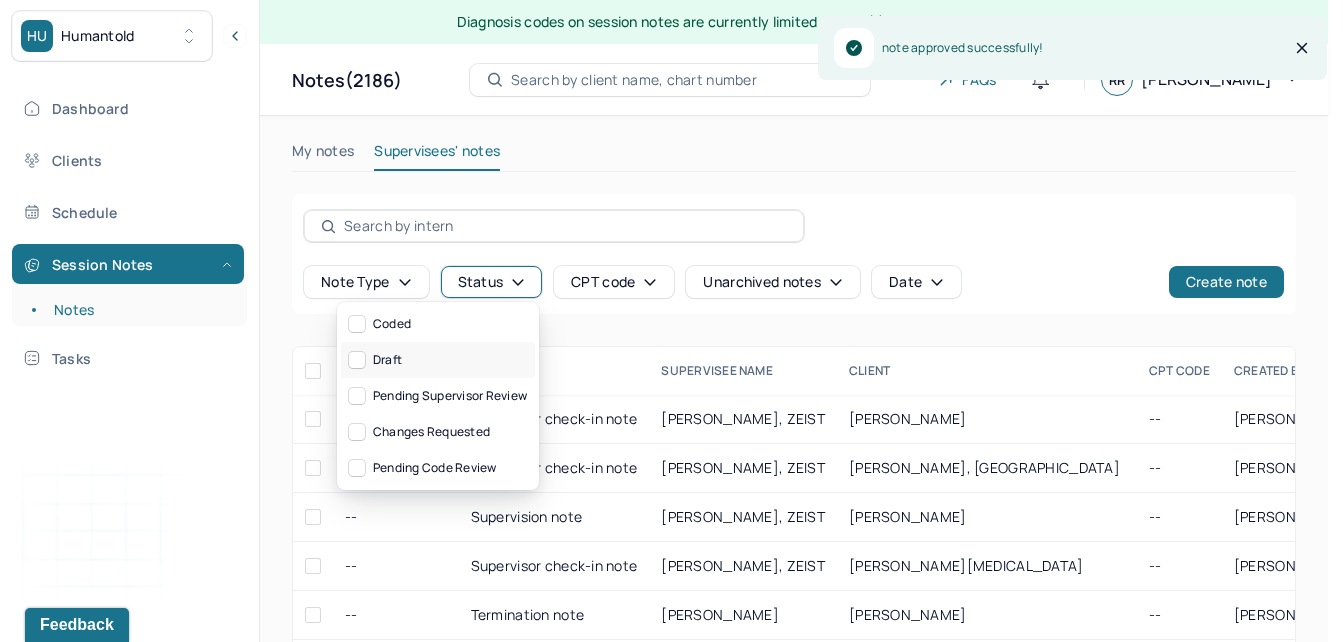 click on "Draft" at bounding box center (438, 360) 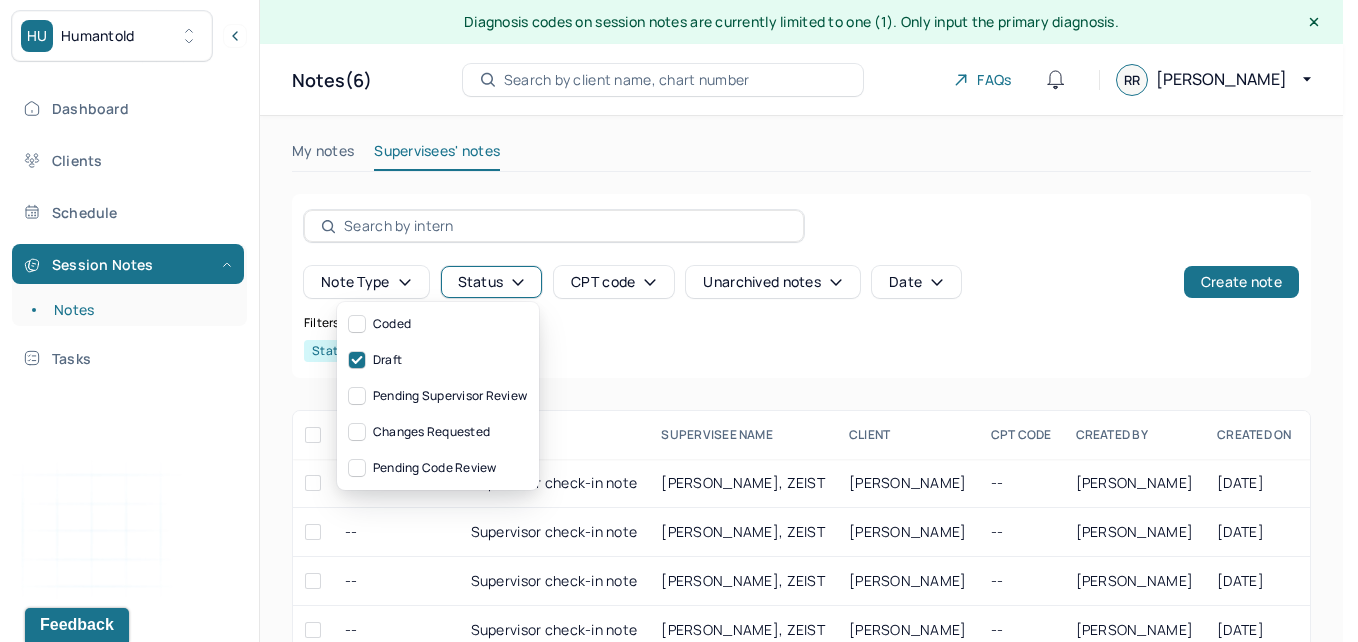 click on "My notes     Supervisees' notes" at bounding box center (801, 156) 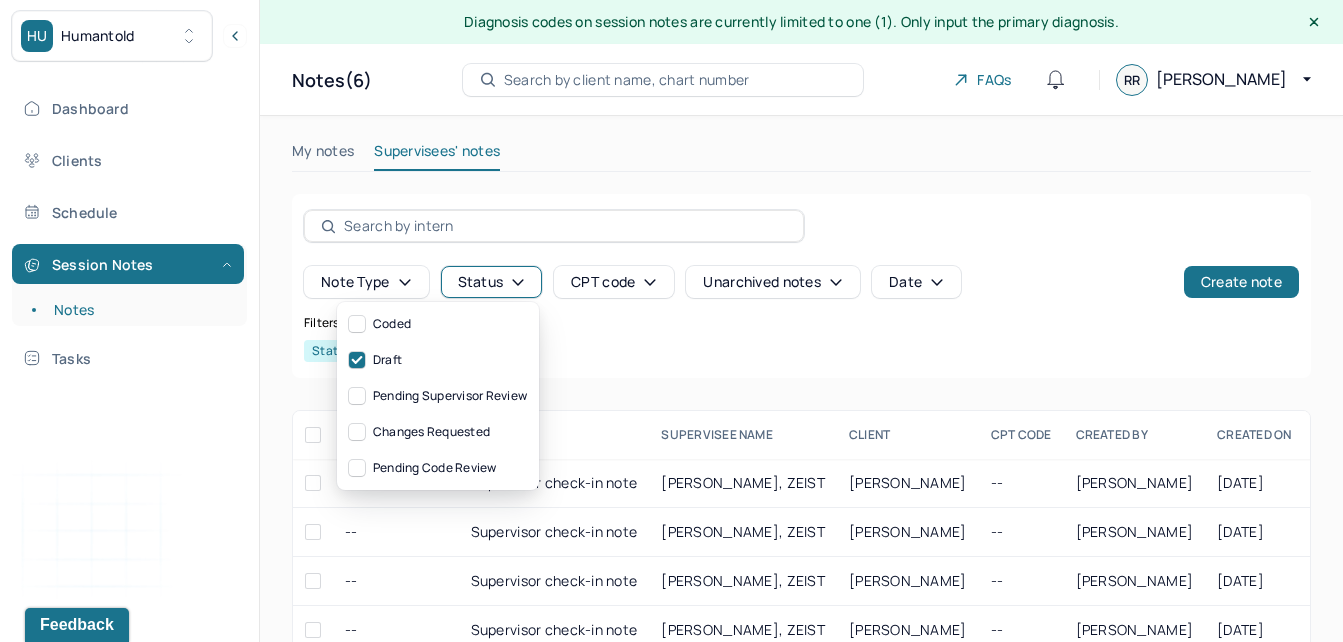 click on "My notes     Supervisees' notes     Note type     Status     CPT code     Unarchived notes     Date     Create note   Filters   Clear all   Status: Draft     DATE OF SERVICE NOTE TYPE SUPERVISEE NAME Client CPT CODE CREATED BY CREATED ON STATUS INSURANCE PROVIDER -- Supervisor check-in note [PERSON_NAME], ZEIST [PERSON_NAME] -- [PERSON_NAME] [DATE] Draft CARE     -- Supervisor check-in note [PERSON_NAME], ZEIST [PERSON_NAME] -- [PERSON_NAME] [DATE] Draft UHC     -- Supervisor check-in note [PERSON_NAME], [PERSON_NAME] -- [PERSON_NAME] [DATE] Draft CARE     -- Supervisor check-in note [PERSON_NAME], ZEIST [PERSON_NAME] -- [PERSON_NAME] [DATE] Draft CARE     -- Supervisor check-in note [PERSON_NAME], ZEIST [PERSON_NAME] -- [PERSON_NAME] [DATE] Draft BCBS     -- Termination note SINHA, [PERSON_NAME], [PERSON_NAME] -- [PERSON_NAME] [DATE] Draft CARE     [PERSON_NAME] Draft   -- Supervisor check-in note Provider: [PERSON_NAME], ZEIST Created on: [DATE]   [PERSON_NAME] Draft   -- Supervisor check-in note" at bounding box center [801, 447] 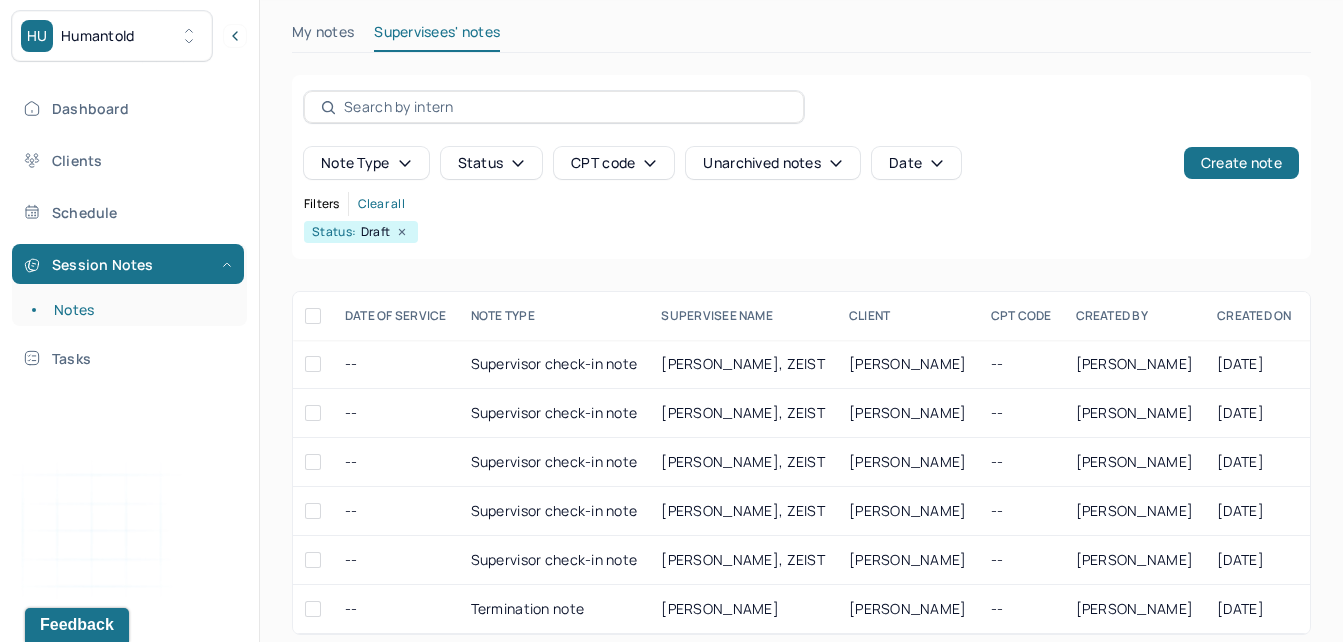 scroll, scrollTop: 0, scrollLeft: 0, axis: both 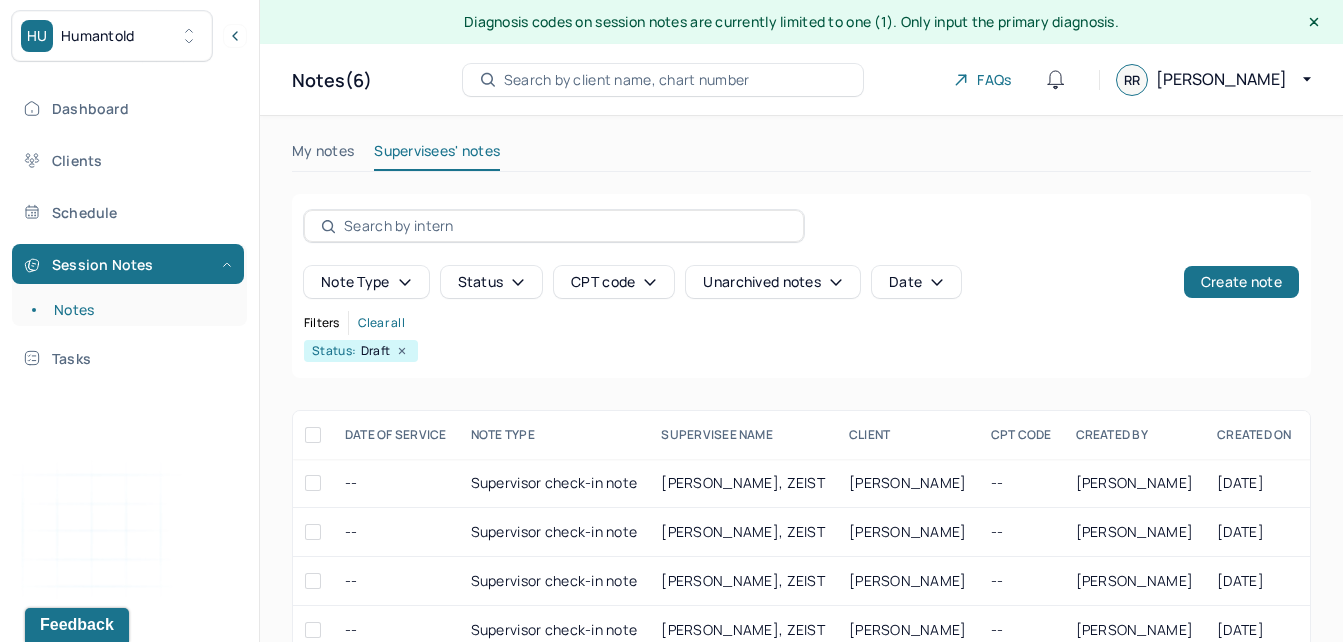 click 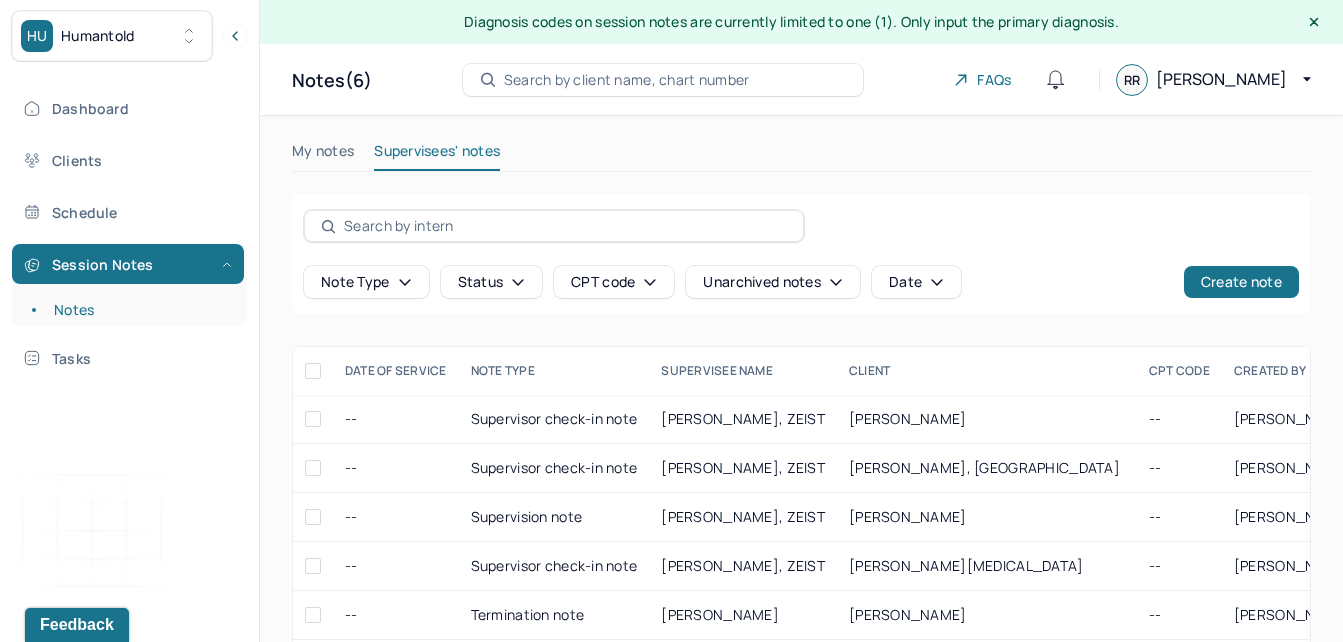 click on "My notes" at bounding box center (323, 155) 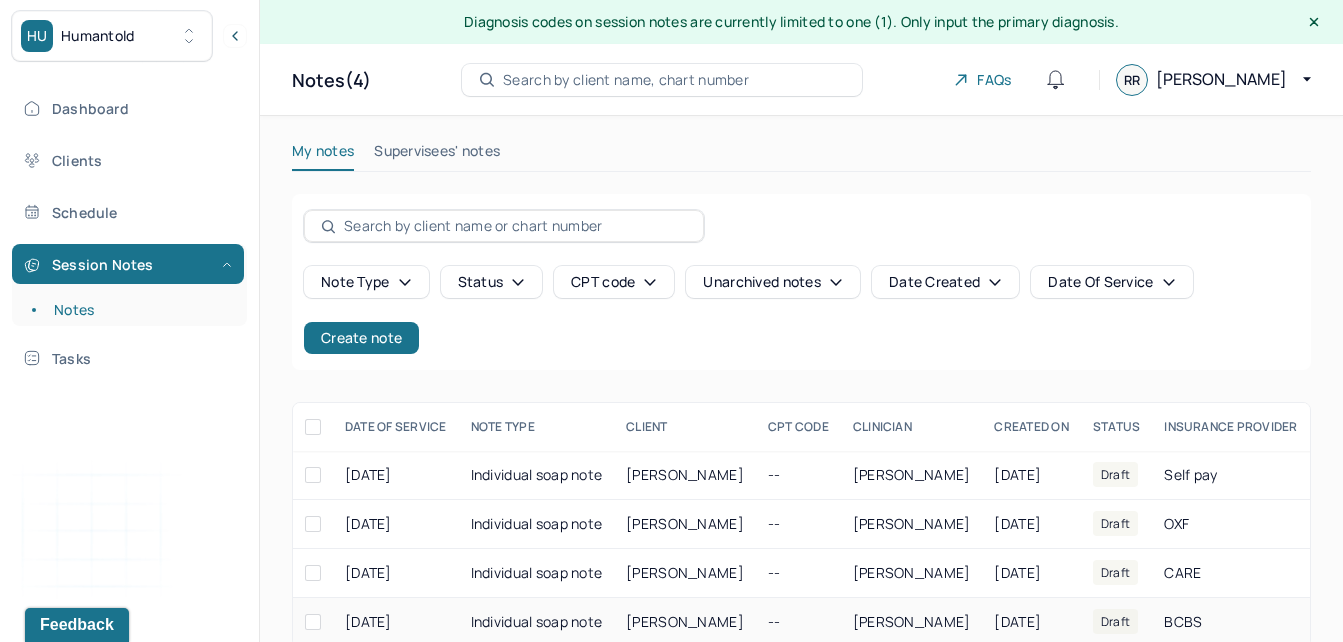 click on "[PERSON_NAME]" at bounding box center (685, 622) 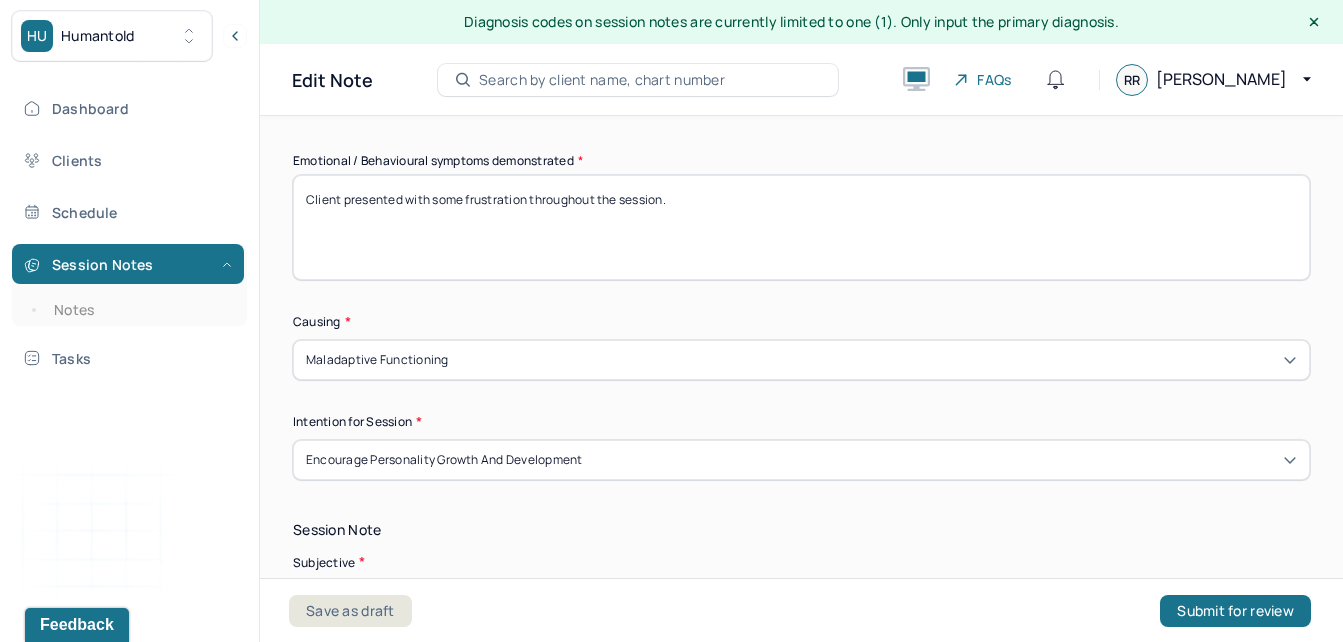 scroll, scrollTop: 1066, scrollLeft: 0, axis: vertical 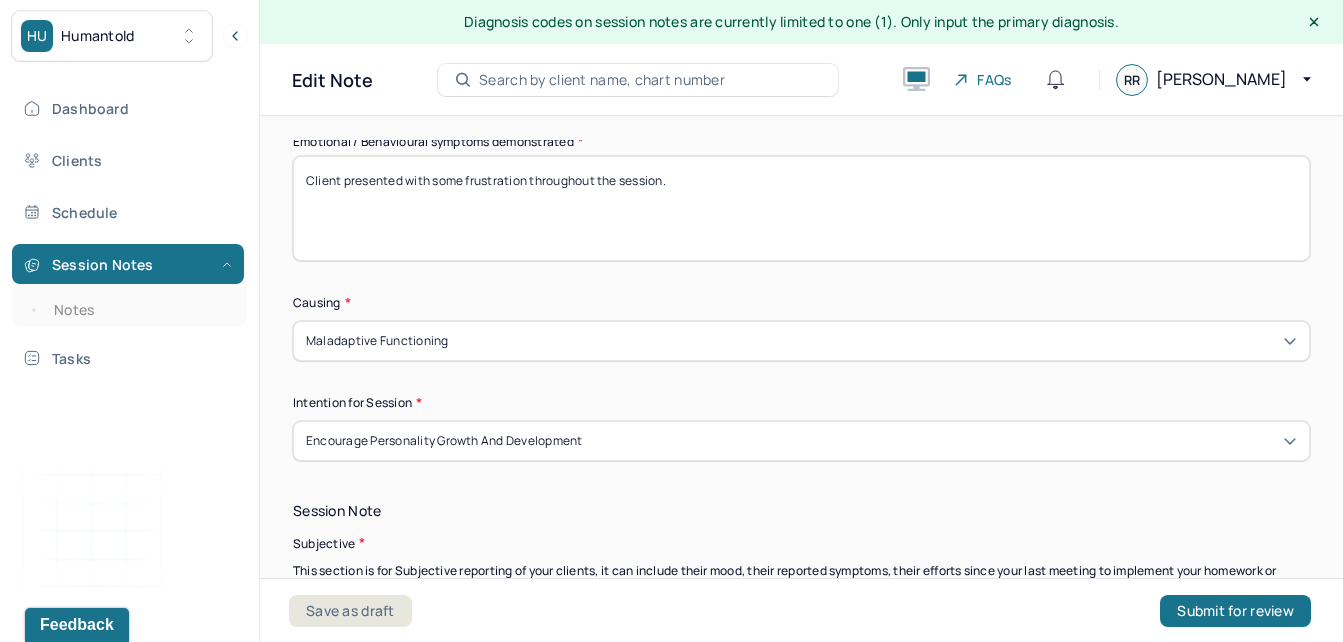 drag, startPoint x: 530, startPoint y: 189, endPoint x: 463, endPoint y: 192, distance: 67.06713 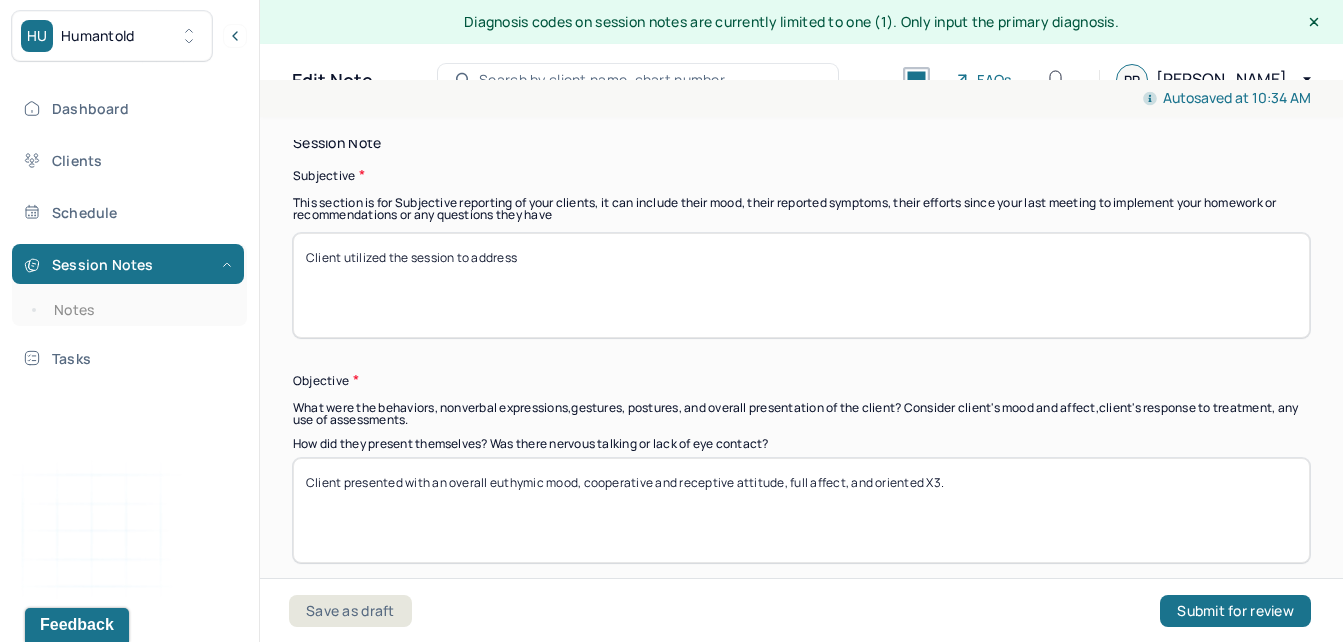 scroll, scrollTop: 1415, scrollLeft: 0, axis: vertical 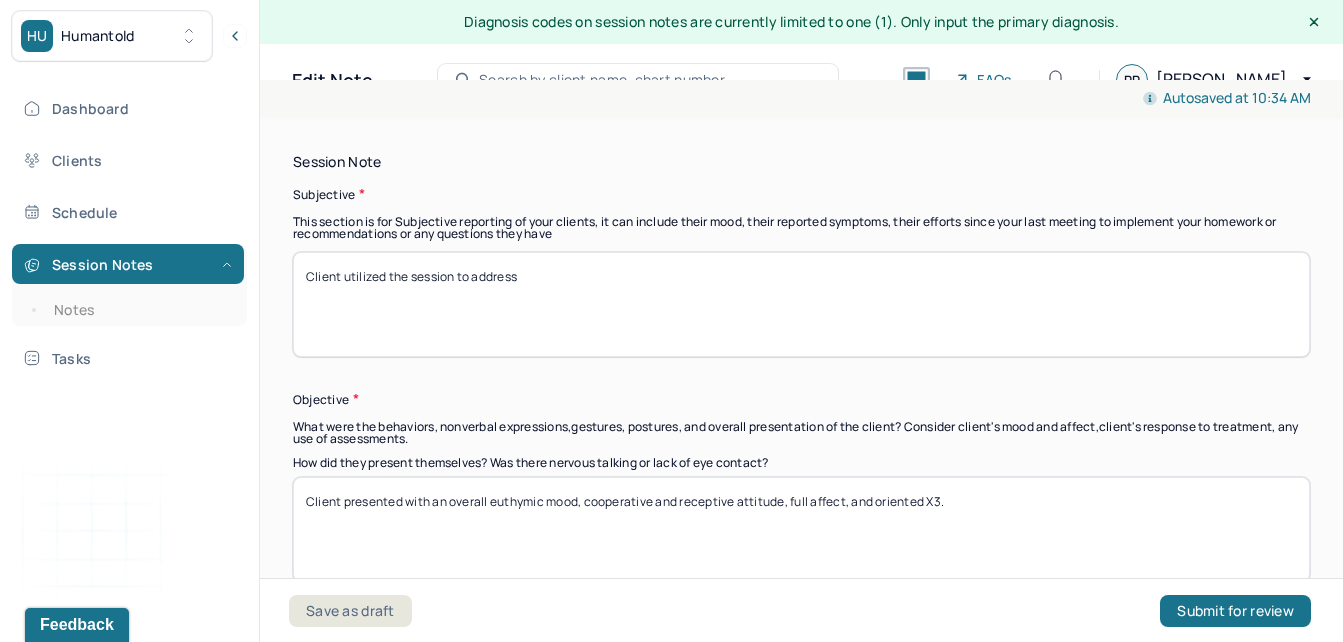 click on "Client utilized the session to address" at bounding box center (801, 304) 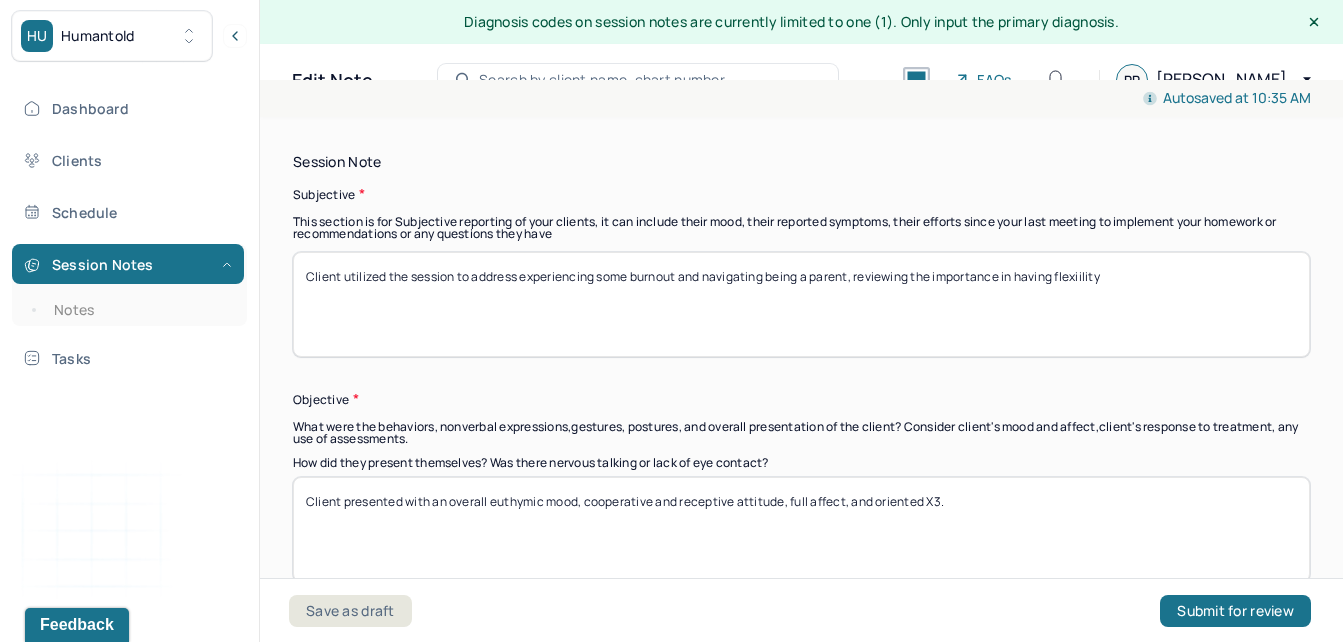 drag, startPoint x: 1086, startPoint y: 274, endPoint x: 865, endPoint y: 295, distance: 221.9955 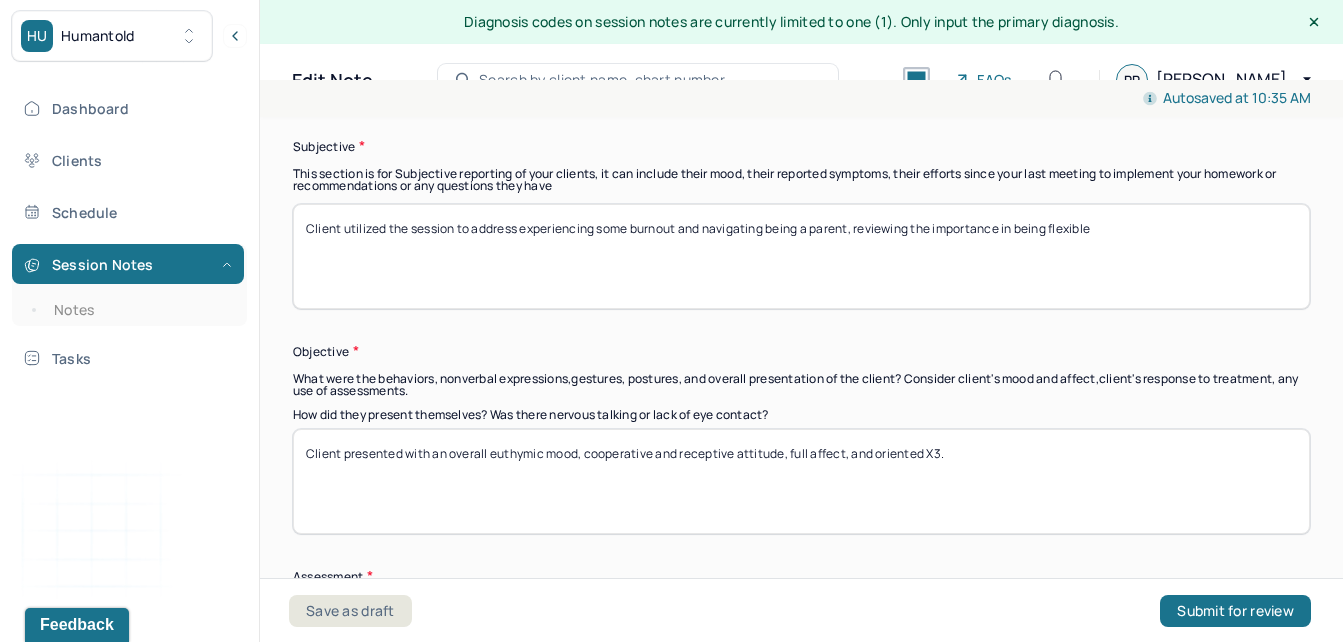 scroll, scrollTop: 1454, scrollLeft: 0, axis: vertical 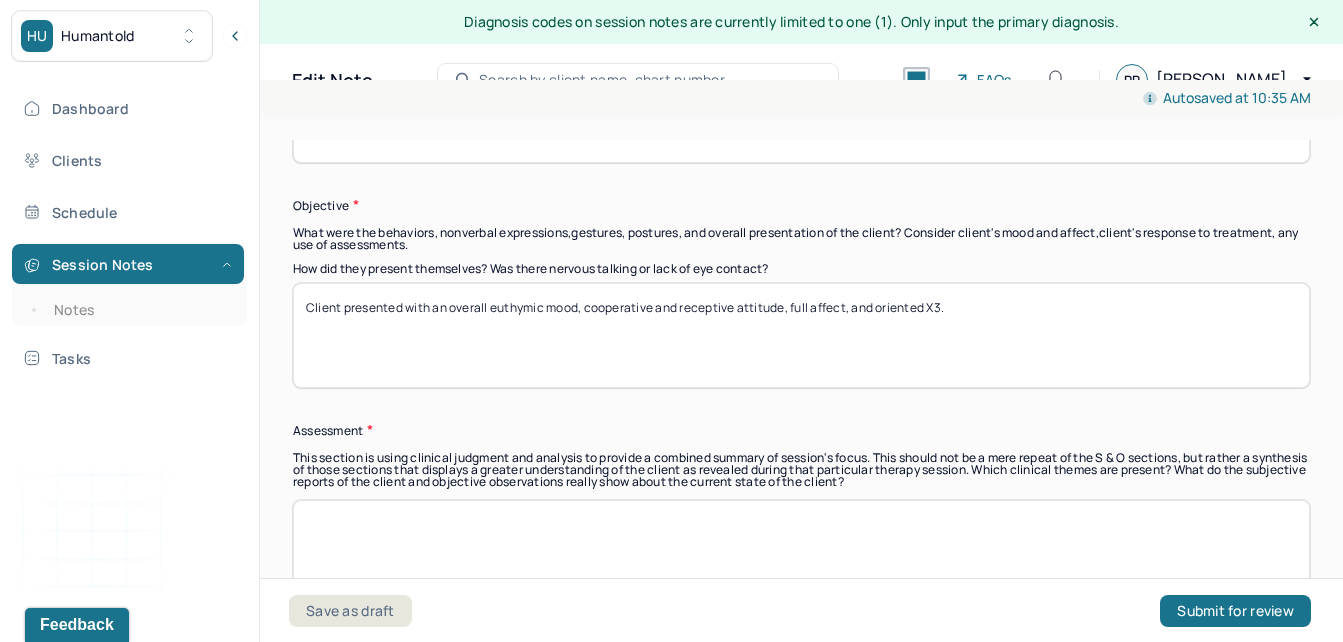 drag, startPoint x: 544, startPoint y: 304, endPoint x: 425, endPoint y: 322, distance: 120.353645 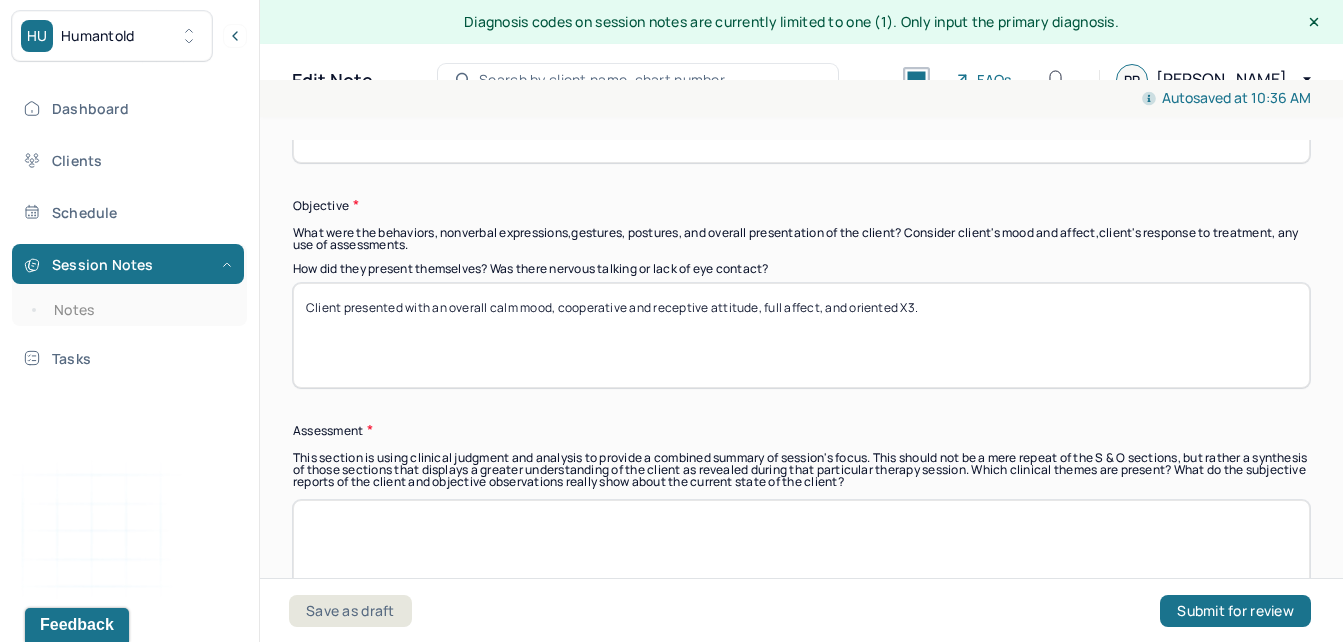 click on "Client presented with an overall calm mood, cooperative and receptive attitude, full affect, and oriented X3." at bounding box center [801, 335] 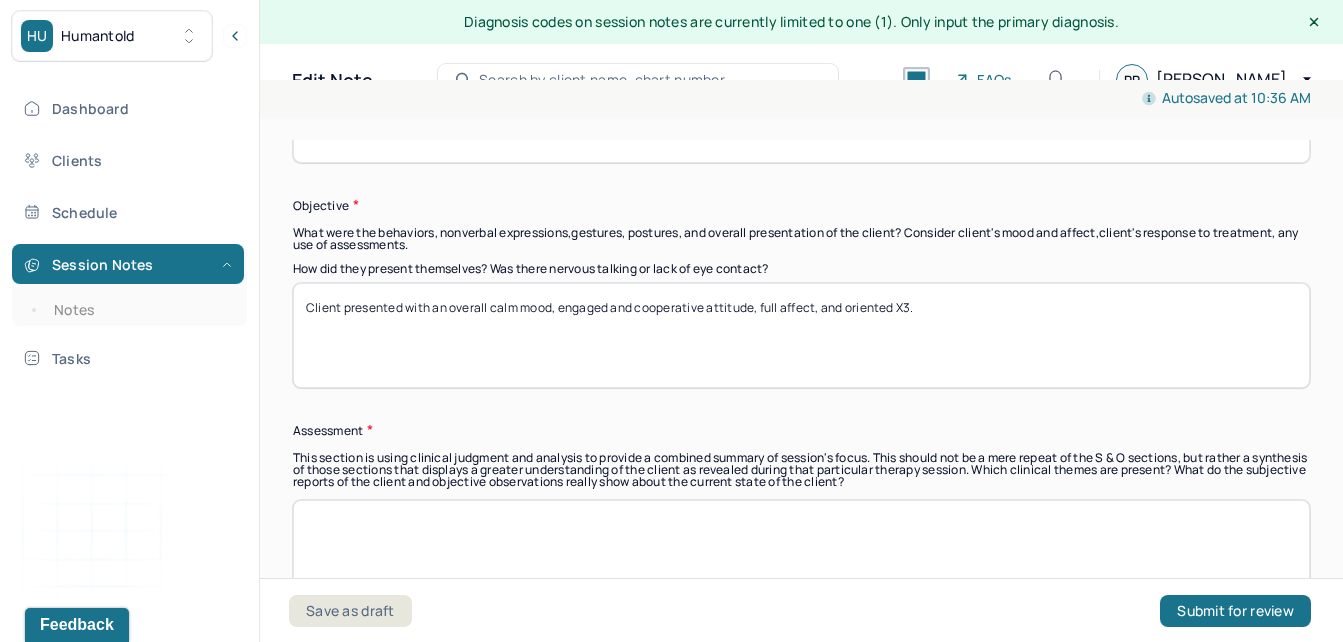 click on "Client presented with an overall calm mood, engaged and cooperative attitude, full affect, and oriented X3." at bounding box center (801, 335) 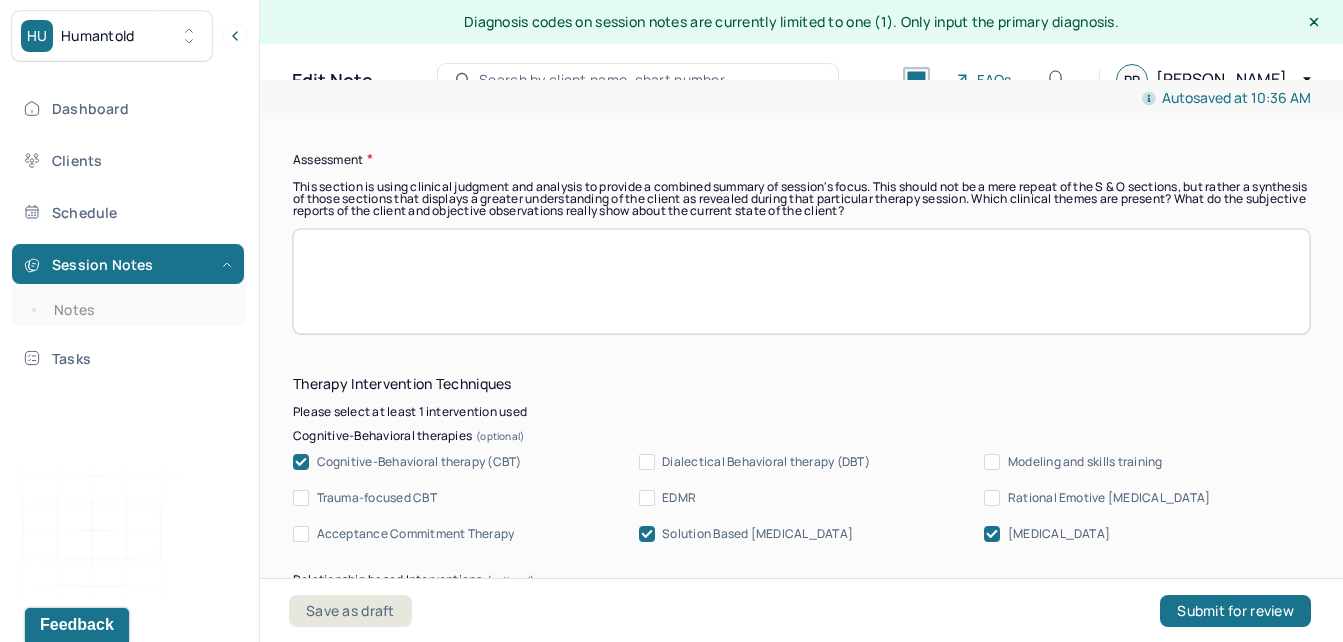 scroll, scrollTop: 1929, scrollLeft: 0, axis: vertical 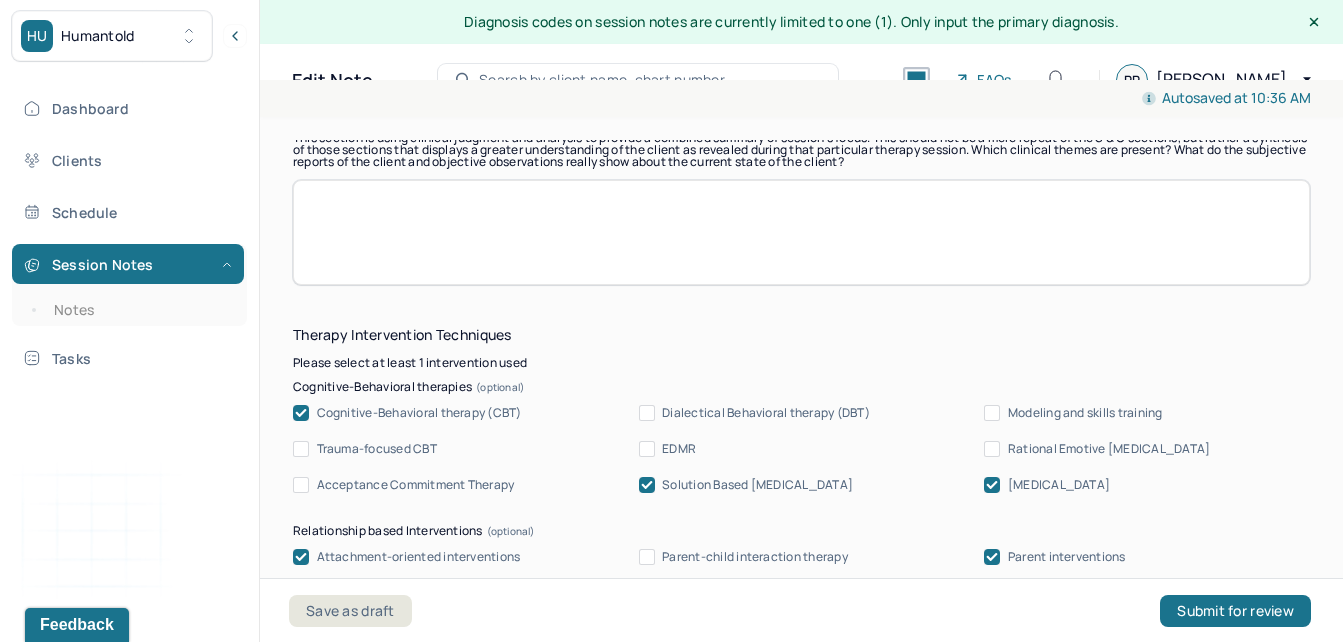 click at bounding box center [801, 232] 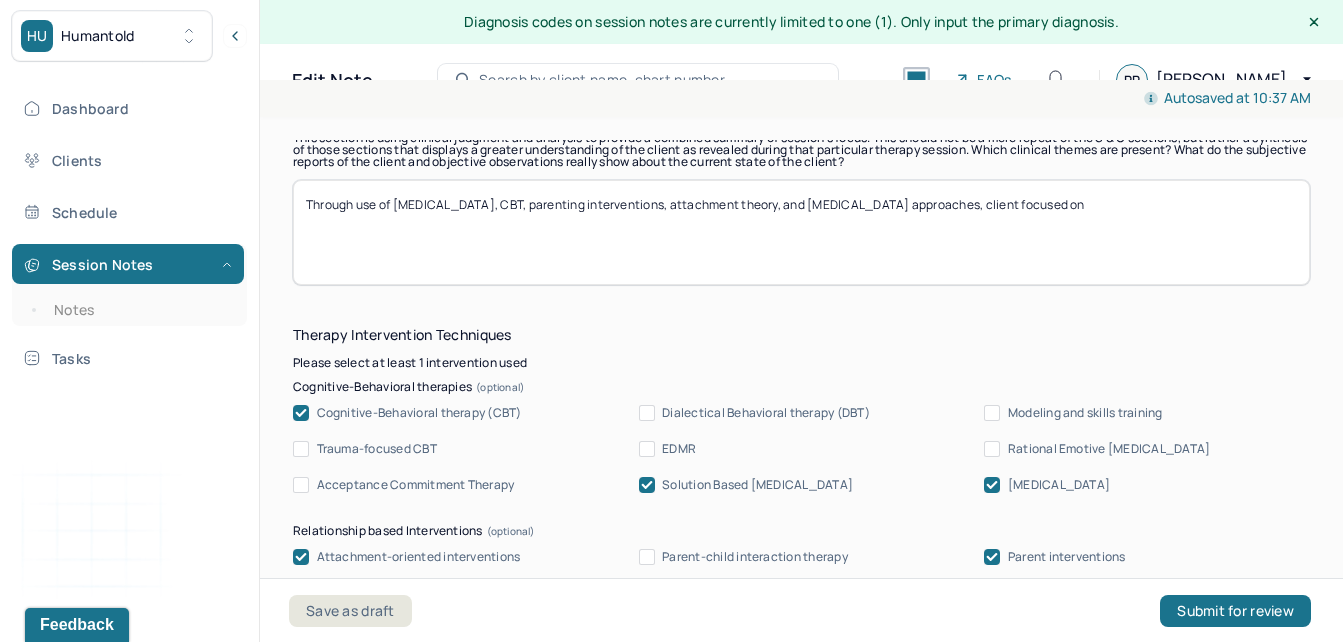 drag, startPoint x: 1321, startPoint y: 424, endPoint x: 1286, endPoint y: 466, distance: 54.67175 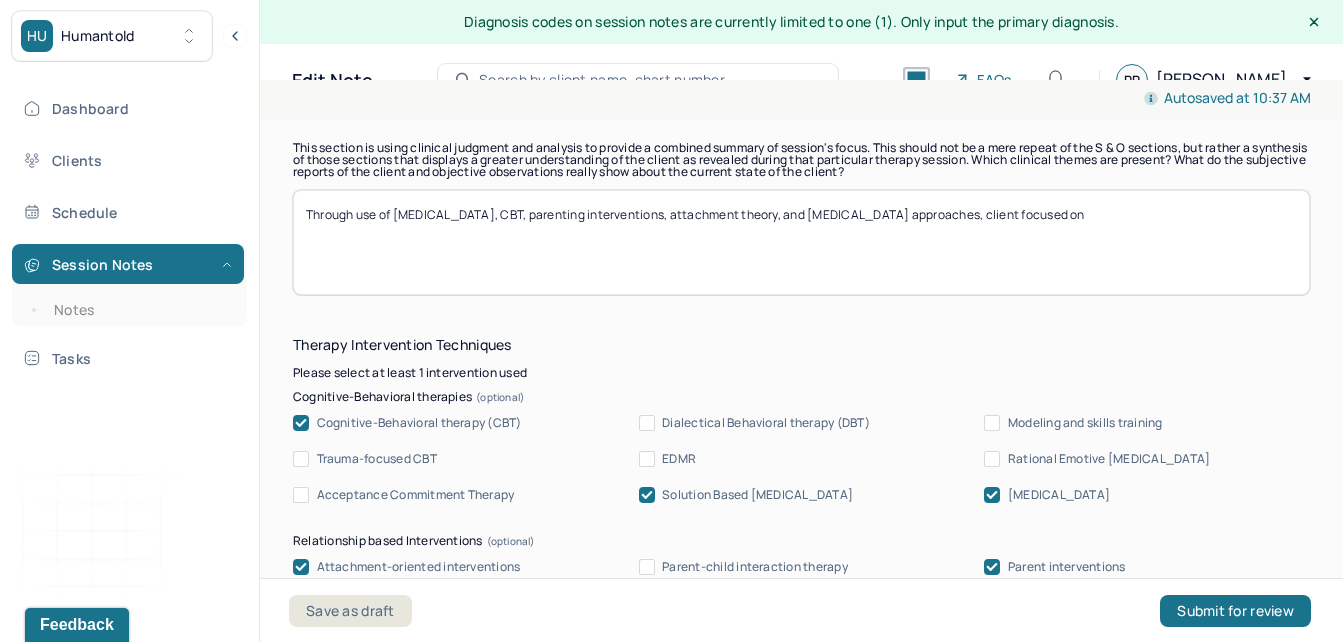 click on "Through use of [MEDICAL_DATA], CBT, parenting interventions, attachment theory, and [MEDICAL_DATA] approaches, client focused on" at bounding box center [801, 242] 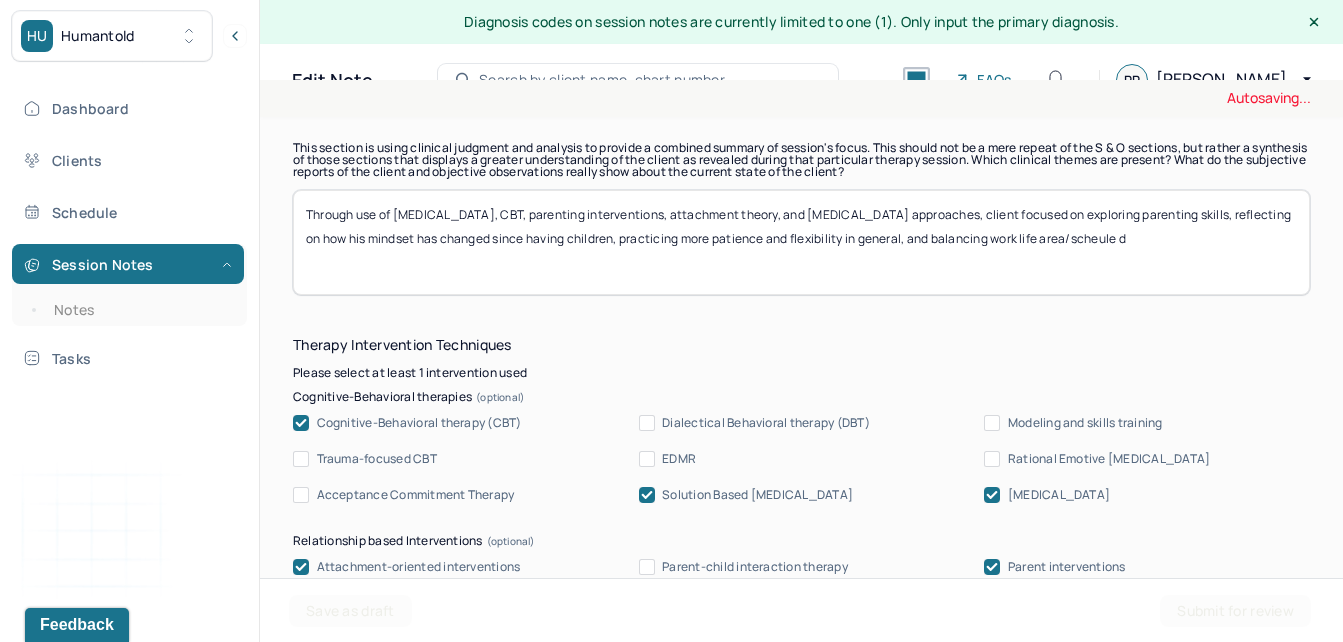click on "Through use of [MEDICAL_DATA], CBT, parenting interventions, attachment theory, and [MEDICAL_DATA] approaches, client focused on exploring parenting skills, reflecting on how his mindset has changed since having children, practicing more patience and flexibility in general, and balancing work" at bounding box center [801, 242] 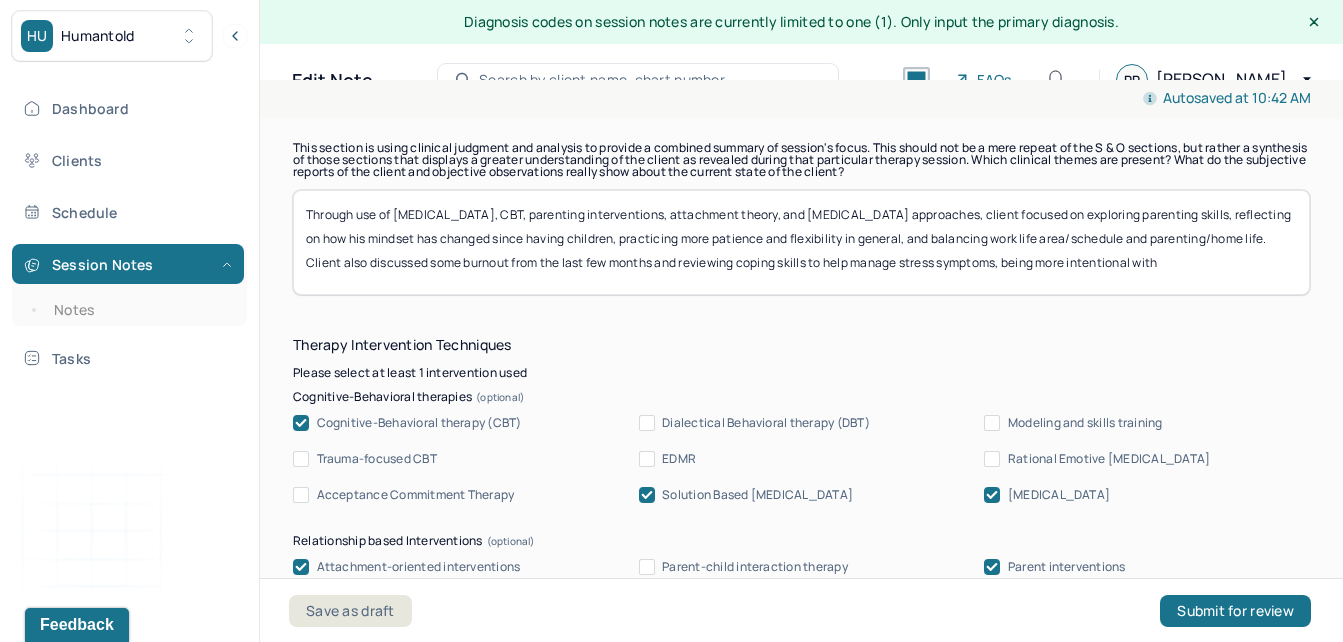 scroll, scrollTop: 1, scrollLeft: 0, axis: vertical 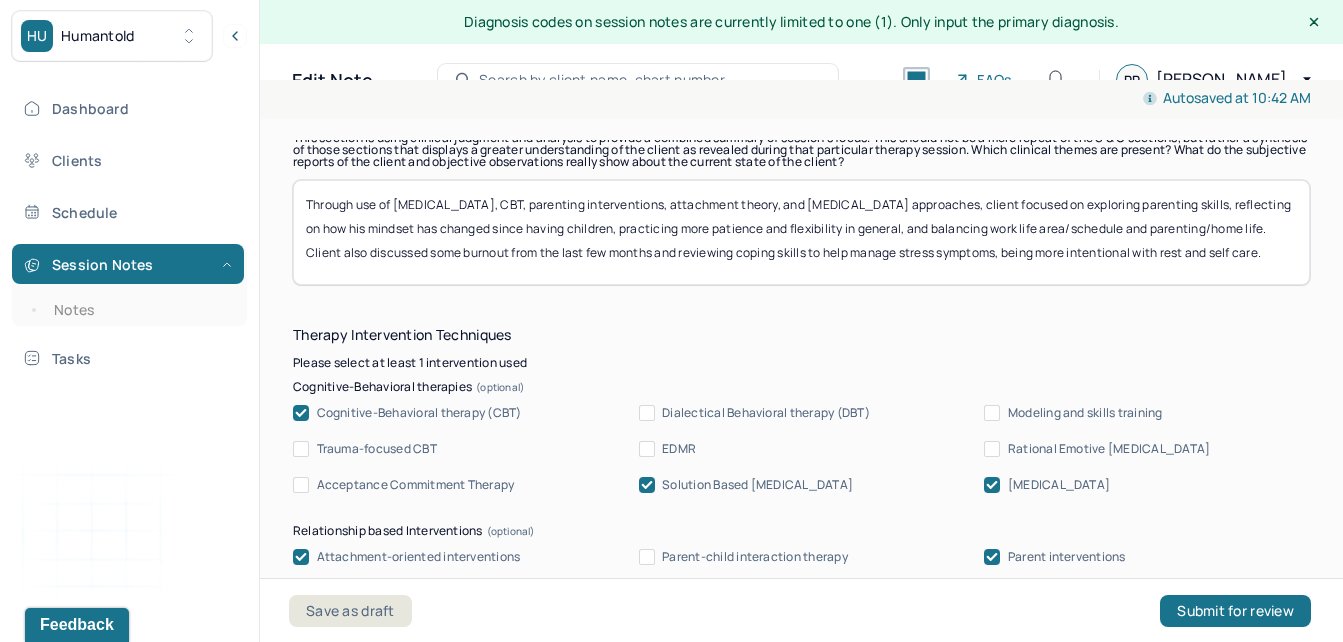 click on "Through use of [MEDICAL_DATA], CBT, parenting interventions, attachment theory, and [MEDICAL_DATA] approaches, client focused on exploring parenting skills, reflecting on how his mindset has changed since having children, practicing more patience and flexibility in general, and balancing work life area/schedule and parenting/home life. Client also discussed some burnout from the last few months and reviewing coping skills to help manage stress symptoms, being more intentional with rest and self care." at bounding box center [801, 232] 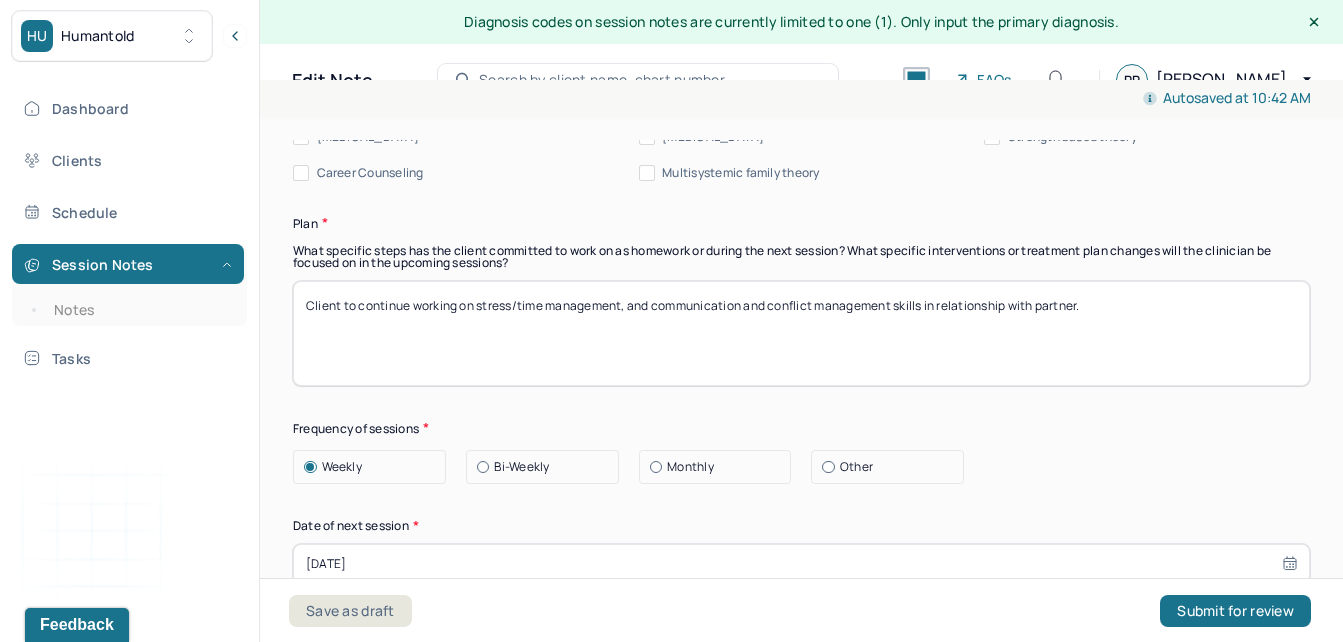 scroll, scrollTop: 2539, scrollLeft: 0, axis: vertical 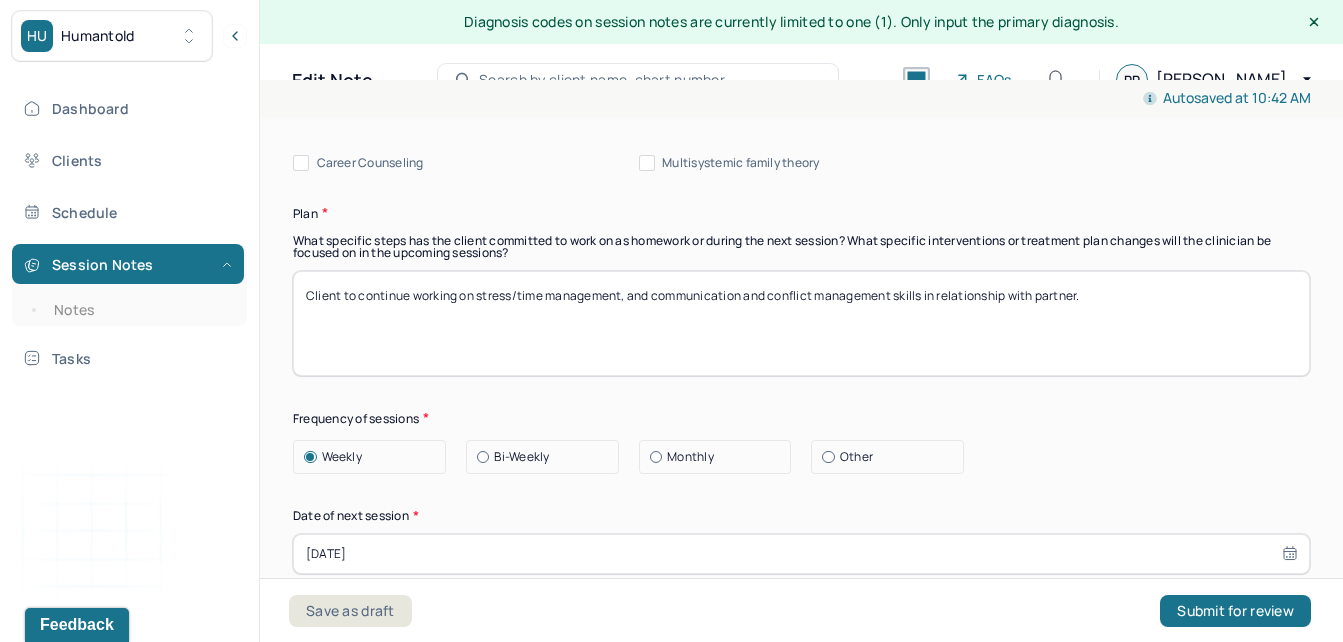 drag, startPoint x: 1123, startPoint y: 301, endPoint x: 626, endPoint y: 371, distance: 501.90536 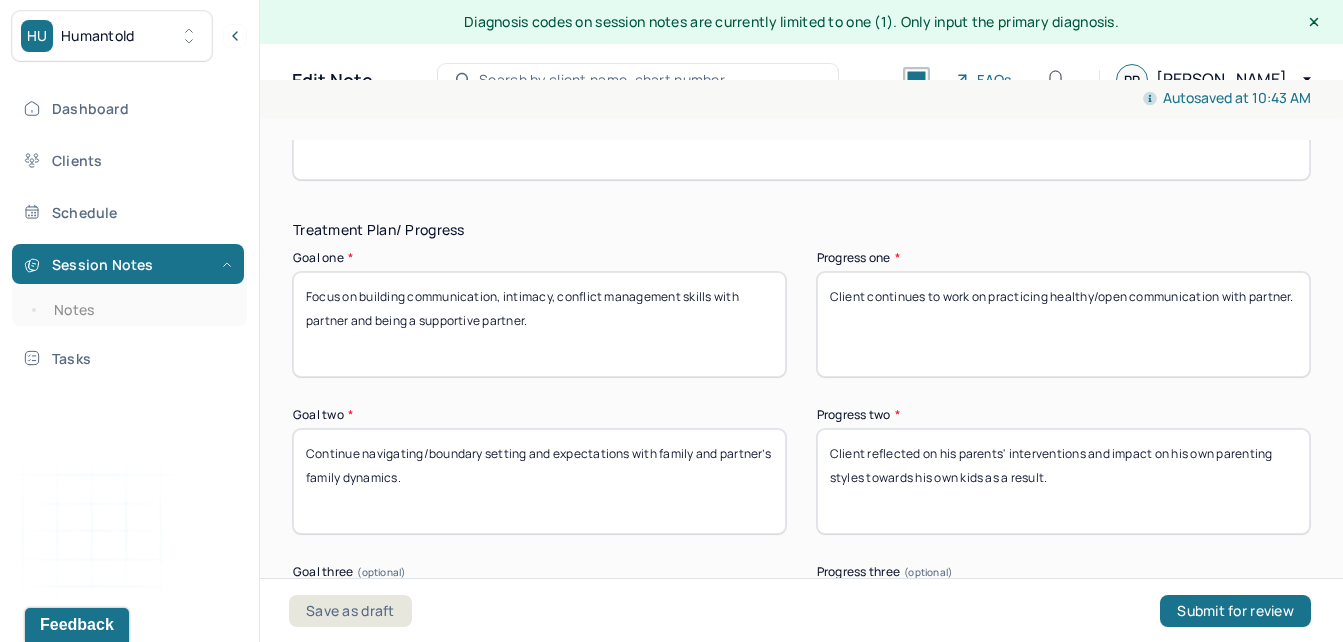 scroll, scrollTop: 3305, scrollLeft: 0, axis: vertical 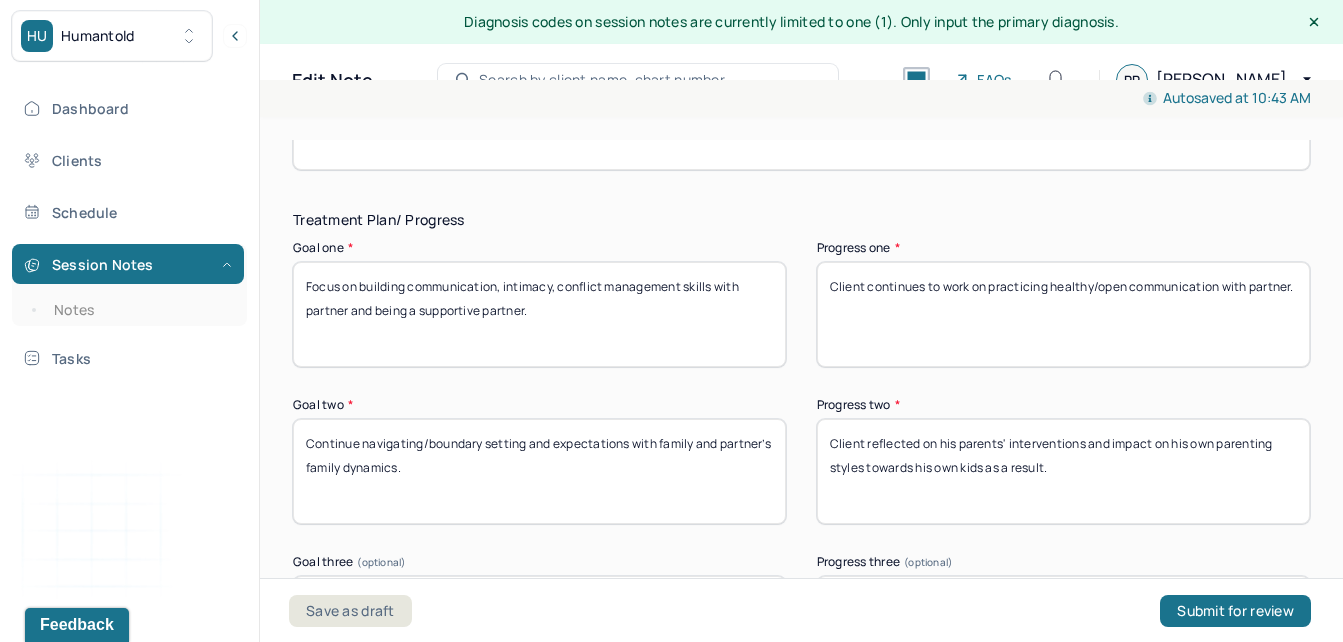 drag, startPoint x: 900, startPoint y: 328, endPoint x: 763, endPoint y: 240, distance: 162.82812 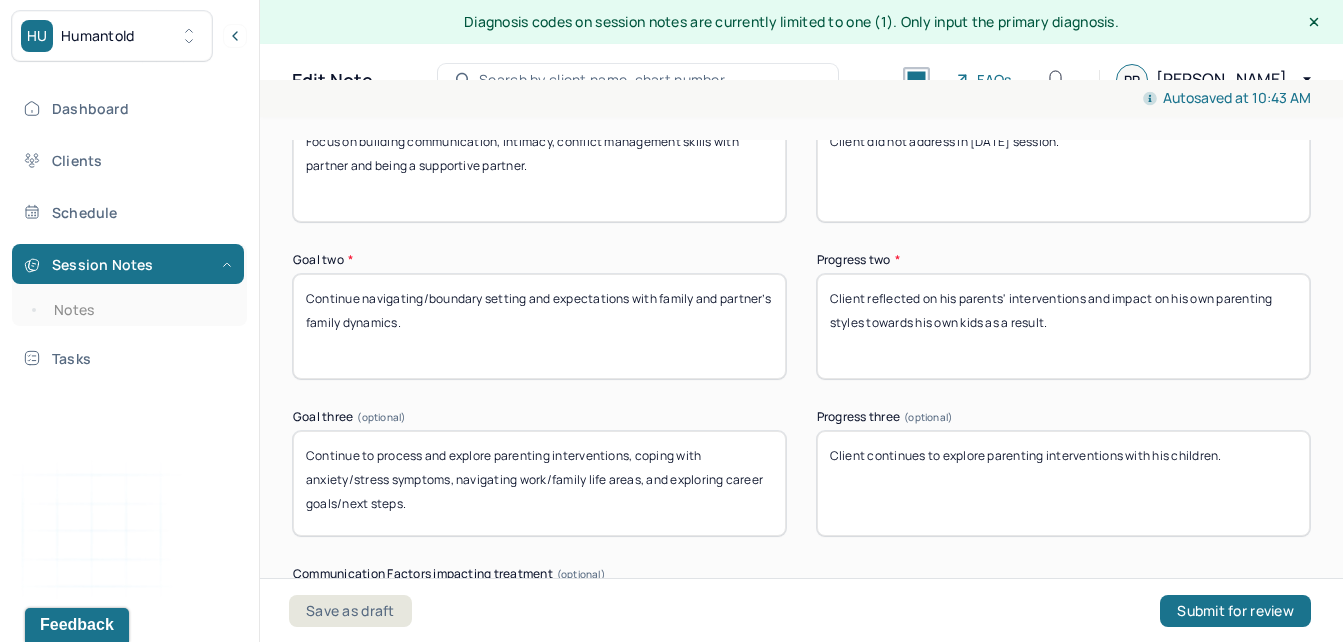scroll, scrollTop: 3470, scrollLeft: 0, axis: vertical 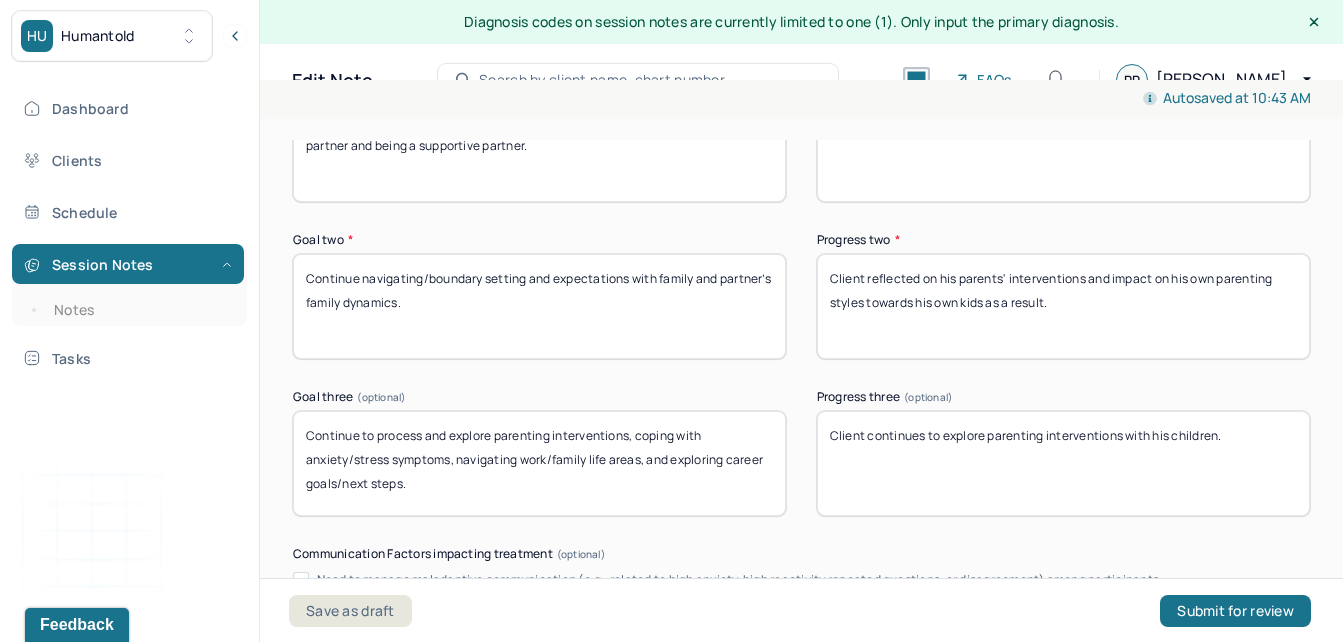 drag, startPoint x: 1156, startPoint y: 340, endPoint x: 776, endPoint y: 254, distance: 389.61005 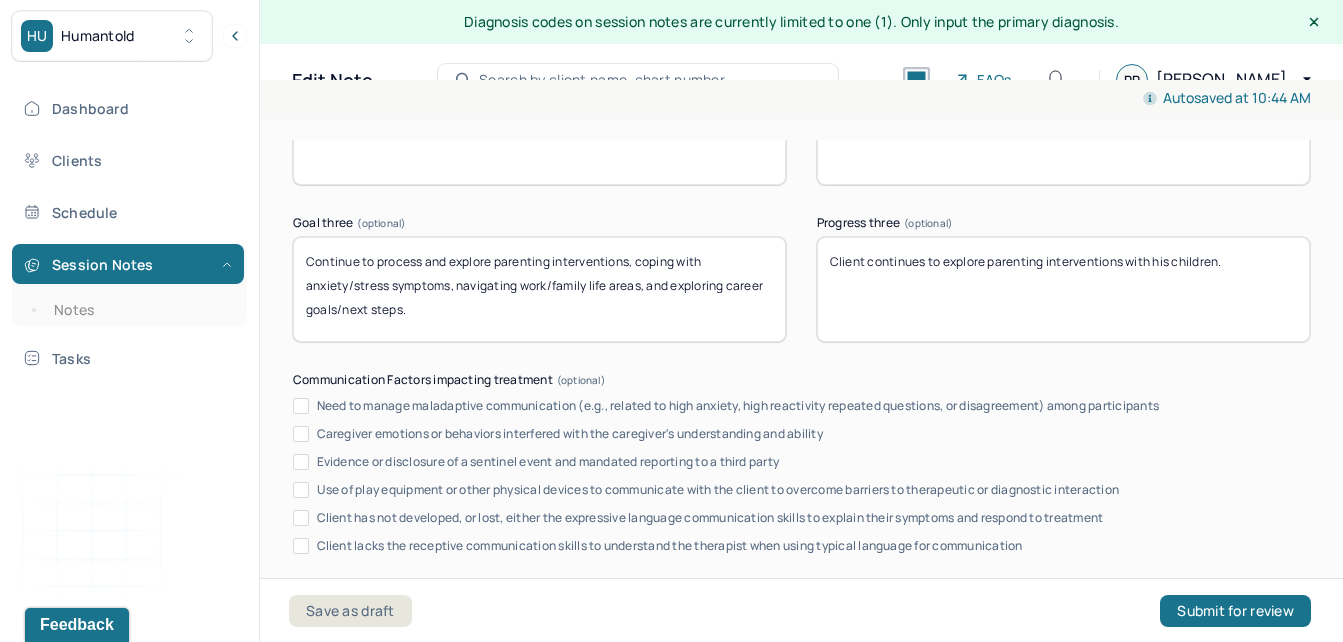 scroll, scrollTop: 3673, scrollLeft: 0, axis: vertical 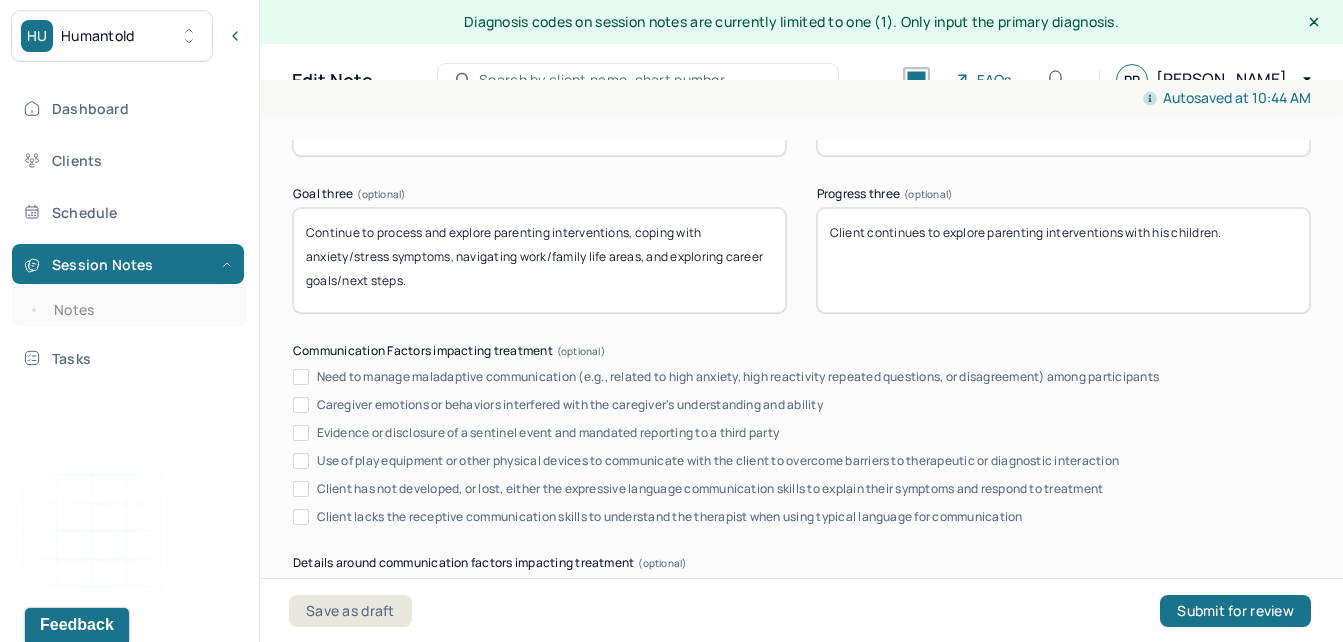 drag, startPoint x: 1247, startPoint y: 242, endPoint x: 755, endPoint y: 273, distance: 492.97565 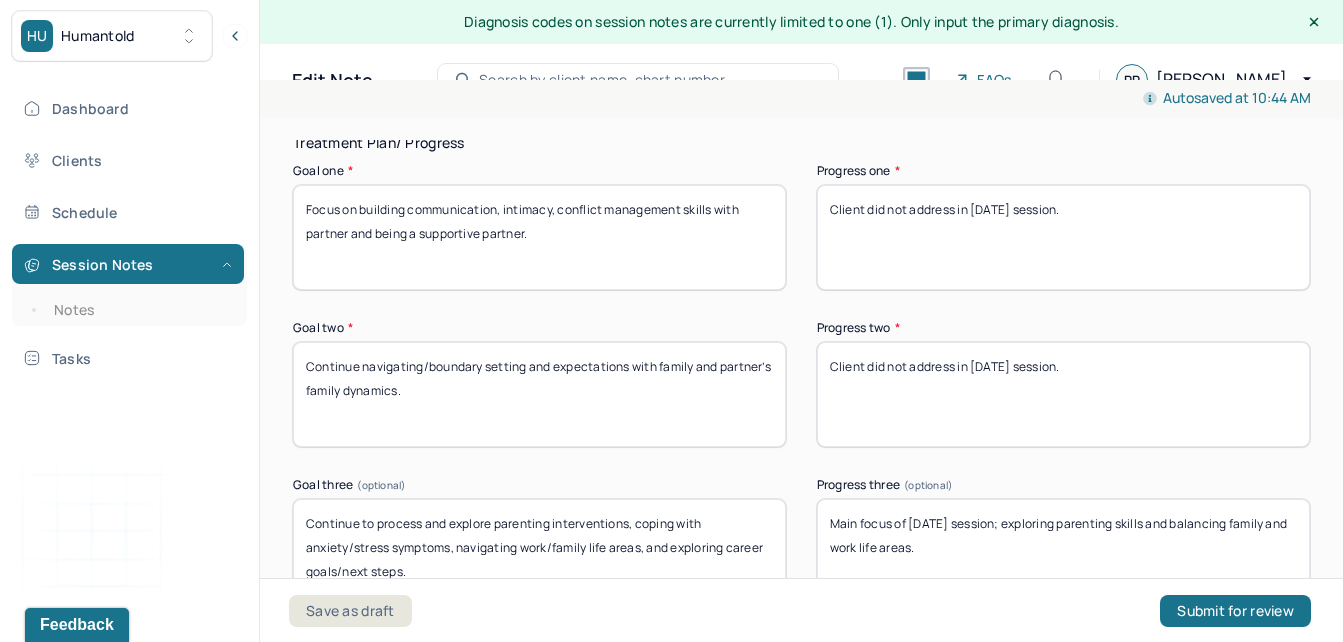 scroll, scrollTop: 4022, scrollLeft: 0, axis: vertical 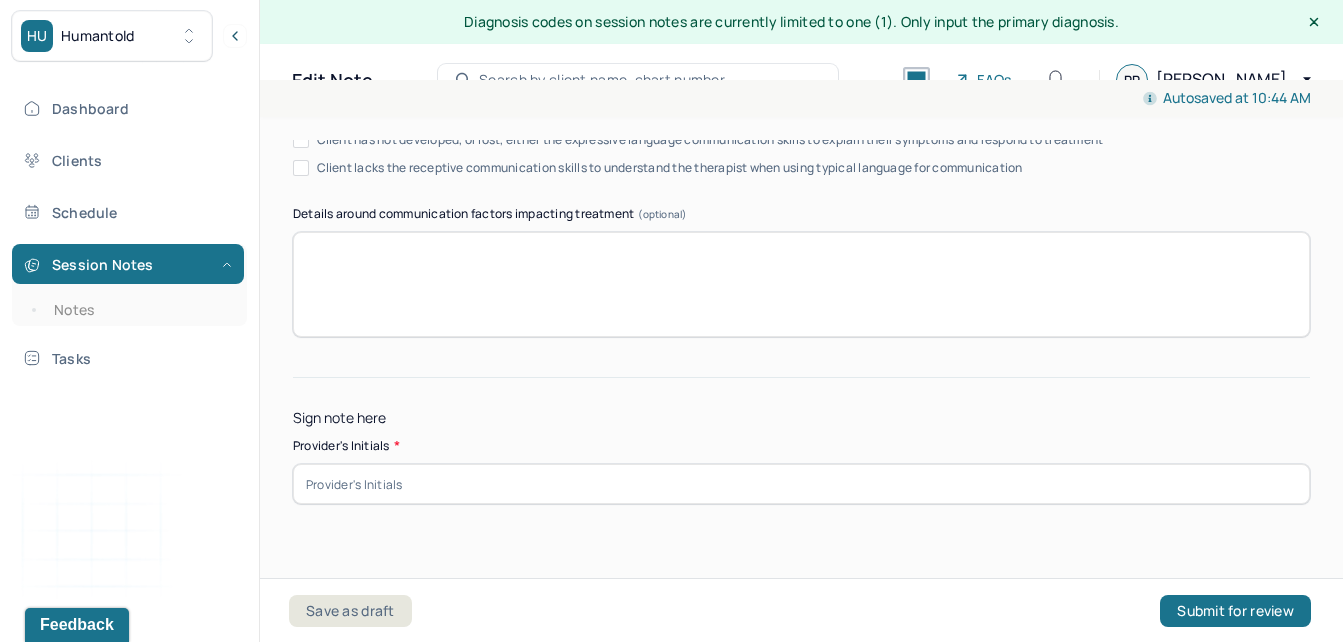 click at bounding box center [801, 484] 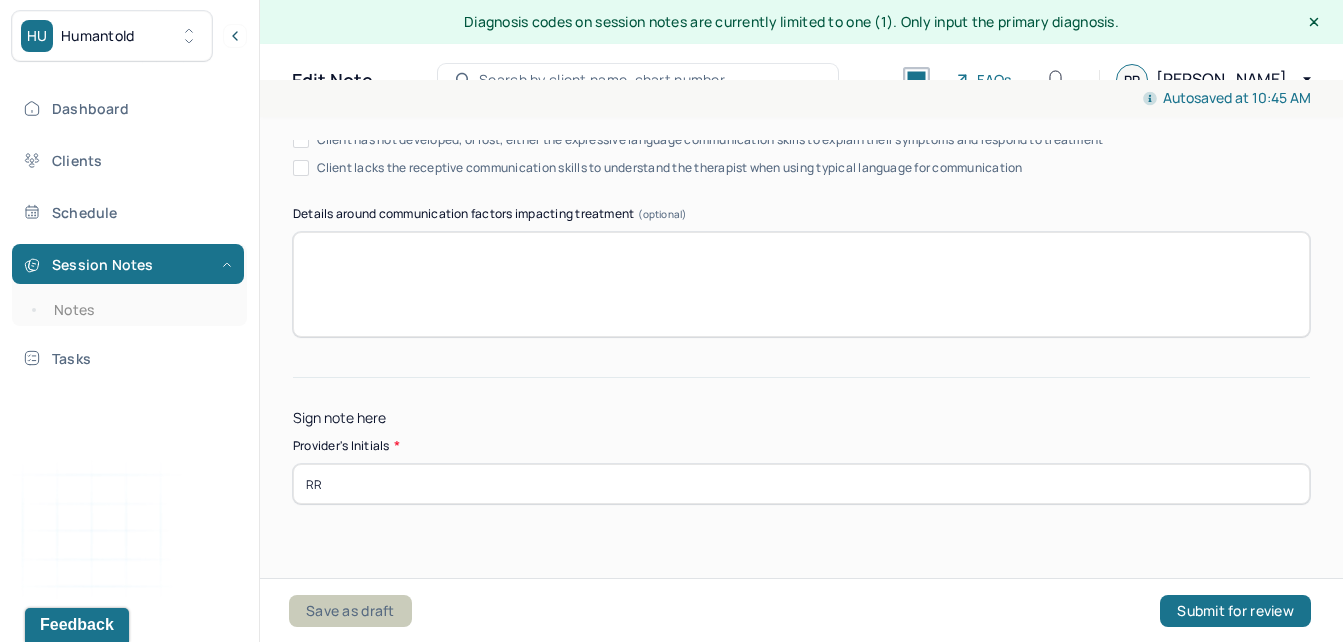 click on "Save as draft" at bounding box center (350, 611) 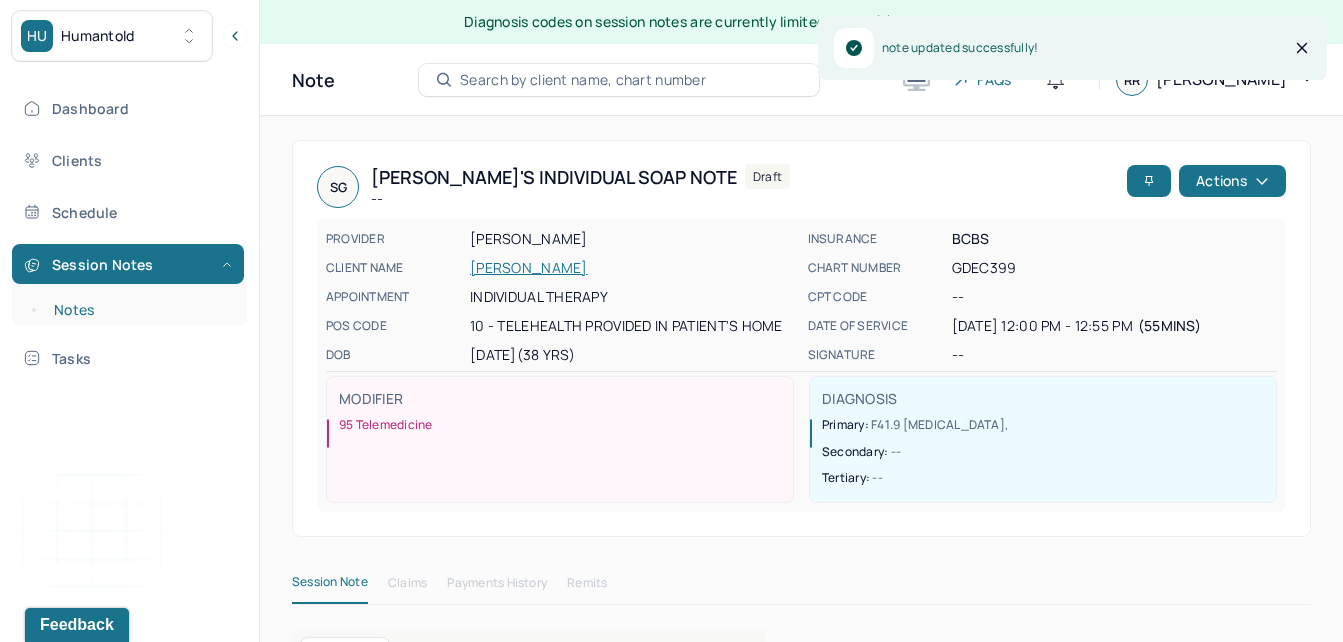click on "Notes" at bounding box center [139, 310] 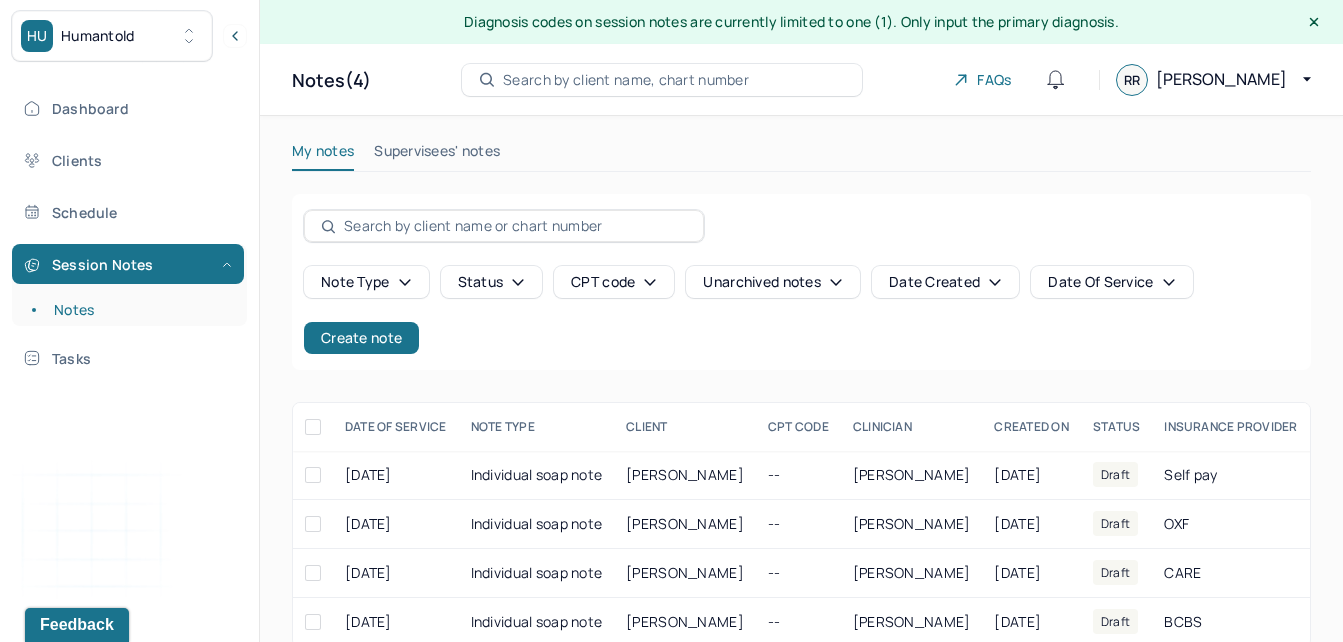 scroll, scrollTop: 45, scrollLeft: 0, axis: vertical 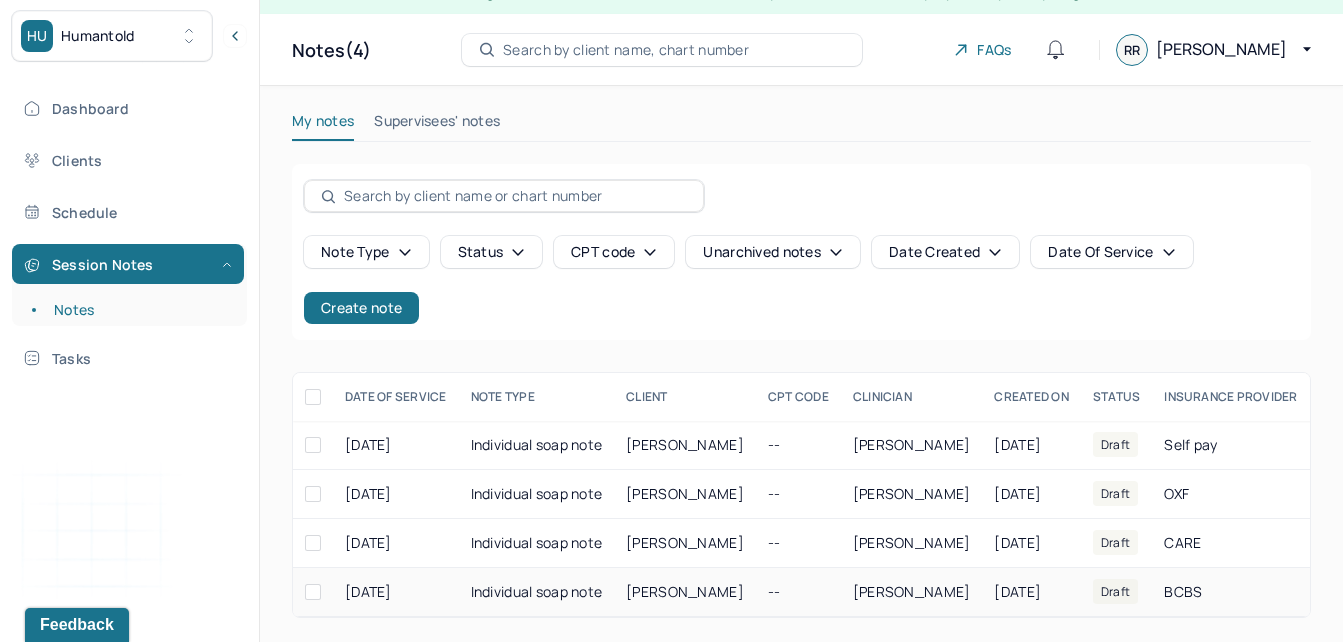 click on "[PERSON_NAME]" at bounding box center (685, 591) 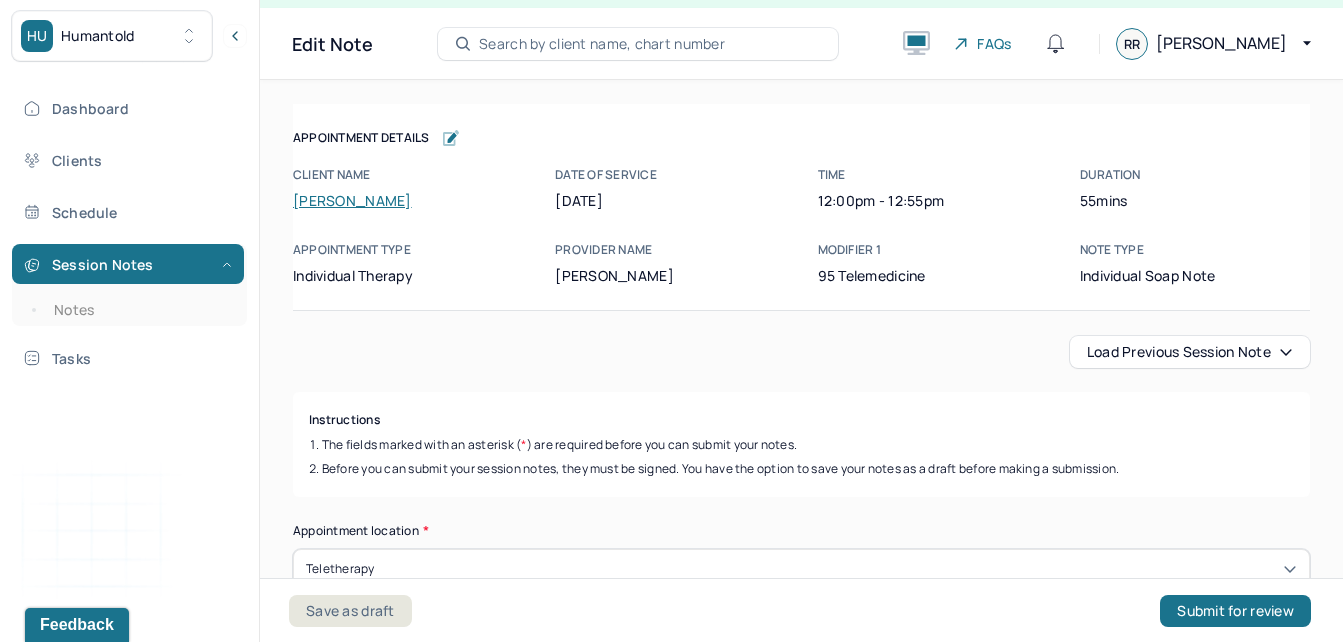 scroll, scrollTop: 36, scrollLeft: 0, axis: vertical 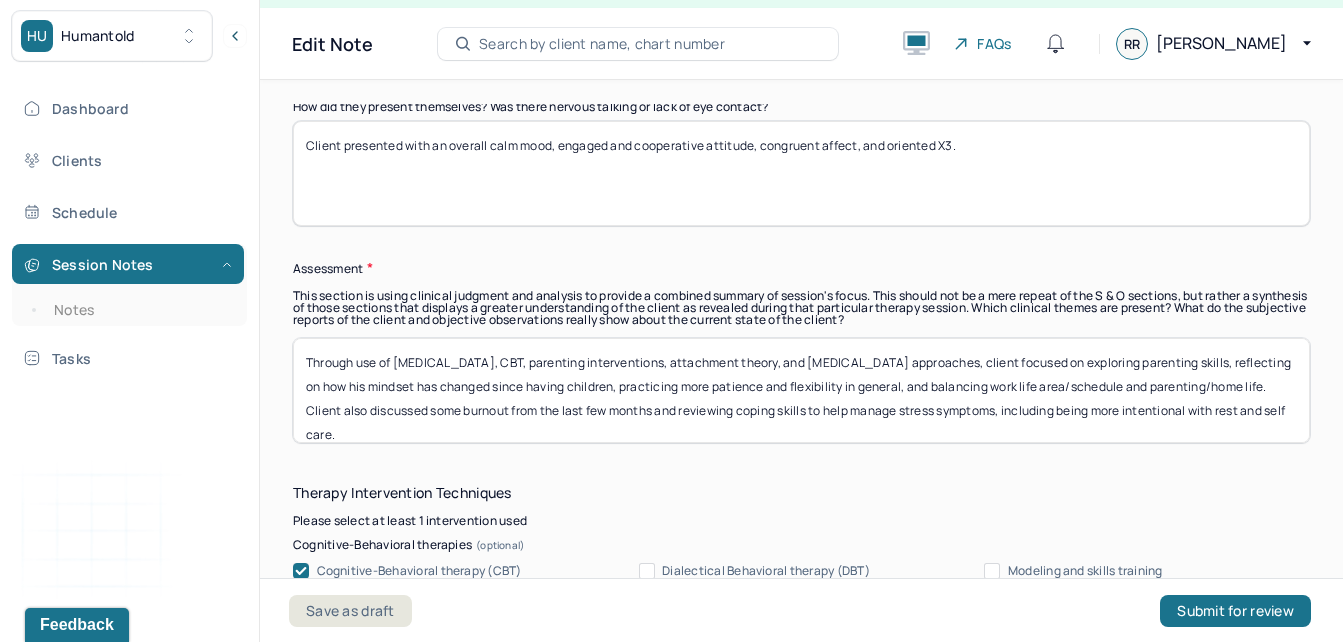 click on "Through use of [MEDICAL_DATA], CBT, parenting interventions, attachment theory, and [MEDICAL_DATA] approaches, client focused on exploring parenting skills, reflecting on how his mindset has changed since having children, practicing more patience and flexibility in general, and balancing work life area/schedule and parenting/home life. Client also discussed some burnout from the last few months and reviewing coping skills to help manage stress symptoms, including being more intentional with rest and self care." at bounding box center (801, 390) 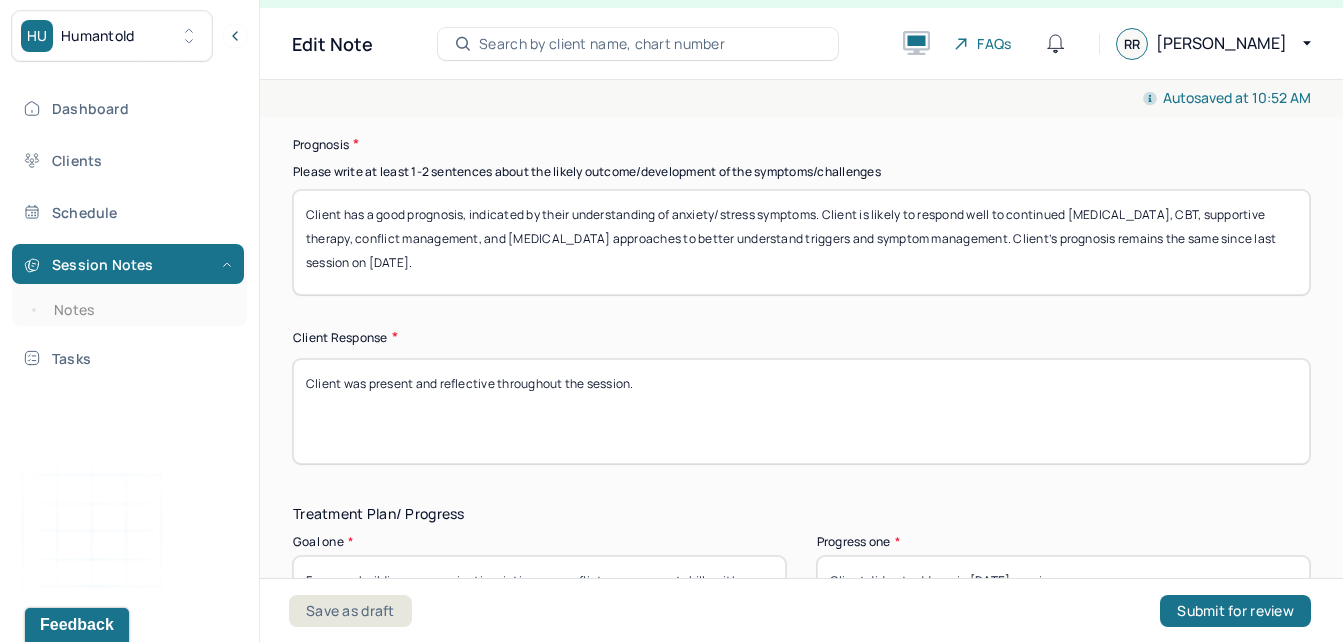 scroll, scrollTop: 3043, scrollLeft: 0, axis: vertical 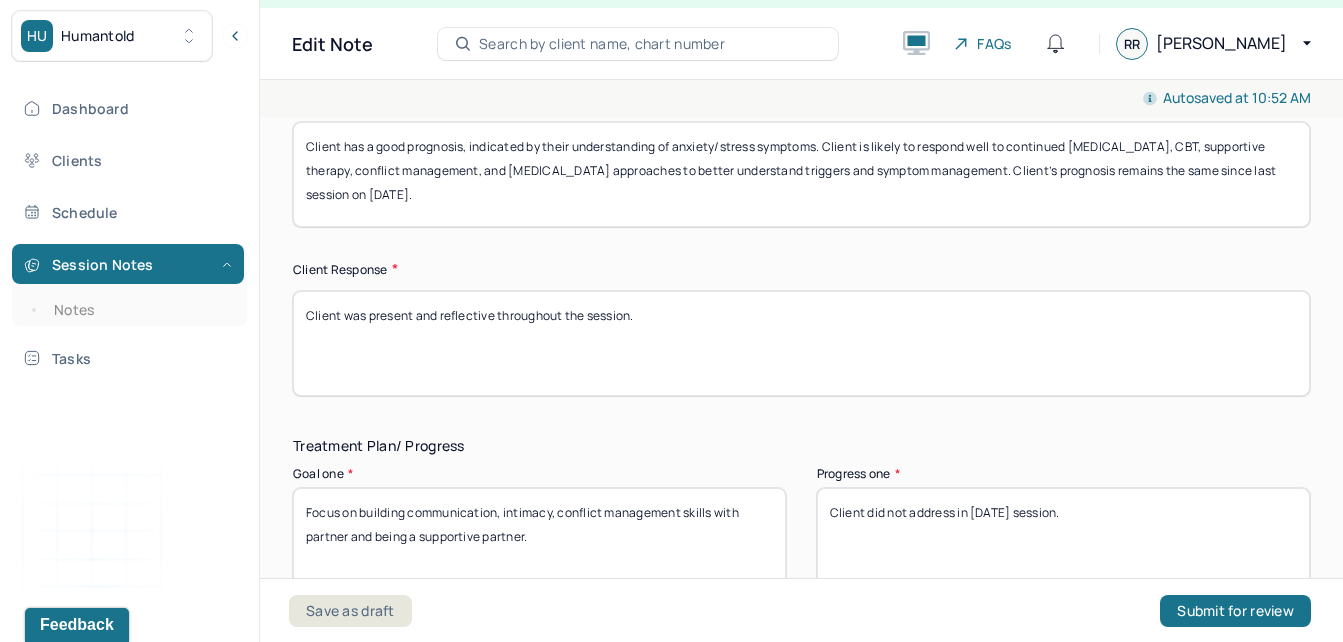 drag, startPoint x: 509, startPoint y: 319, endPoint x: 363, endPoint y: 335, distance: 146.8741 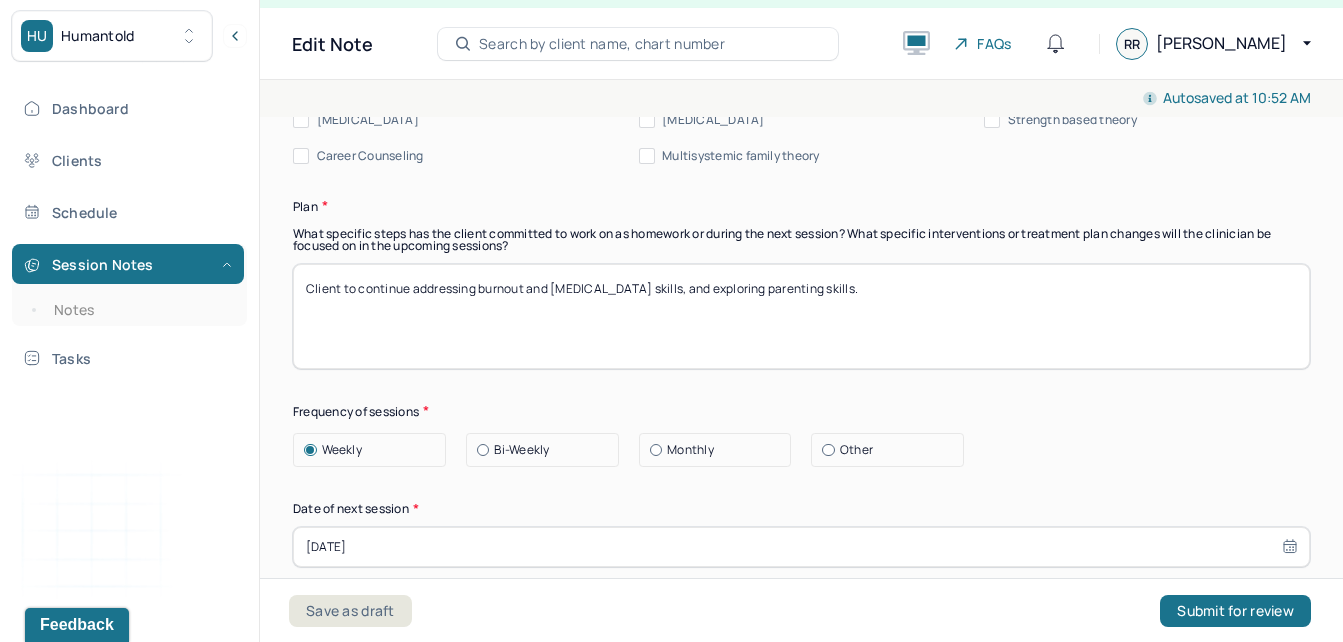 scroll, scrollTop: 2471, scrollLeft: 0, axis: vertical 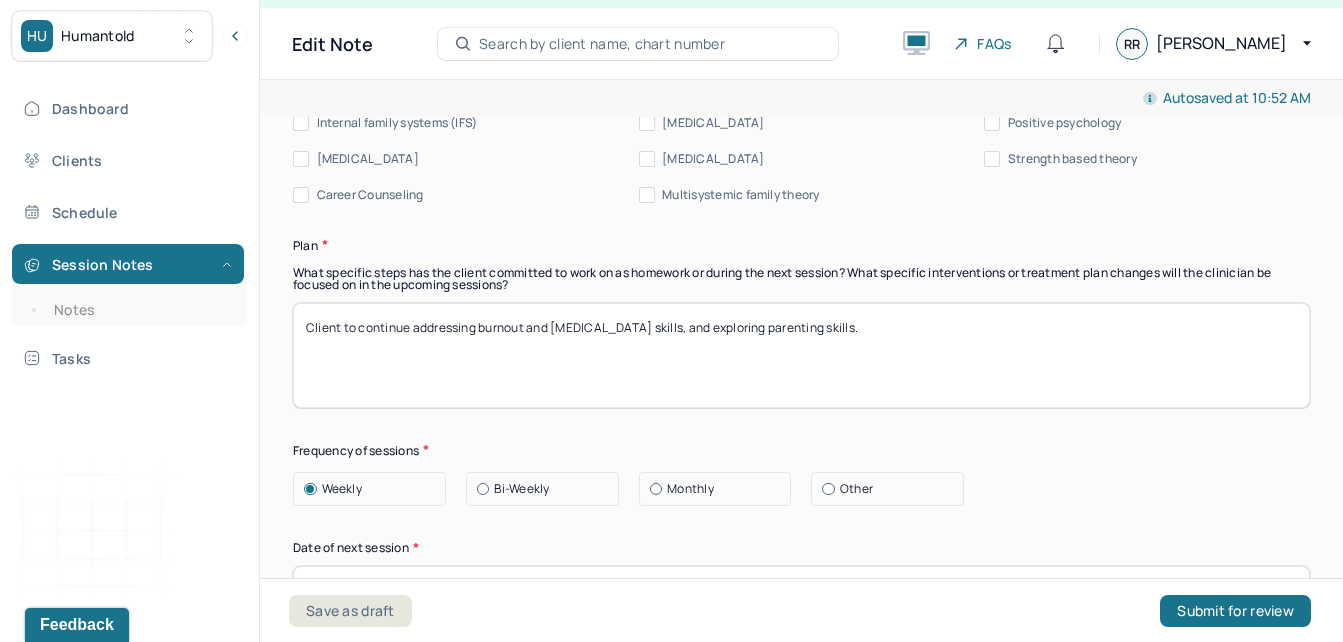 click on "Client to continue addressing burnout and [MEDICAL_DATA] skills, and exploring parenting skills." at bounding box center (801, 355) 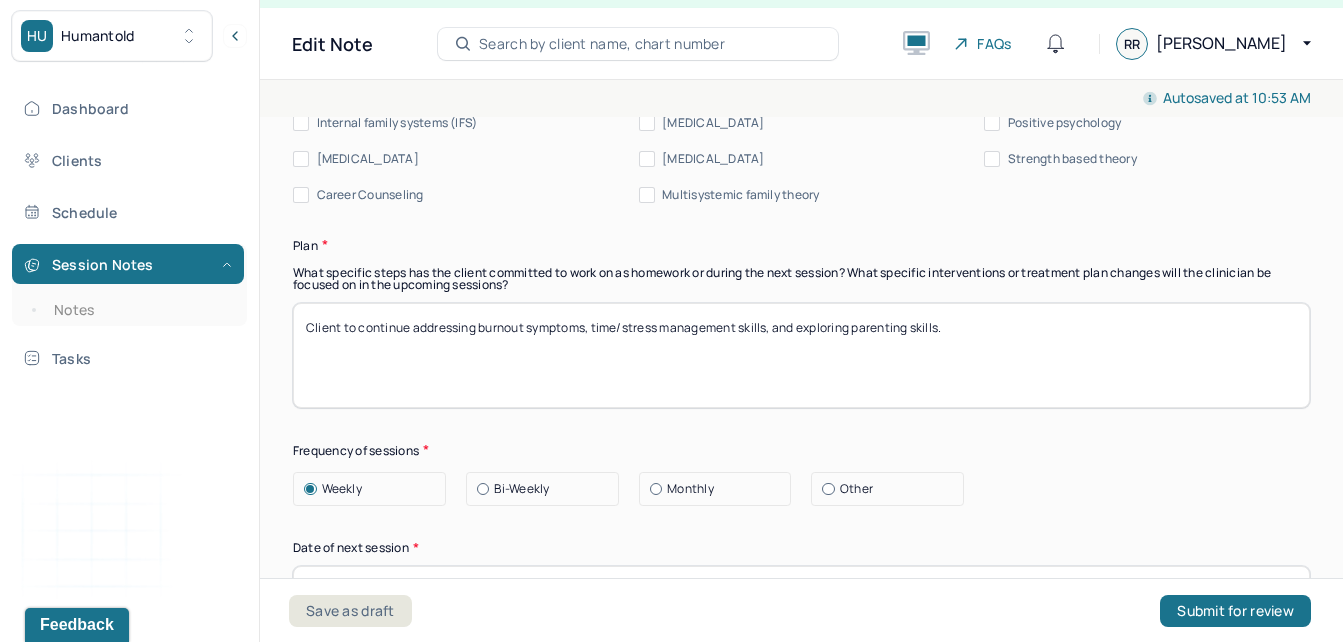 click on "Client to continue addressing burnout symptoms, time/stress management skills, and exploring parenting skills." at bounding box center (801, 355) 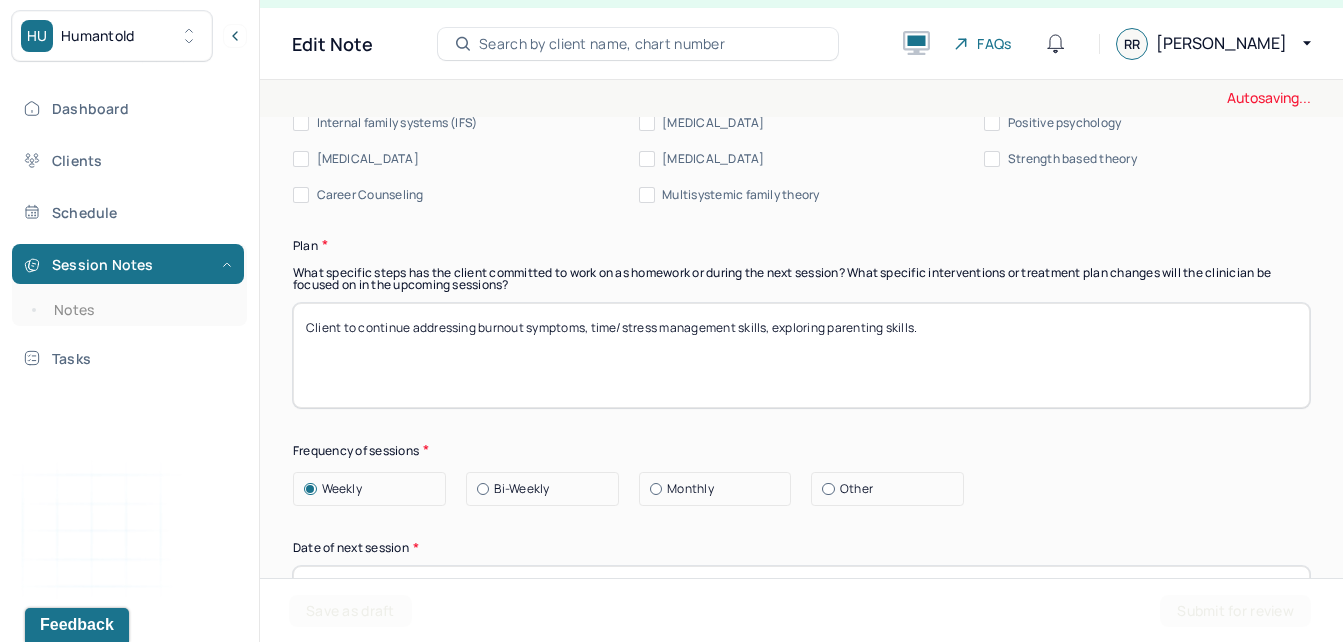click on "Client to continue addressing burnout symptoms, time/stress management skills, and exploring parenting skills." at bounding box center [801, 355] 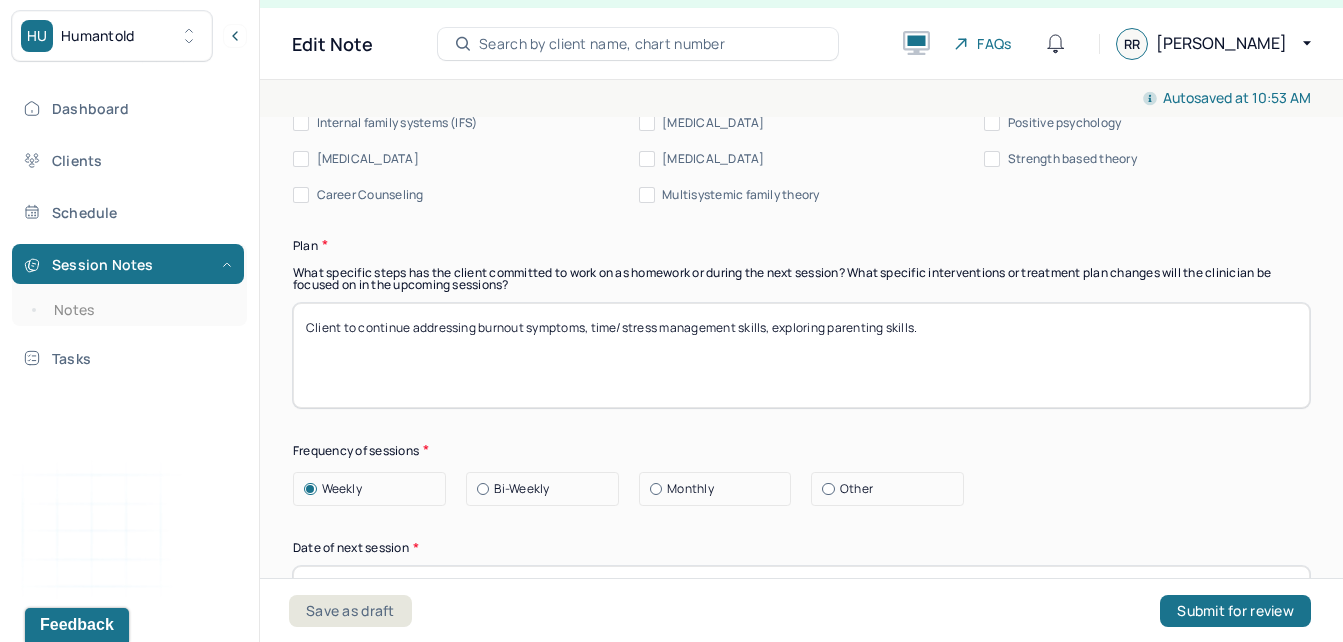 click on "Client to continue addressing burnout symptoms, time/stress management skills, exploring parenting skills." at bounding box center (801, 355) 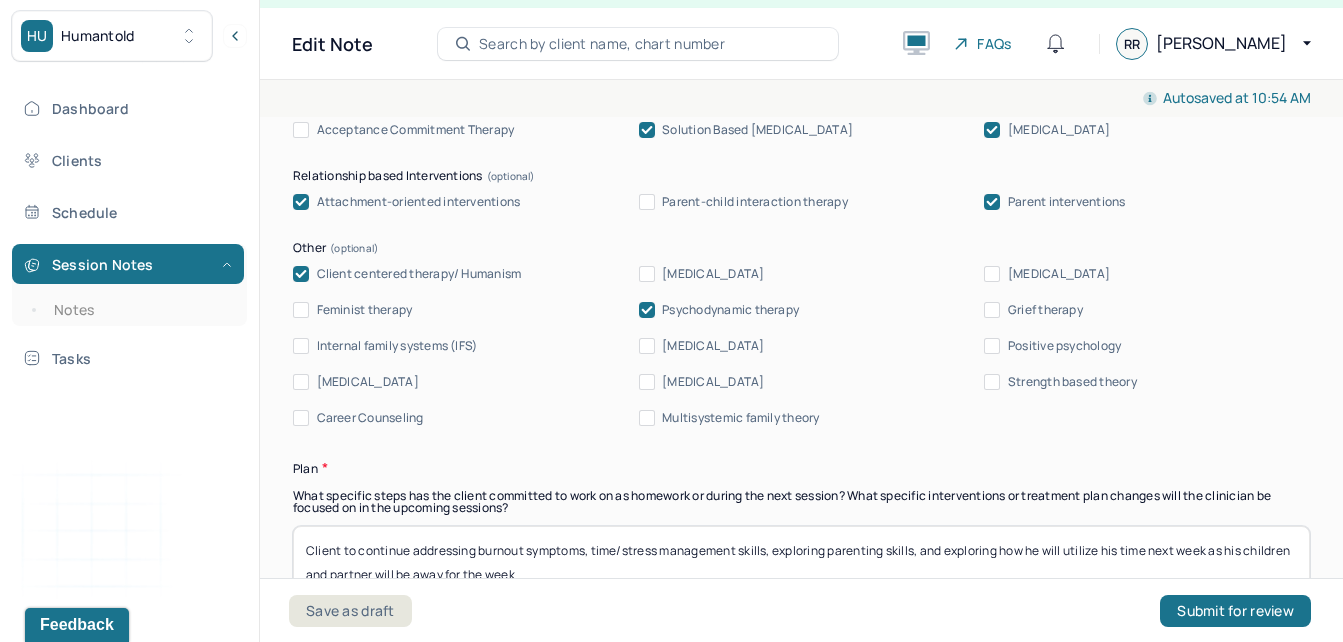scroll, scrollTop: 2384, scrollLeft: 0, axis: vertical 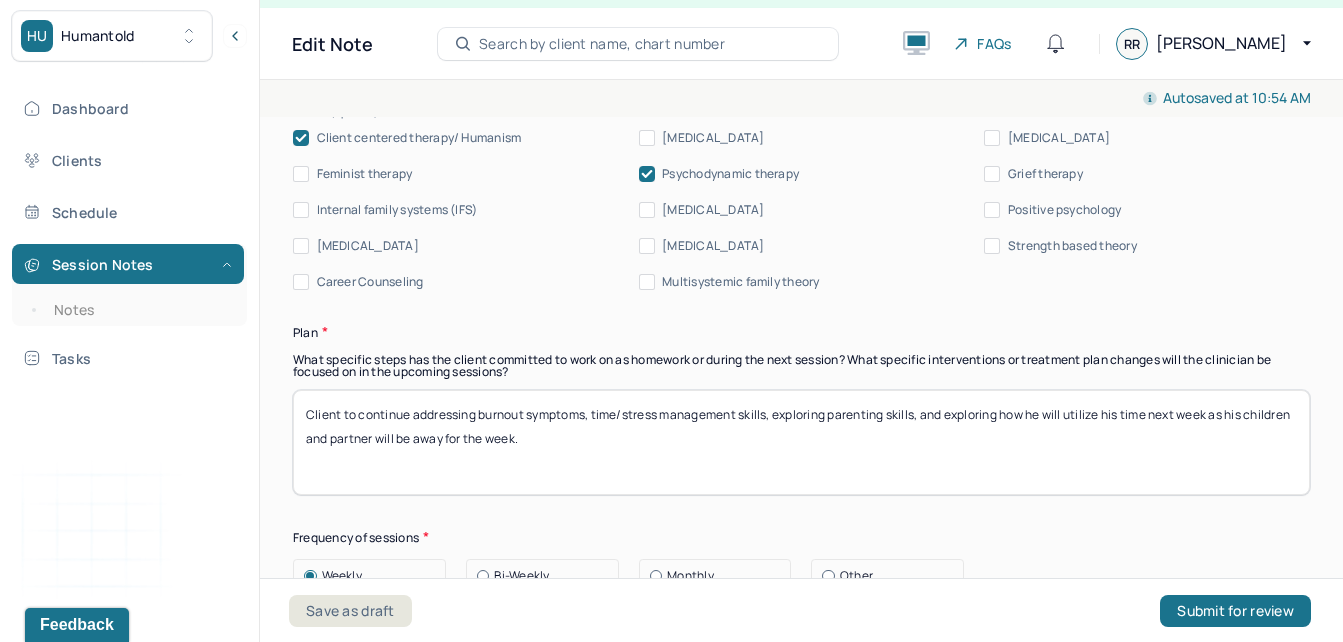click on "Career Counseling" at bounding box center (370, 282) 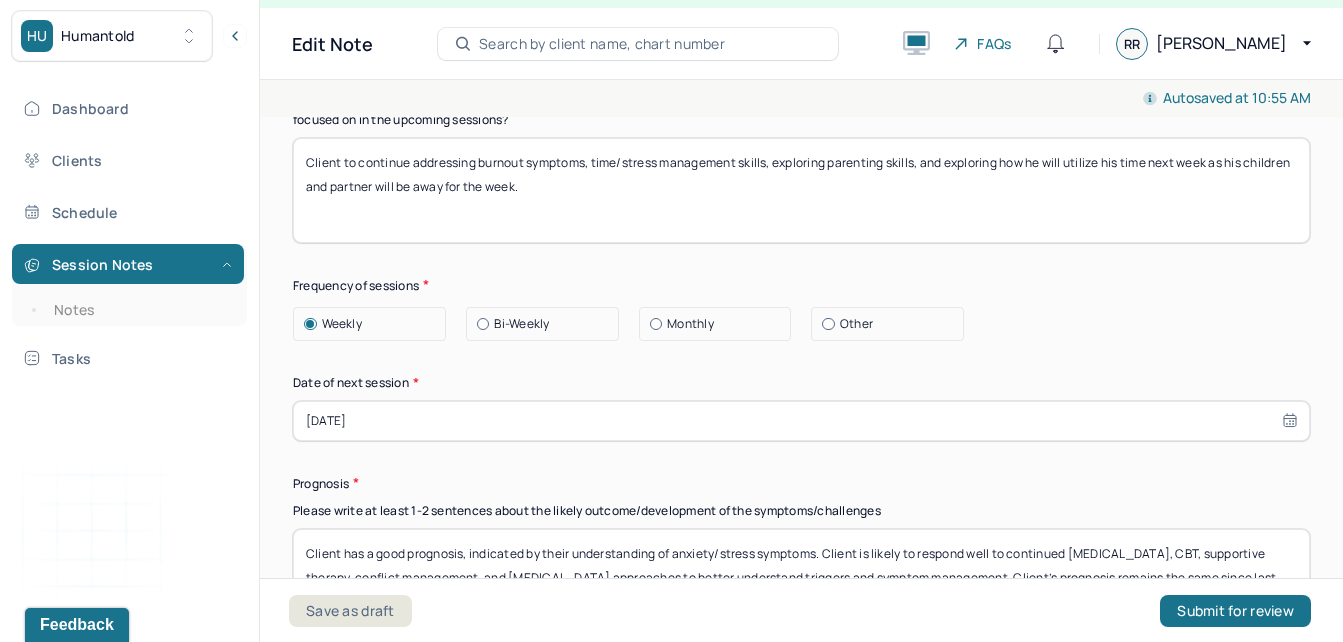 scroll, scrollTop: 4022, scrollLeft: 0, axis: vertical 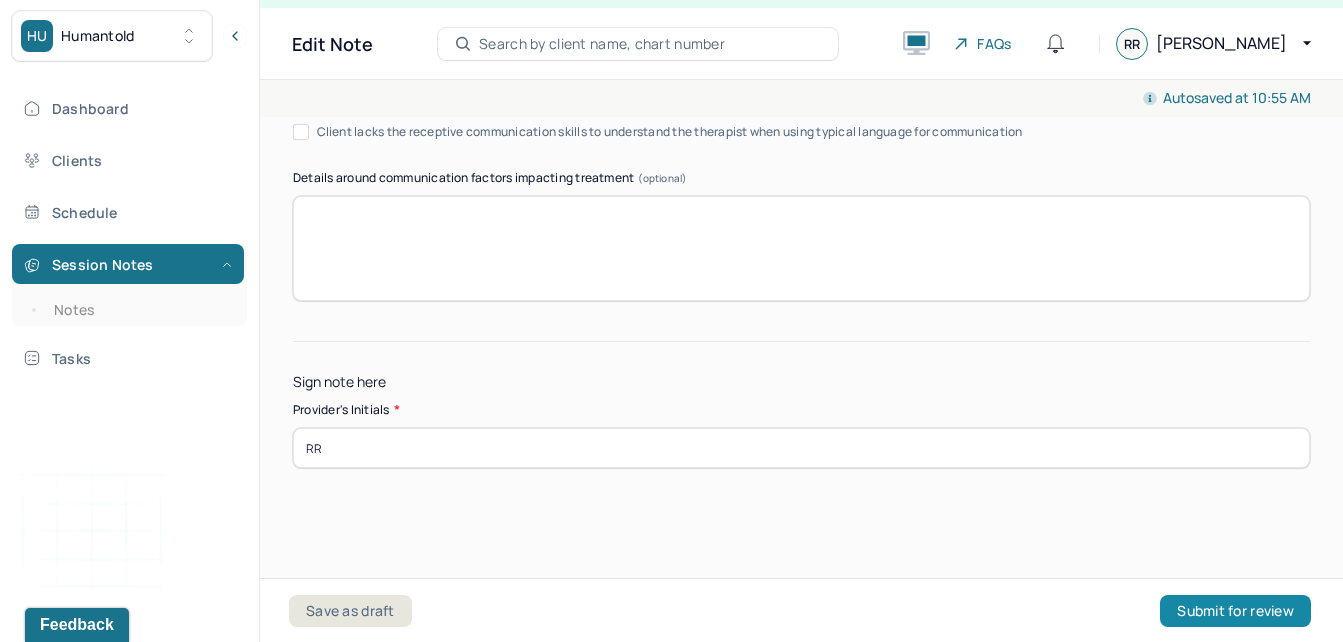 click on "Submit for review" at bounding box center (1235, 611) 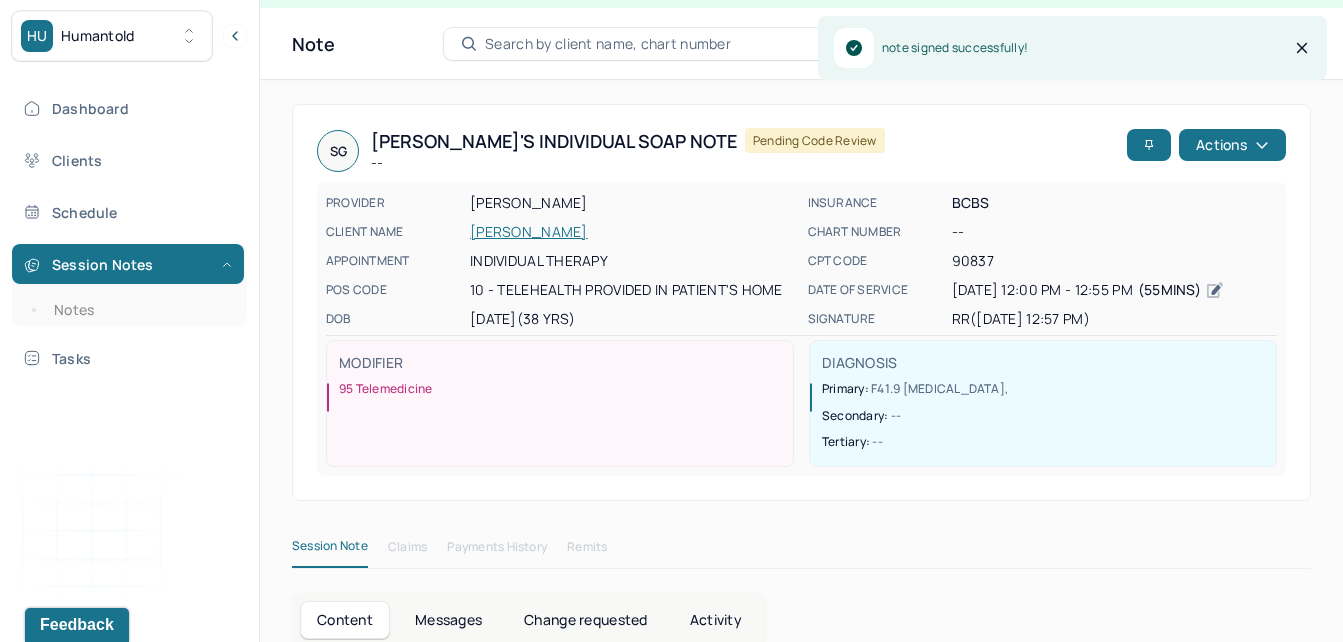scroll, scrollTop: 0, scrollLeft: 0, axis: both 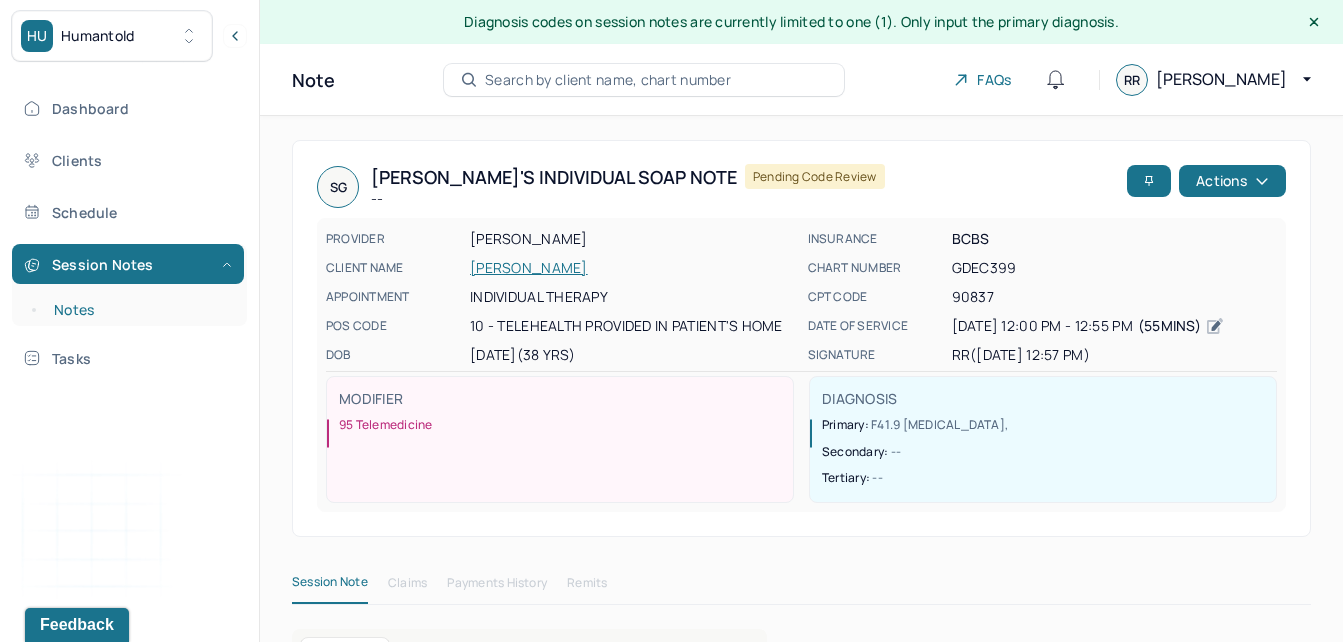 click on "Notes" at bounding box center [139, 310] 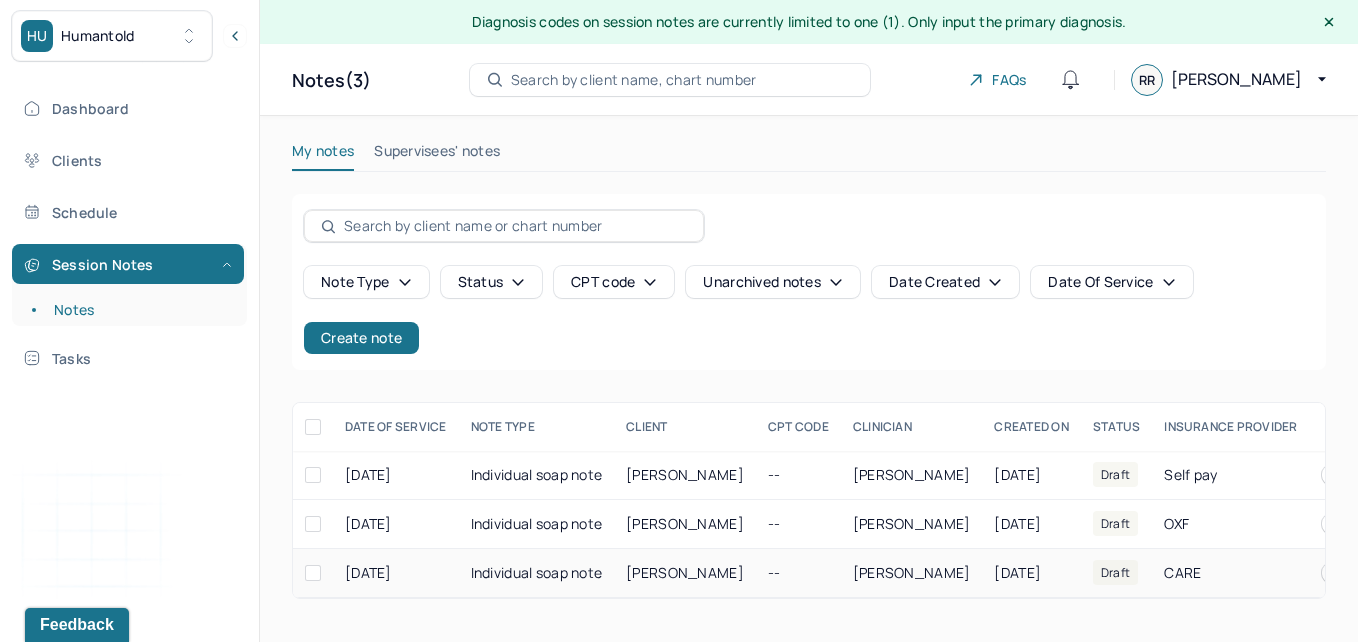click on "[PERSON_NAME]" at bounding box center (685, 572) 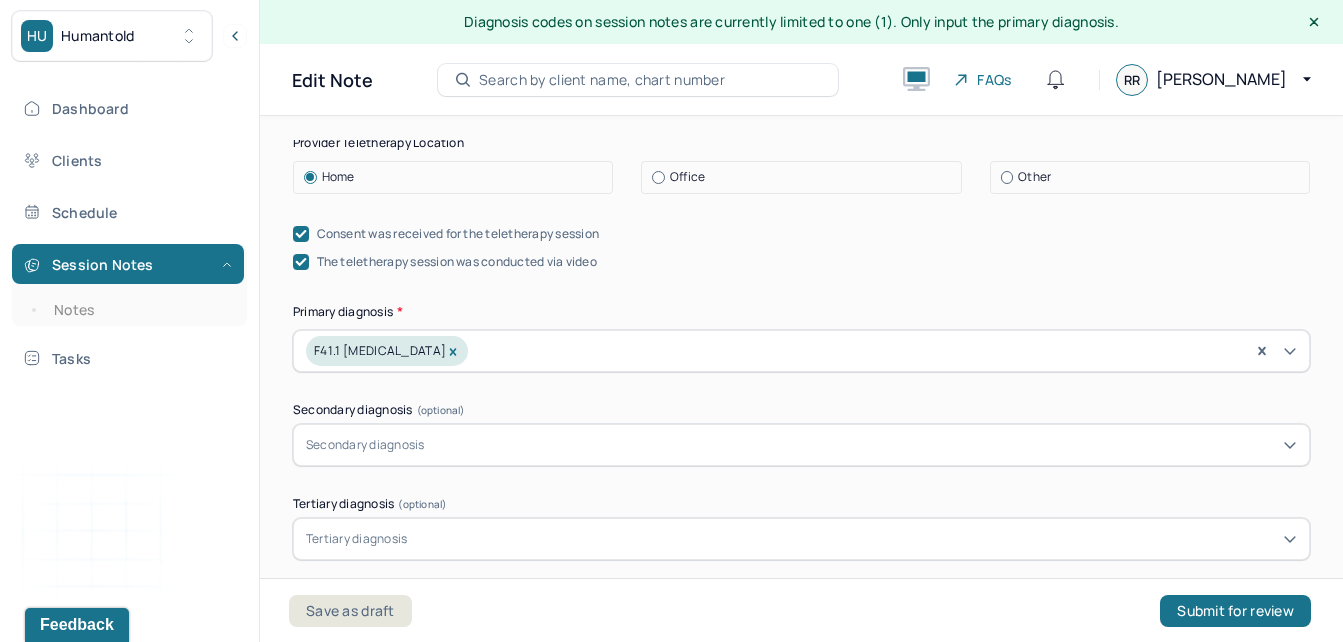 scroll, scrollTop: 630, scrollLeft: 0, axis: vertical 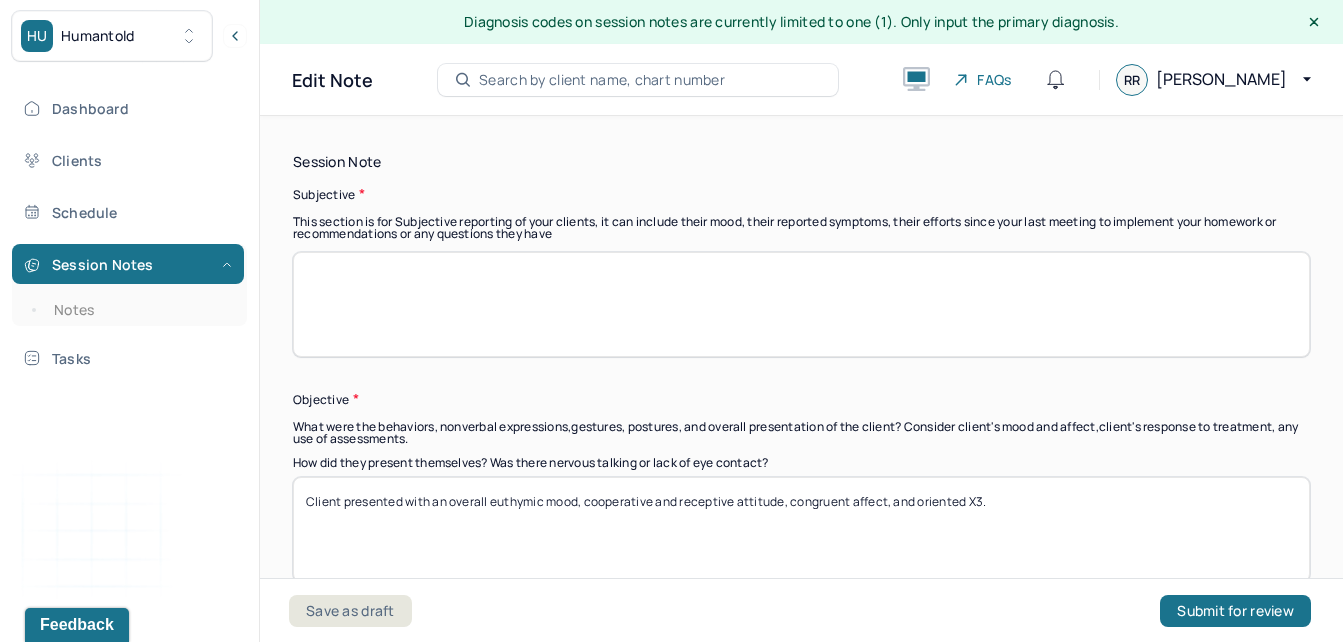 click at bounding box center [801, 304] 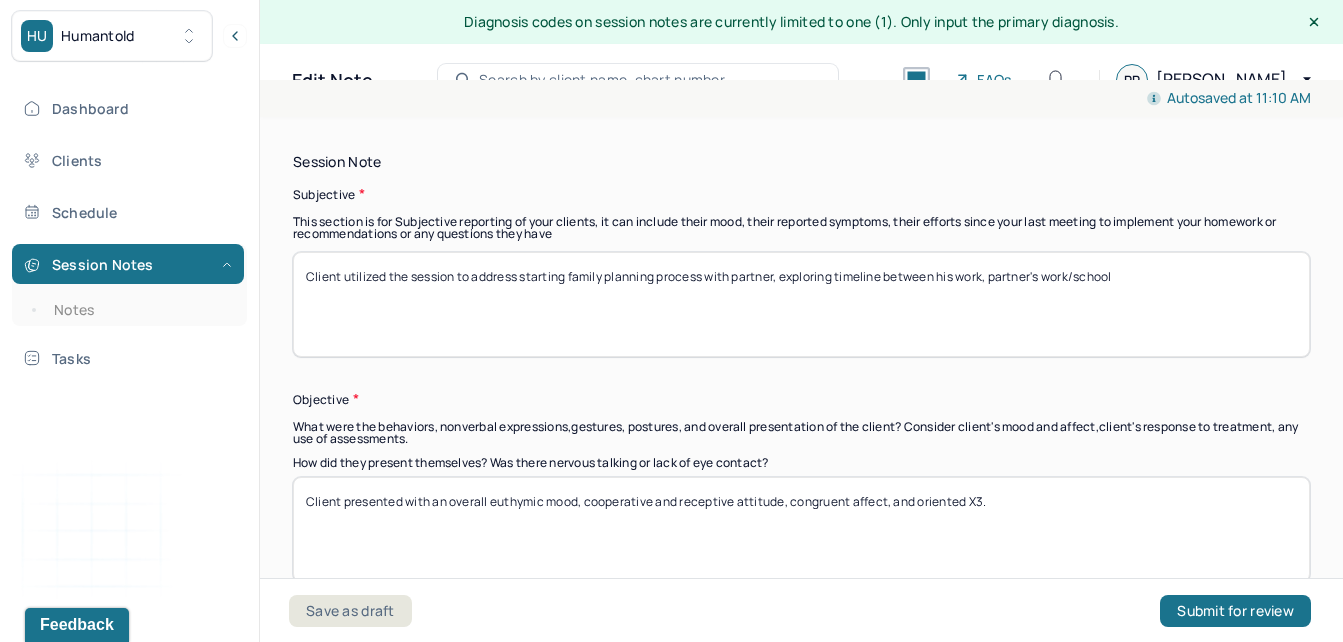 click on "Client utilized the session to address starting family planning process with partner, exploring timeline between his work, partner's work/school" at bounding box center [801, 304] 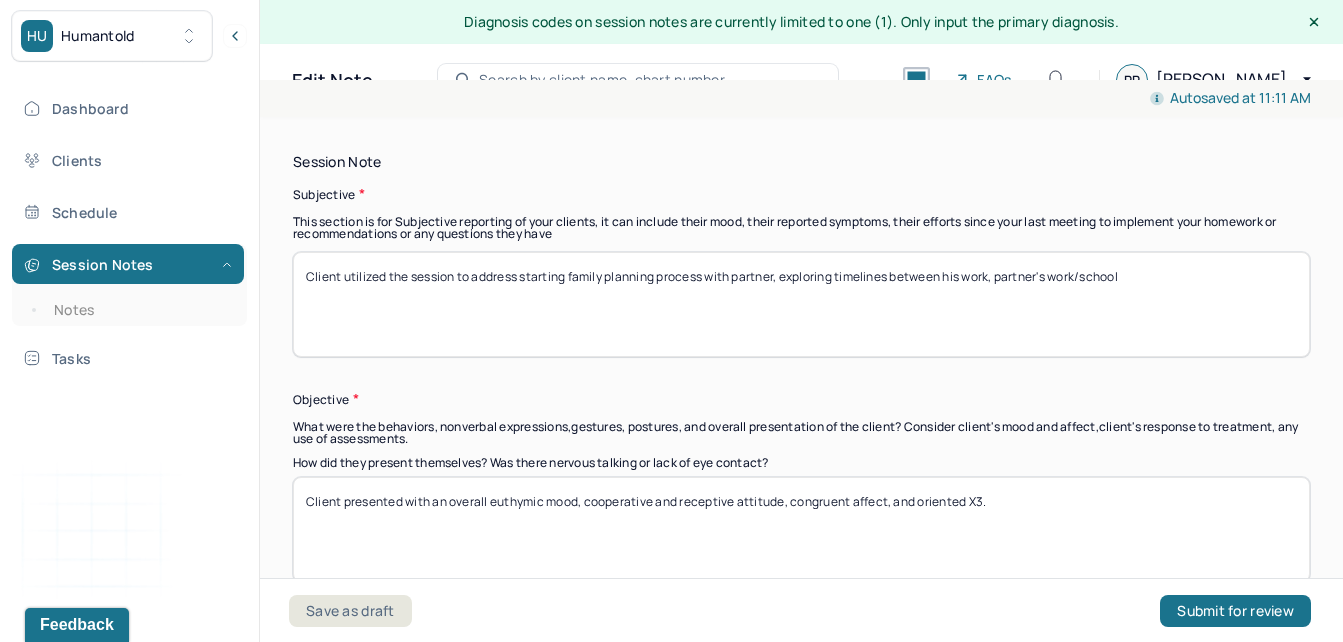 click on "Client utilized the session to address starting family planning process with partner, exploring timelines between his work, partner's work/school" at bounding box center (801, 304) 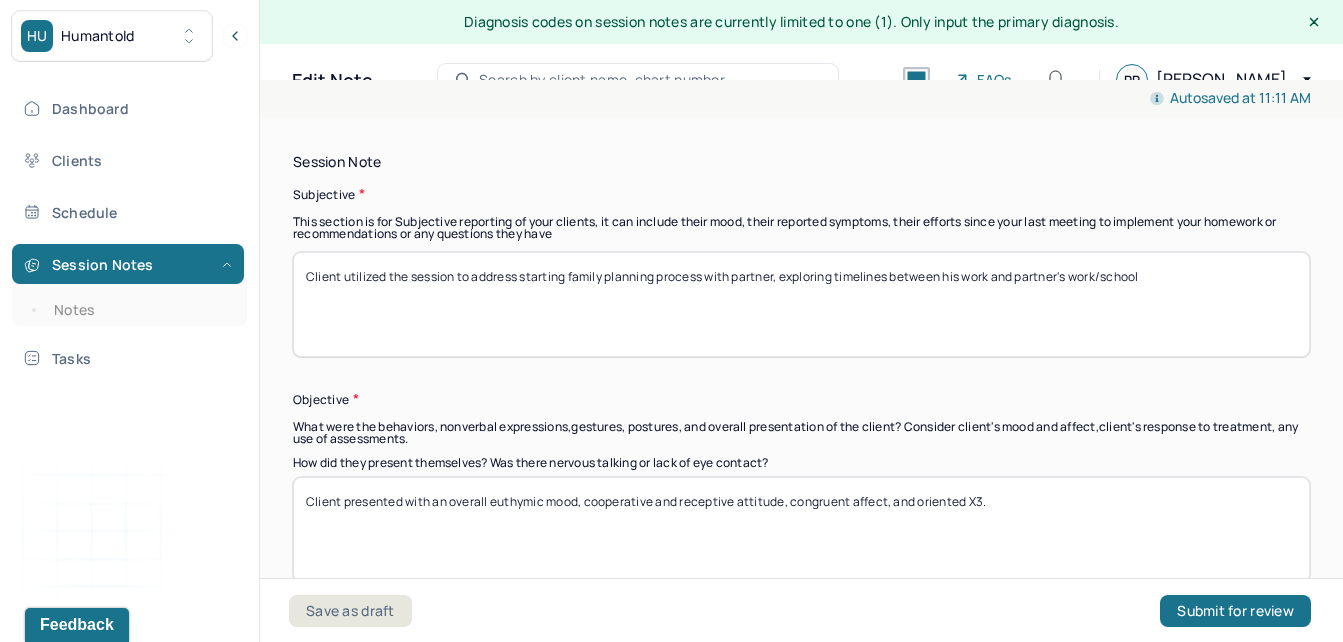 click on "Client utilized the session to address starting family planning process with partner, exploring timelines between his work and [PERSON_NAME] work/school" at bounding box center (801, 304) 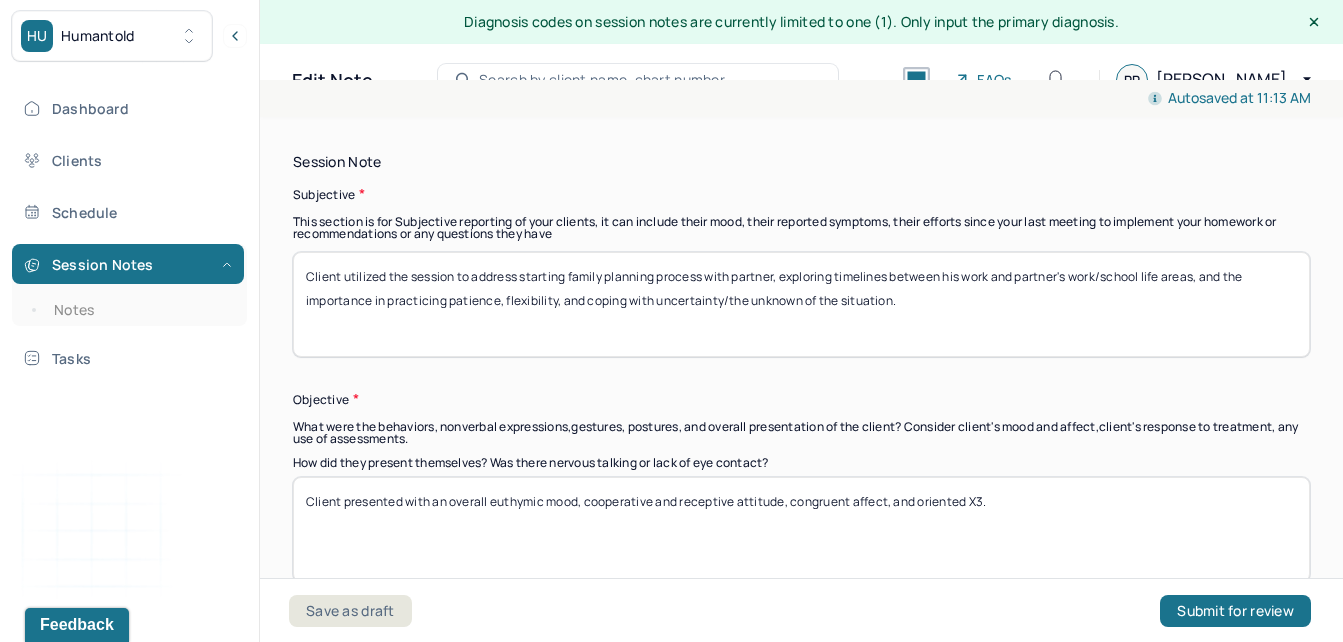 drag, startPoint x: 1307, startPoint y: 333, endPoint x: 838, endPoint y: 322, distance: 469.12897 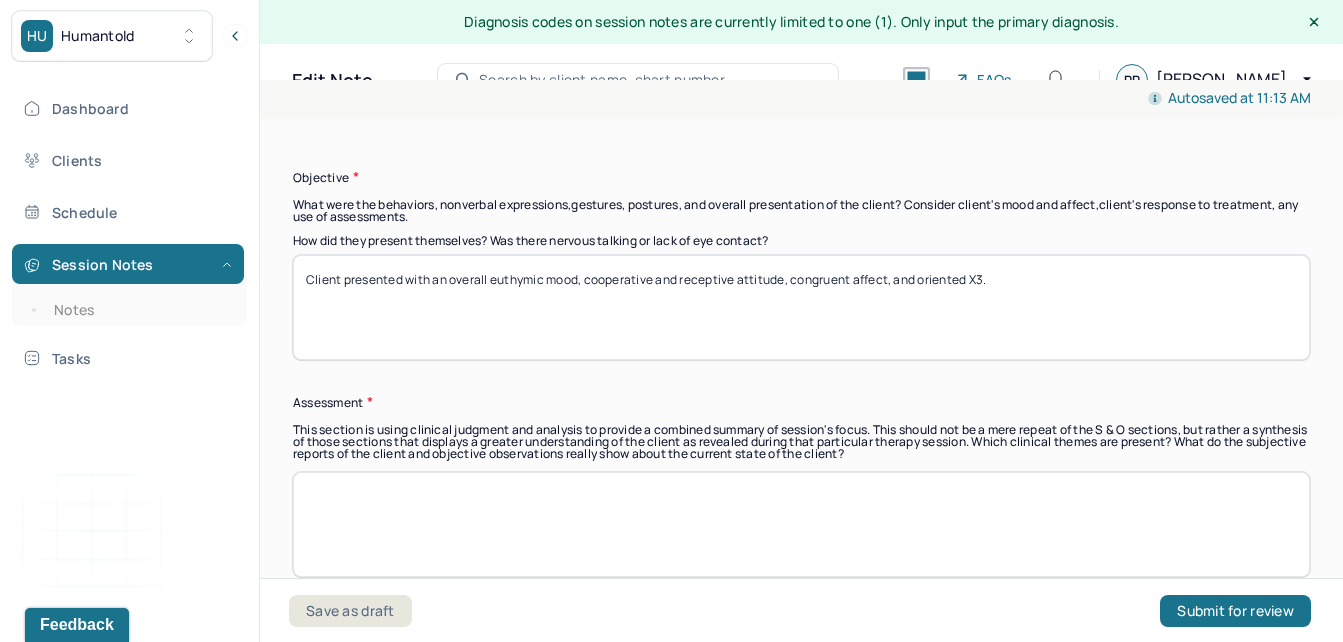 scroll, scrollTop: 1676, scrollLeft: 0, axis: vertical 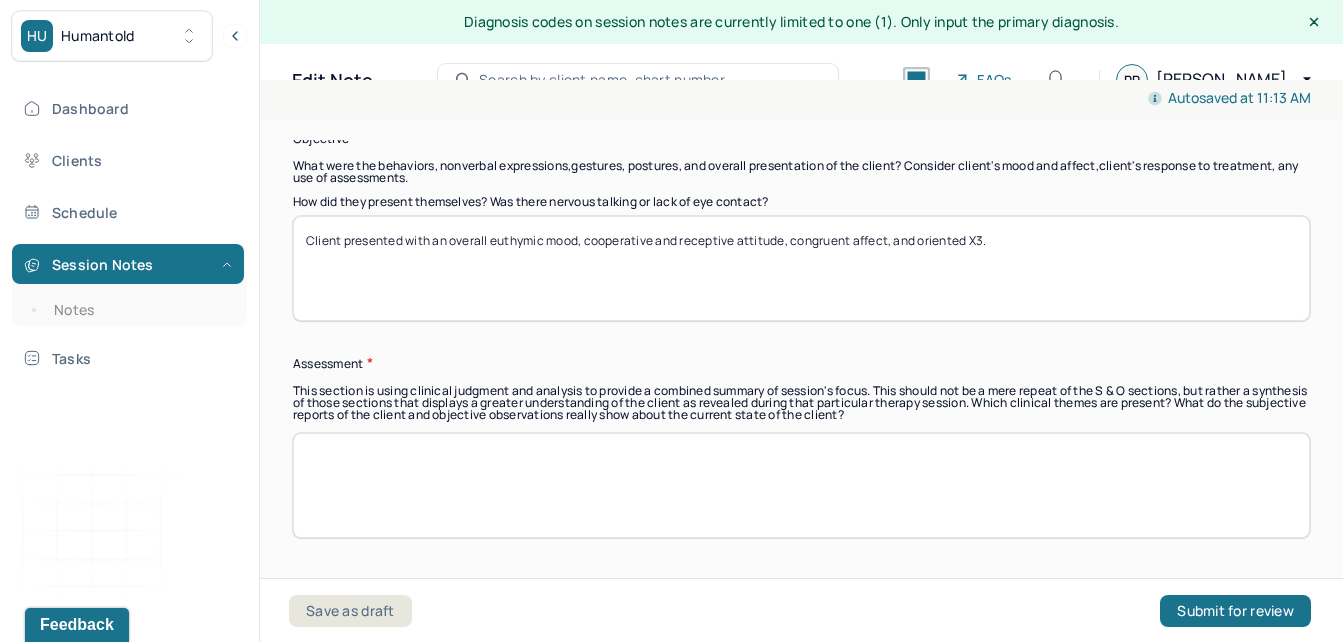 click on "Client presented with an overall euthymic mood, cooperative and receptive attitude, congruent affect, and oriented X3." at bounding box center [801, 268] 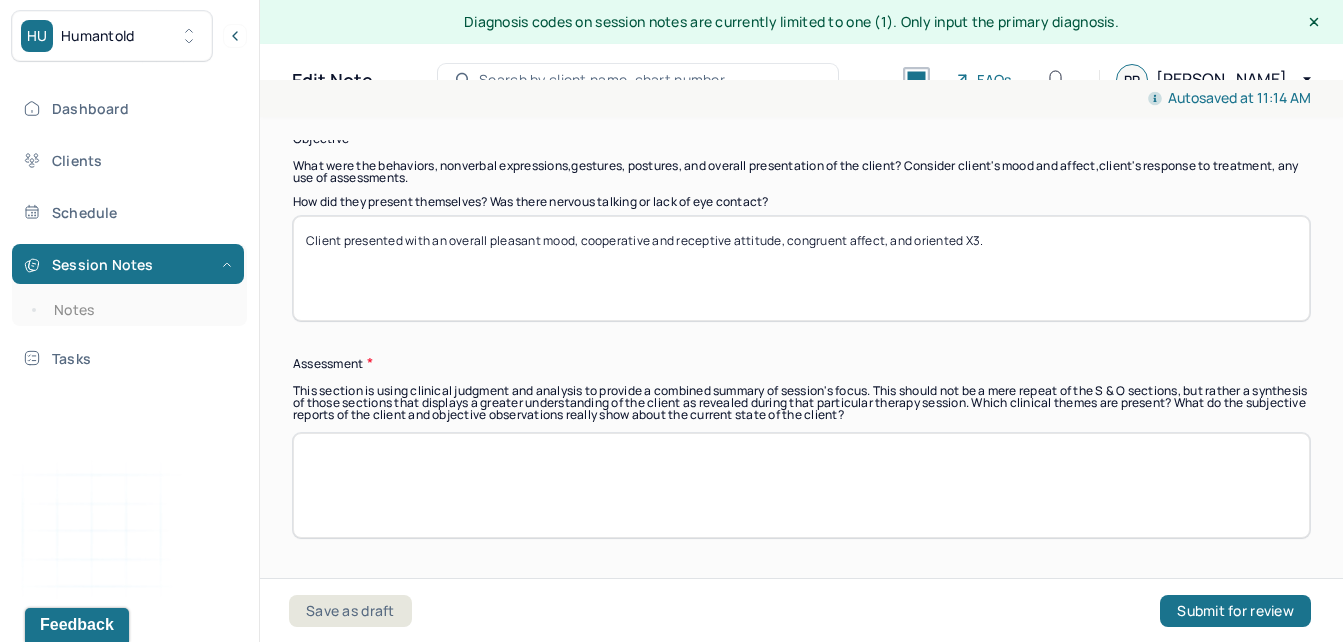 click on "Client presented with an overall pleasant mood, cooperative and receptive attitude, congruent affect, and oriented X3." at bounding box center (801, 268) 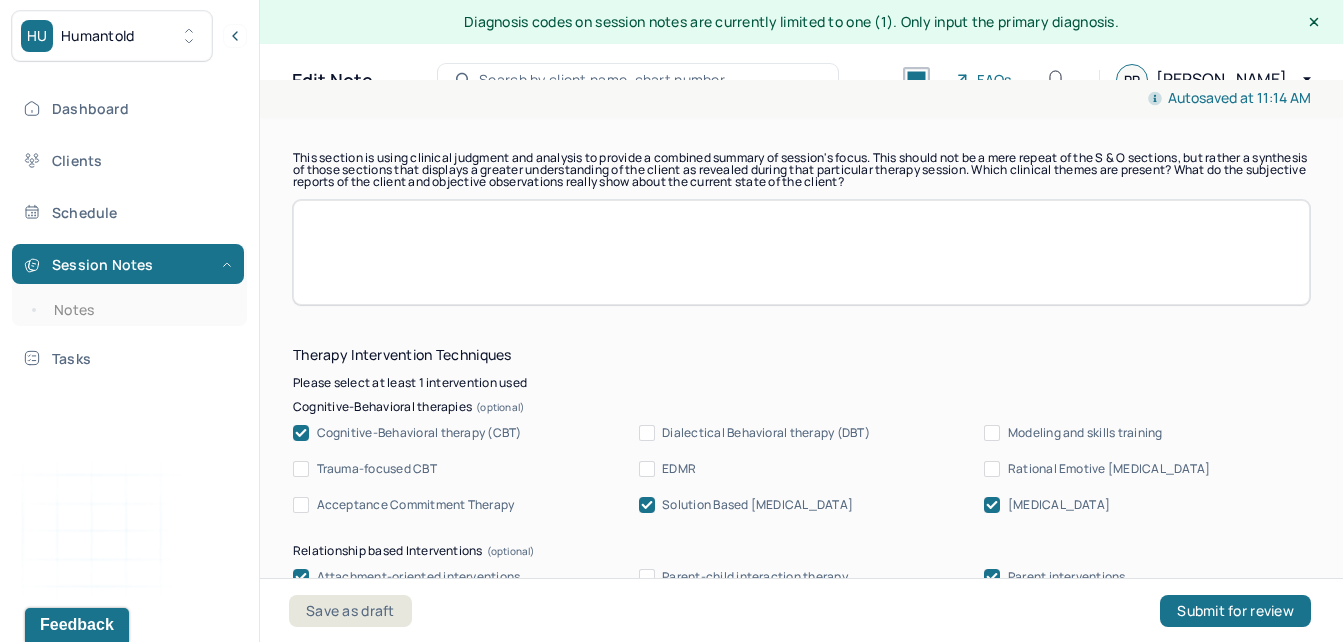 scroll, scrollTop: 1918, scrollLeft: 0, axis: vertical 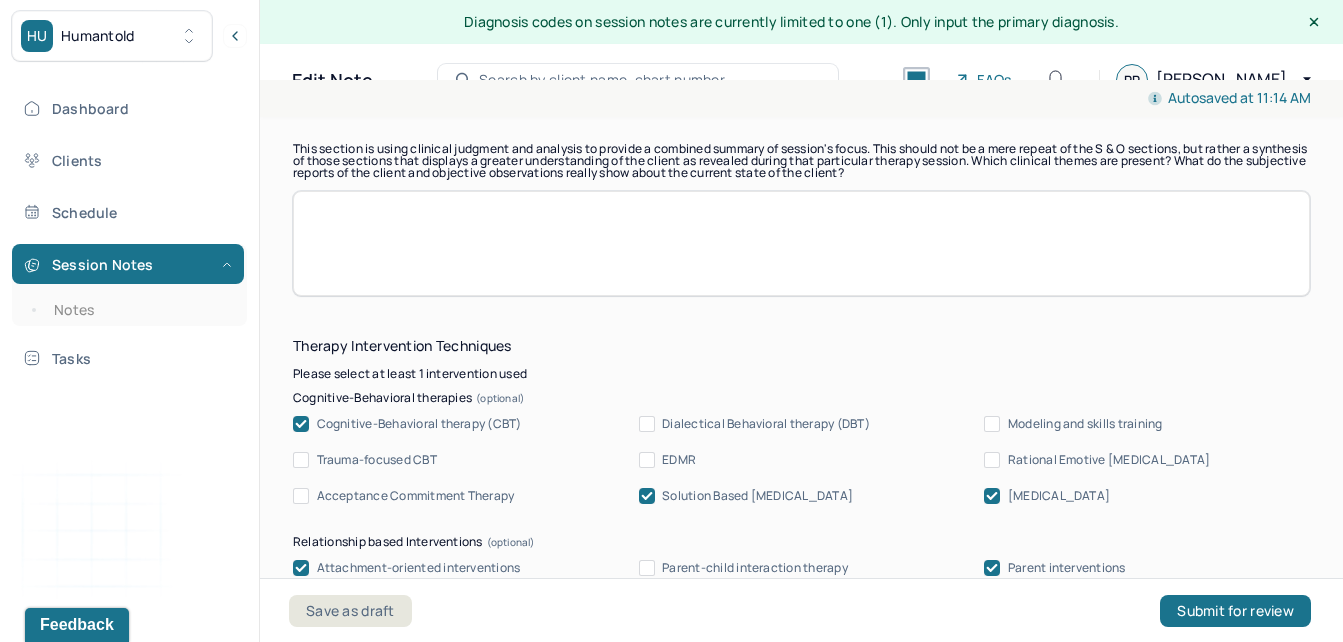 click at bounding box center [801, 243] 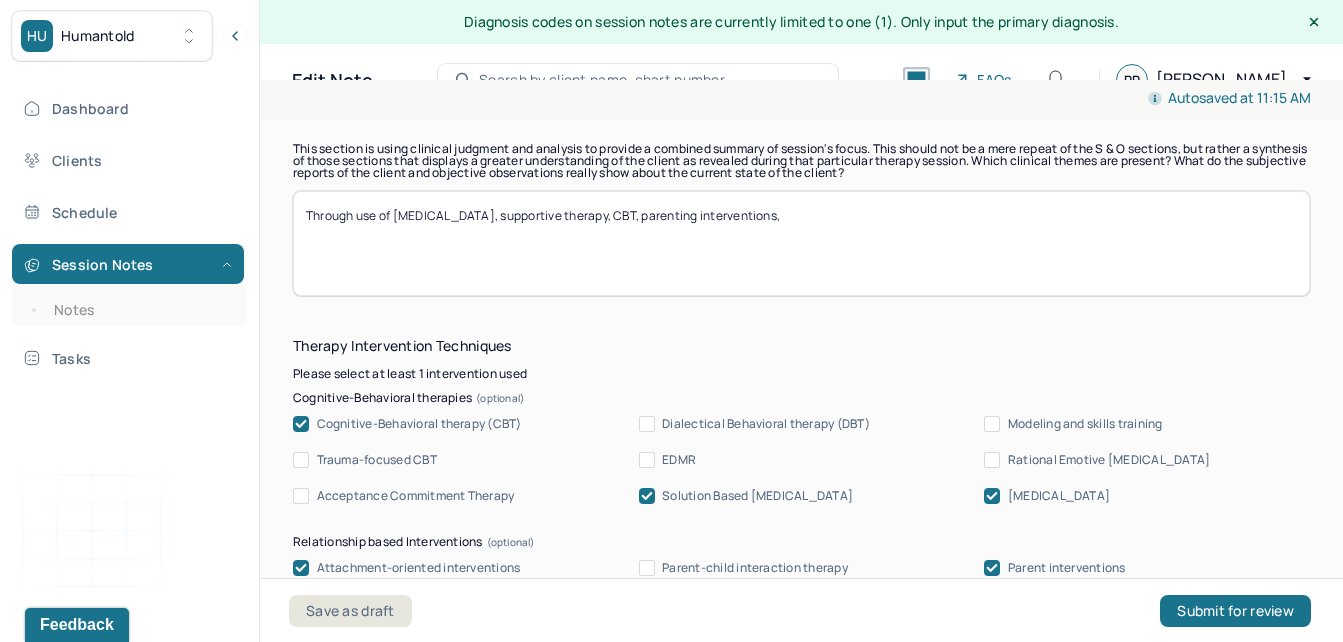 click on "Through use of [MEDICAL_DATA], supportive therapy, CBT, parenting interventions," at bounding box center (801, 243) 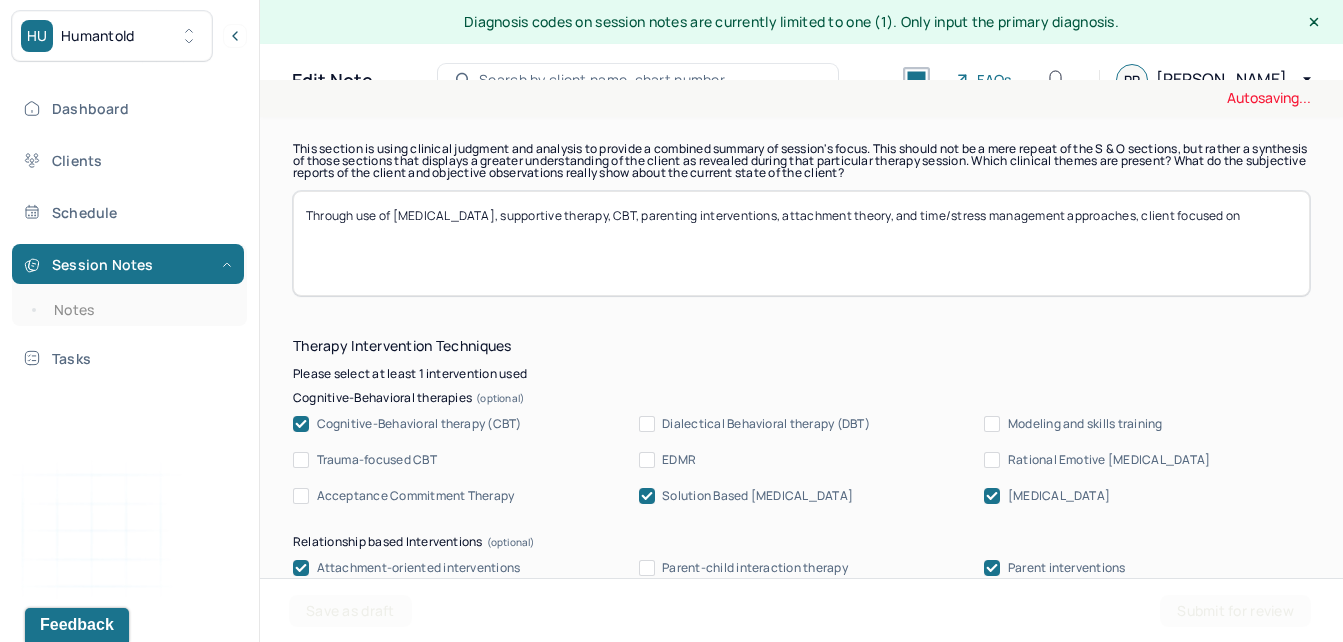 click on "Instructions The fields marked with an asterisk ( * ) are required before you can submit your notes. Before you can submit your session notes, they must be signed. You have the option to save your notes as a draft before making a submission. Appointment location * Teletherapy Client Teletherapy Location Home Office Other Provider Teletherapy Location Home Office Other Consent was received for the teletherapy session The teletherapy session was conducted via video Primary diagnosis * F41.1 [MEDICAL_DATA] Secondary diagnosis (optional) Secondary diagnosis Tertiary diagnosis (optional) Tertiary diagnosis Emotional / Behavioural symptoms demonstrated * Client presented with some stress throughout the session. Causing * Maladaptive Functioning Intention for Session * Encourage personality growth and development Session Note Subjective Objective How did they present themselves? Was there nervous talking or lack of eye contact? Assessment Therapy Intervention Techniques Cognitive-Behavioral therapies *" at bounding box center (801, 634) 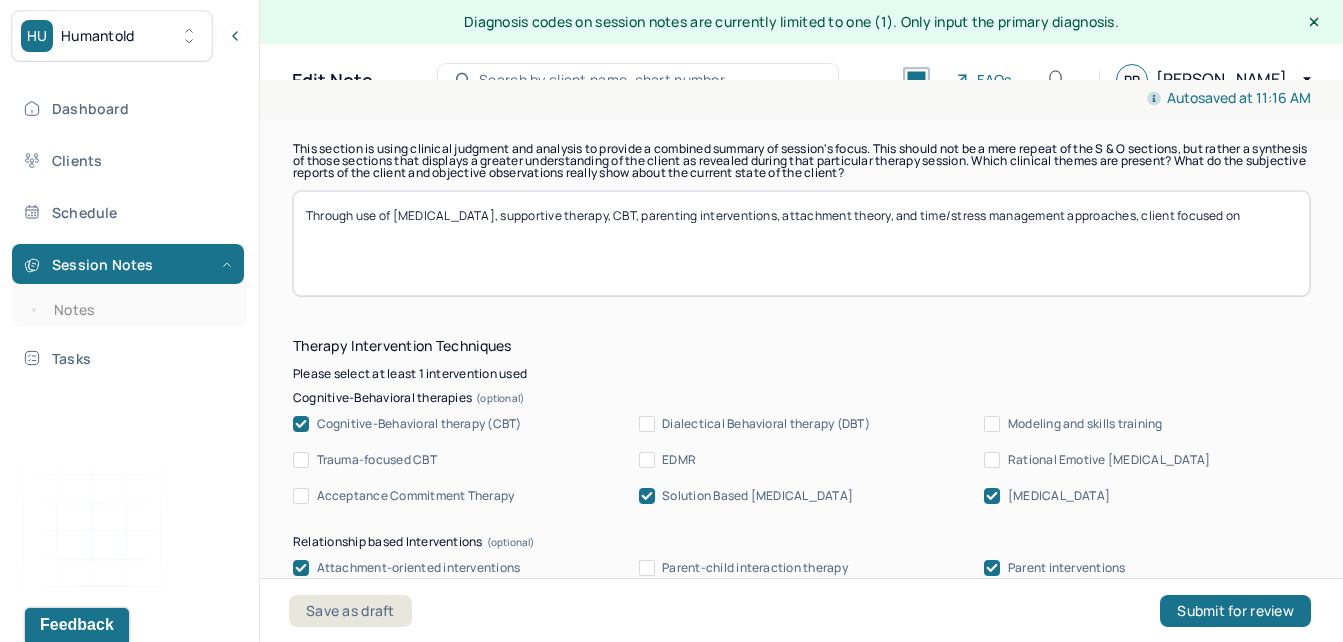 click on "Through use of [MEDICAL_DATA], supportive therapy, CBT, parenting interventions, attachment theory, and time/stress management approaches, client focused on" at bounding box center [801, 243] 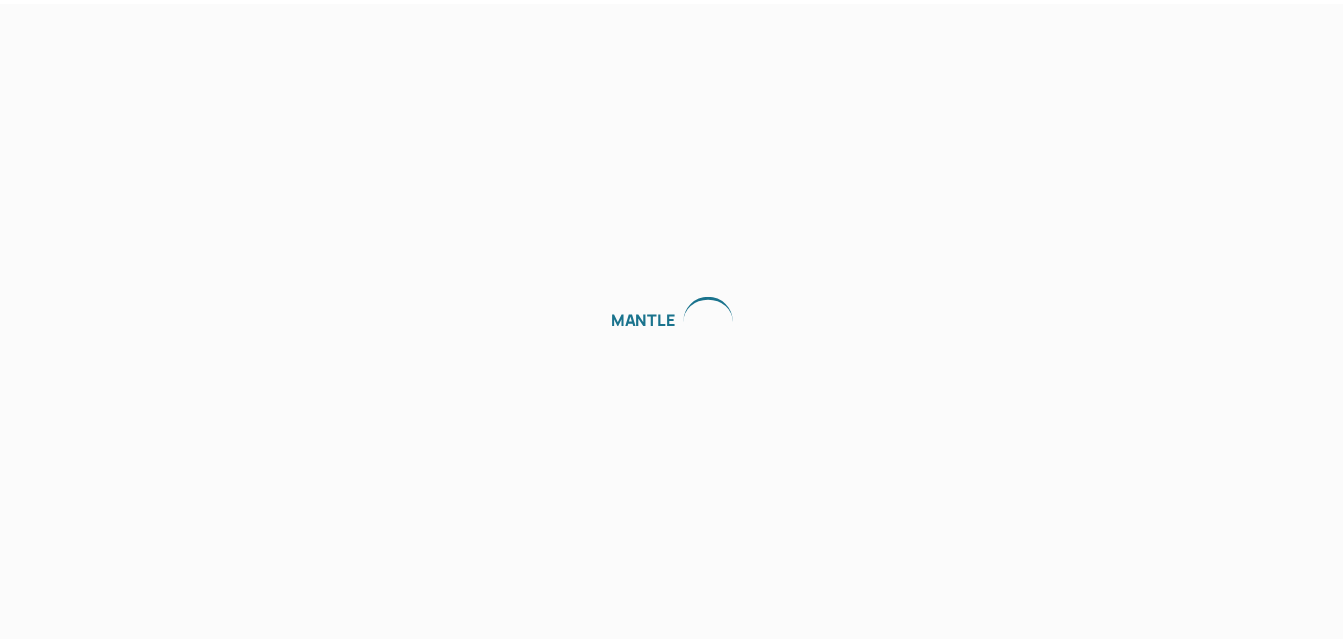scroll, scrollTop: 0, scrollLeft: 0, axis: both 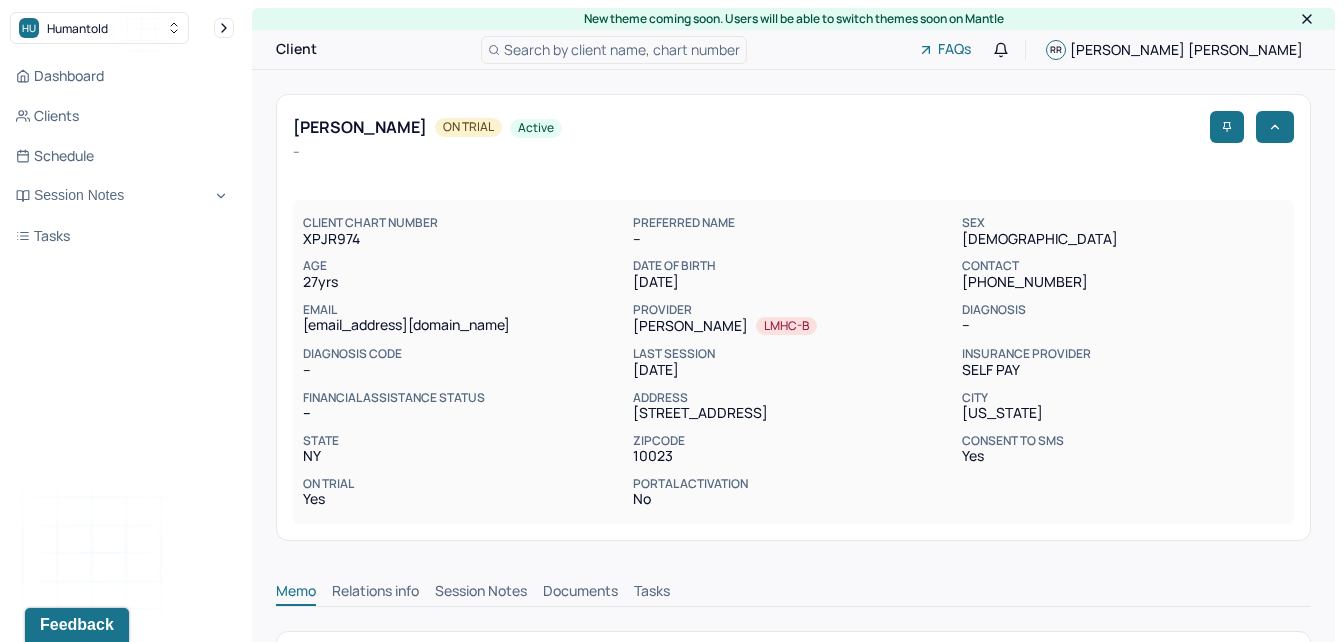 click on "Session Notes" at bounding box center (481, 593) 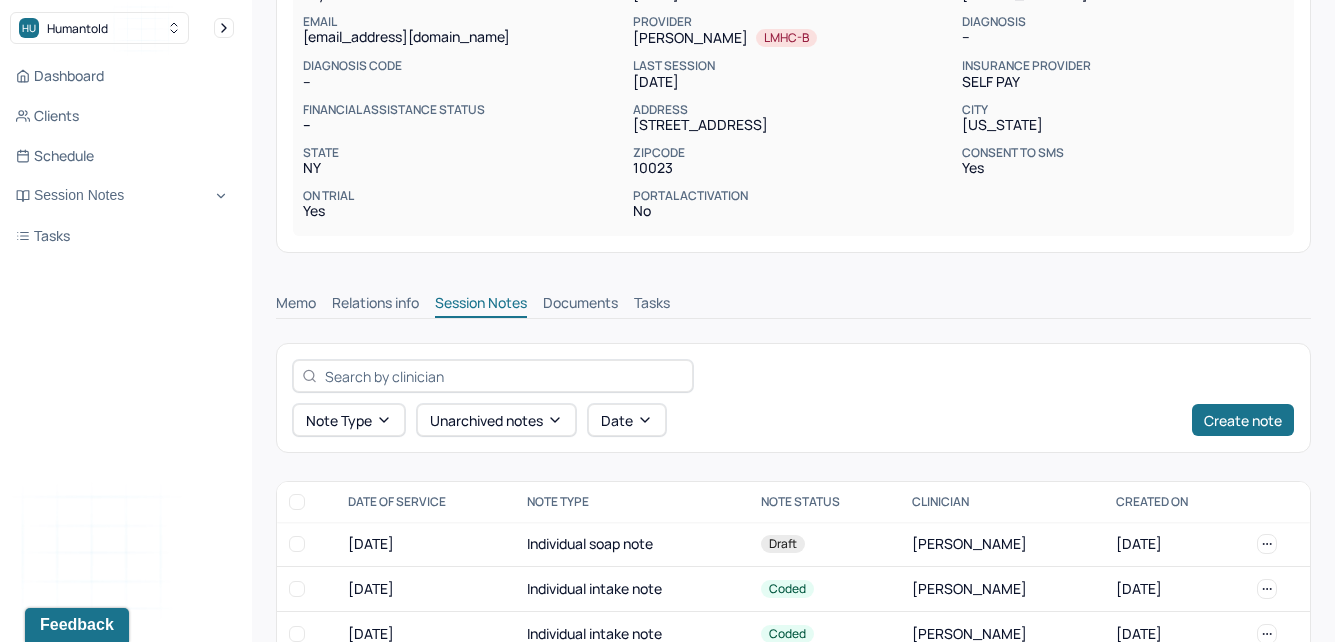 scroll, scrollTop: 336, scrollLeft: 0, axis: vertical 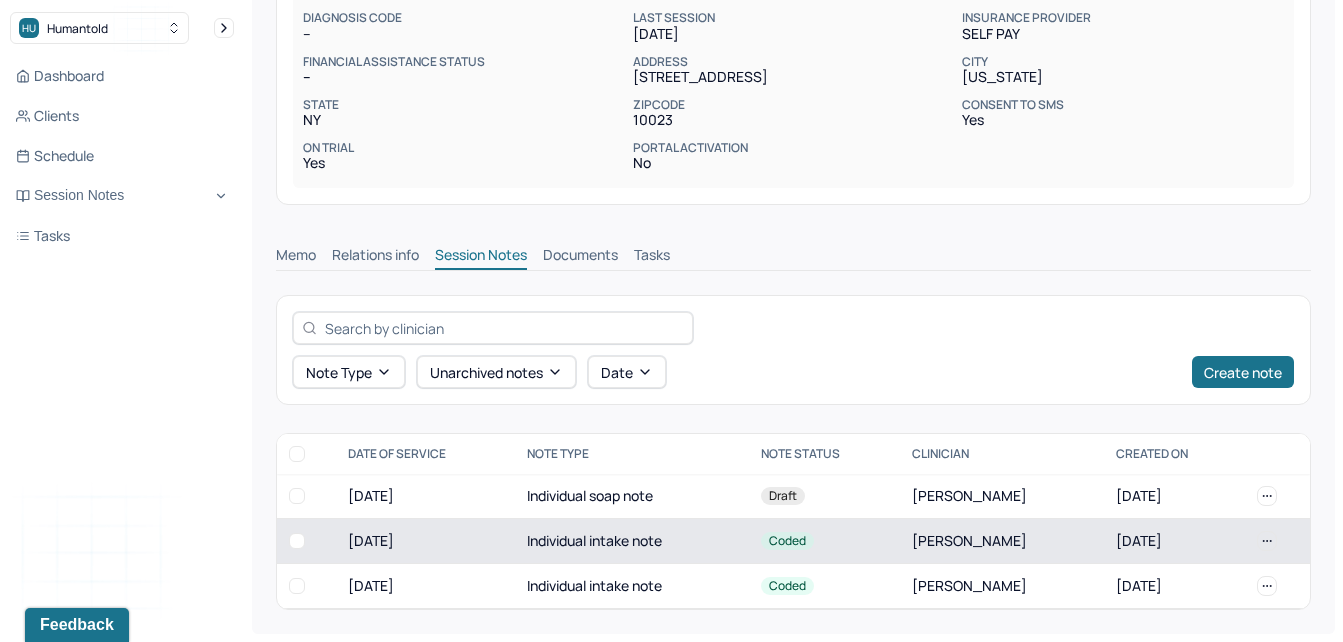 click on "Individual intake note" at bounding box center (632, 541) 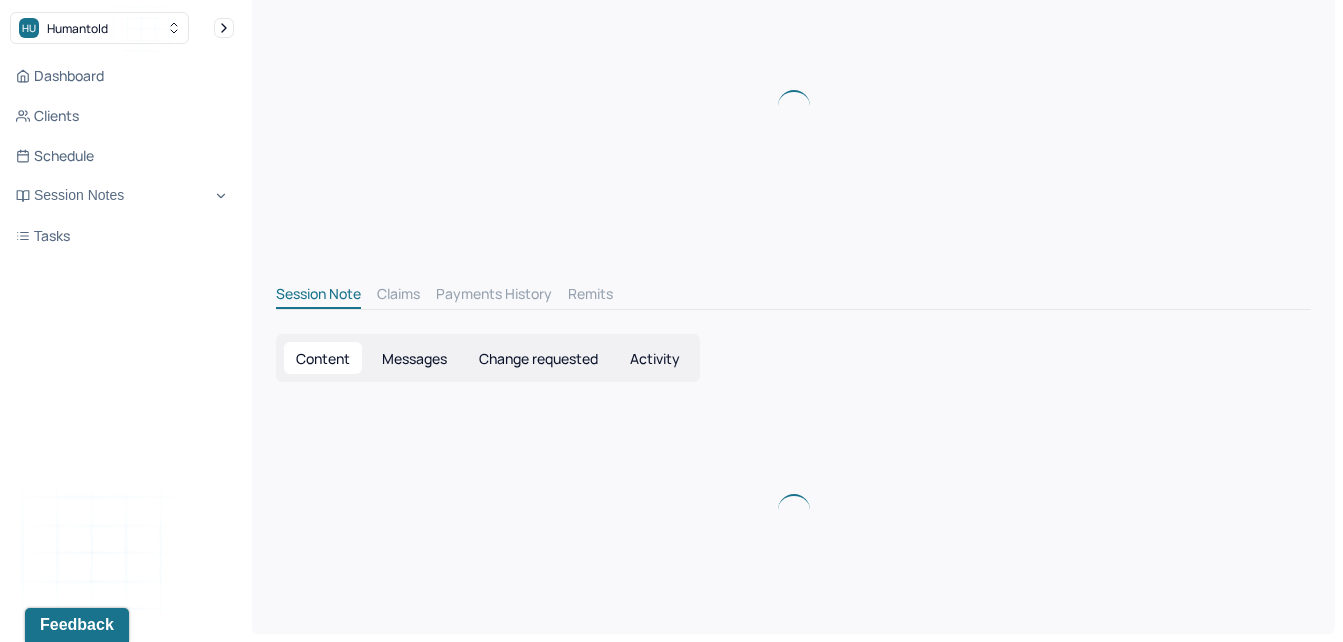 scroll, scrollTop: 336, scrollLeft: 0, axis: vertical 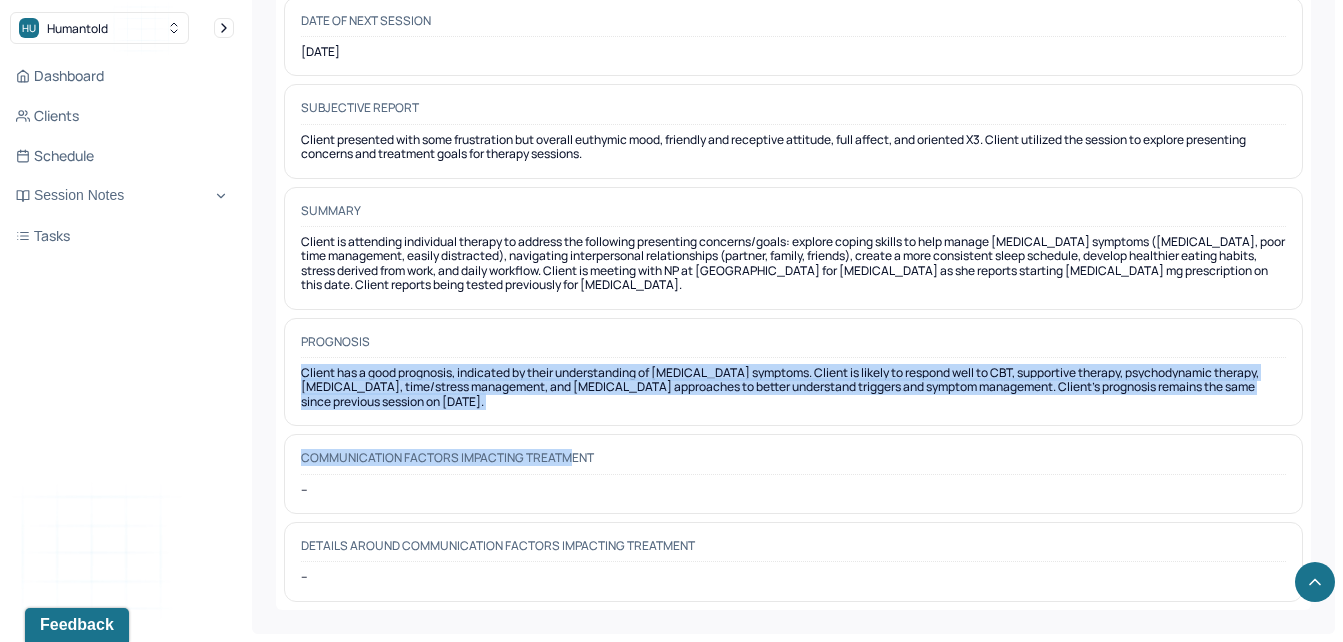 drag, startPoint x: 300, startPoint y: 377, endPoint x: 575, endPoint y: 439, distance: 281.90247 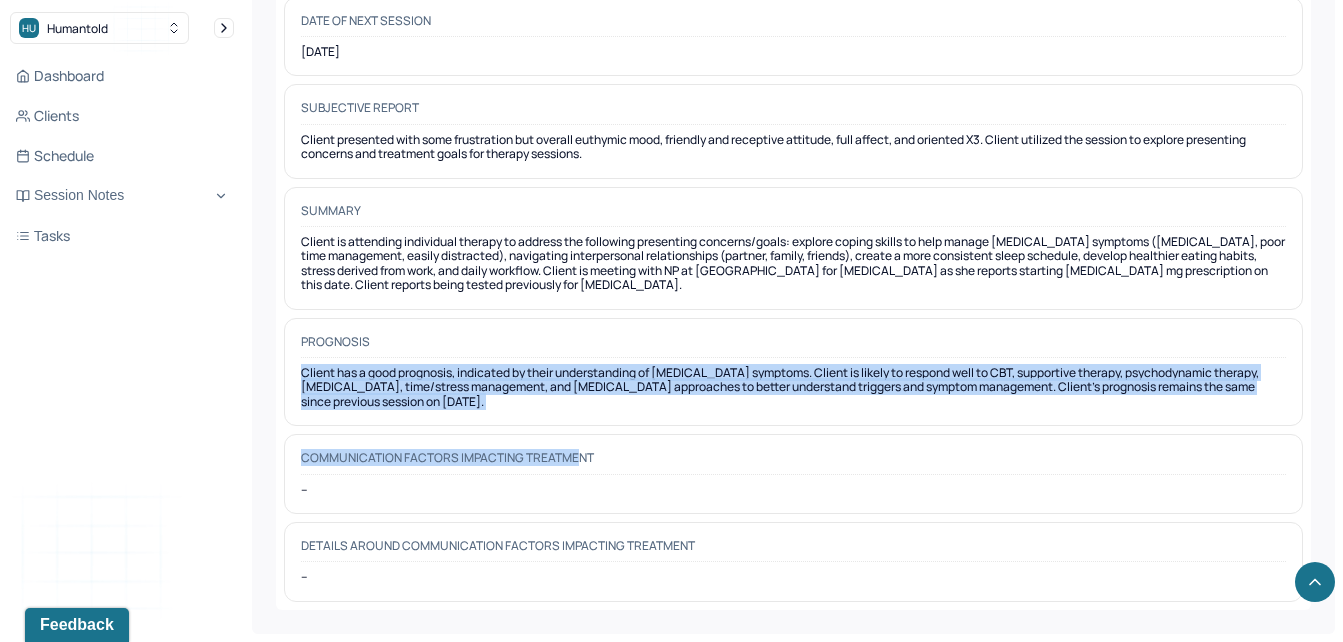 click on "Communication Factors impacting treatment --" at bounding box center [793, 474] 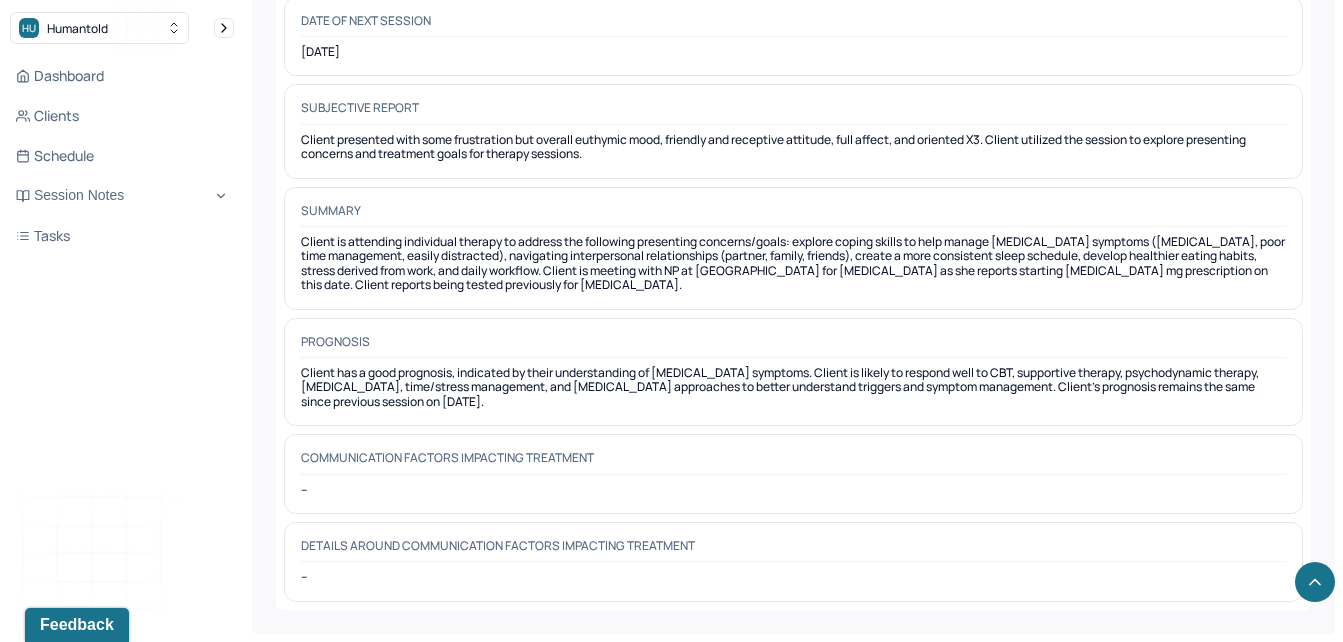 drag, startPoint x: 300, startPoint y: 377, endPoint x: 539, endPoint y: 407, distance: 240.87549 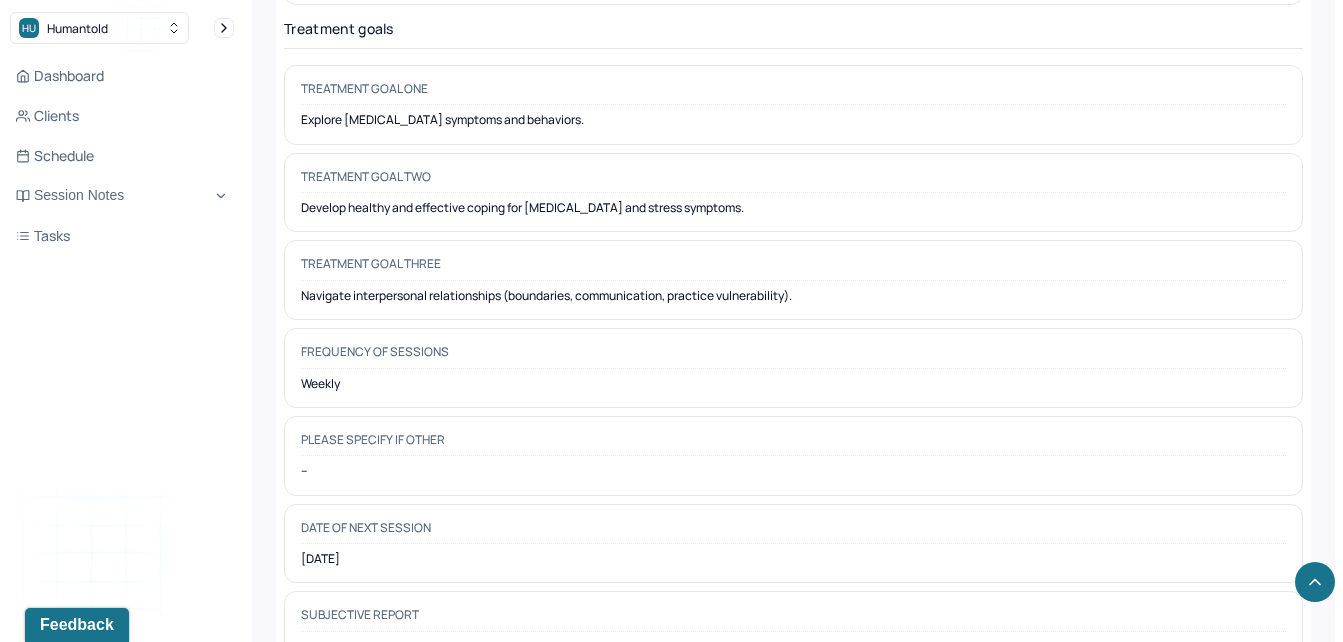 scroll, scrollTop: 9589, scrollLeft: 0, axis: vertical 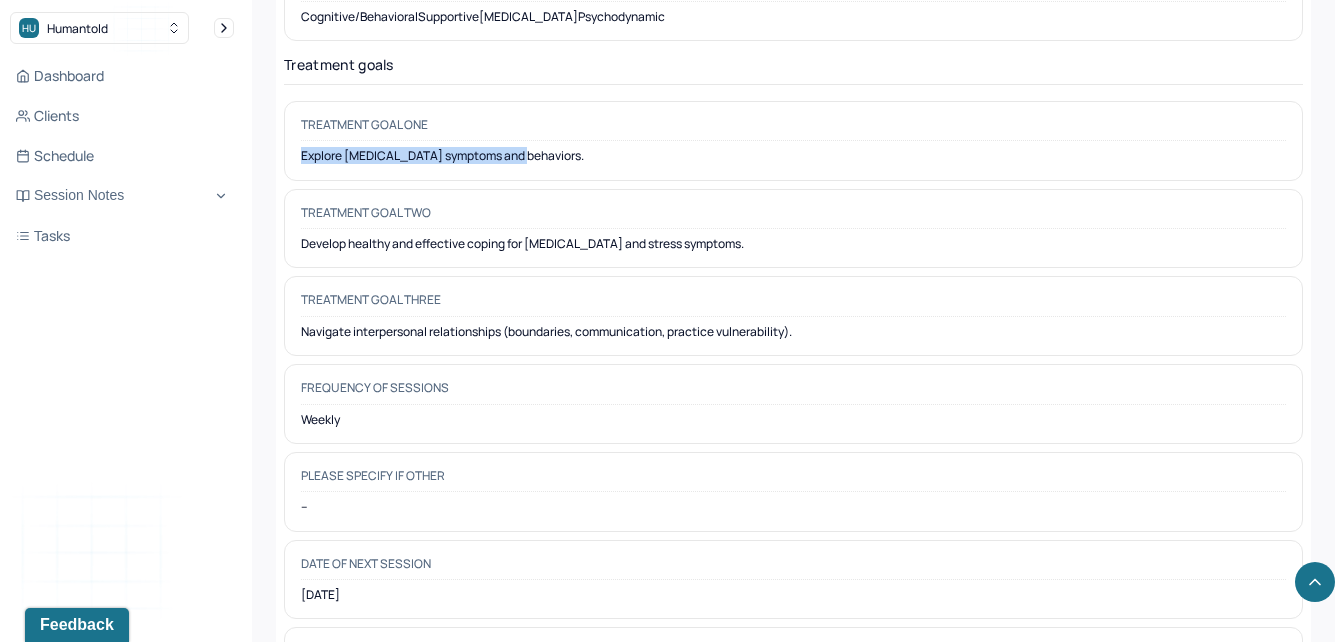 drag, startPoint x: 301, startPoint y: 153, endPoint x: 546, endPoint y: 162, distance: 245.16525 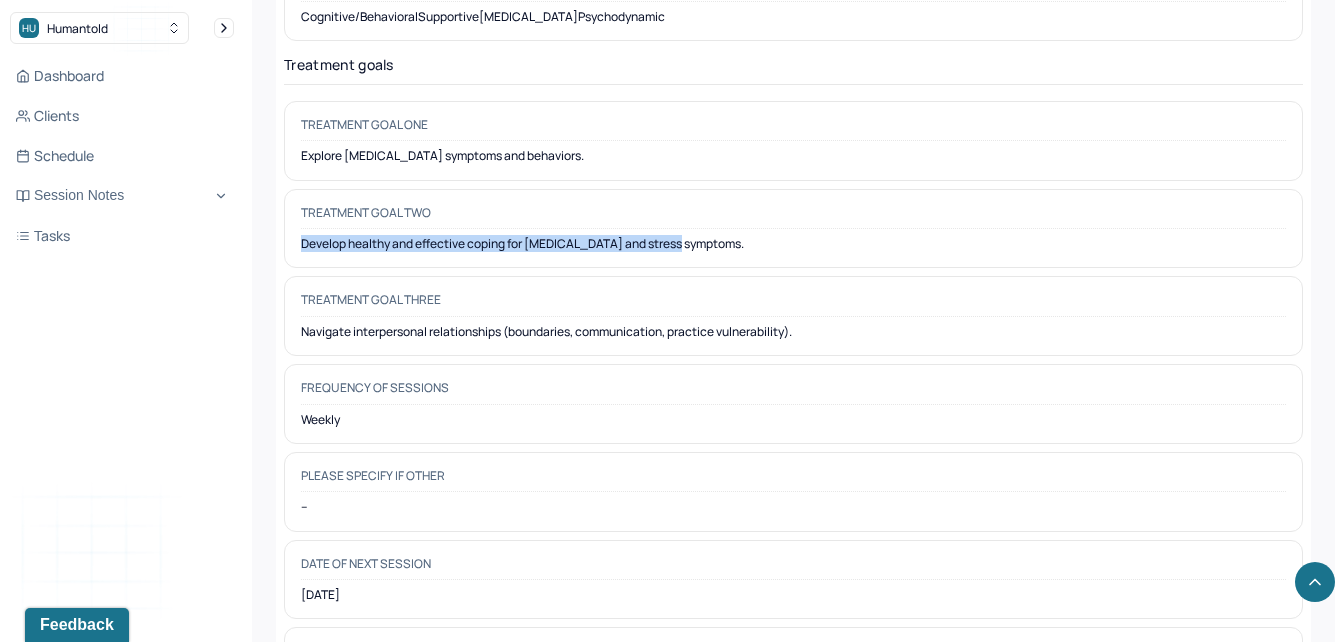 drag, startPoint x: 695, startPoint y: 246, endPoint x: 297, endPoint y: 256, distance: 398.1256 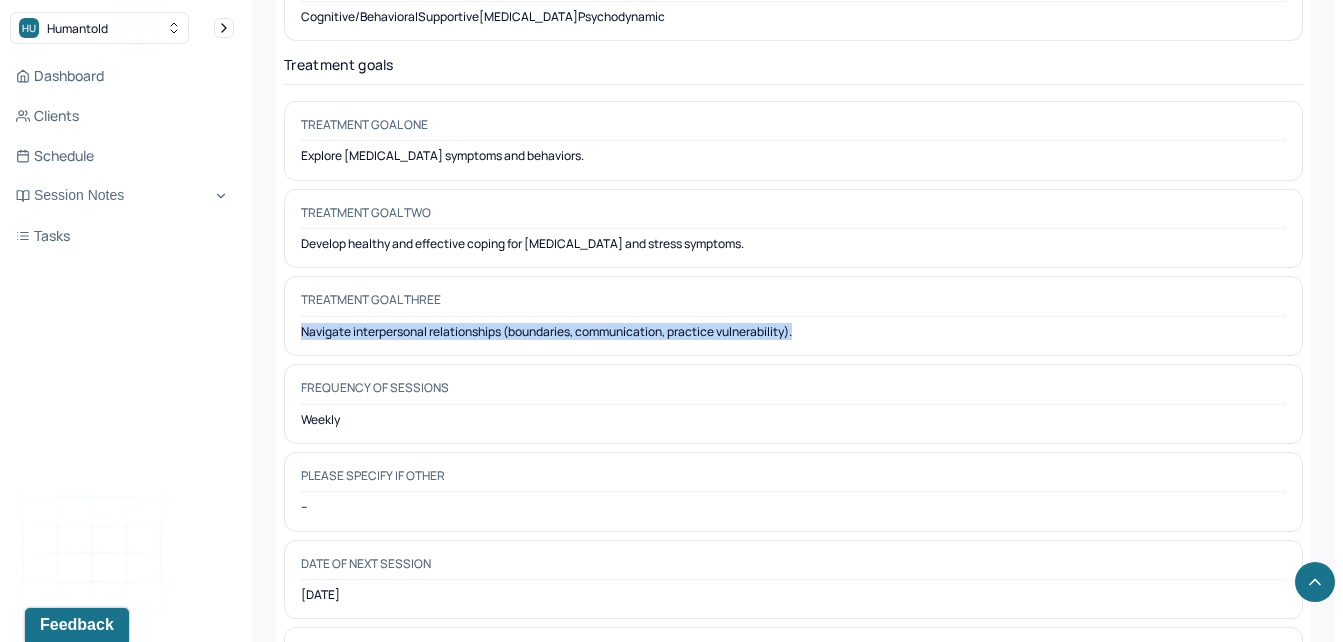 drag, startPoint x: 848, startPoint y: 333, endPoint x: 288, endPoint y: 318, distance: 560.20087 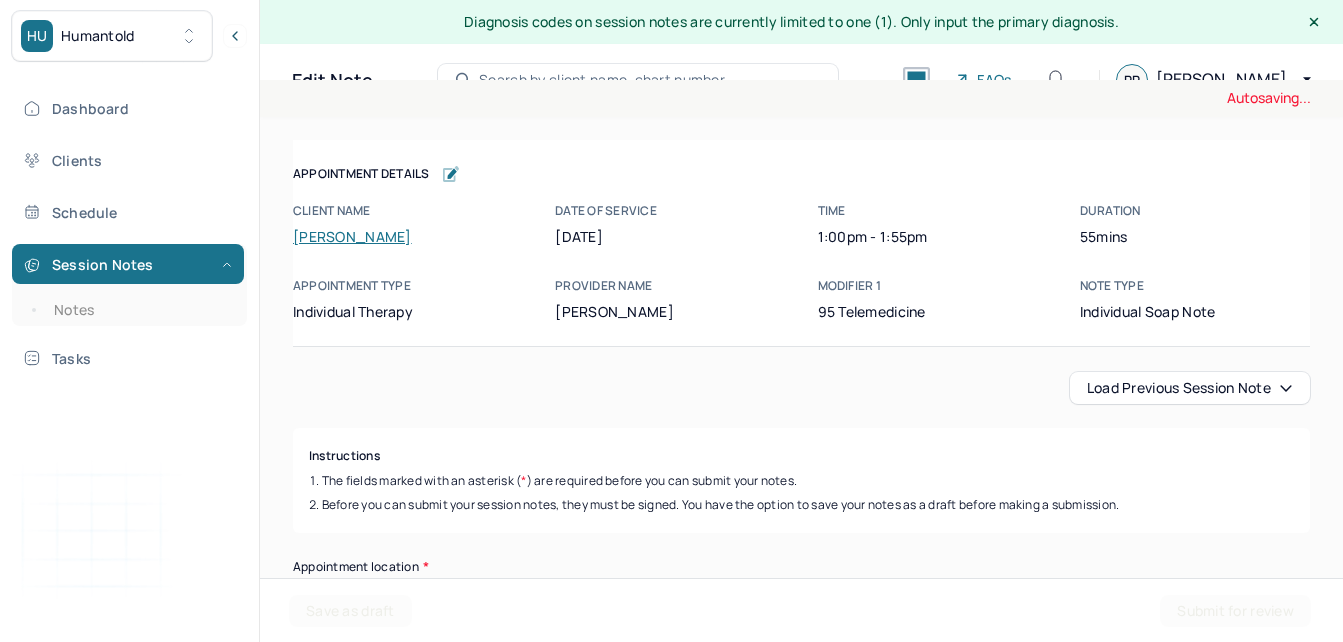 scroll, scrollTop: 0, scrollLeft: 0, axis: both 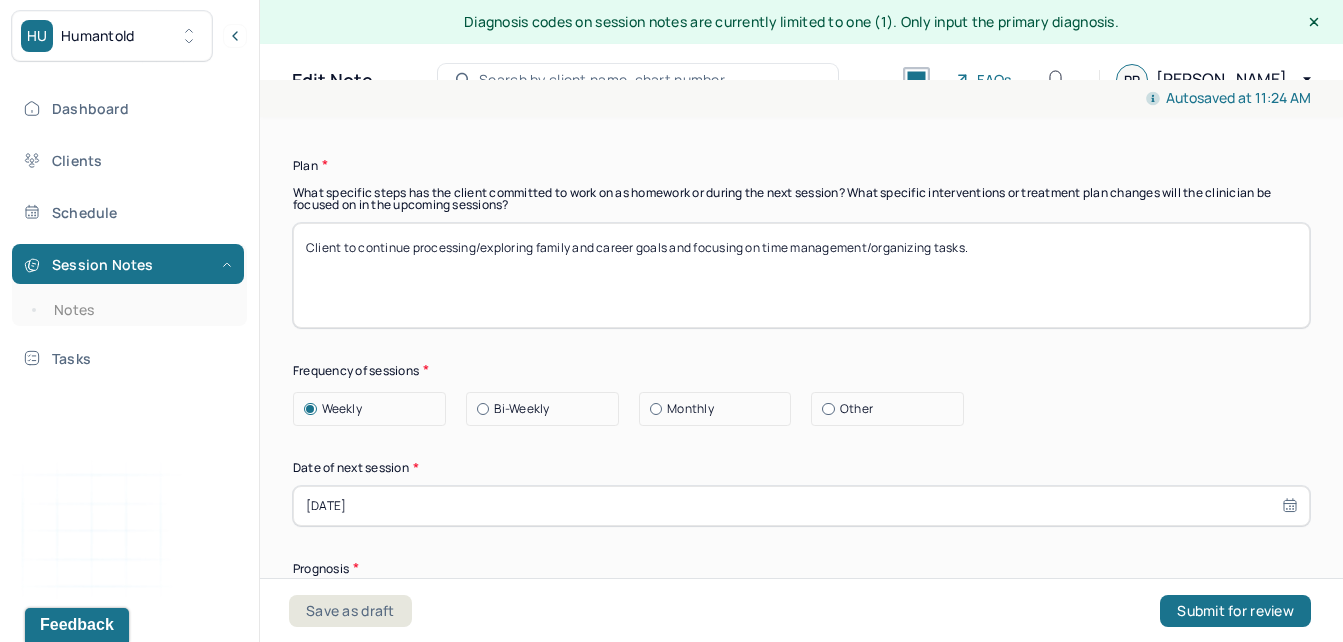 type on "Through use of person-centered therapy, supportive therapy, CBT, parenting interventions, attachment theory, and time/stress management approaches, client focused on processing feelings towards decision to have another child with partner, expressing gratitude towards partner's health and having the opportunity to grow their family. Client discussed the necessary adjustments that will need to take place as they prepare for upcoming life changes as he continues to navigate career goals/next steps." 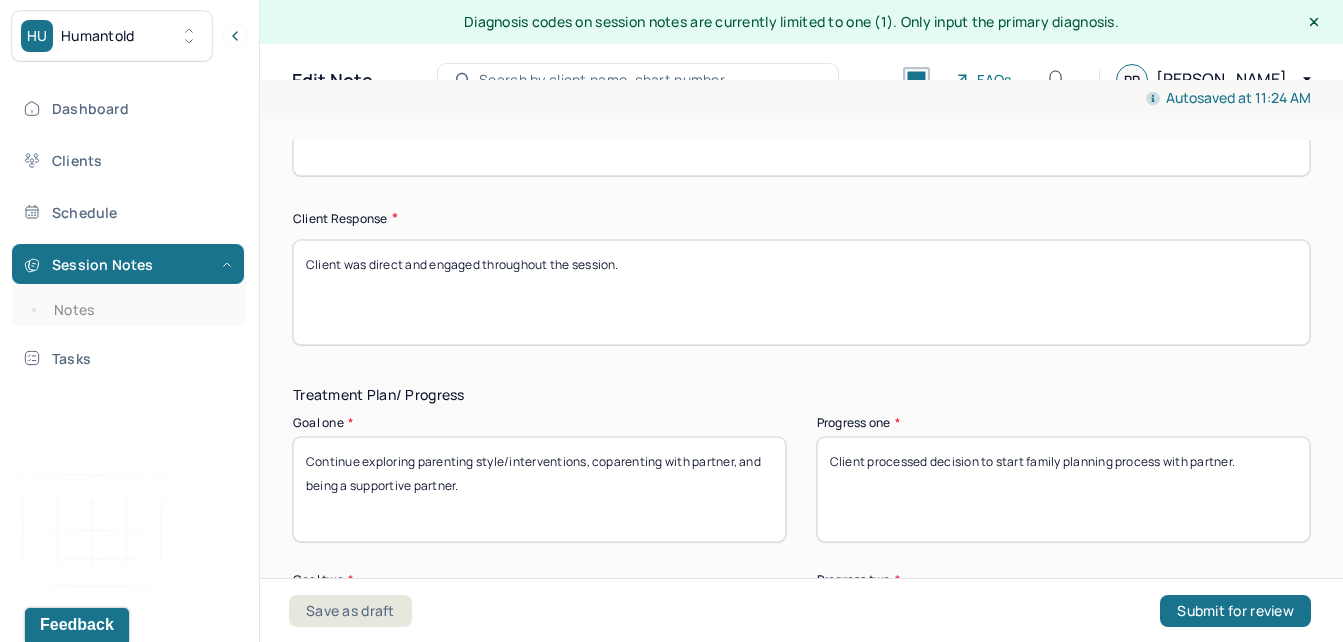 scroll, scrollTop: 3169, scrollLeft: 0, axis: vertical 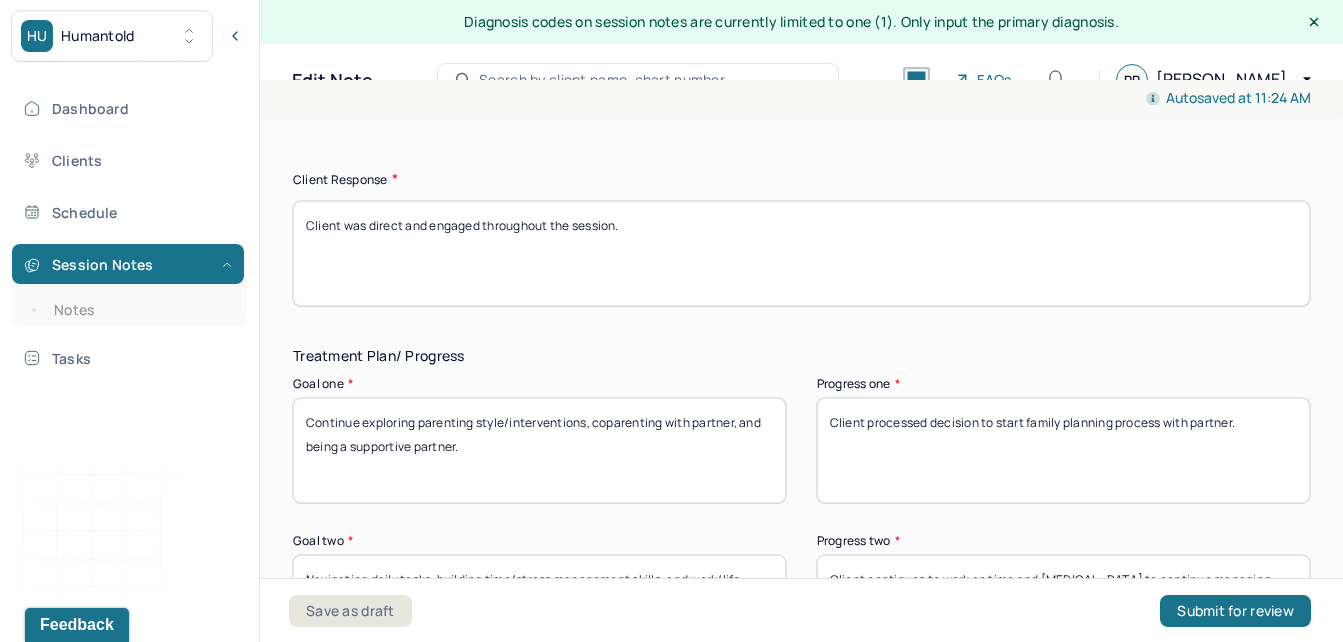 type on "Client to continue processing/exploring family and career goals and preparing for upcoming life changes." 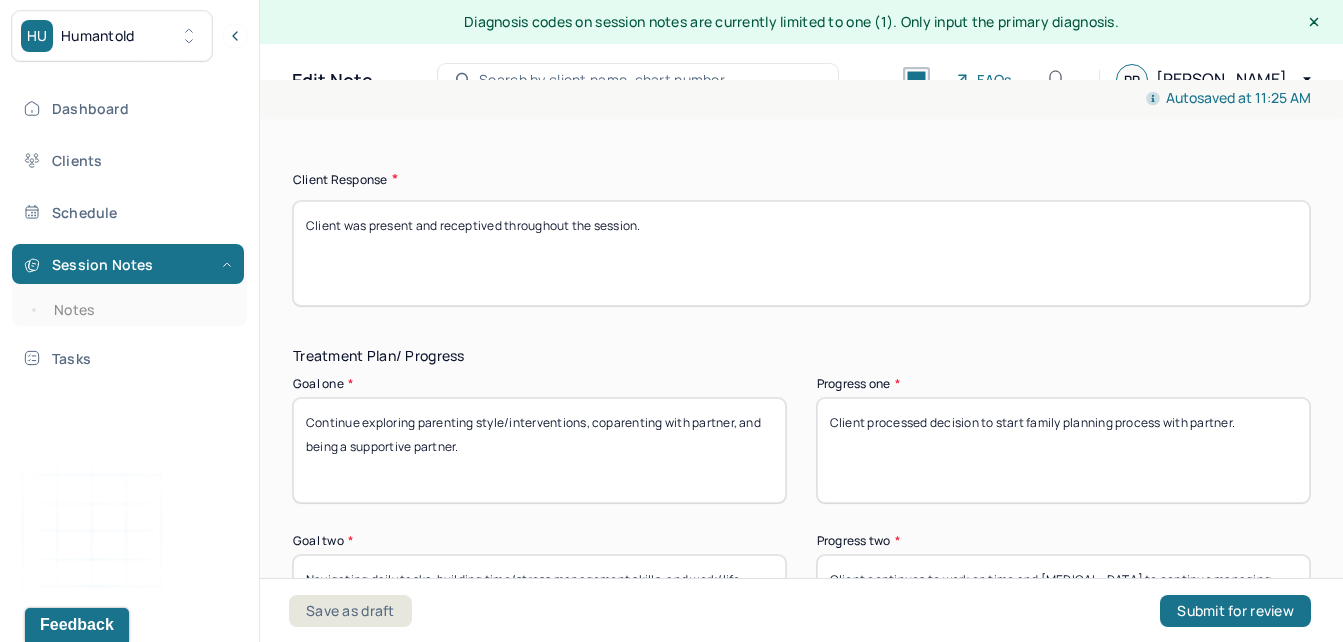click on "Client was present and receptived throughout the session." at bounding box center (801, 253) 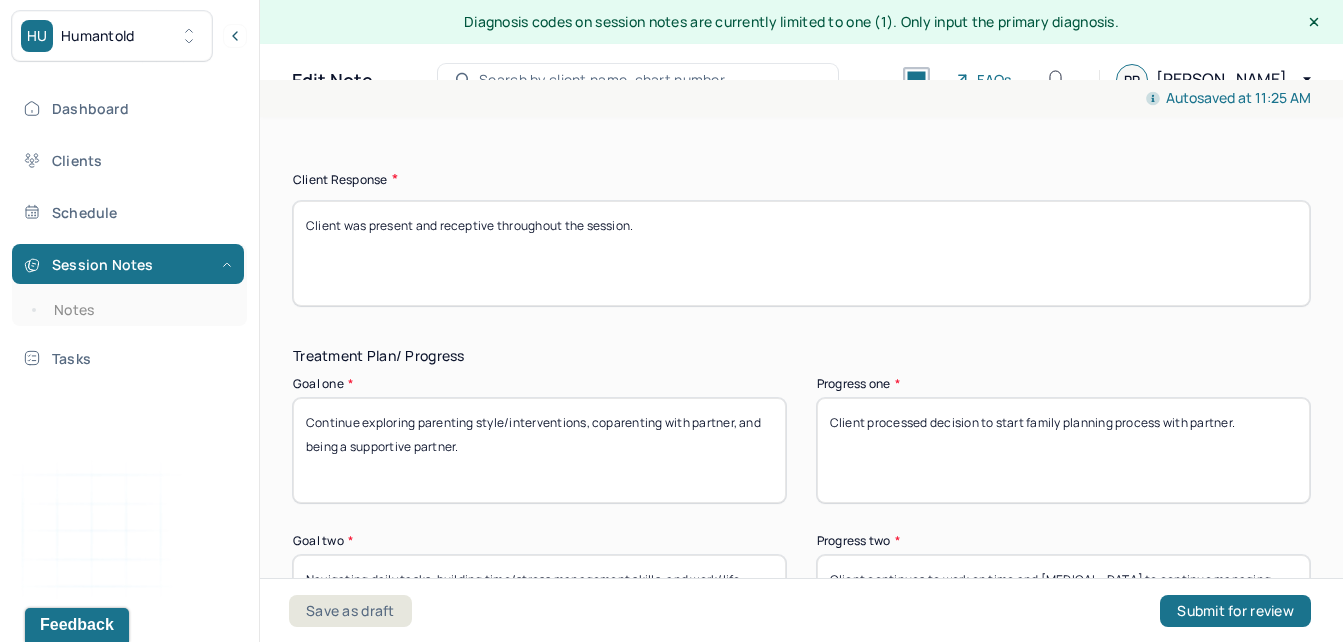click on "Client was present and receptive throughout the session." at bounding box center [801, 253] 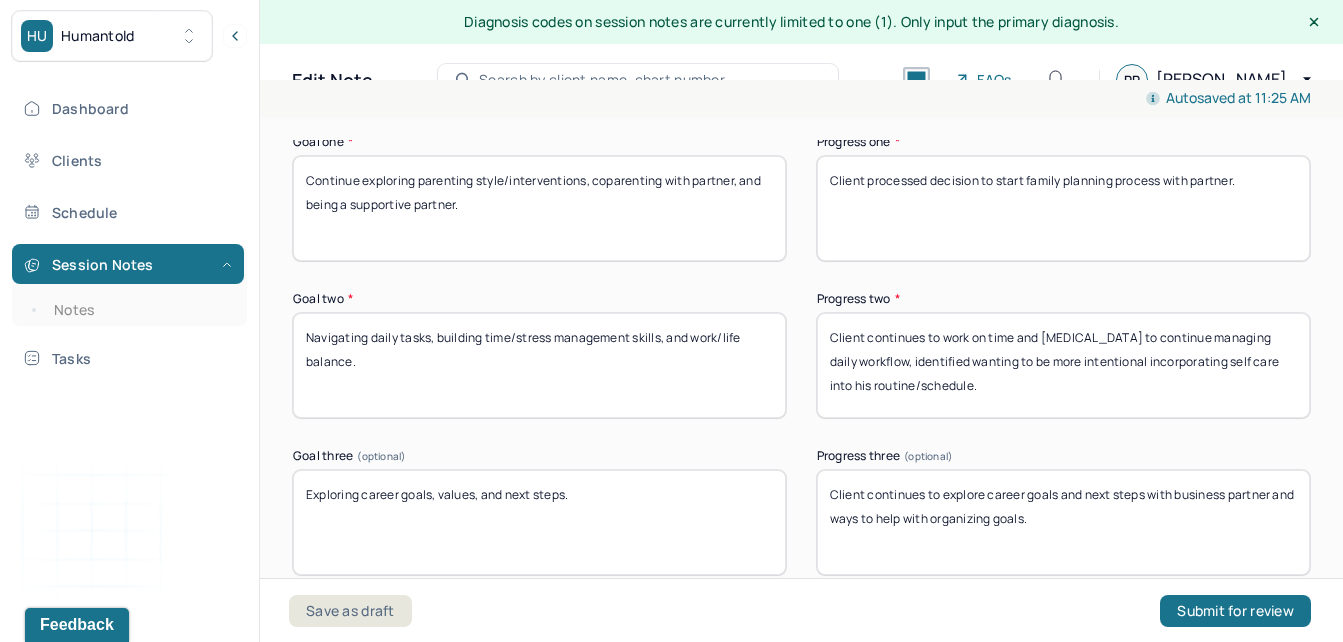scroll, scrollTop: 3440, scrollLeft: 0, axis: vertical 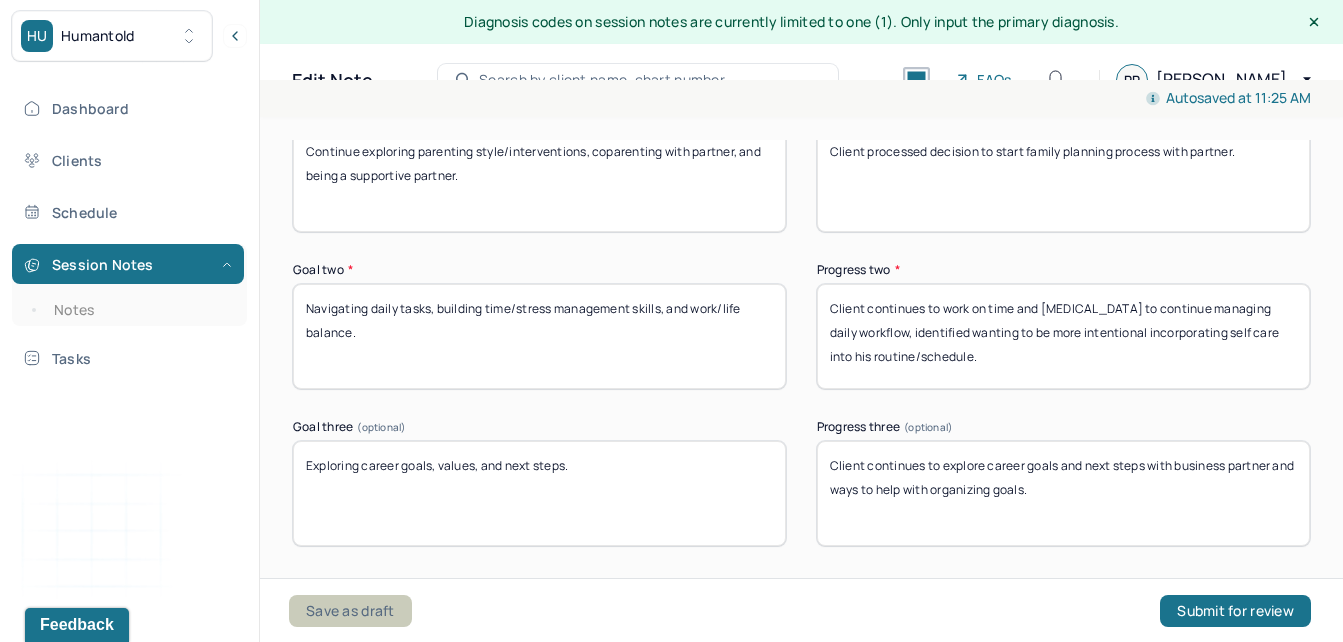 type on "Client was present and receptive throughout the session." 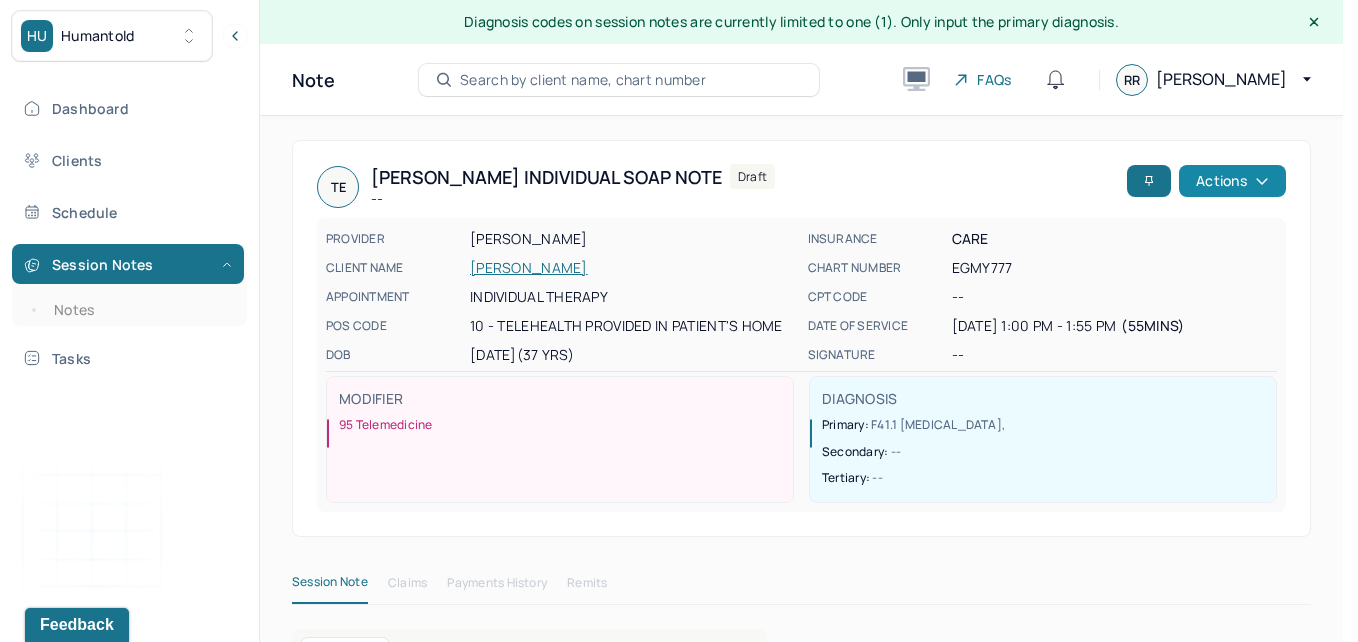 click on "Actions" at bounding box center (1232, 181) 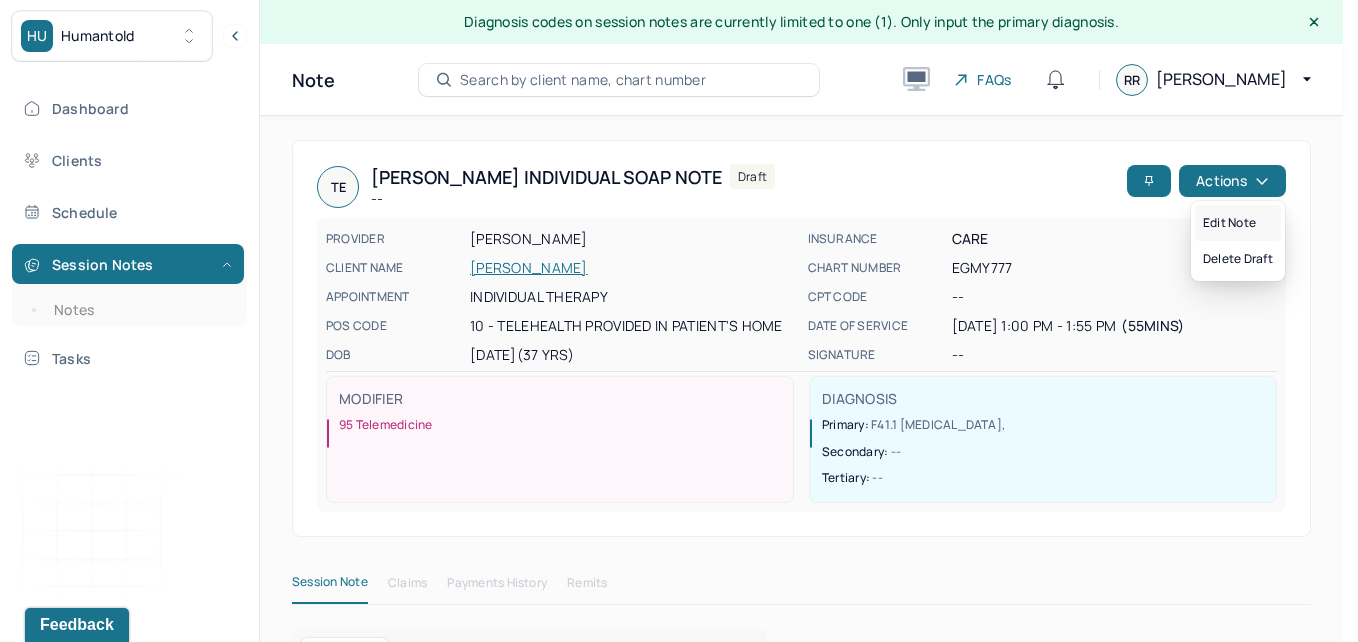 click on "Edit note" at bounding box center (1238, 223) 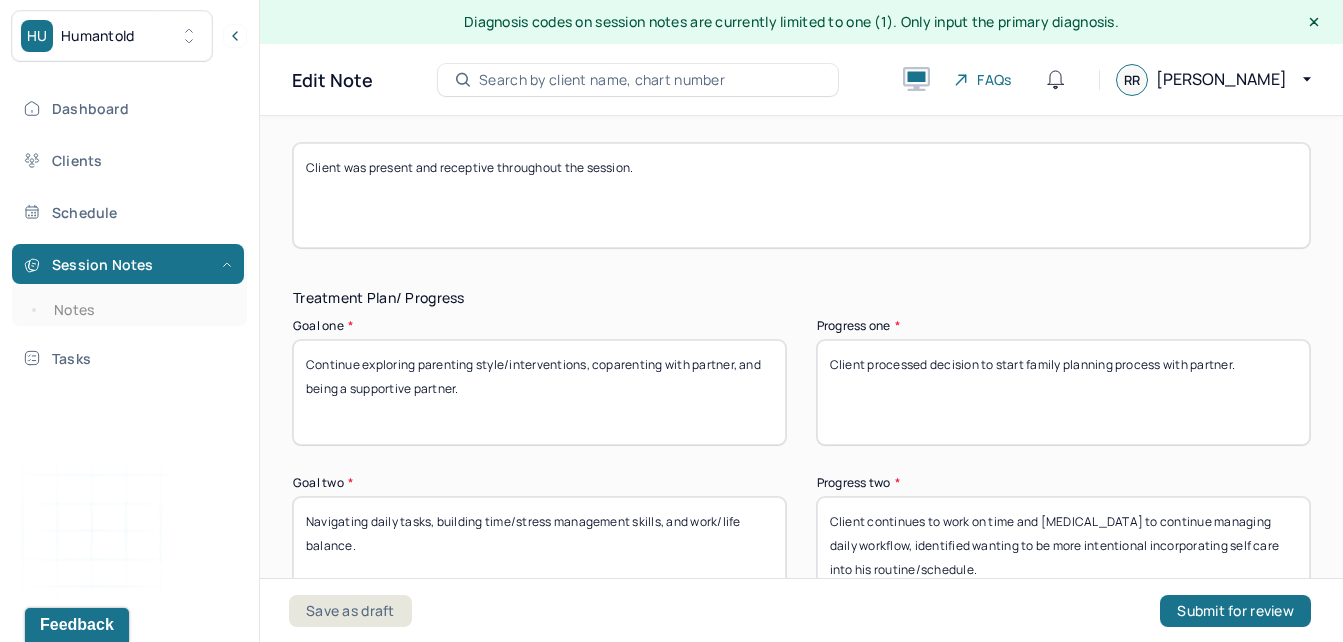 scroll, scrollTop: 3227, scrollLeft: 0, axis: vertical 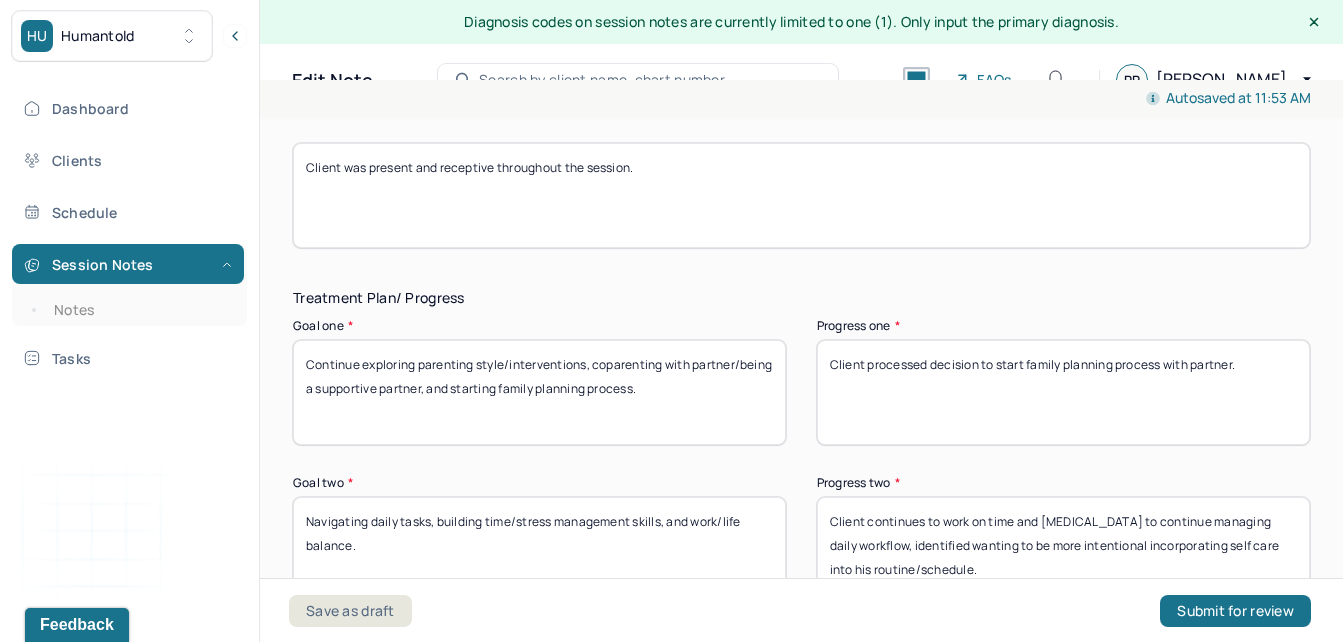 type on "Continue exploring parenting style/interventions, coparenting with partner/being a supportive partner, and starting family planning process." 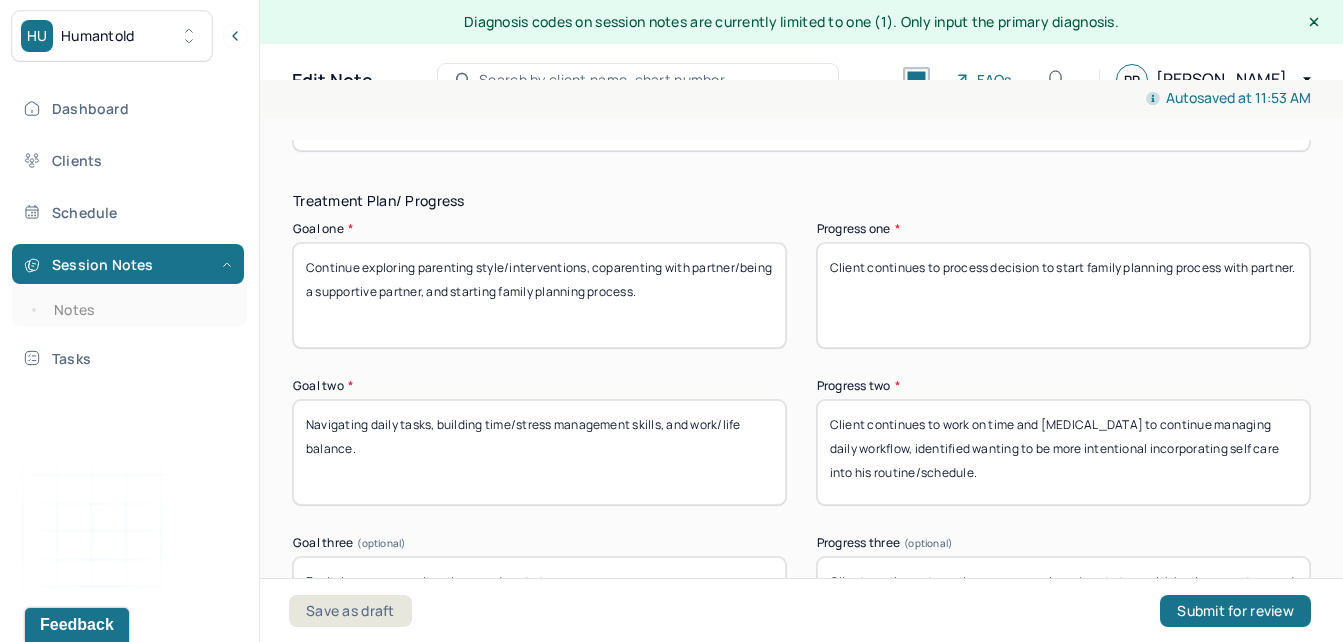 scroll, scrollTop: 3343, scrollLeft: 0, axis: vertical 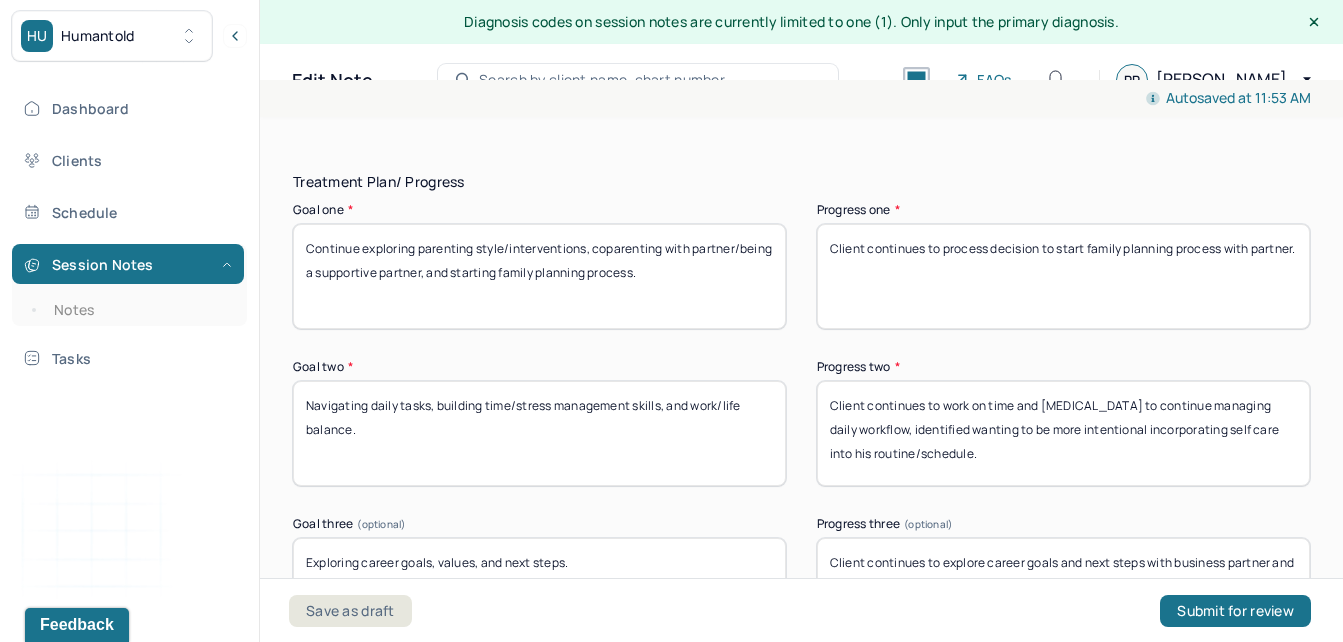 click on "Client continues to process decision to start family planning process with partner." at bounding box center [1063, 276] 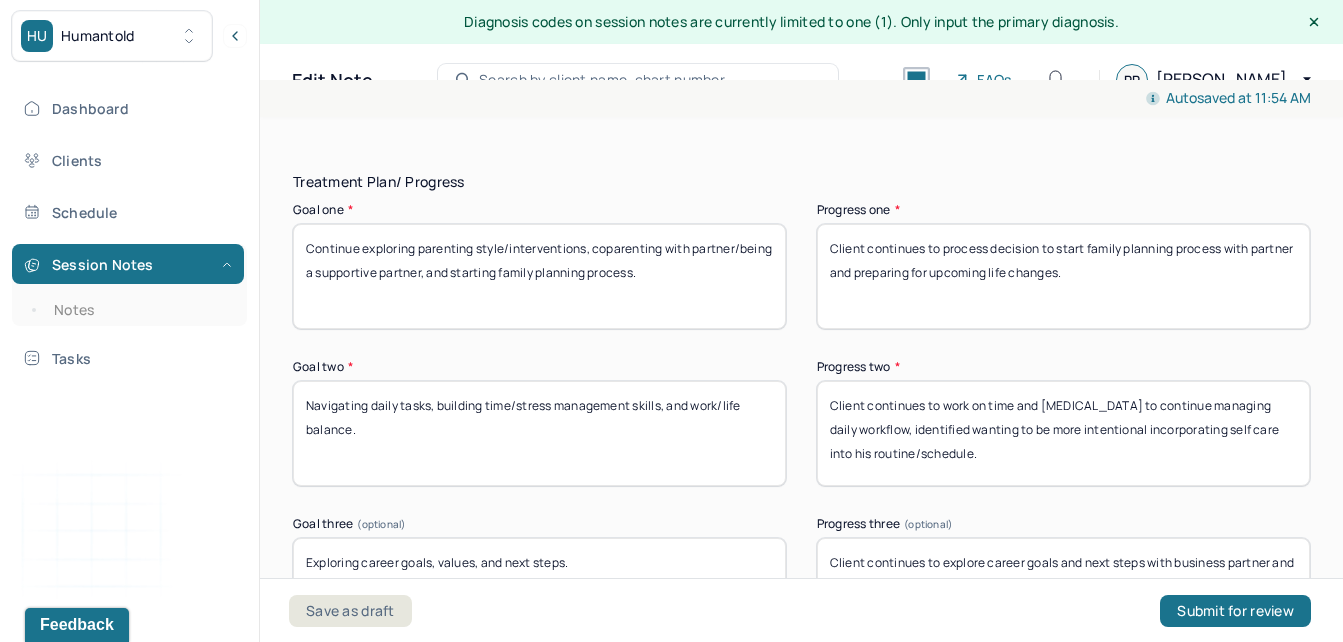 type on "Client continues to process decision to start family planning process with partner and preparing for upcoming life changes." 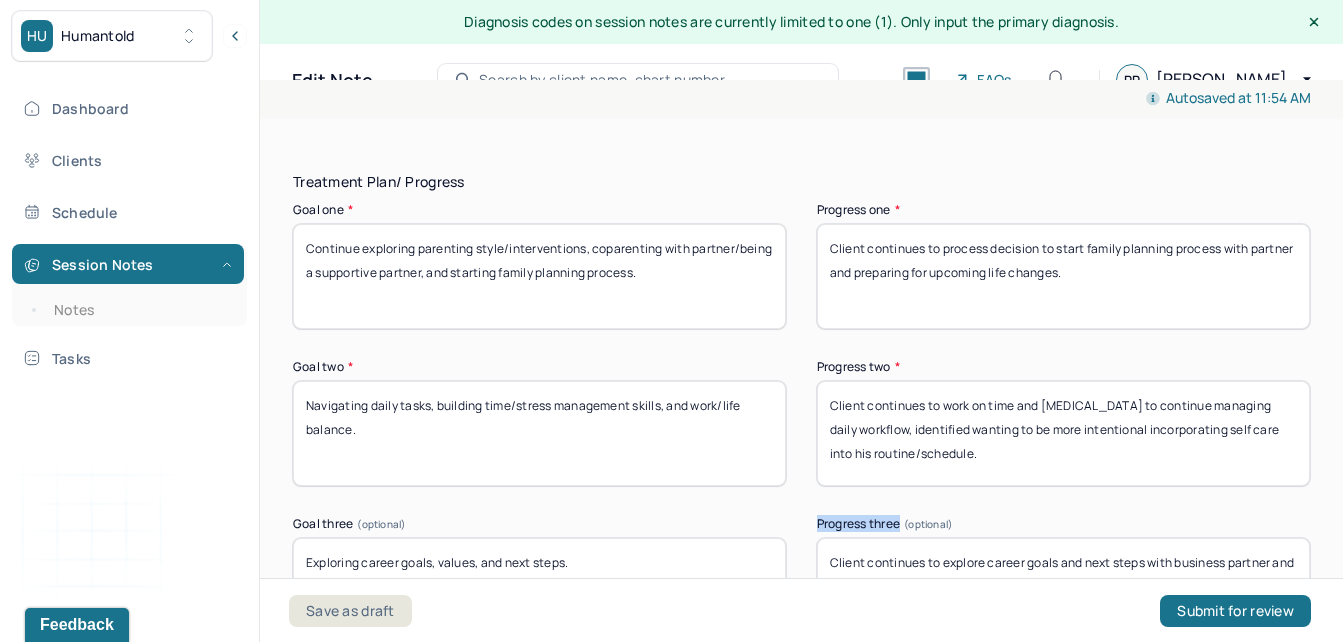 drag, startPoint x: 1293, startPoint y: 524, endPoint x: 1292, endPoint y: 540, distance: 16.03122 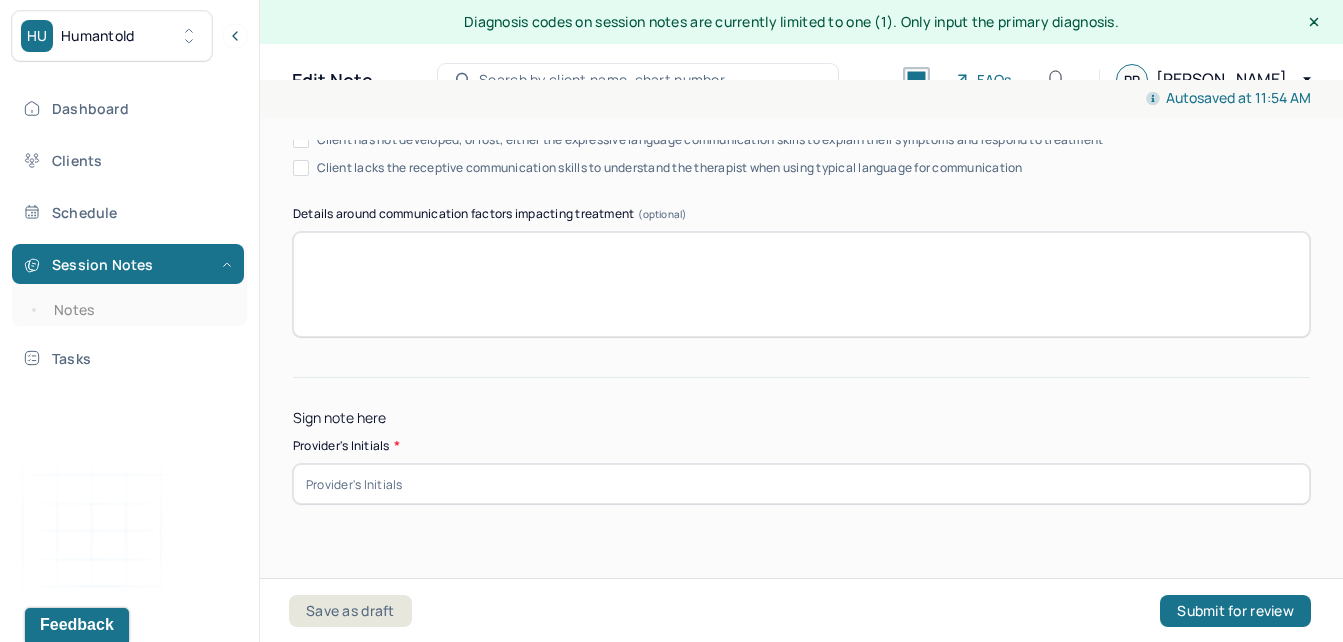 click at bounding box center [801, 484] 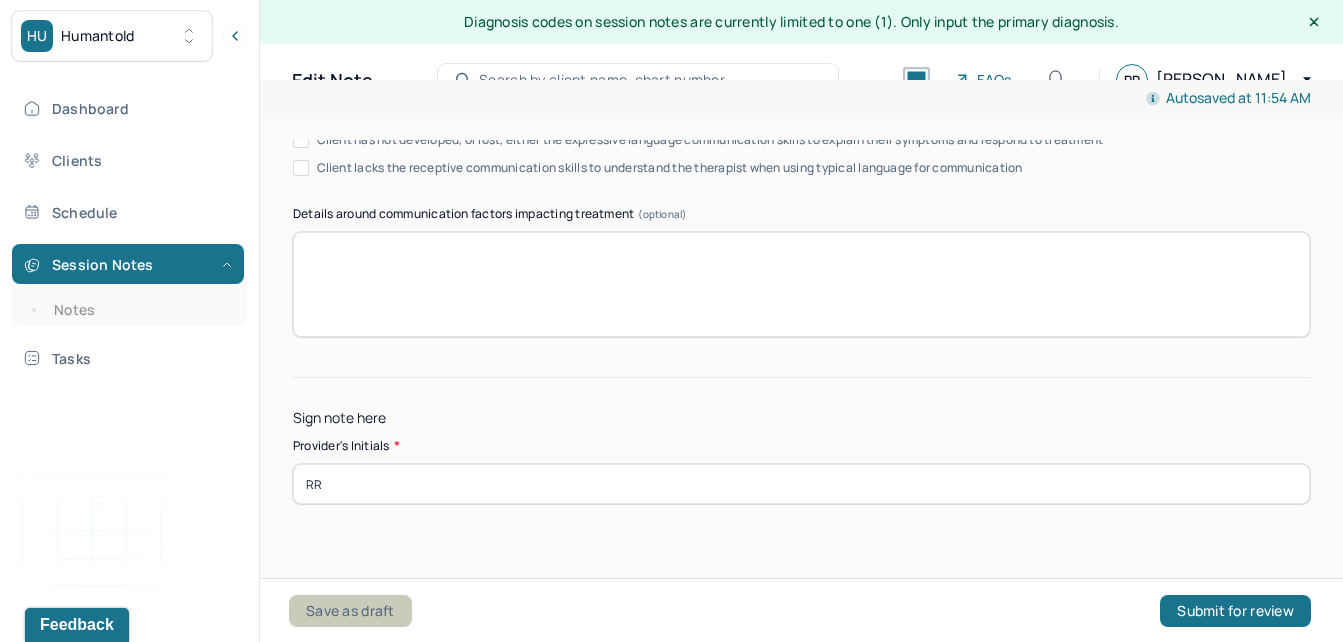 type on "RR" 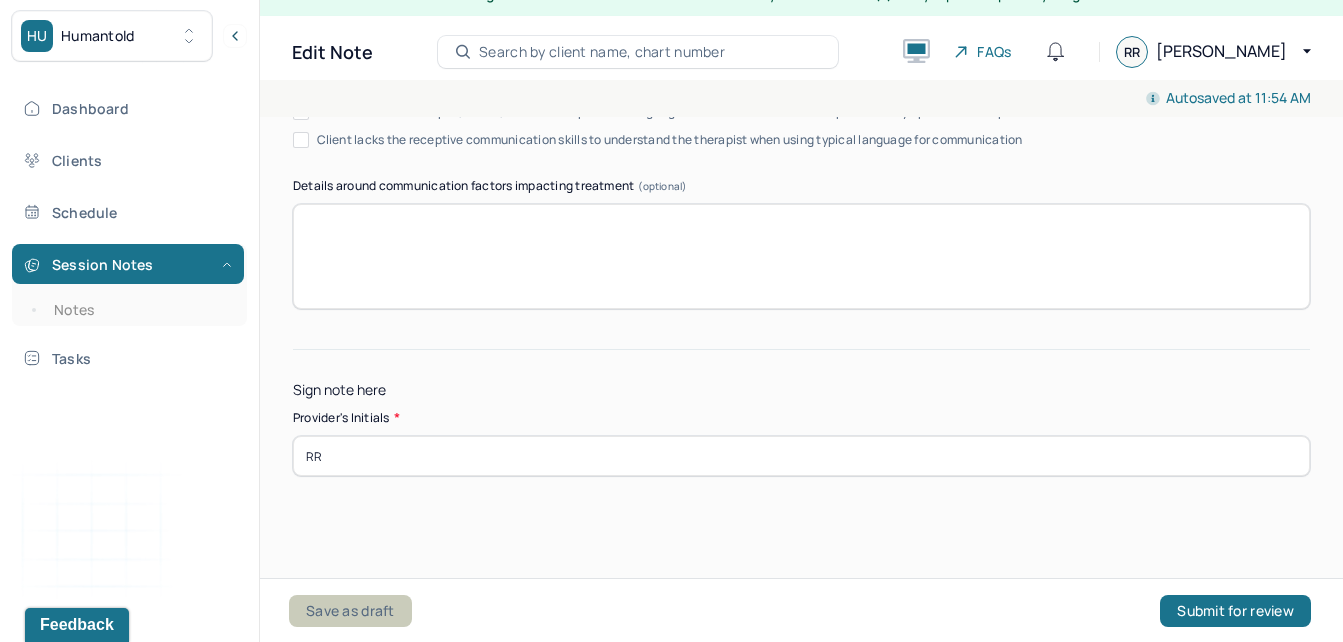 scroll, scrollTop: 36, scrollLeft: 0, axis: vertical 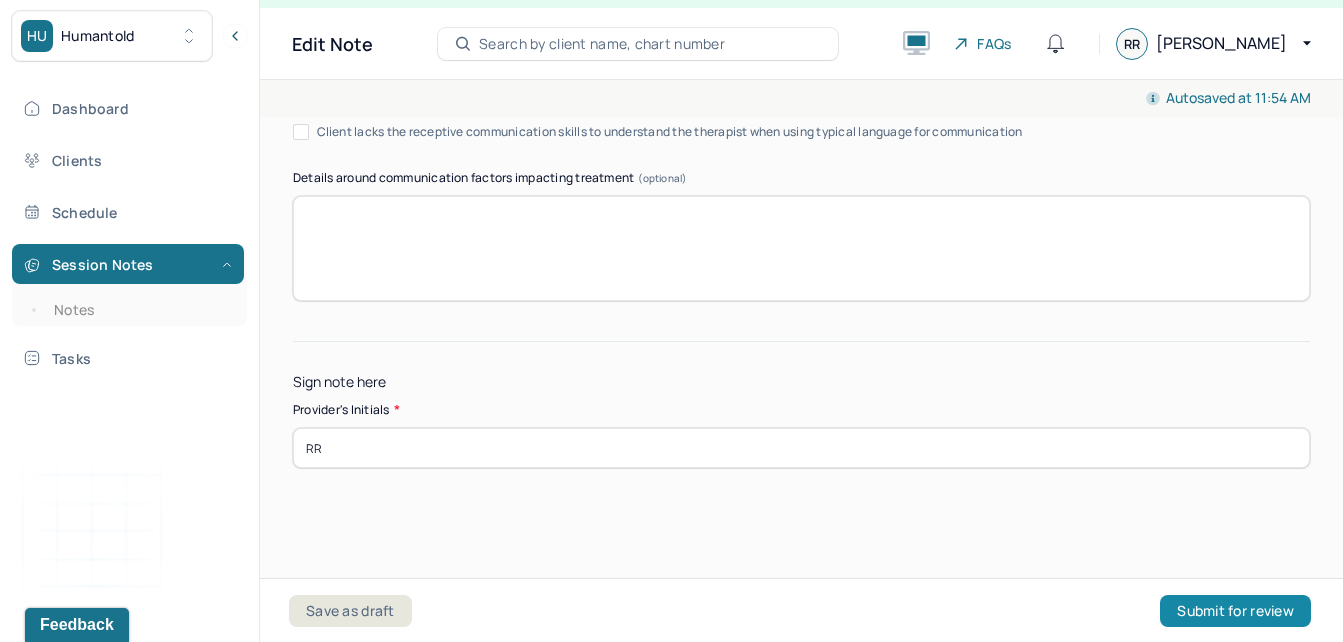 click on "Submit for review" at bounding box center [1235, 611] 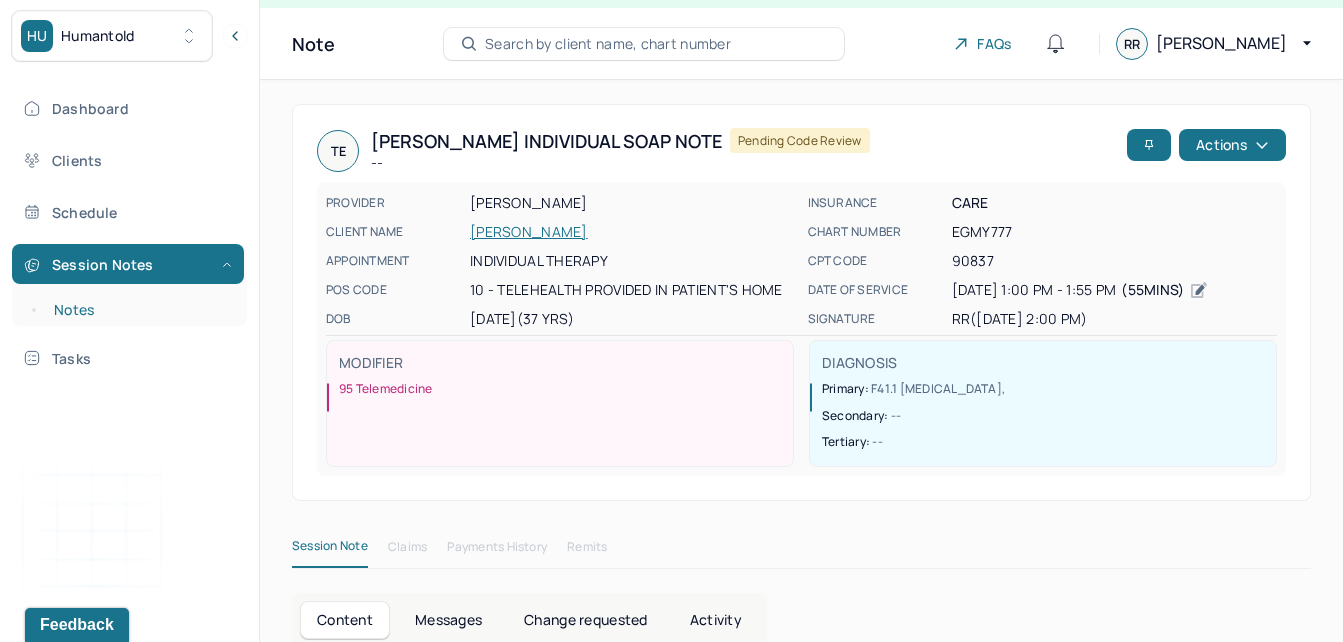 click on "Notes" at bounding box center (139, 310) 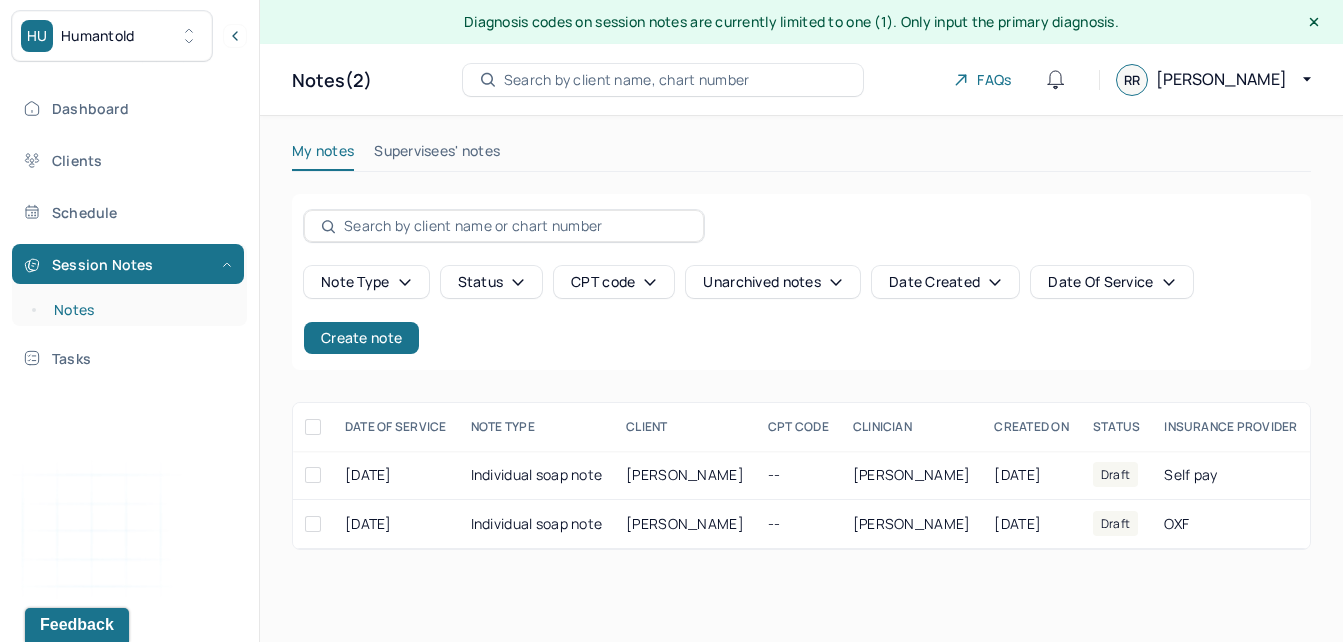 scroll, scrollTop: 0, scrollLeft: 0, axis: both 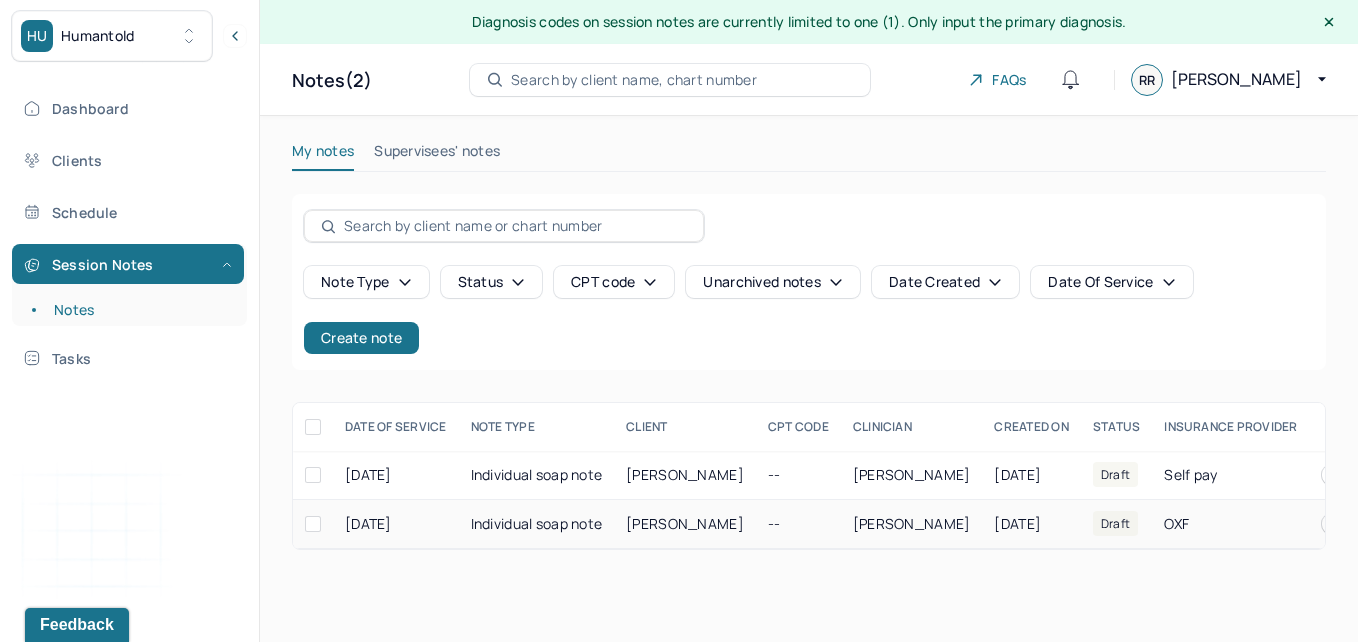 click on "[PERSON_NAME]" at bounding box center (912, 524) 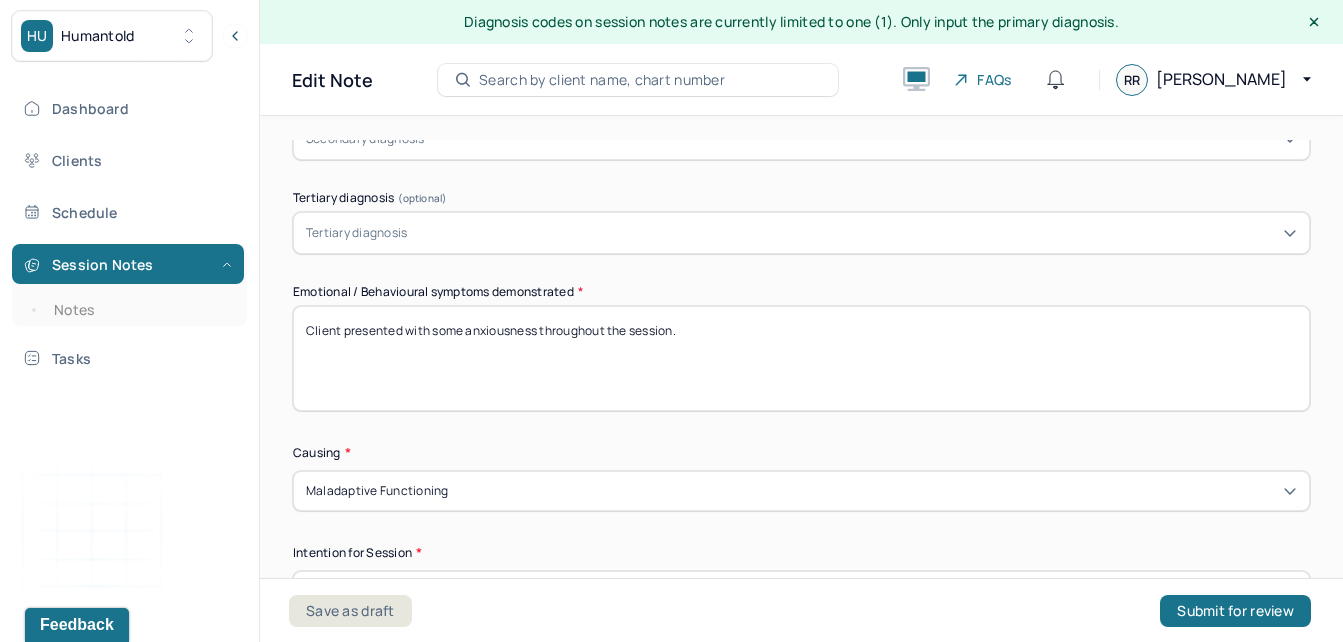 scroll, scrollTop: 954, scrollLeft: 0, axis: vertical 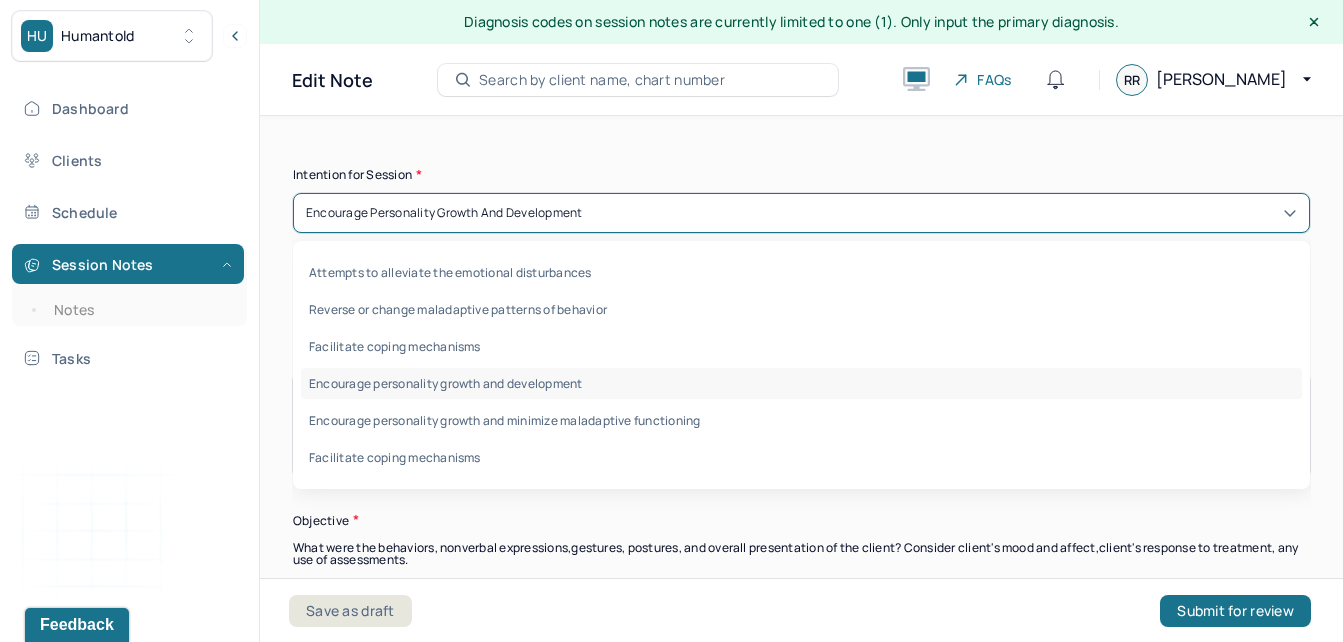 click on "Encourage personality growth and development" at bounding box center [444, 213] 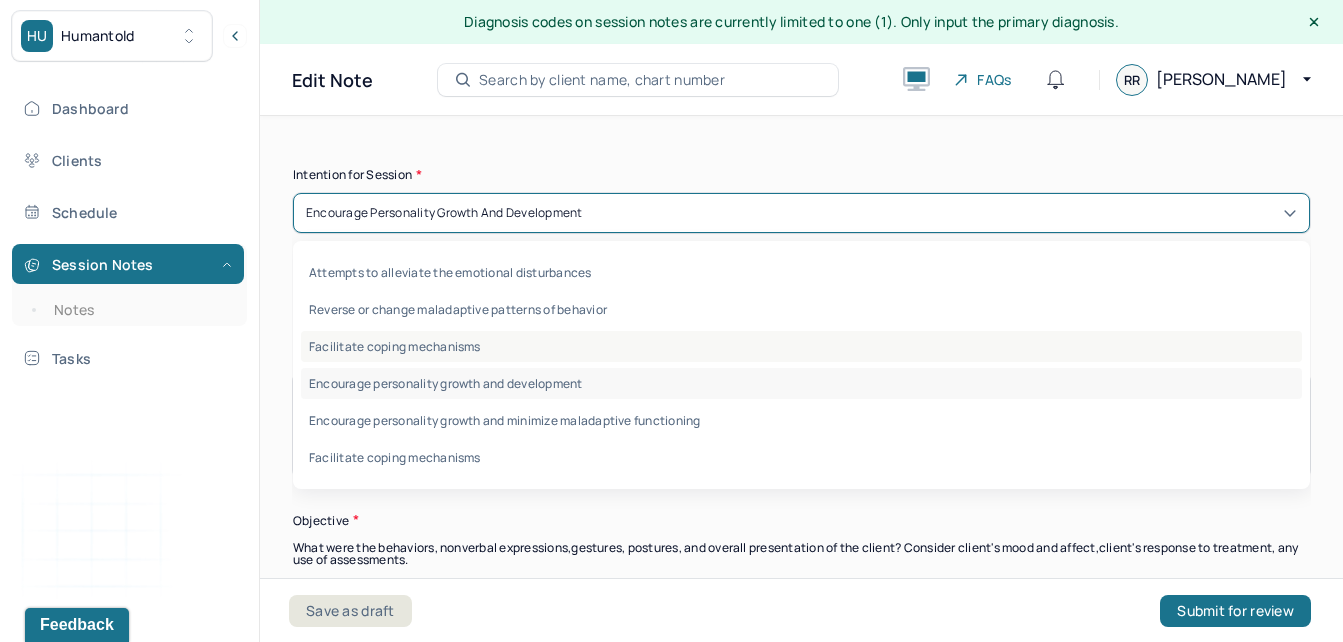 click on "Facilitate coping mechanisms" at bounding box center (801, 346) 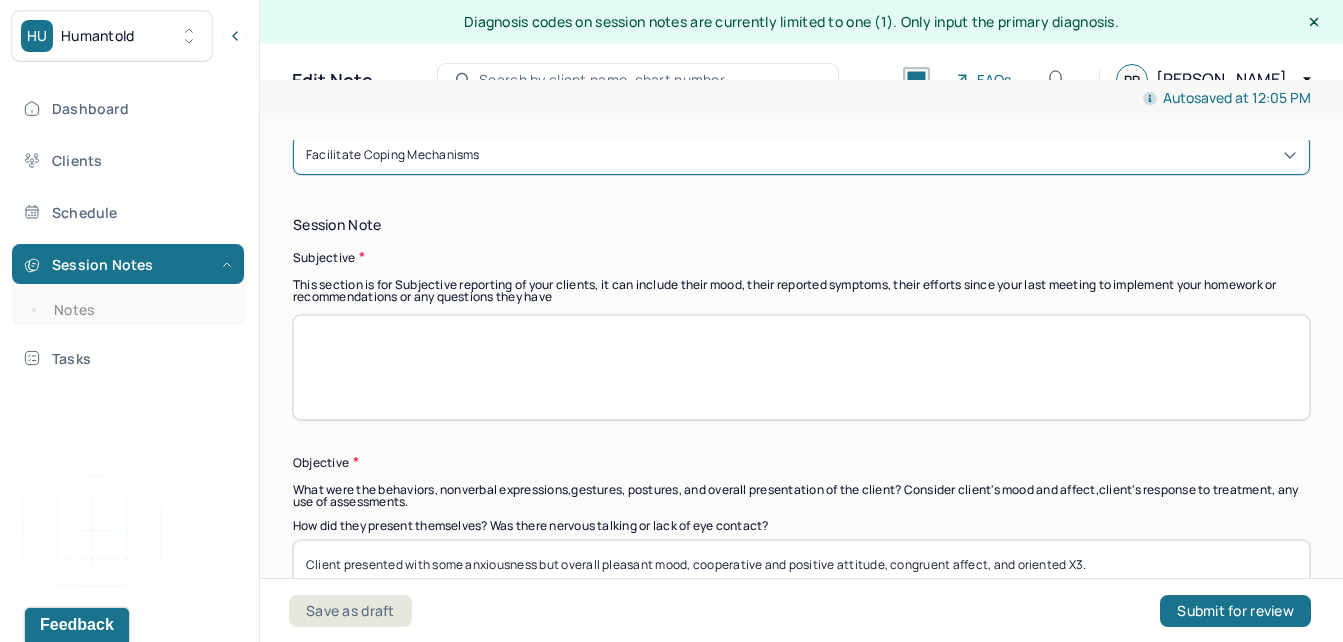 scroll, scrollTop: 1390, scrollLeft: 0, axis: vertical 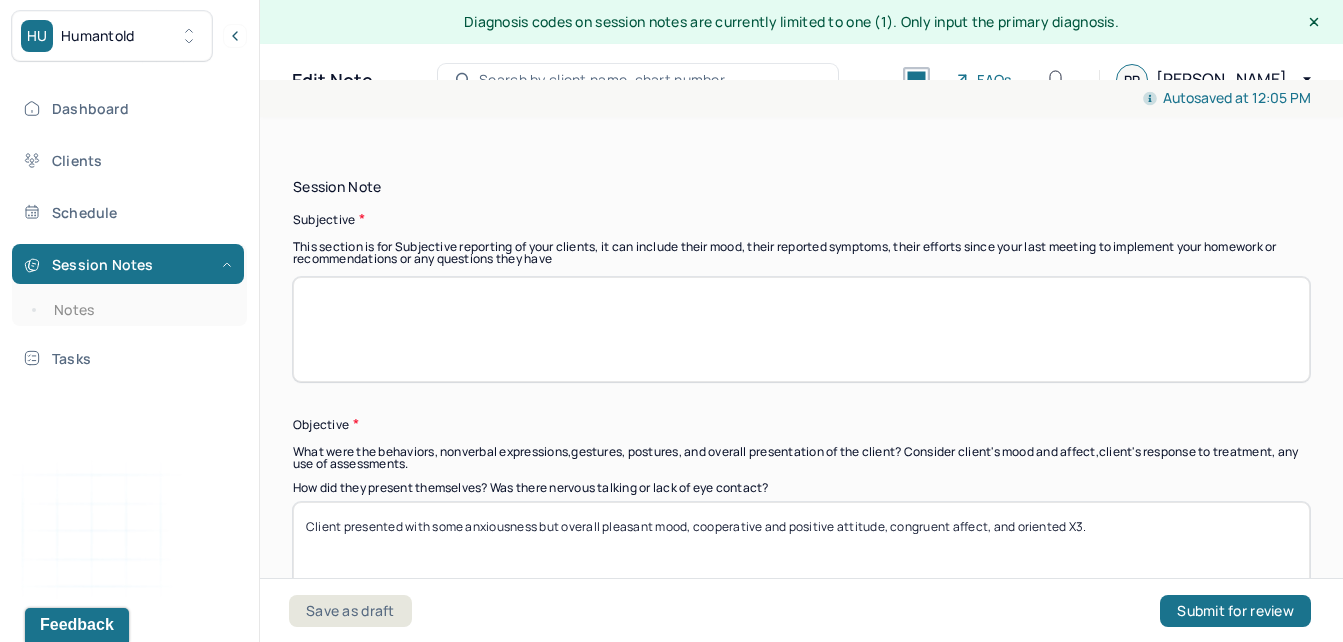 click on "Session Note Subjective This section is for Subjective reporting of your clients, it can include their mood, their reported symptoms, their efforts since your last meeting to implement your homework or recommendations or any questions they have Objective What were the behaviors, nonverbal expressions,gestures, postures, and overall presentation of the client? Consider client's mood and affect,client's response to treatment, any use of assessments. How did they present themselves? Was there nervous talking or lack of eye contact? Client presented with some anxiousness but overall pleasant mood, cooperative and positive attitude, congruent affect, and oriented X3.  Assessment" at bounding box center [801, 500] 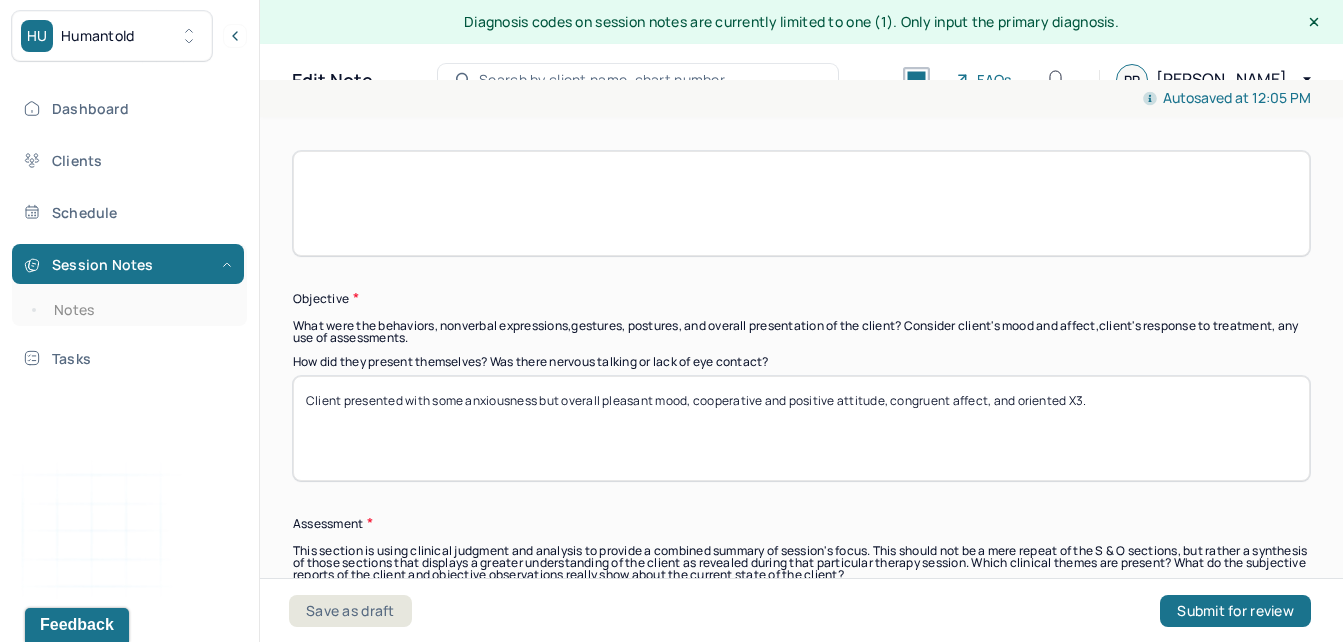 scroll, scrollTop: 1565, scrollLeft: 0, axis: vertical 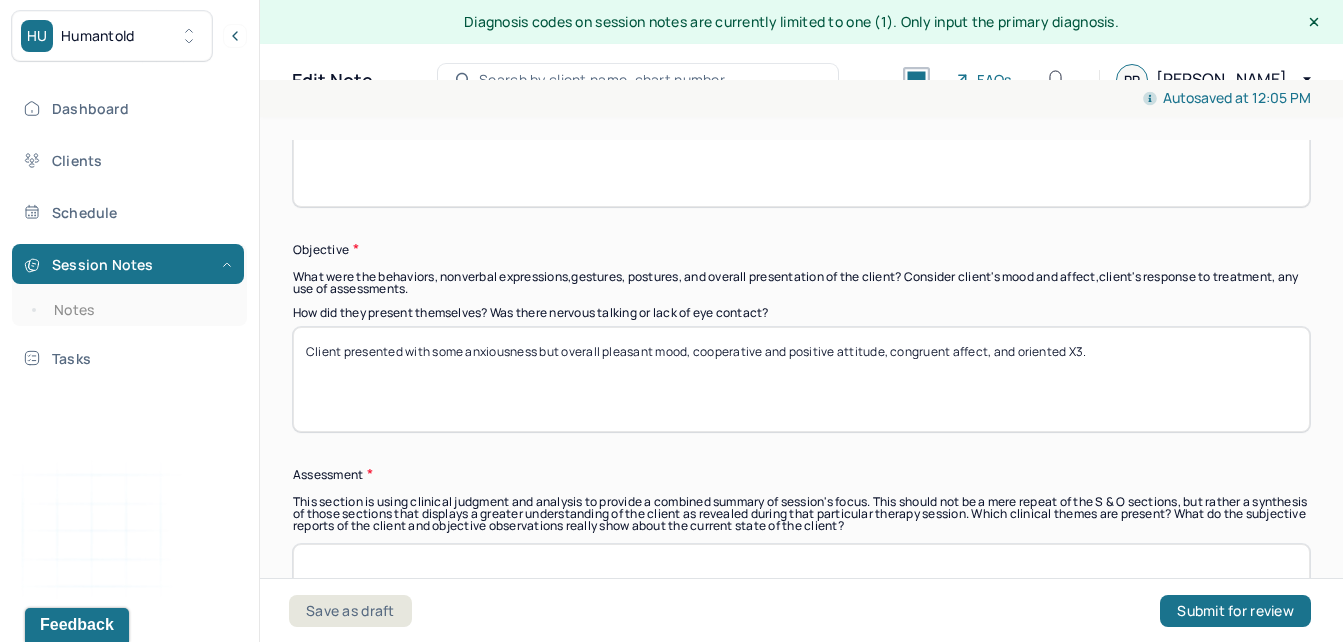 drag, startPoint x: 1312, startPoint y: 352, endPoint x: 1313, endPoint y: 329, distance: 23.021729 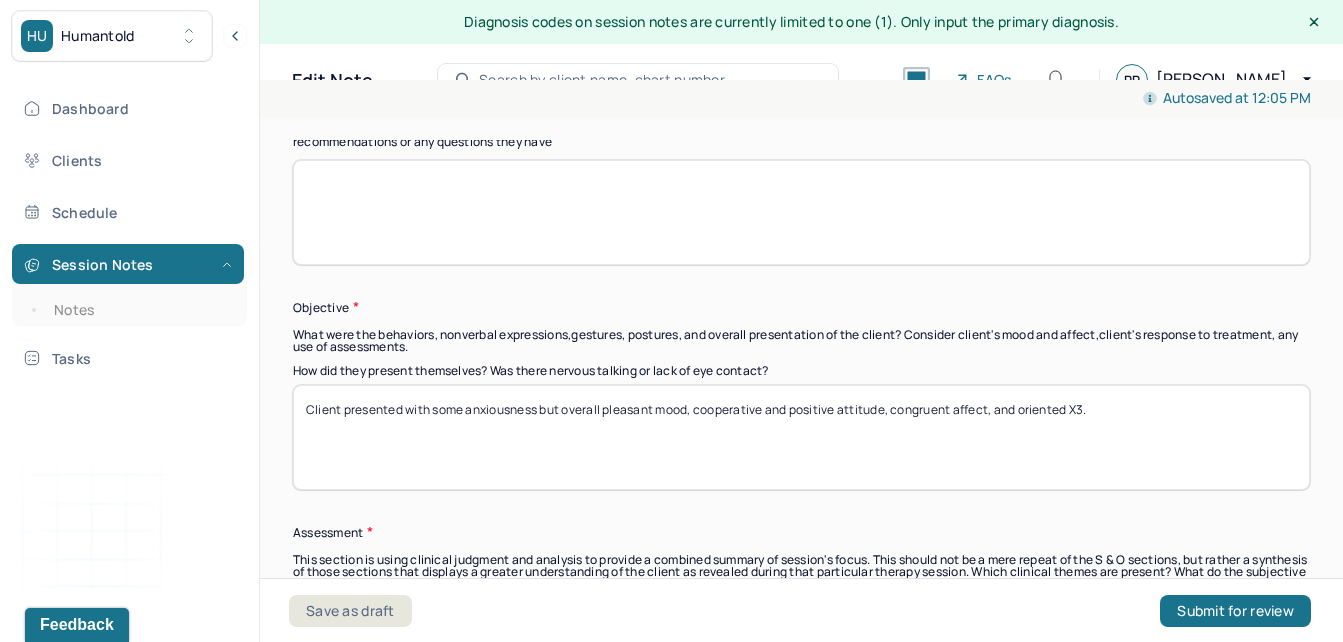 scroll, scrollTop: 1545, scrollLeft: 0, axis: vertical 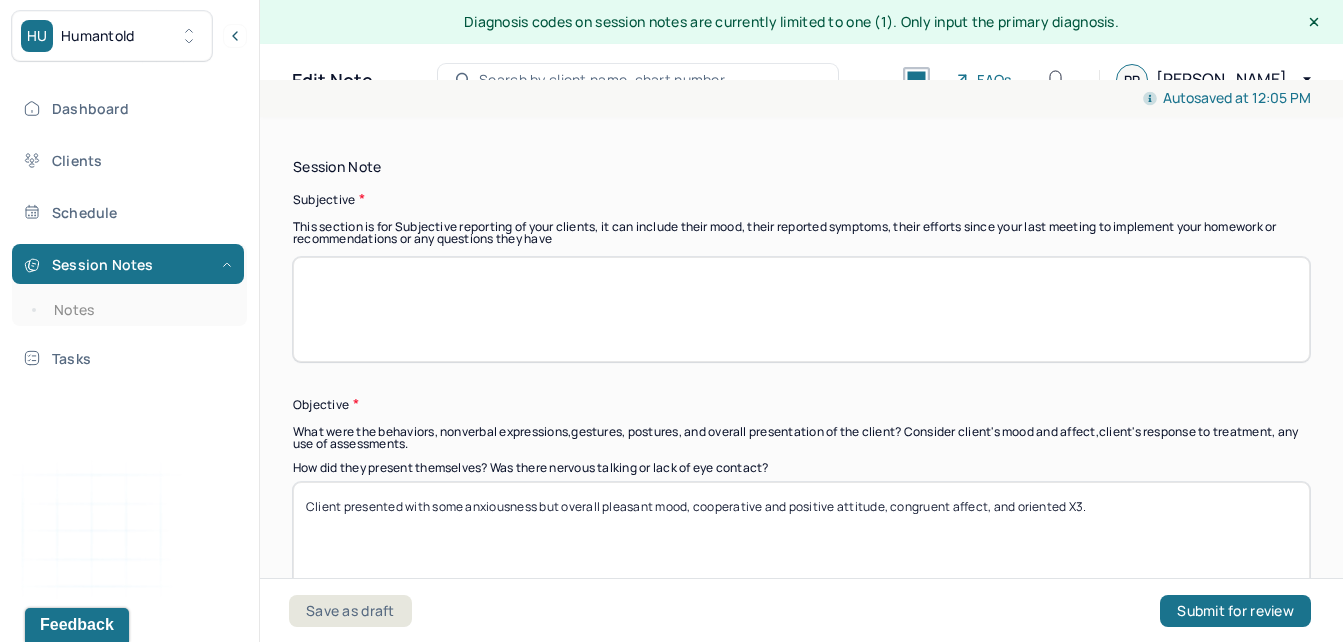 click at bounding box center [801, 309] 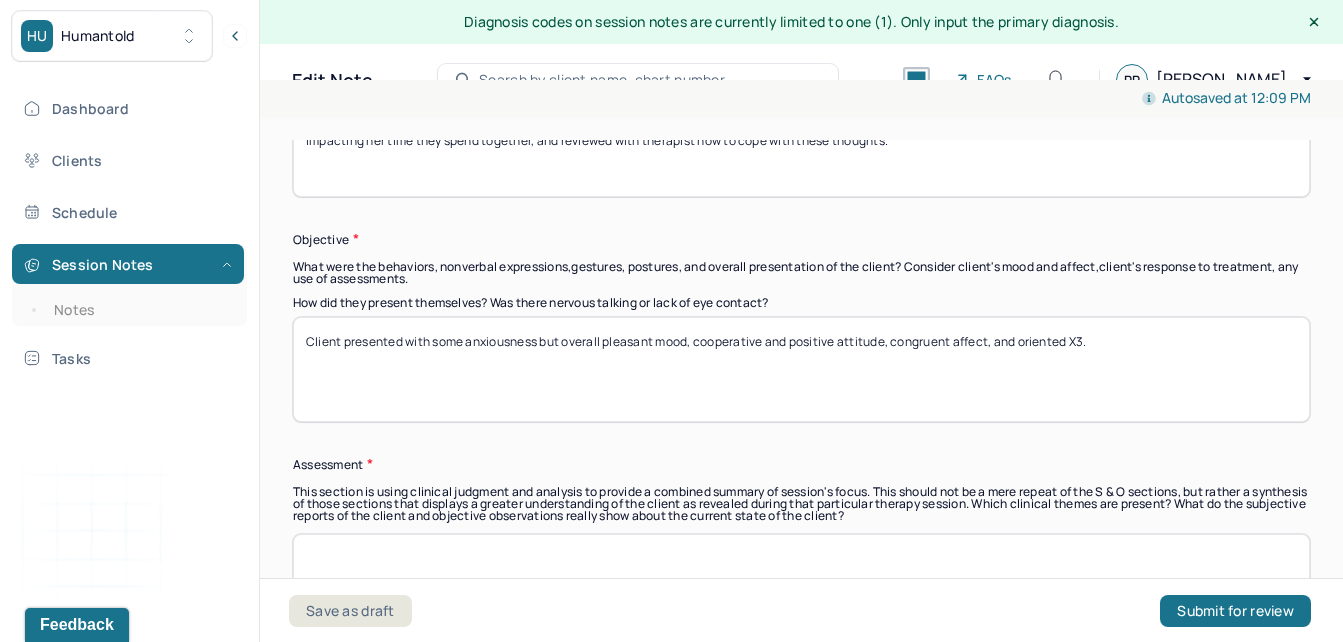 scroll, scrollTop: 1613, scrollLeft: 0, axis: vertical 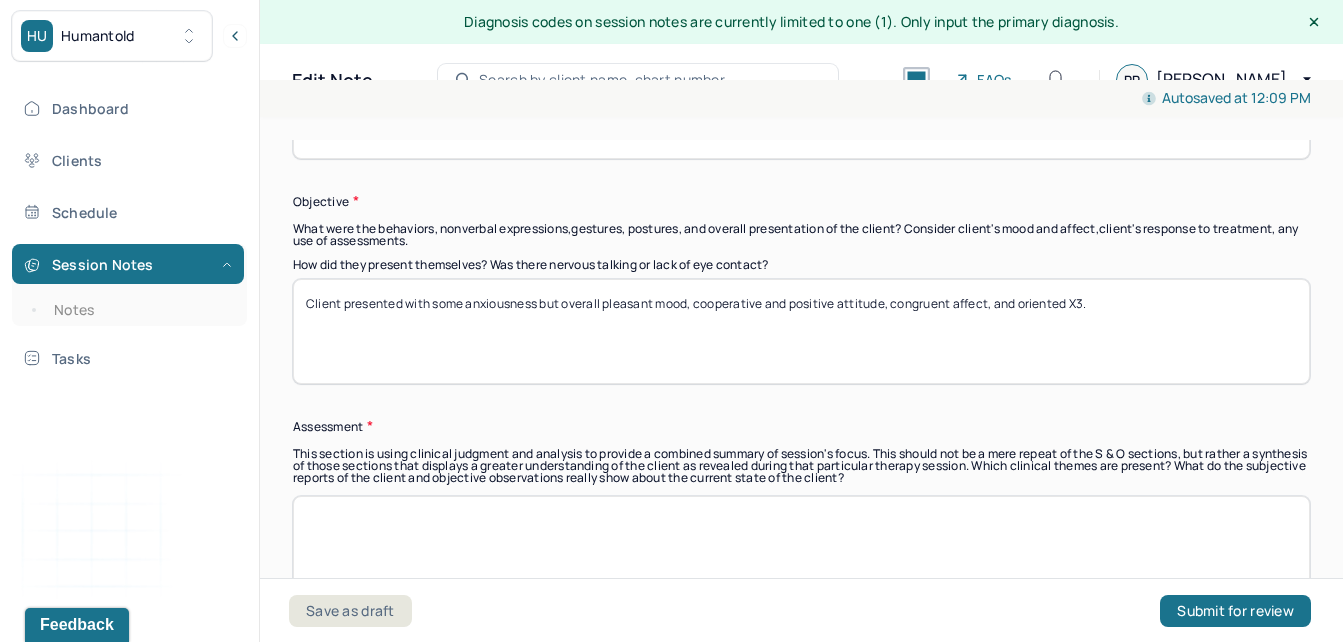 type on "Client utilized the session to address her anxiety towards new romantic relationship, experiencing anxious thoughts while with partner, and taking away from the present impacting her time they spend together, and reviewed with therapist how to cope with these thoughts." 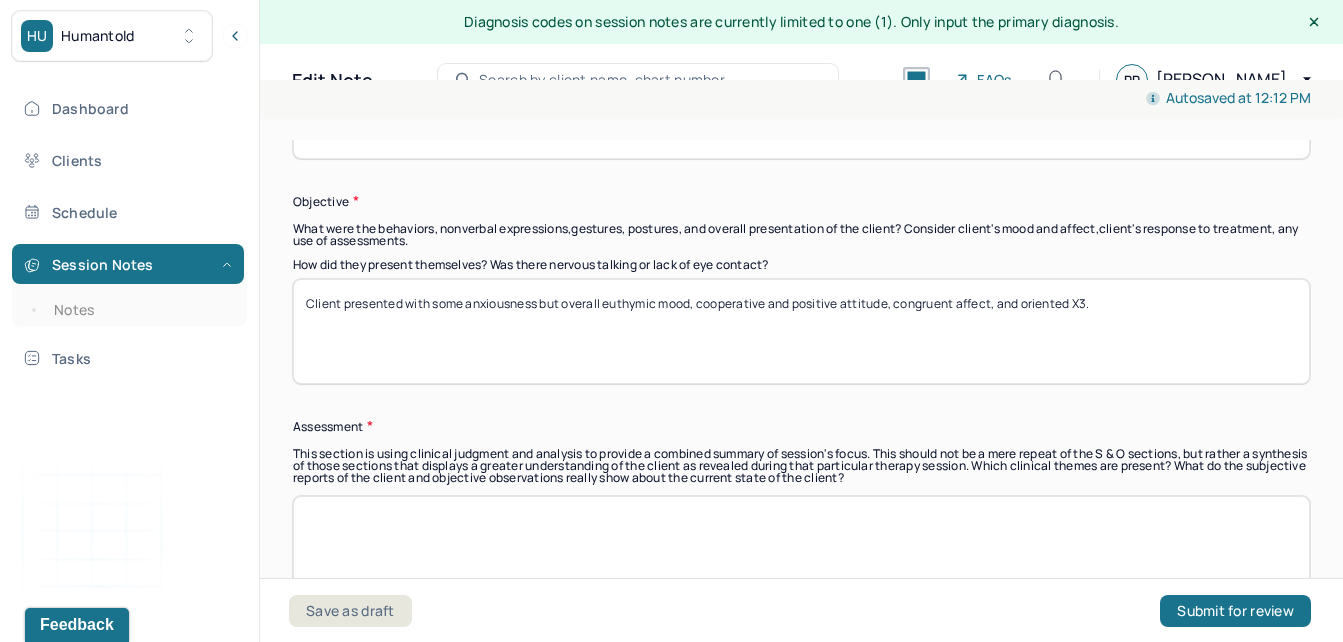 click on "Client presented with some anxiousness but overall euthymic mood, cooperative and positive attitude, congruent affect, and oriented X3." at bounding box center (801, 331) 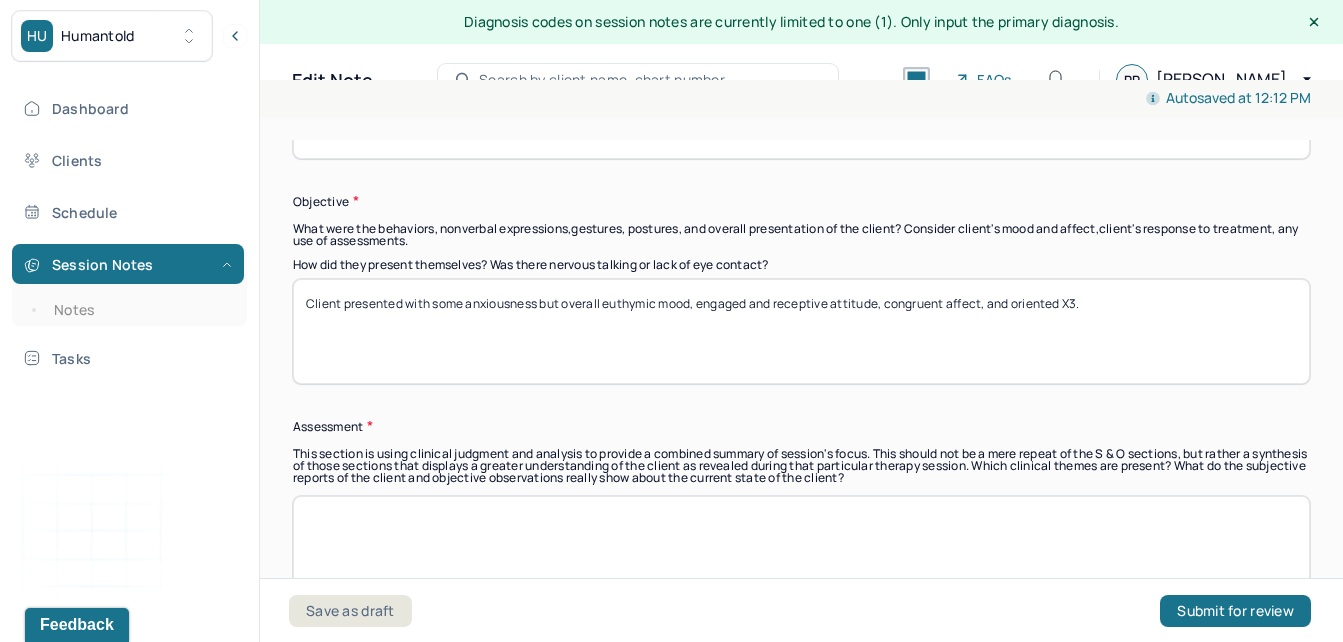 click on "Client presented with some anxiousness but overall euthymic mood, engaged and receptive attitude, congruent affect, and oriented X3." at bounding box center (801, 331) 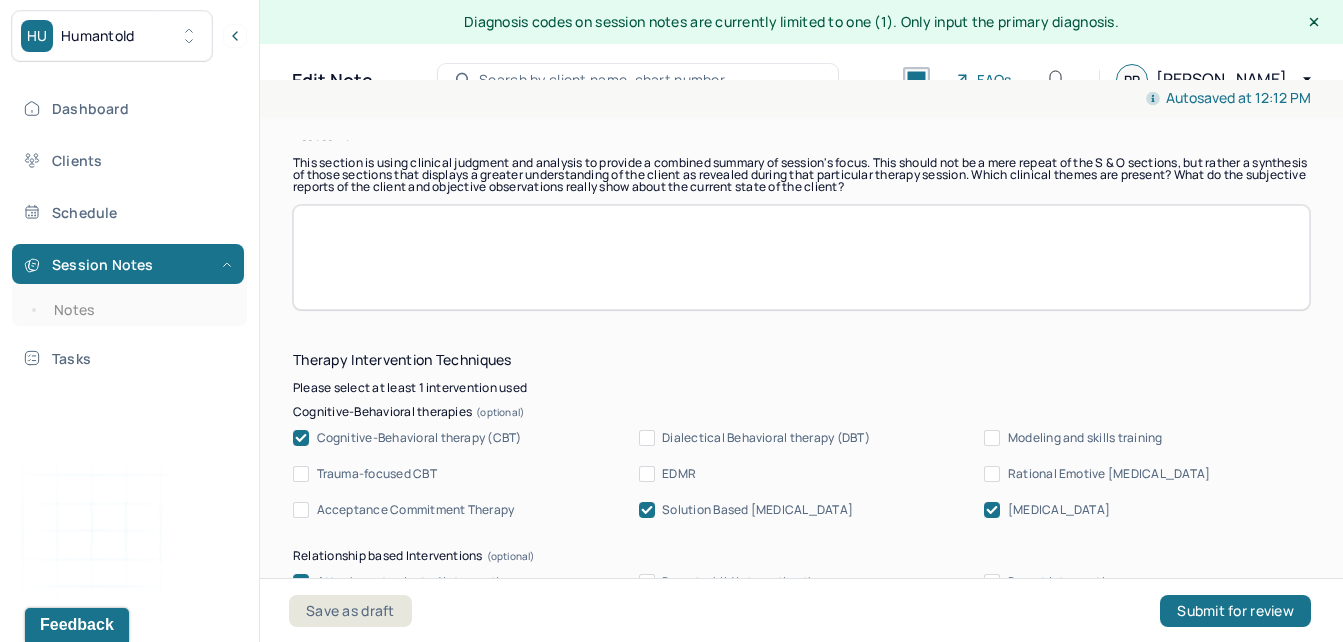scroll, scrollTop: 1914, scrollLeft: 0, axis: vertical 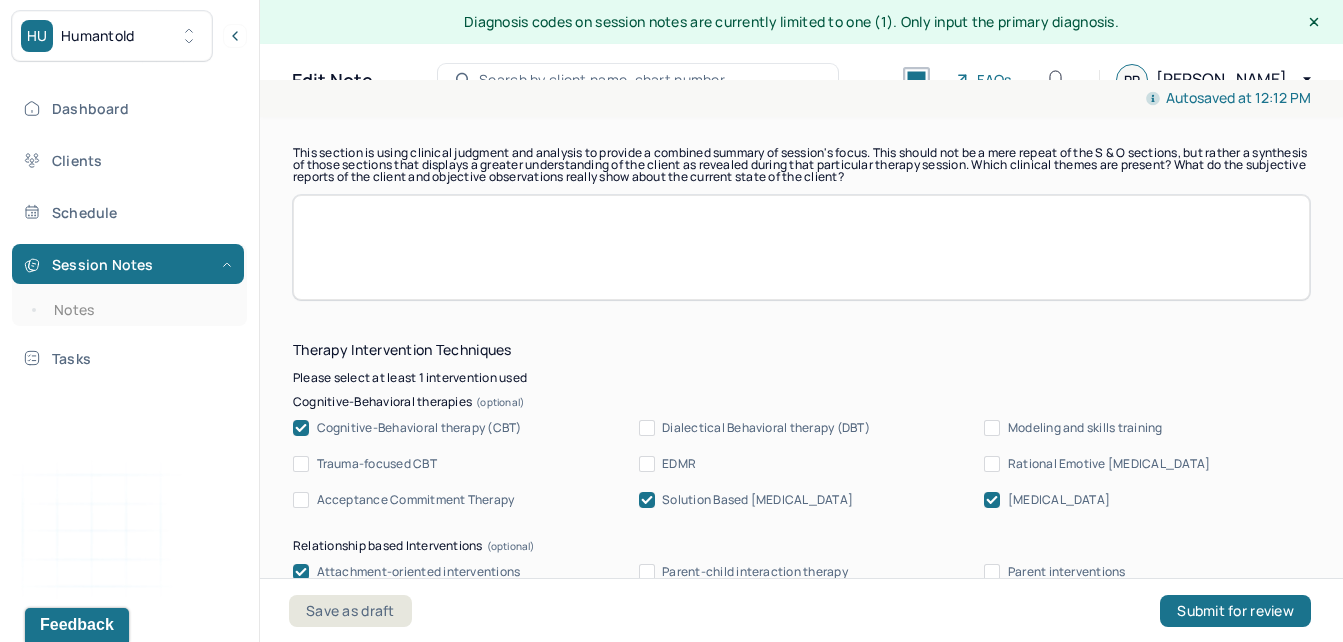 type on "Client presented with some anxiousness but overall euthymic mood, engaged and receptive attitude, full affect, and oriented X3." 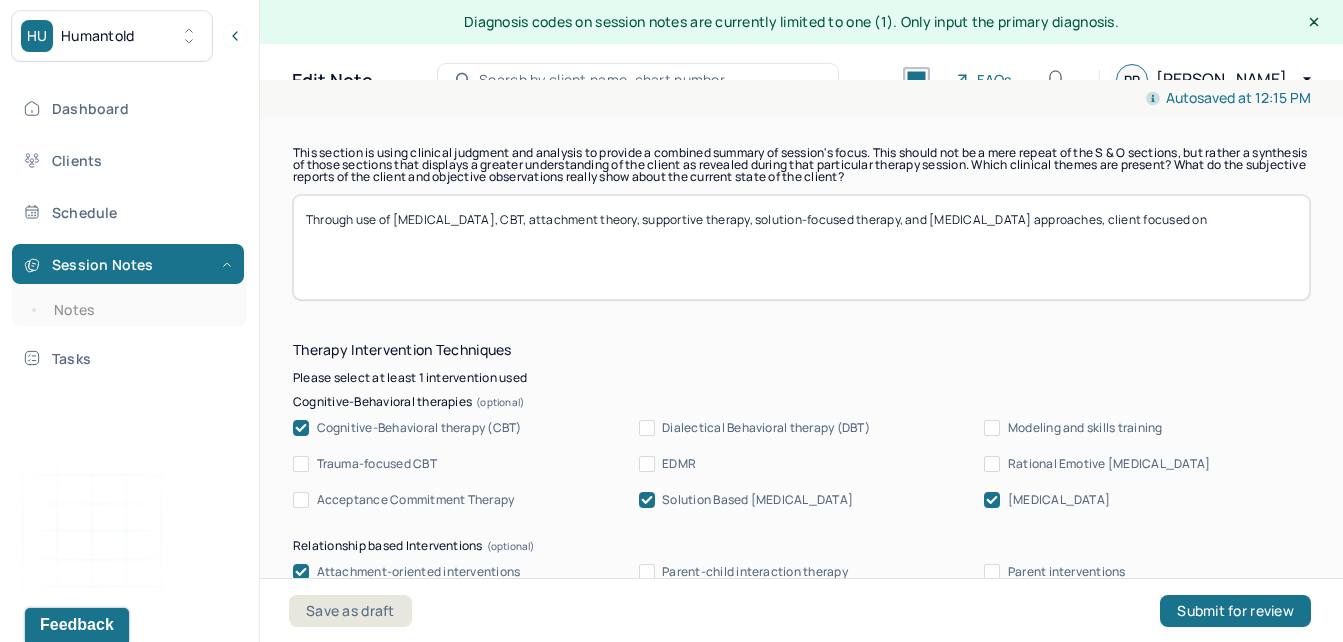 click on "Through use of person-centered therapy, CBT, attachment theory, supportive therapy, solution-focused therapy, and stress management approaches, client focused on" at bounding box center [801, 247] 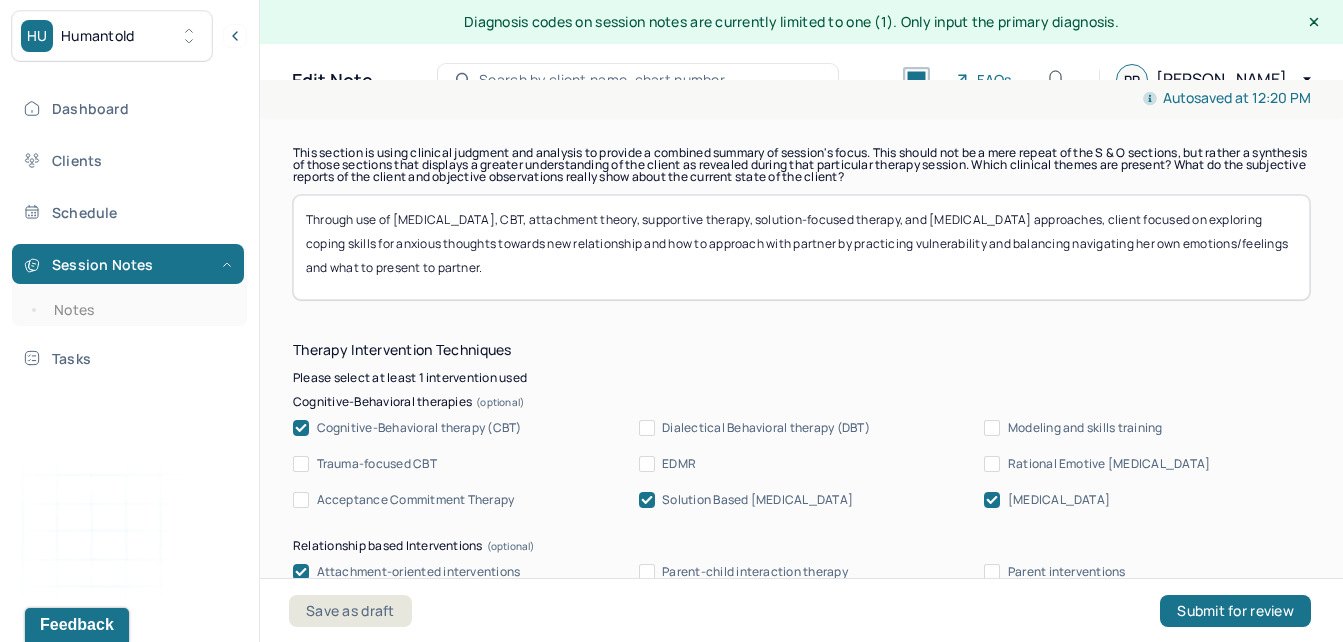 click on "Through use of person-centered therapy, CBT, attachment theory, supportive therapy, solution-focused therapy, and stress management approaches, client focused on exploring coping skills for anxious thoughts towards new relationship and how to approach with partner by practicing vulnerability and balancing navigating her own emotions/feelings and what to present to partner." at bounding box center [801, 247] 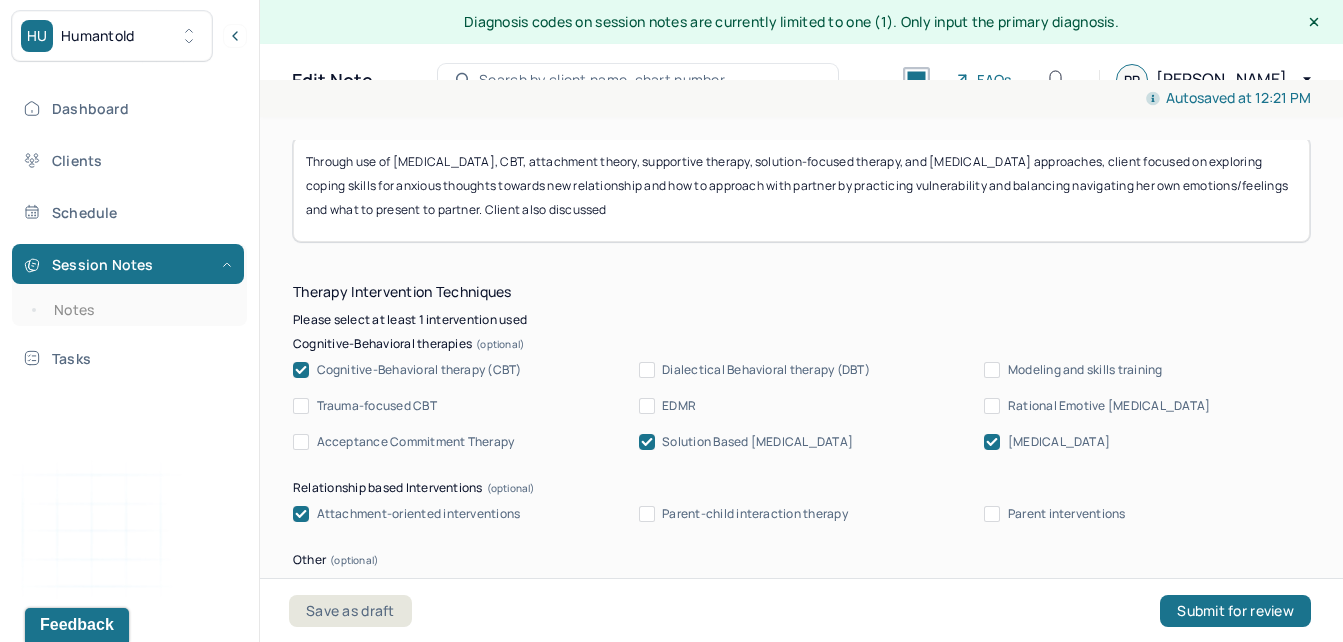 scroll, scrollTop: 1914, scrollLeft: 0, axis: vertical 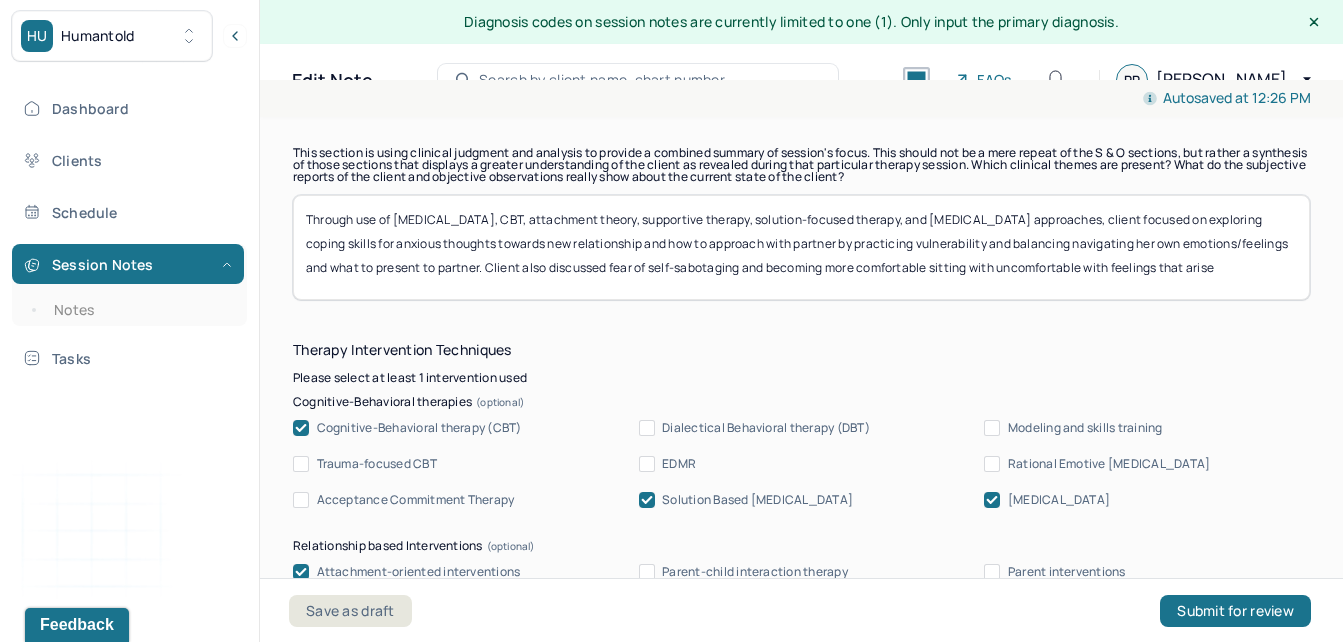 click on "Through use of person-centered therapy, CBT, attachment theory, supportive therapy, solution-focused therapy, and stress management approaches, client focused on exploring coping skills for anxious thoughts towards new relationship and how to approach with partner by practicing vulnerability and balancing navigating her own emotions/feelings and what to present to partner. Client also discussed fear of self-sabotaging and becoming more comfortable sitting with uncomfortable with feelings that arise" at bounding box center [801, 247] 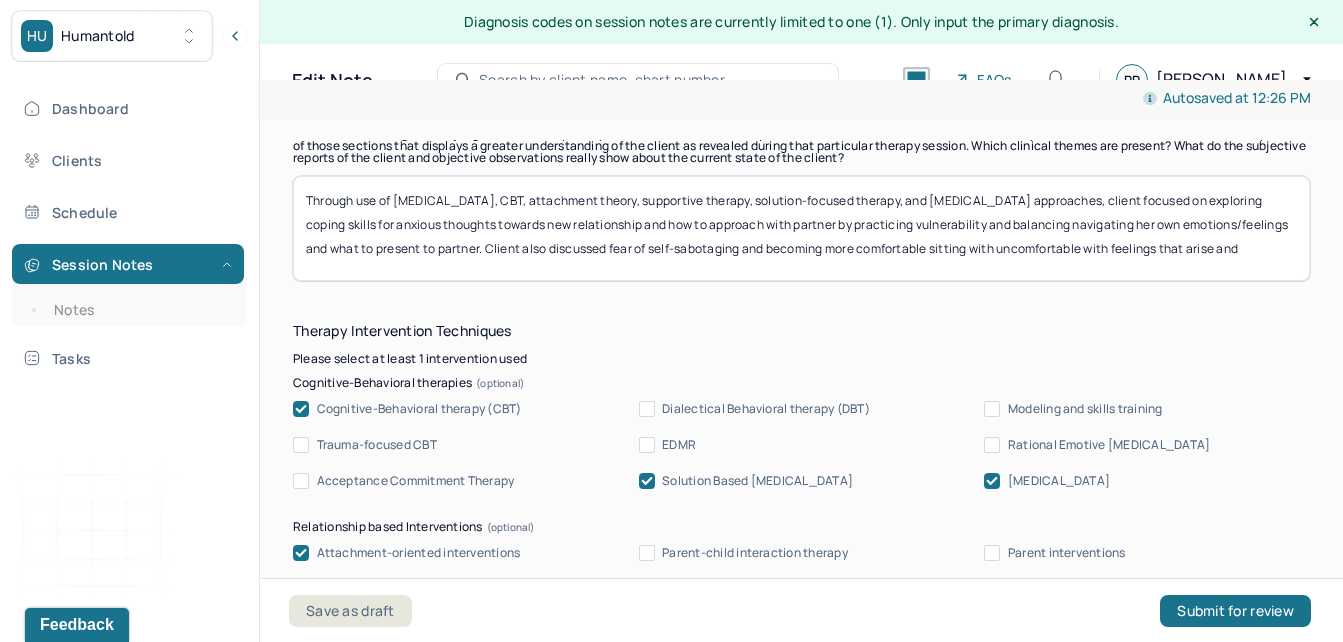 scroll, scrollTop: 1923, scrollLeft: 0, axis: vertical 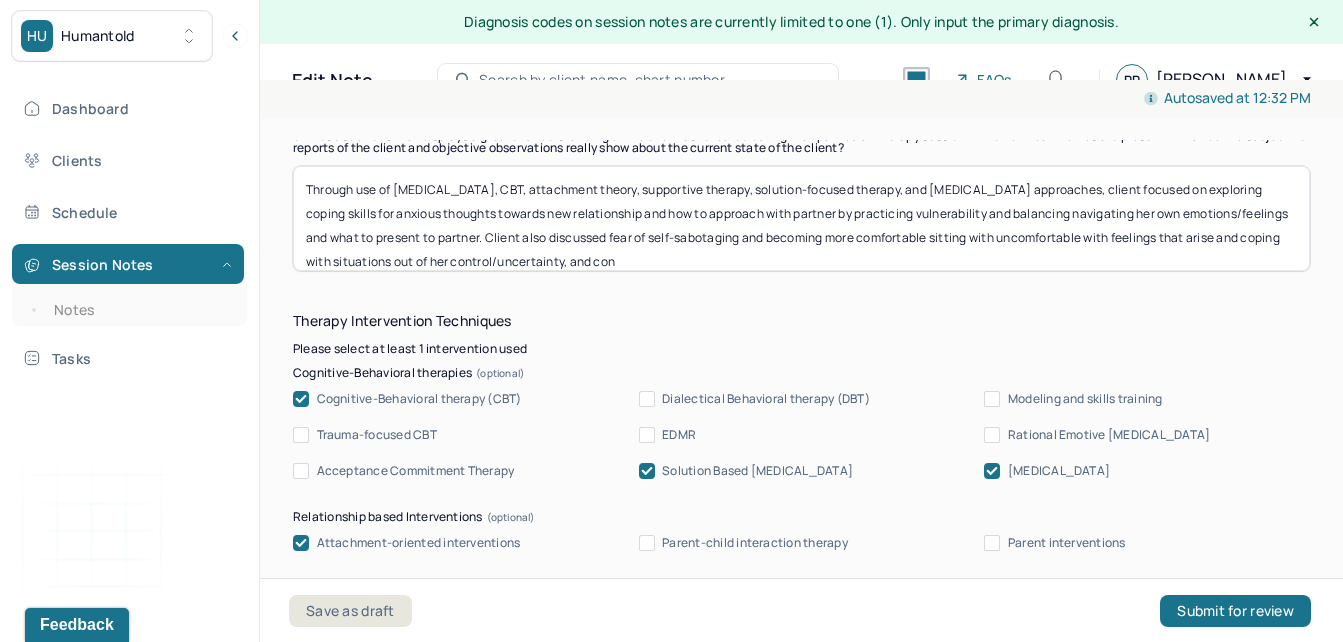click on "Through use of person-centered therapy, CBT, attachment theory, supportive therapy, solution-focused therapy, and stress management approaches, client focused on exploring coping skills for anxious thoughts towards new relationship and how to approach with partner by practicing vulnerability and balancing navigating her own emotions/feelings and what to present to partner. Client also discussed fear of self-sabotaging and becoming more comfortable sitting with uncomfortable with feelings that arise and coping with situations out of her control/uncertainty, and con" at bounding box center (801, 218) 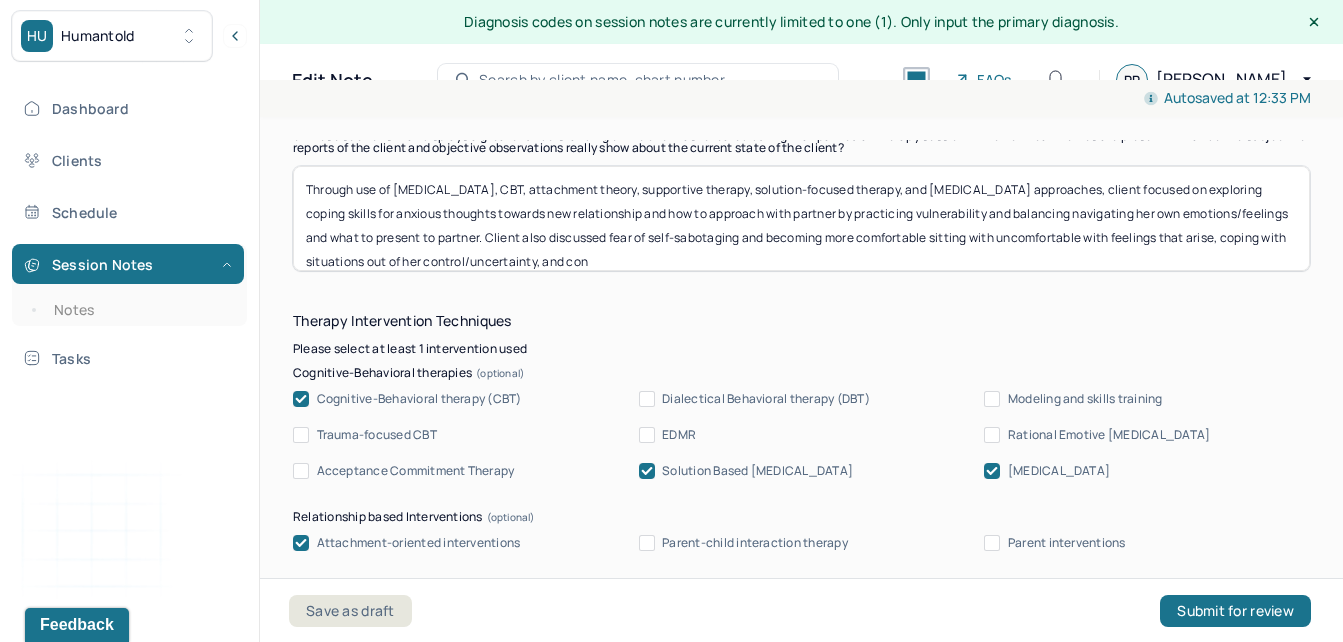 click on "Through use of person-centered therapy, CBT, attachment theory, supportive therapy, solution-focused therapy, and stress management approaches, client focused on exploring coping skills for anxious thoughts towards new relationship and how to approach with partner by practicing vulnerability and balancing navigating her own emotions/feelings and what to present to partner. Client also discussed fear of self-sabotaging and becoming more comfortable sitting with uncomfortable with feelings that arise, coping with situations out of her control/uncertainty, and con" at bounding box center (801, 218) 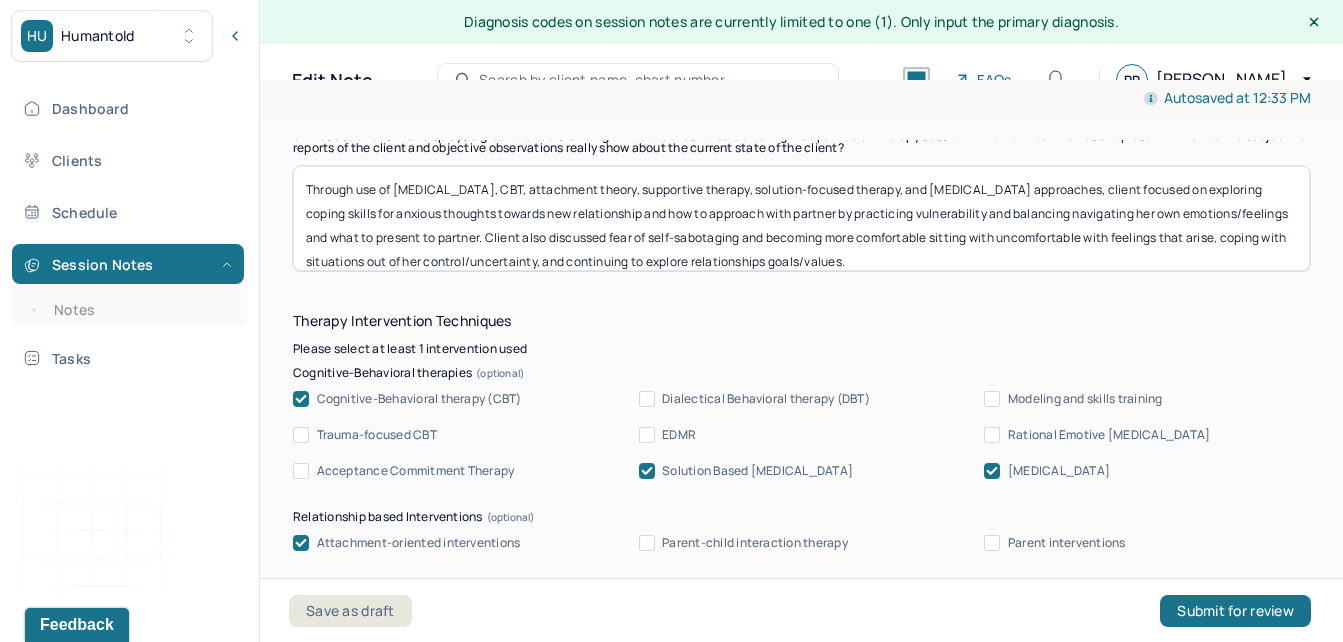 scroll, scrollTop: 2392, scrollLeft: 0, axis: vertical 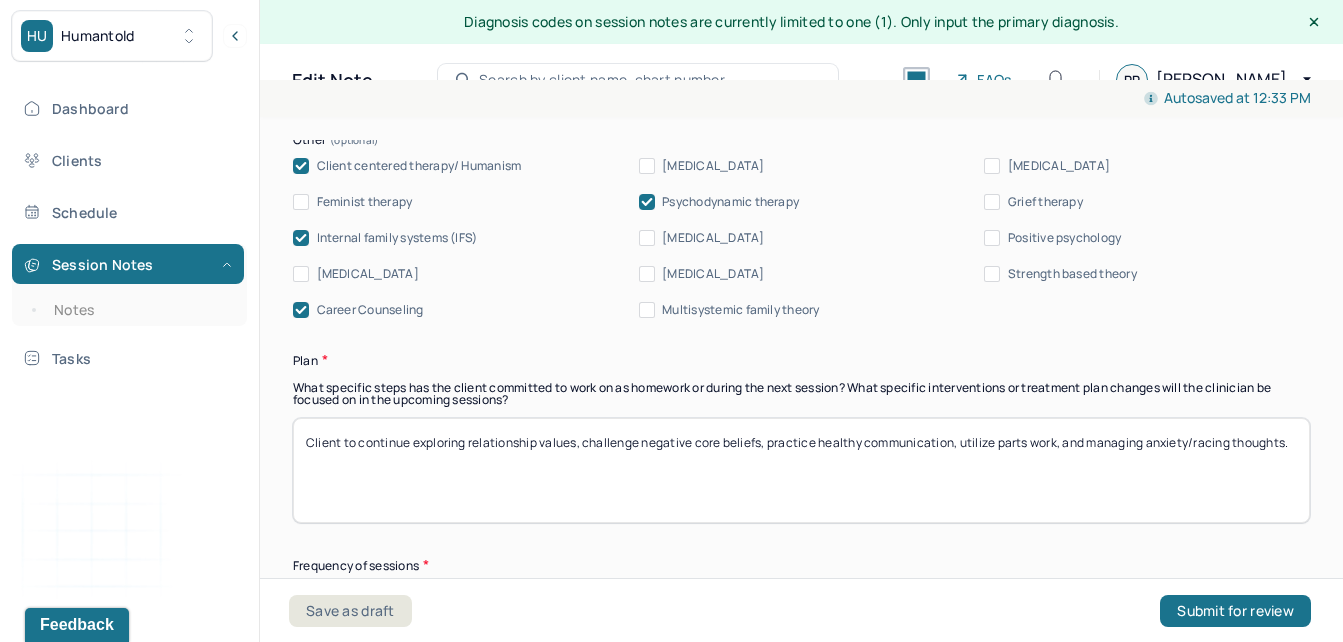 type on "Through use of person-centered therapy, CBT, attachment theory, supportive therapy, solution-focused therapy, and stress management approaches, client focused on exploring coping skills for anxious thoughts towards new relationship and how to approach with partner by practicing vulnerability and balancing navigating her own emotions/feelings and what to present to partner. Client also discussed fear of self-sabotaging and becoming more comfortable sitting with uncomfortable with feelings that arise, coping with situations out of her control/uncertainty, and continuing to explore relationships goals/values." 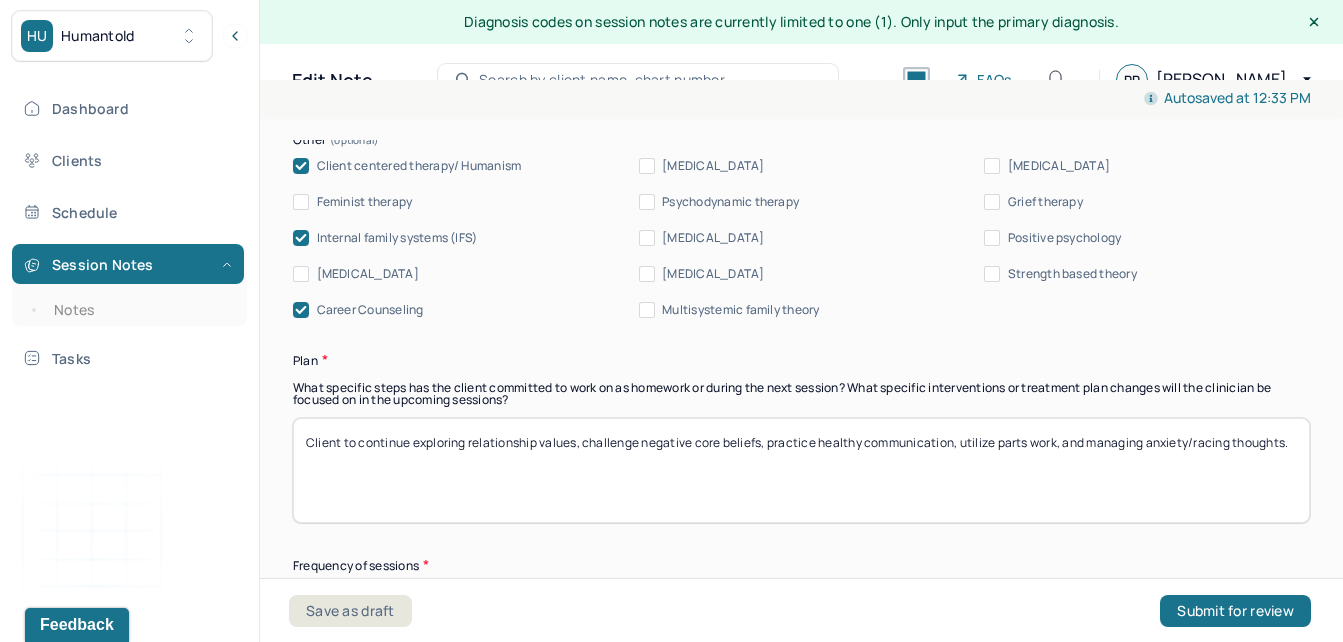 scroll, scrollTop: 2841, scrollLeft: 0, axis: vertical 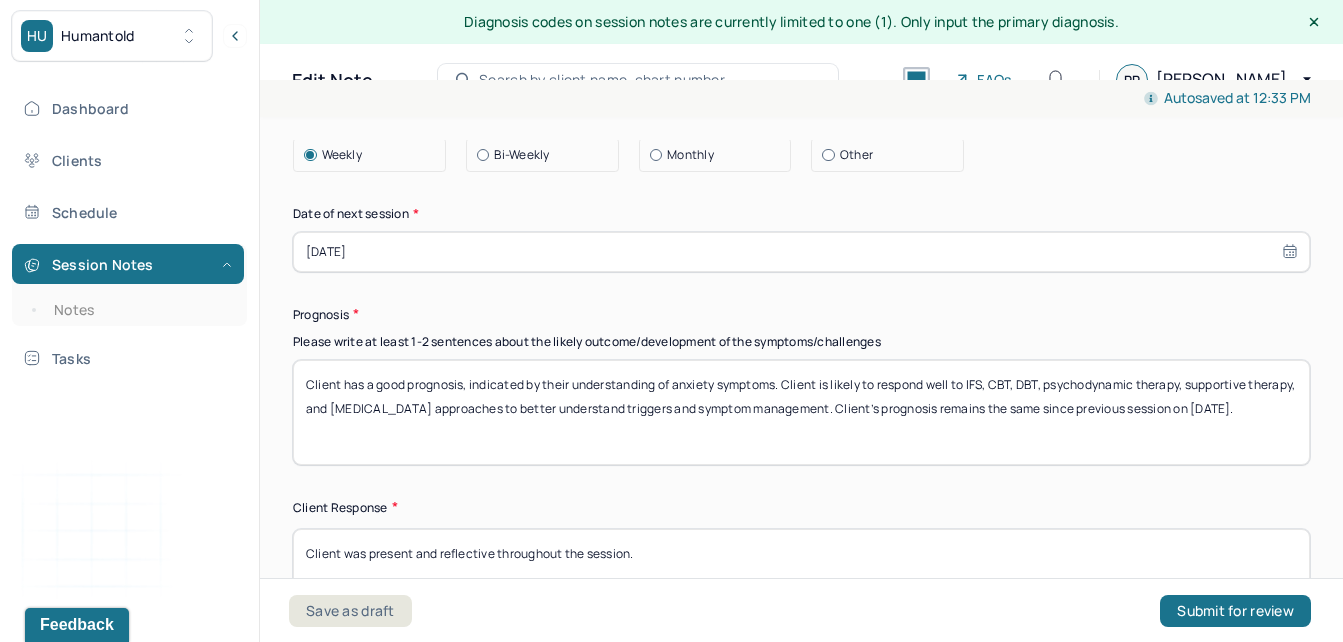 click on "Client has a good prognosis, indicated by their understanding of anxiety symptoms. Client is likely to respond well to IFS, CBT, DBT, psychodynamic therapy, supportive therapy, and [MEDICAL_DATA] approaches to better understand triggers and symptom management. Client’s prognosis remains the same since previous session on [DATE]." at bounding box center (801, 412) 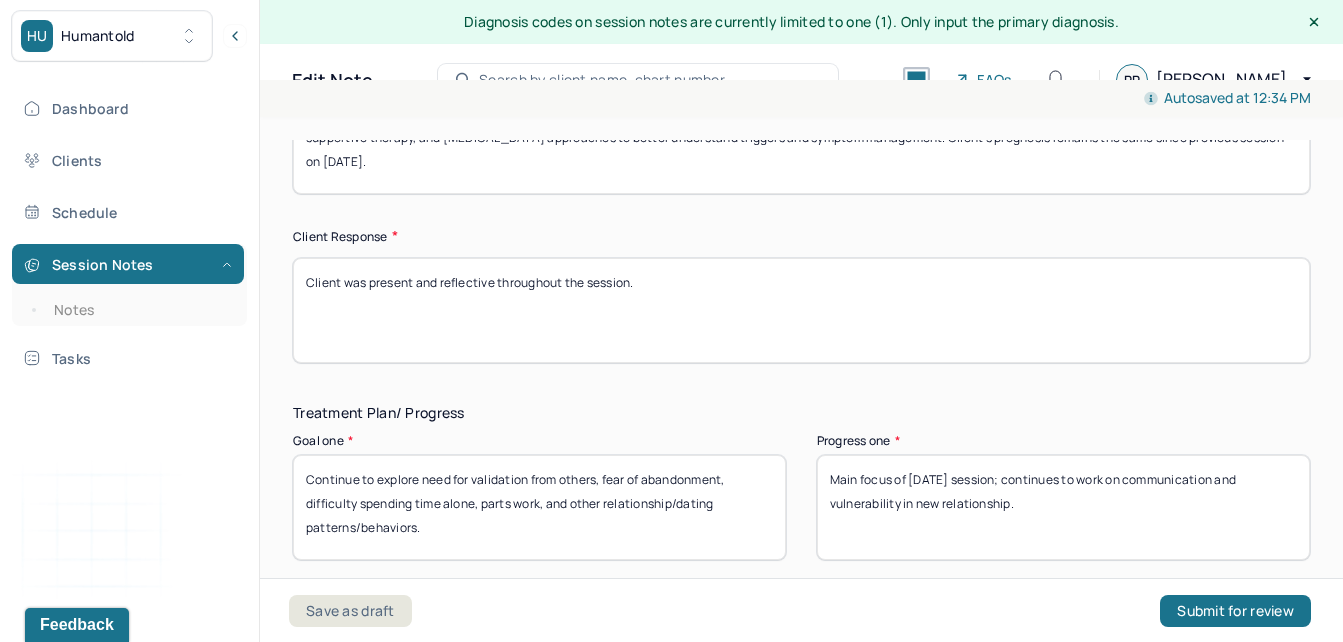 scroll, scrollTop: 3170, scrollLeft: 0, axis: vertical 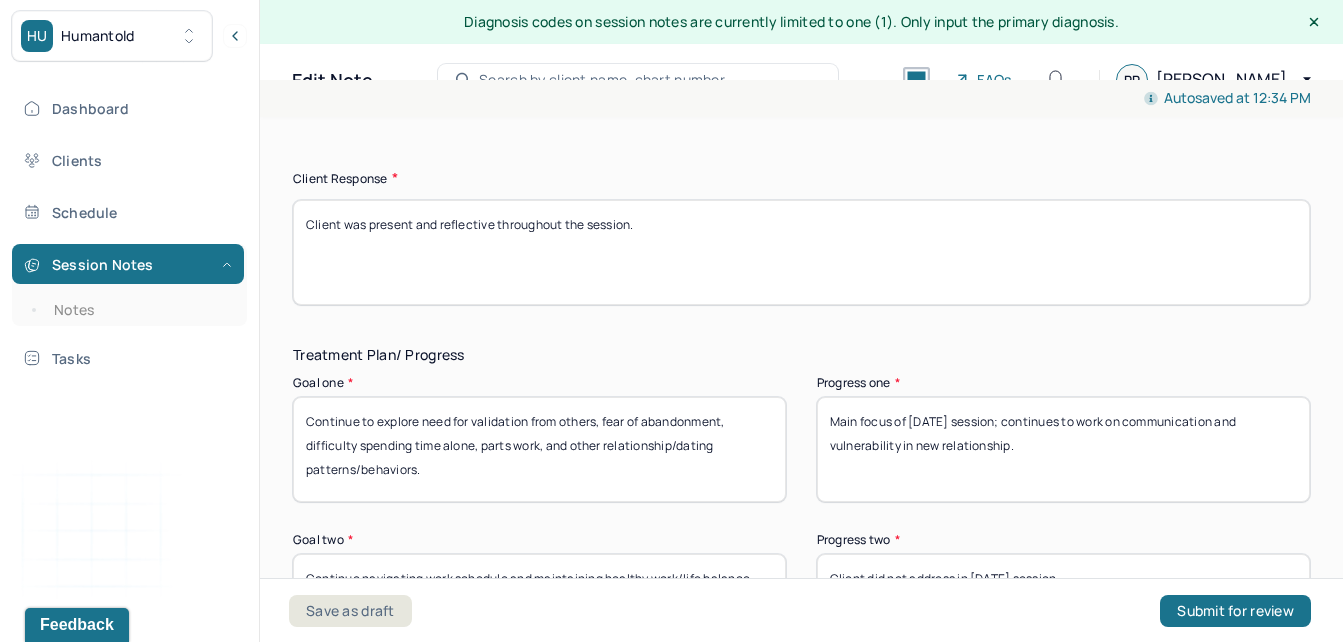 type on "Client has a good prognosis, indicated by their understanding of anxiety symptoms. Client is likely to respond well to IFS, CBT, DBT, psychodynamic therapy, attachment theory, supportive therapy, and person-centered therapy approaches to better understand triggers and symptom management. Client’s prognosis remains the same since previous session on 7/21/25." 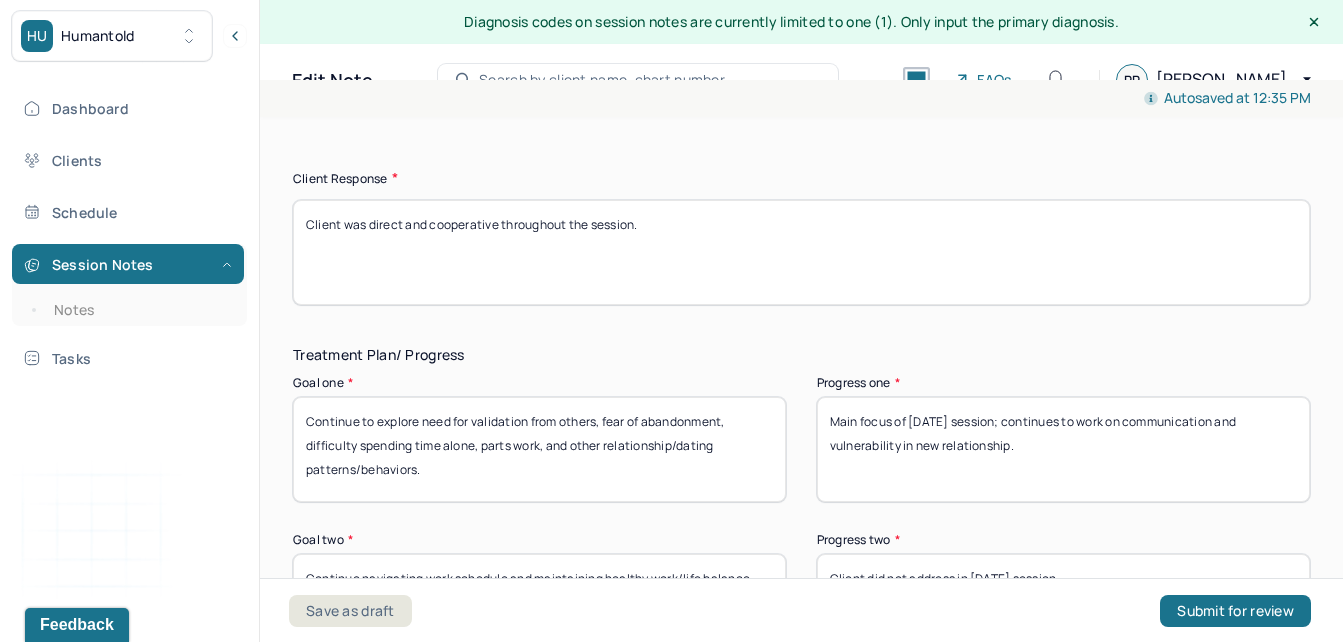 type on "Client was direct and cooperative throughout the session." 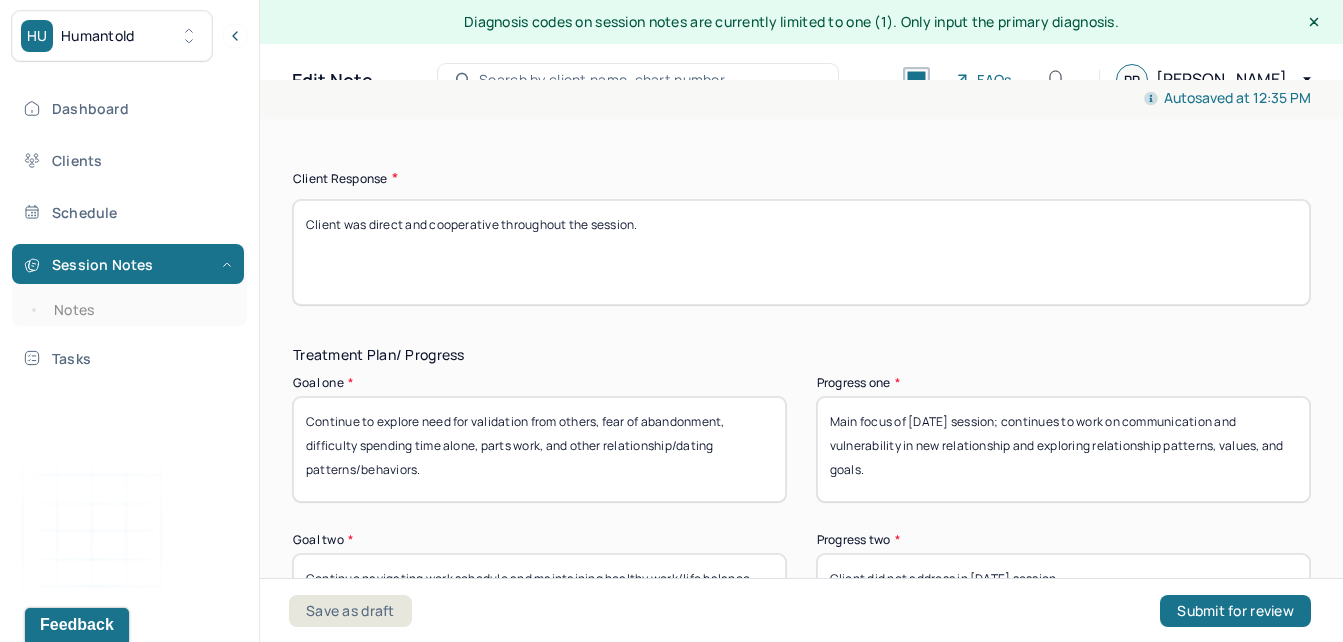 type on "Main focus of today's session; continues to work on communication and vulnerability in new relationship and exploring relationship patterns, values, and goals." 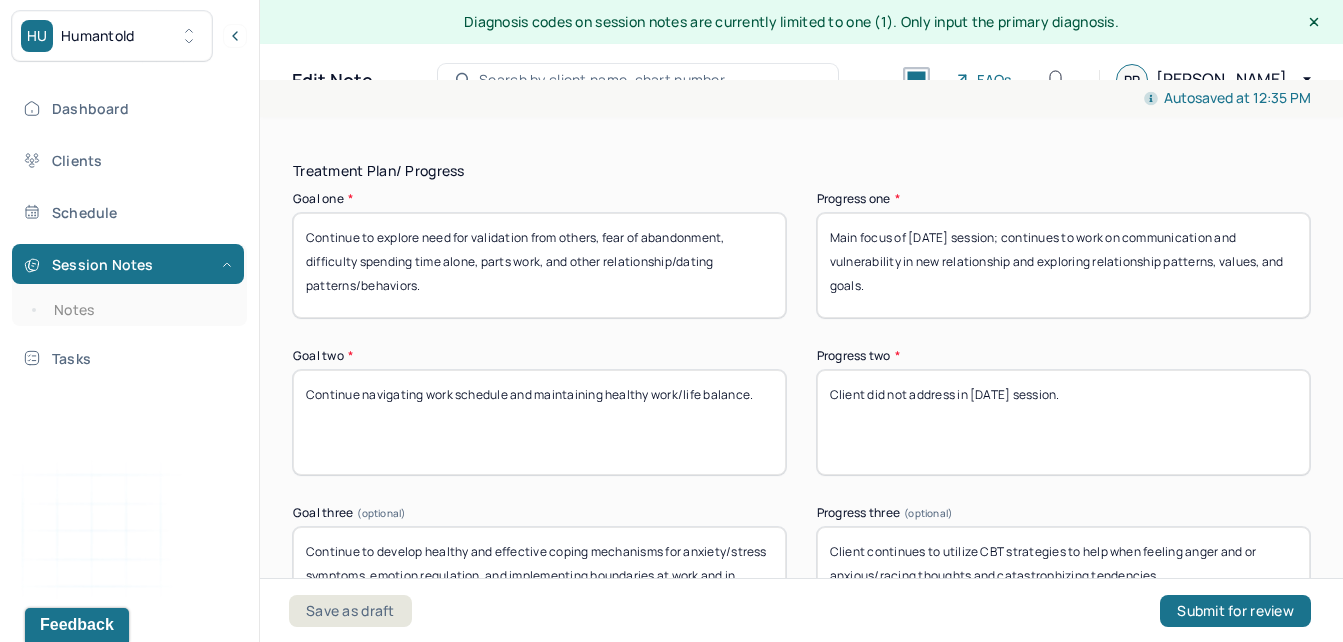 scroll, scrollTop: 3374, scrollLeft: 0, axis: vertical 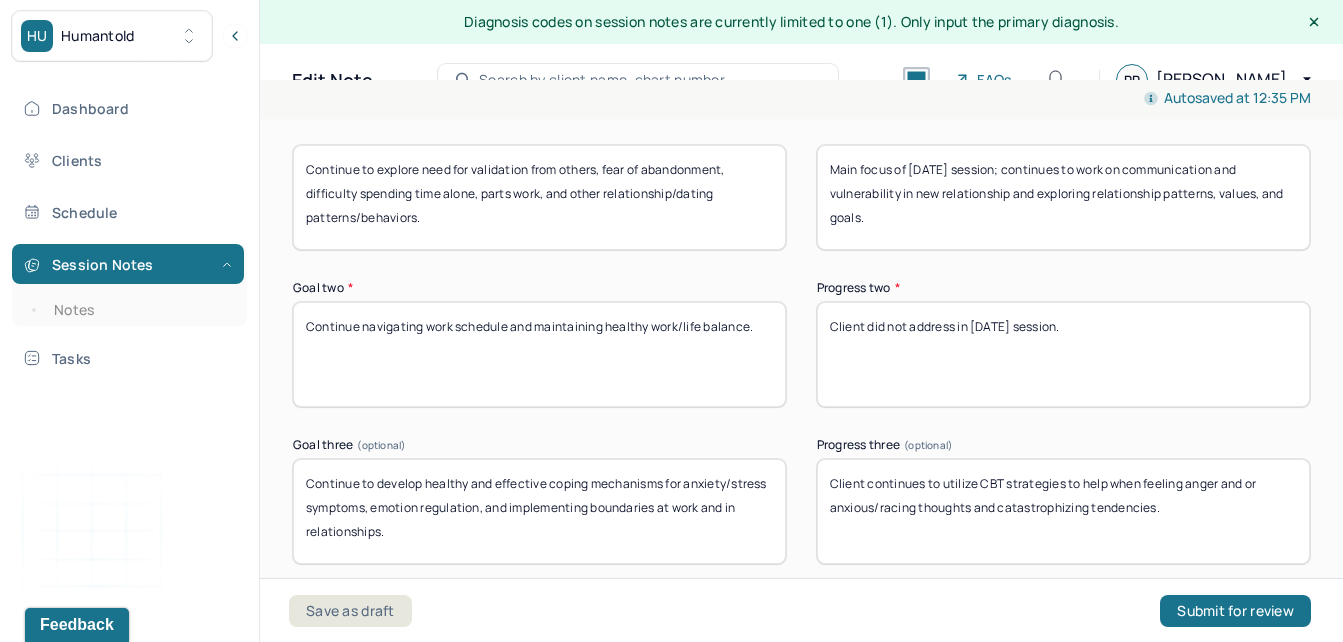 drag, startPoint x: 1260, startPoint y: 484, endPoint x: 1081, endPoint y: 479, distance: 179.06982 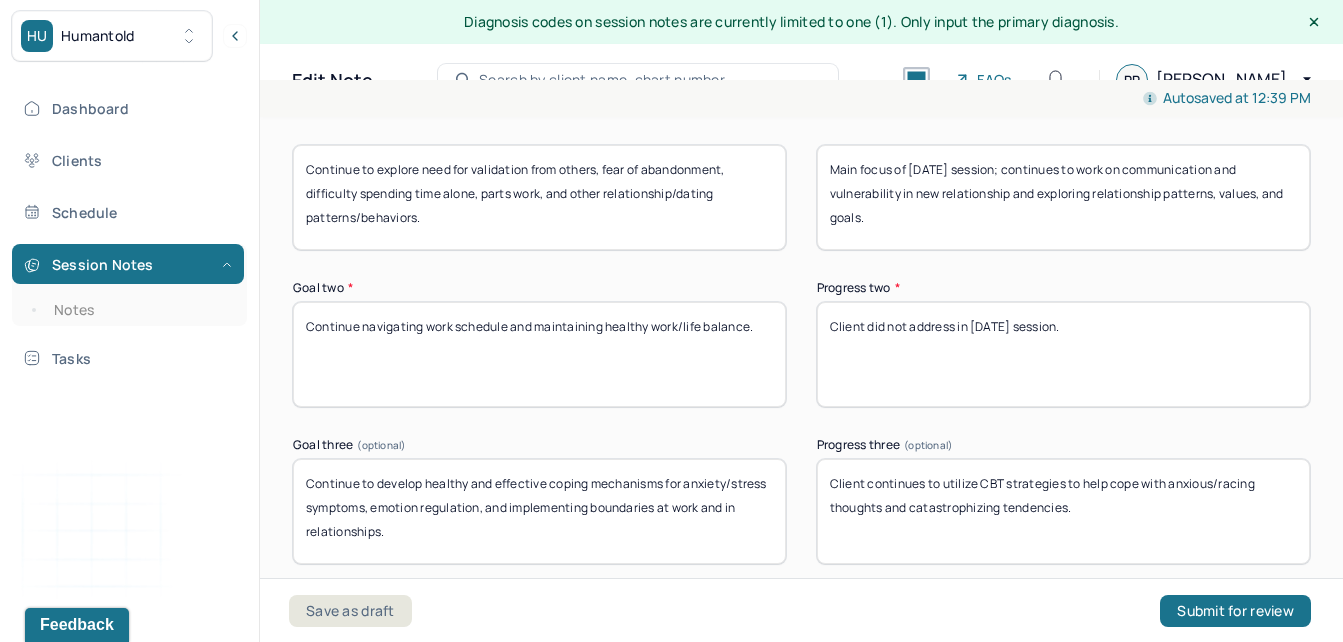 click on "Client continues to utilize CBT strategies to anxious/racing thoughts and catastrophizing tendencies." at bounding box center [1063, 511] 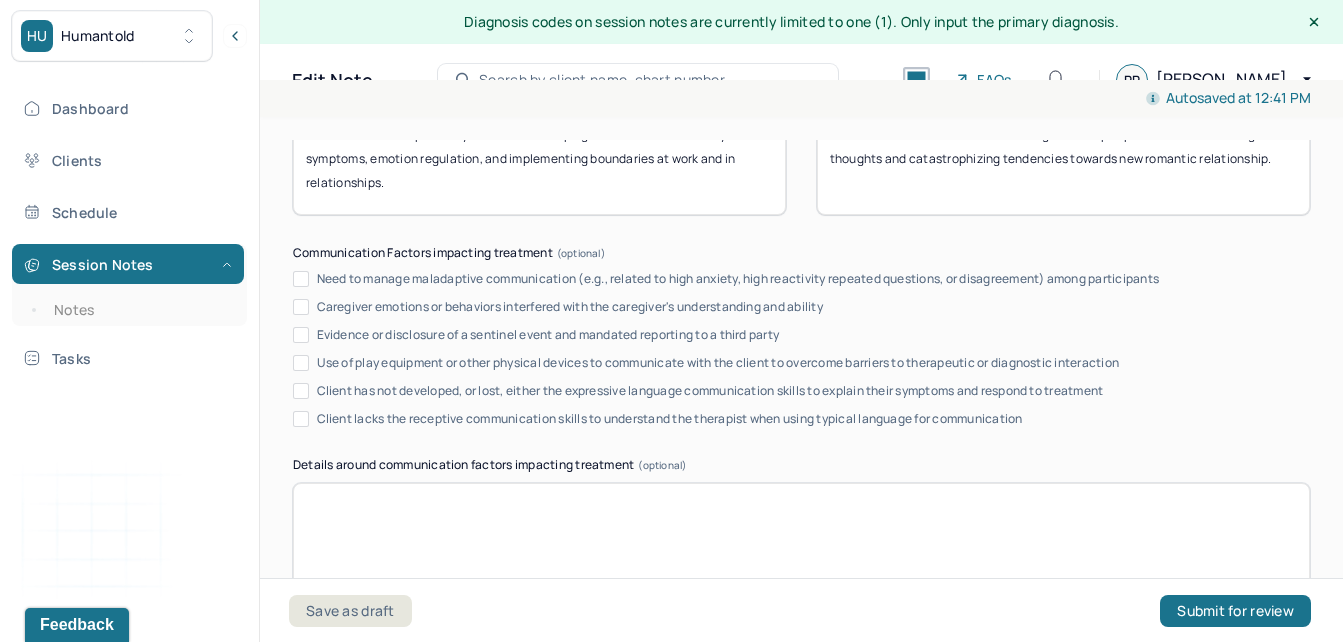 scroll, scrollTop: 4022, scrollLeft: 0, axis: vertical 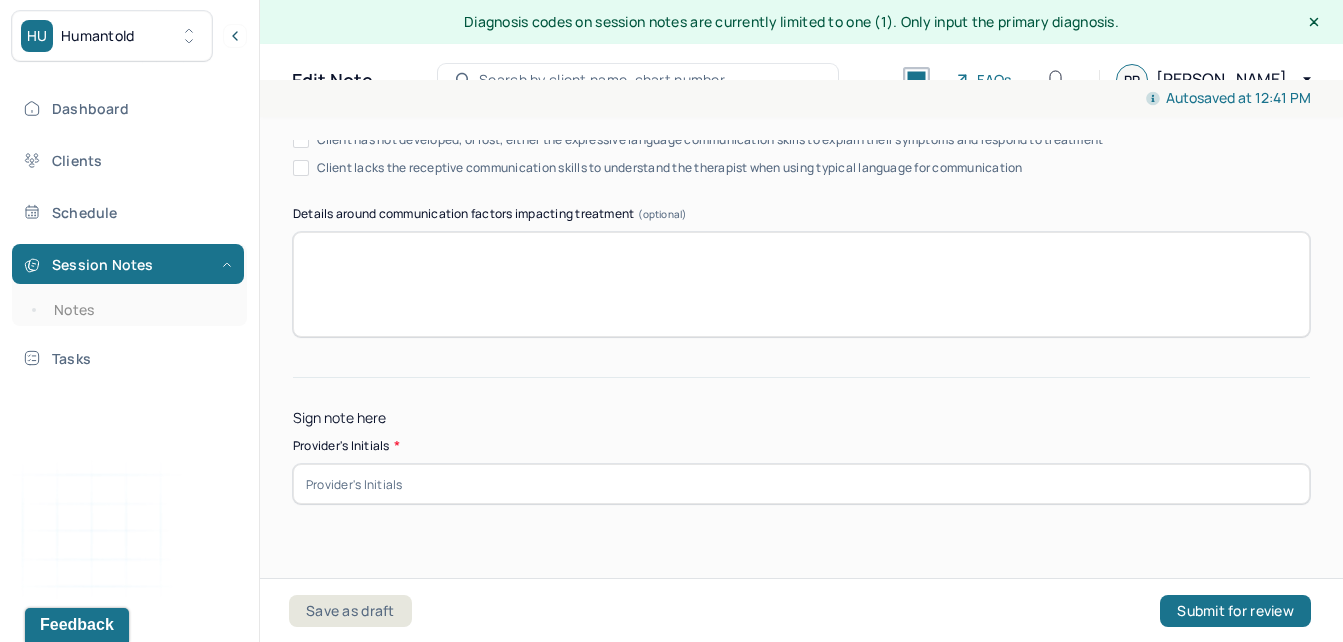 type on "Client continues to utilize CBT strategies to help cope with anxious/racing thoughts and catastrophizing tendencies towards new romantic relationship." 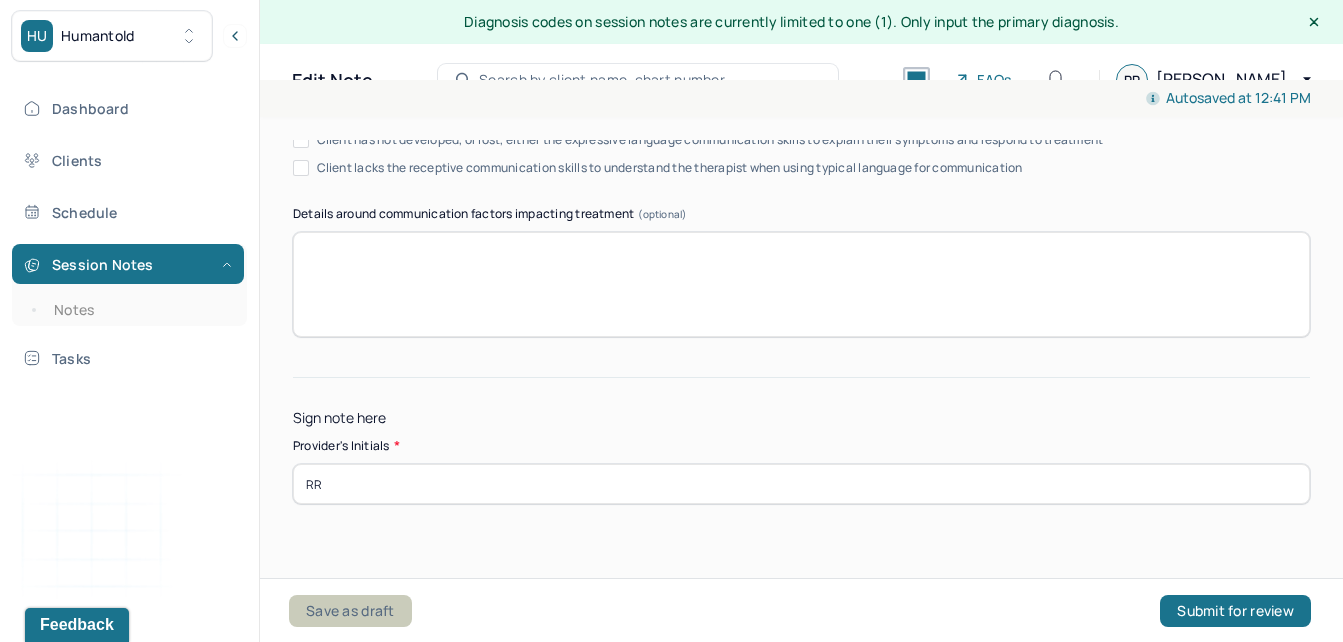 type on "RR" 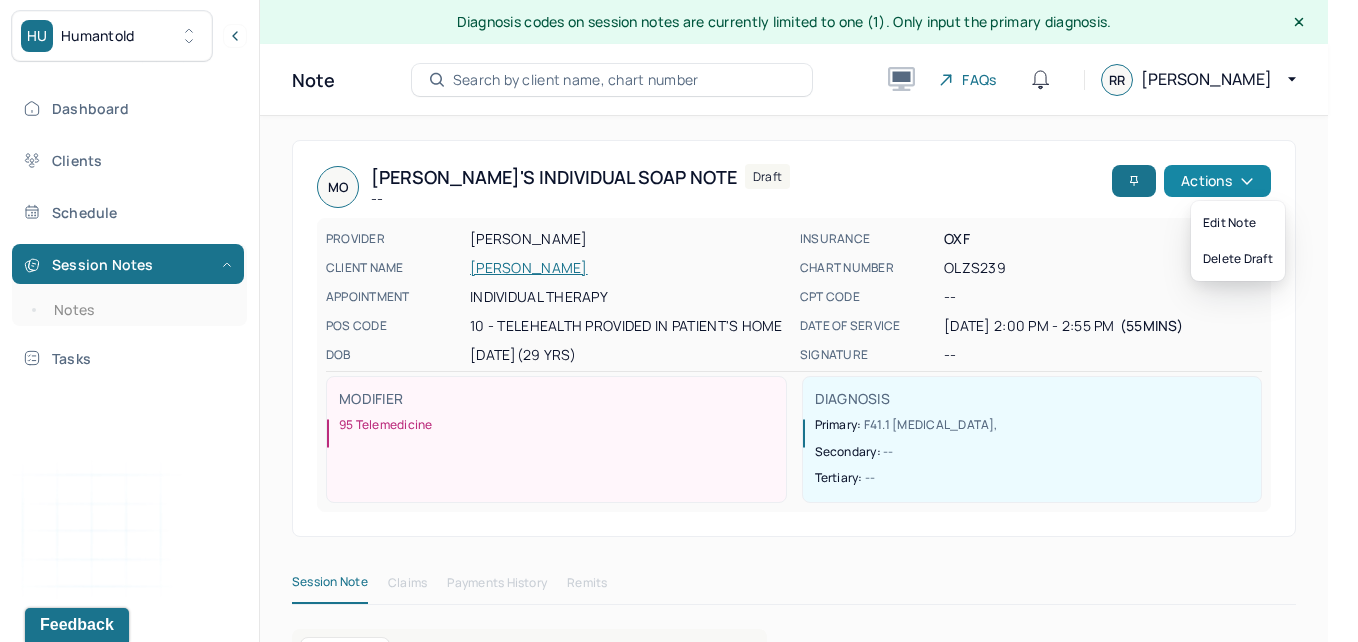 click on "Actions" at bounding box center (1217, 181) 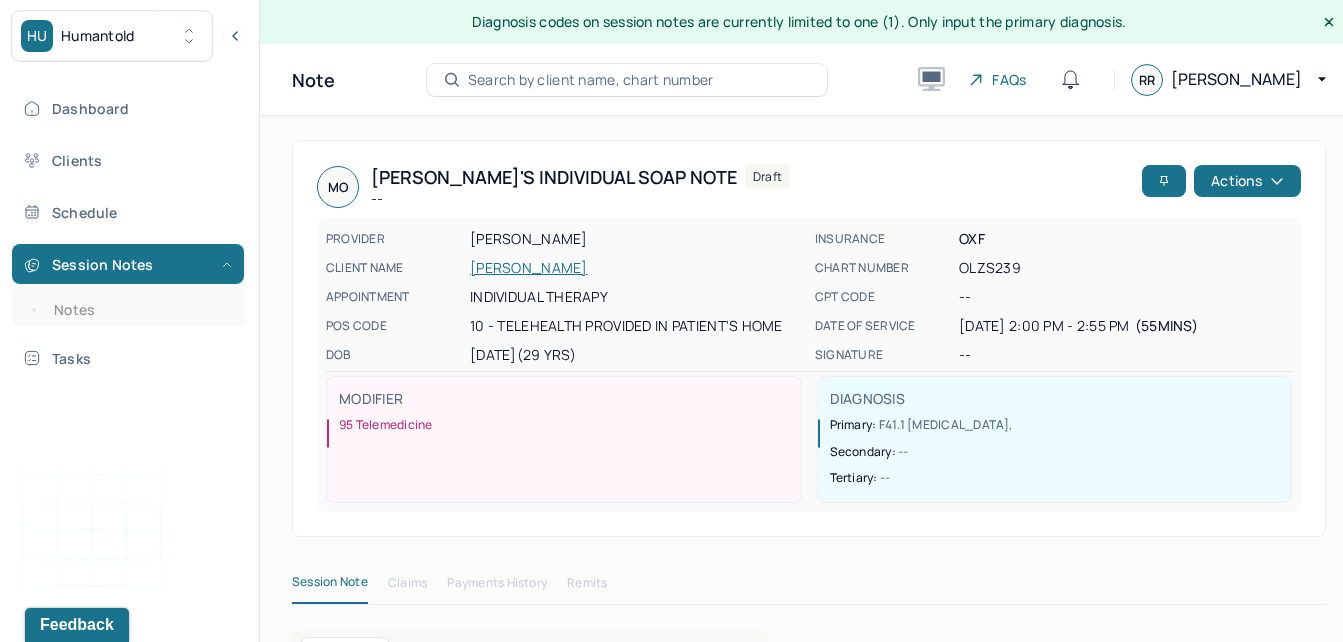 click on "DIAGNOSIS Primary:   F41.1 GENERALIZED ANXIETY DISORDER ,  Secondary:   -- Tertiary:   --" at bounding box center [1052, 433] 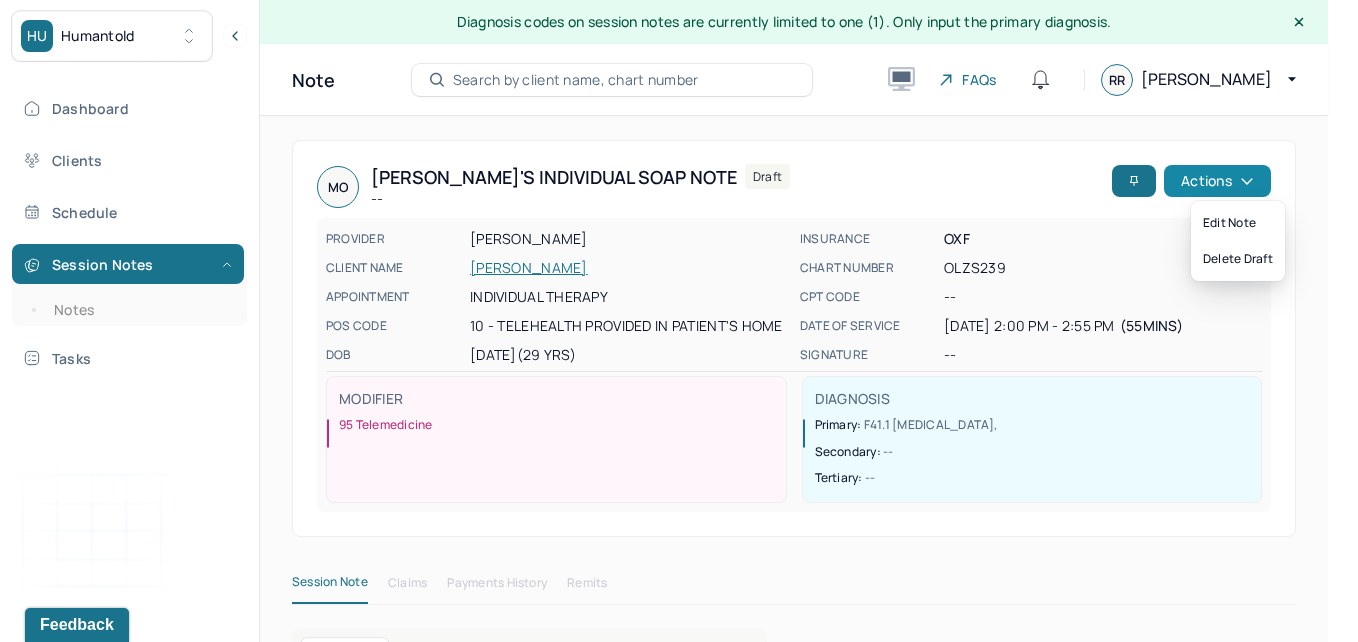 click on "Actions" at bounding box center (1217, 181) 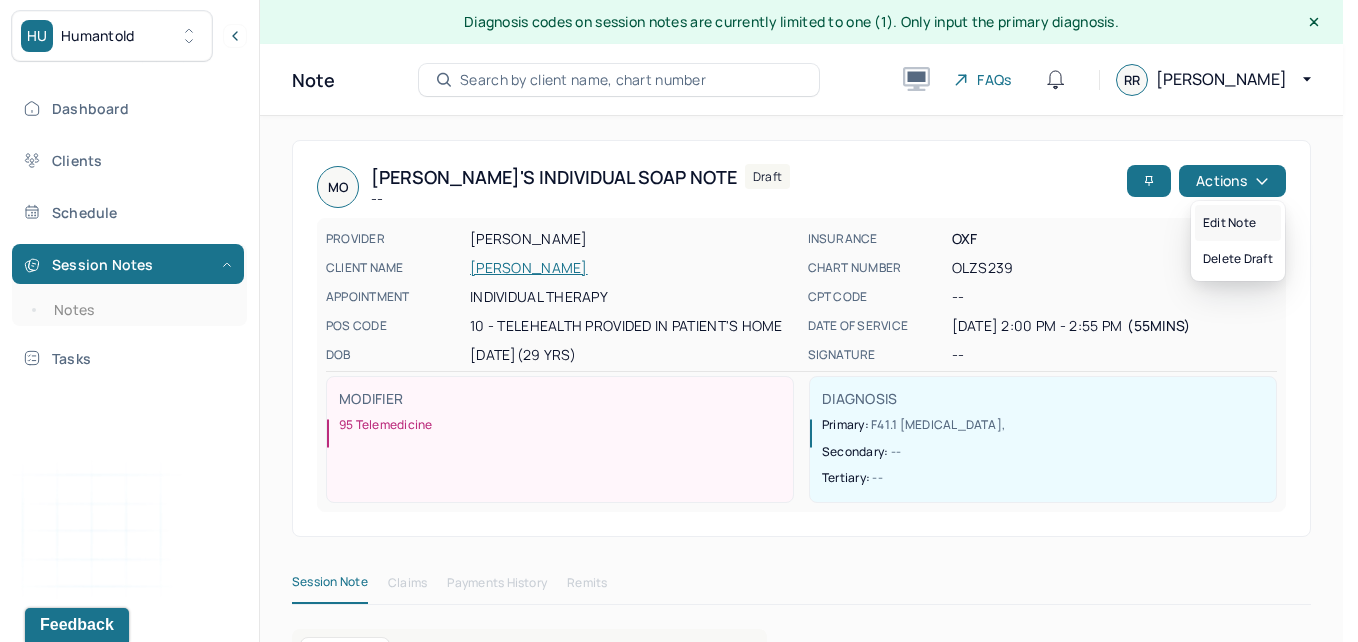 click on "Edit note" at bounding box center [1238, 223] 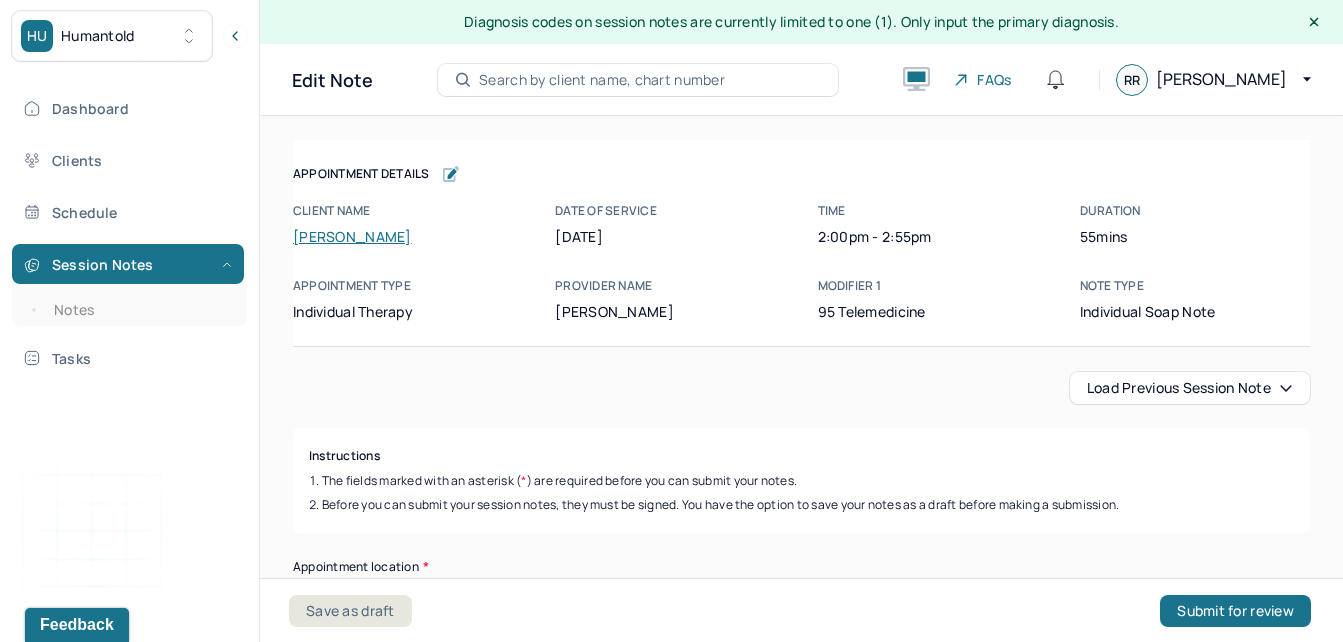 drag, startPoint x: 1300, startPoint y: 199, endPoint x: 1230, endPoint y: 548, distance: 355.95084 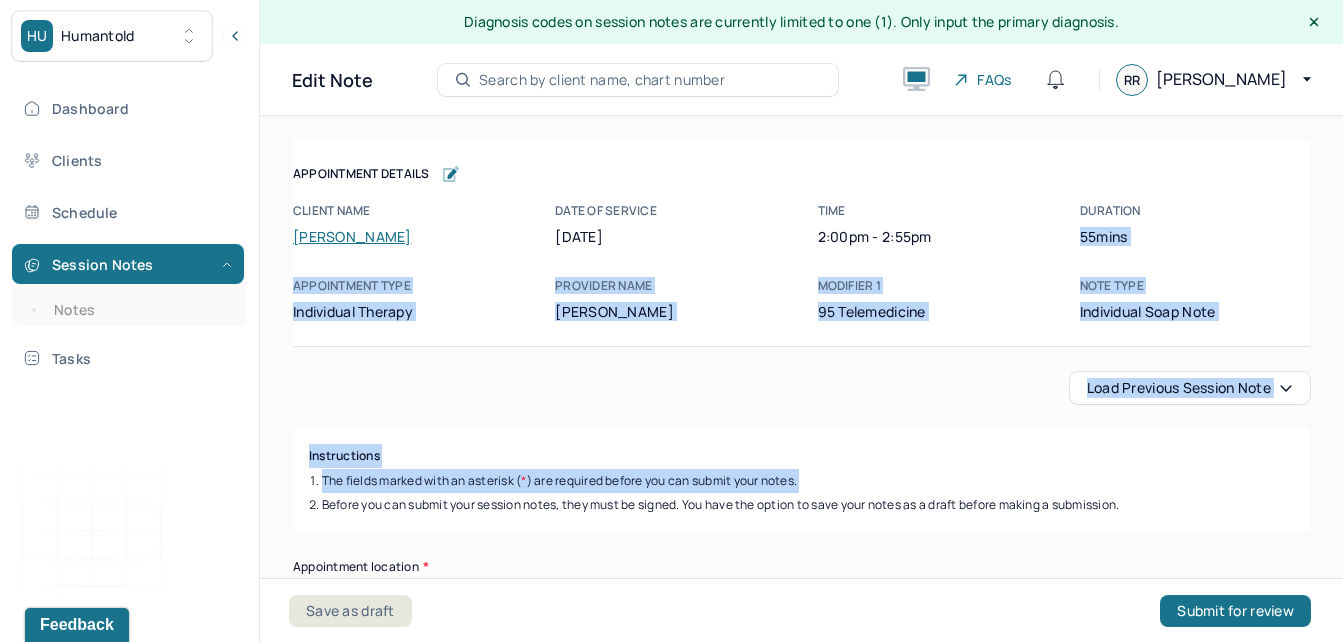 drag, startPoint x: 1313, startPoint y: 489, endPoint x: 1315, endPoint y: 185, distance: 304.0066 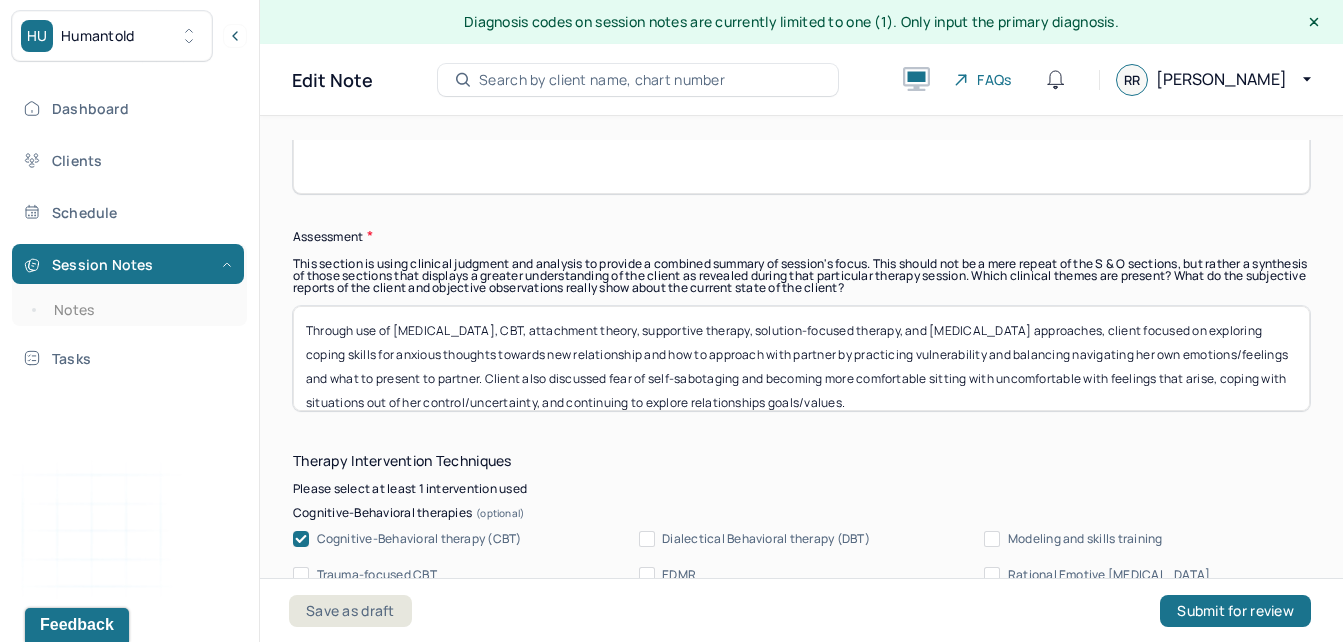 scroll, scrollTop: 1822, scrollLeft: 0, axis: vertical 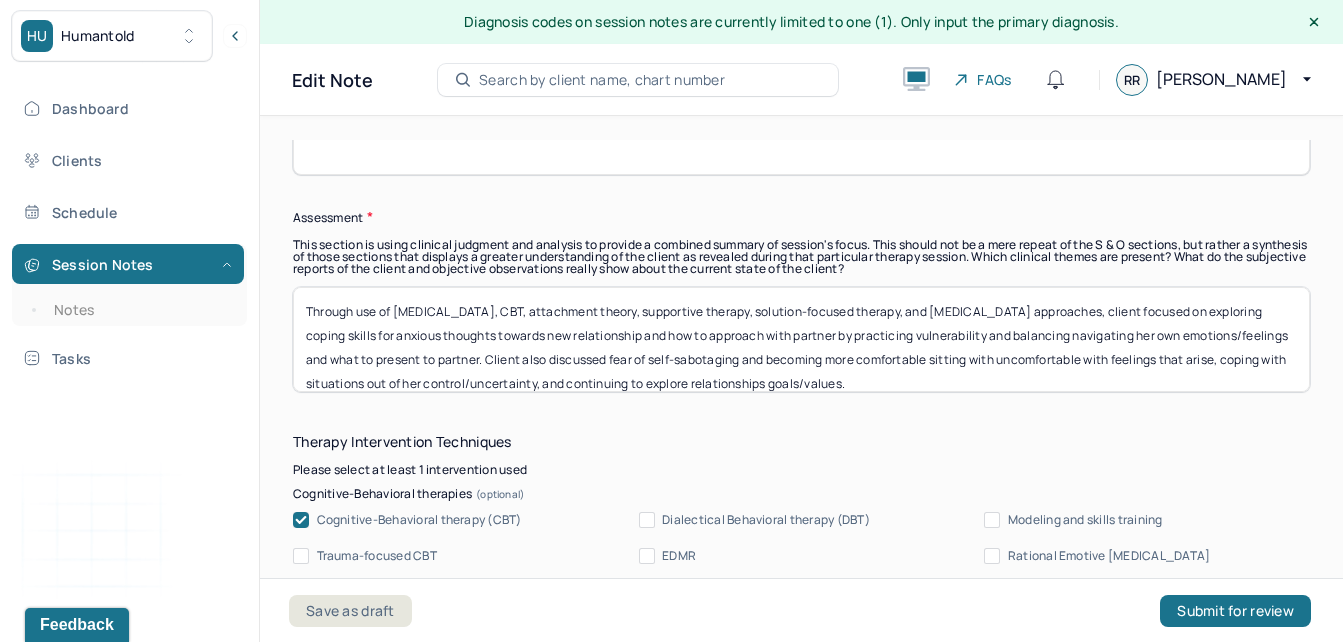 click on "Through use of person-centered therapy, CBT, attachment theory, supportive therapy, solution-focused therapy, and stress management approaches, client focused on exploring coping skills for anxious thoughts towards new relationship and how to approach with partner by practicing vulnerability and balancing navigating her own emotions/feelings and what to present to partner. Client also discussed fear of self-sabotaging and becoming more comfortable sitting with uncomfortable with feelings that arise, coping with situations out of her control/uncertainty, and continuing to explore relationships goals/values." at bounding box center (801, 339) 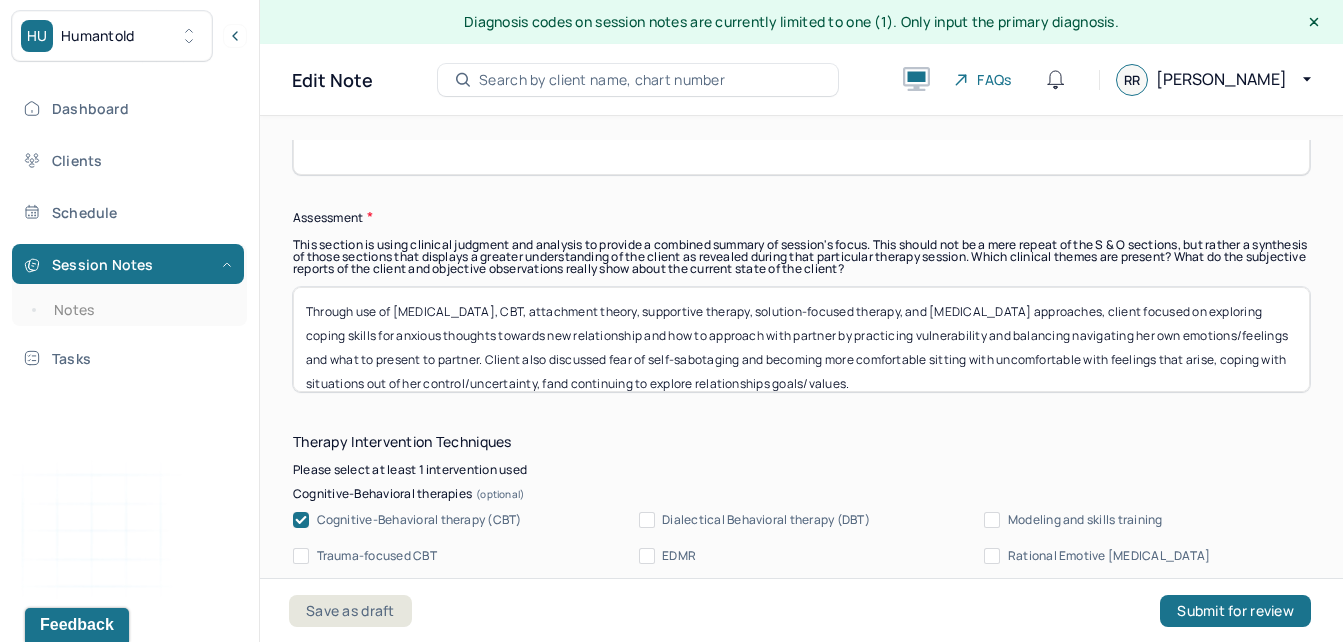 scroll, scrollTop: 1, scrollLeft: 0, axis: vertical 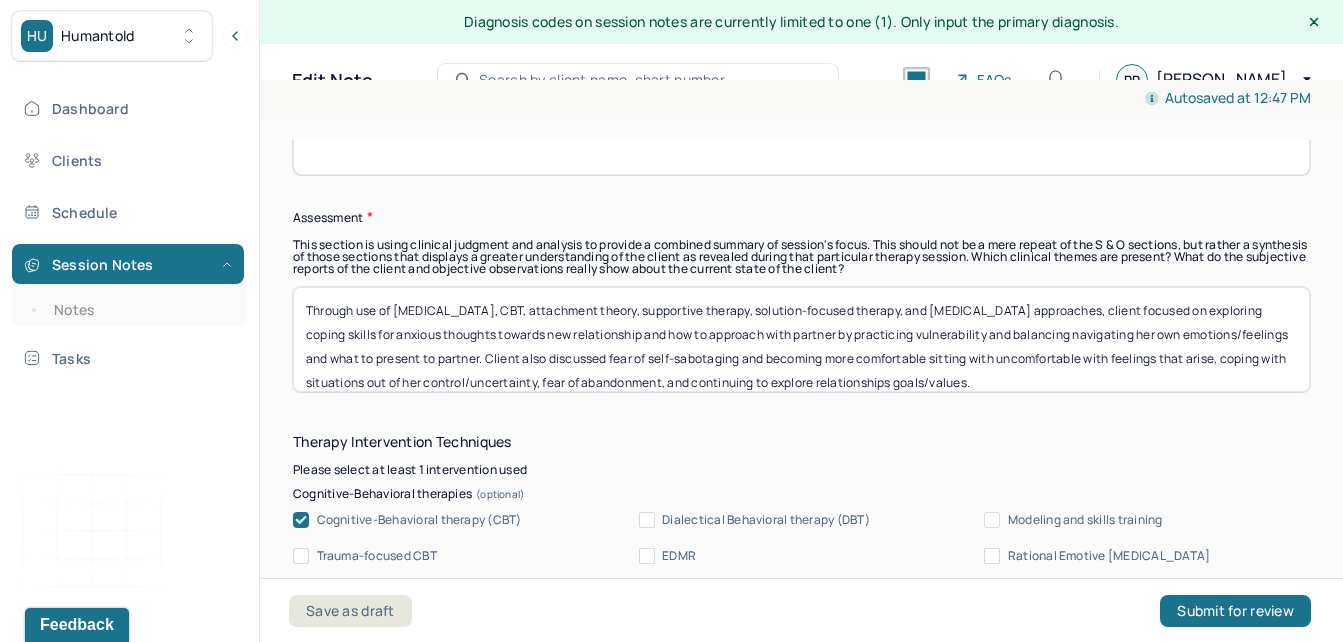 click on "Through use of person-centered therapy, CBT, attachment theory, supportive therapy, solution-focused therapy, and stress management approaches, client focused on exploring coping skills for anxious thoughts towards new relationship and how to approach with partner by practicing vulnerability and balancing navigating her own emotions/feelings and what to present to partner. Client also discussed fear of self-sabotaging and becoming more comfortable sitting with uncomfortable with feelings that arise, coping with situations out of her control/uncertainty, fear of abandonment, and continuing to explore relationships goals/values." at bounding box center (801, 339) 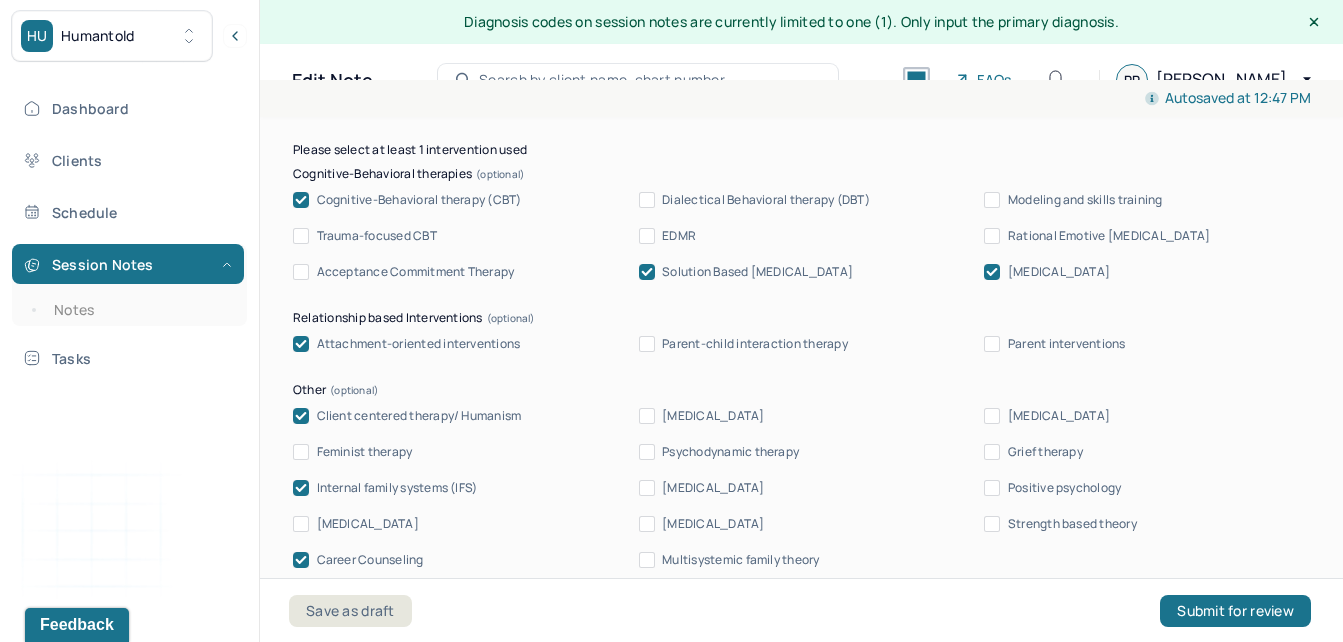 scroll, scrollTop: 2161, scrollLeft: 0, axis: vertical 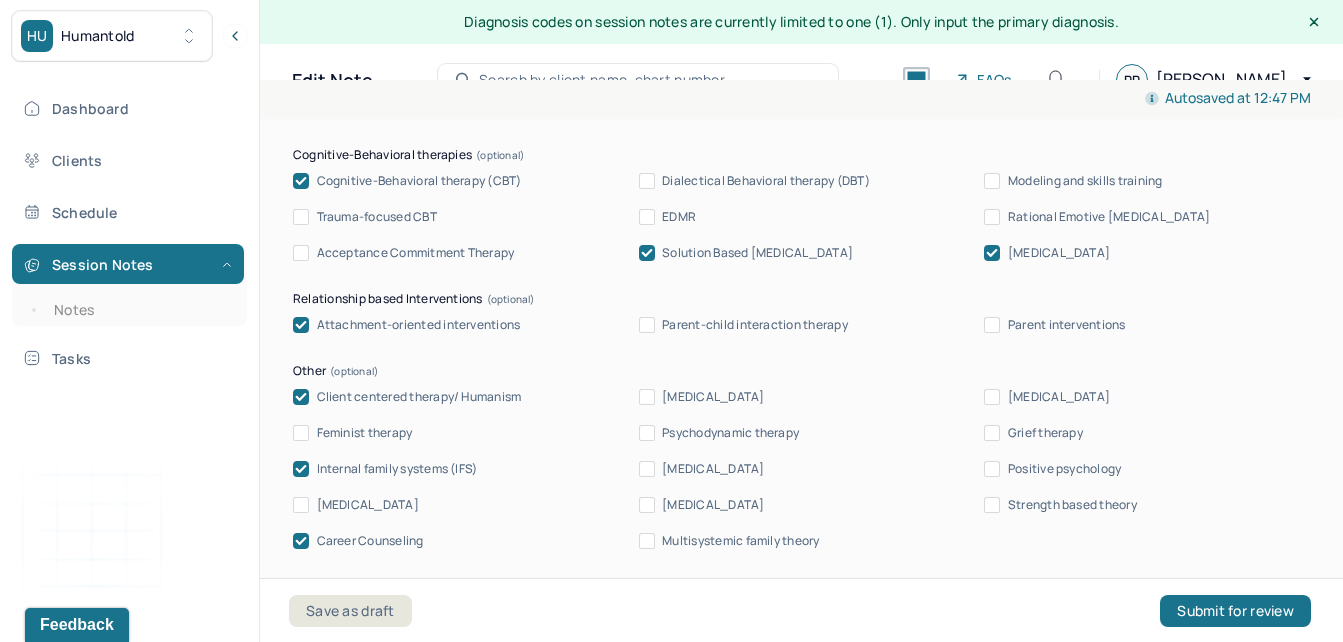 type on "Through use of person-centered therapy, CBT, attachment theory, supportive therapy, solution-focused therapy, psychodynamic therapy, IFS/parts work, and stress management approaches, client focused on exploring coping skills for anxious thoughts towards new relationship and how to approach with partner by practicing vulnerability and balancing navigating her own emotions/feelings and what to present to partner. Client also discussed fear of self-sabotaging and becoming more comfortable sitting with uncomfortable with feelings that arise, coping with situations out of her control/uncertainty, fear of abandonment, and continuing to explore relationships goals/values." 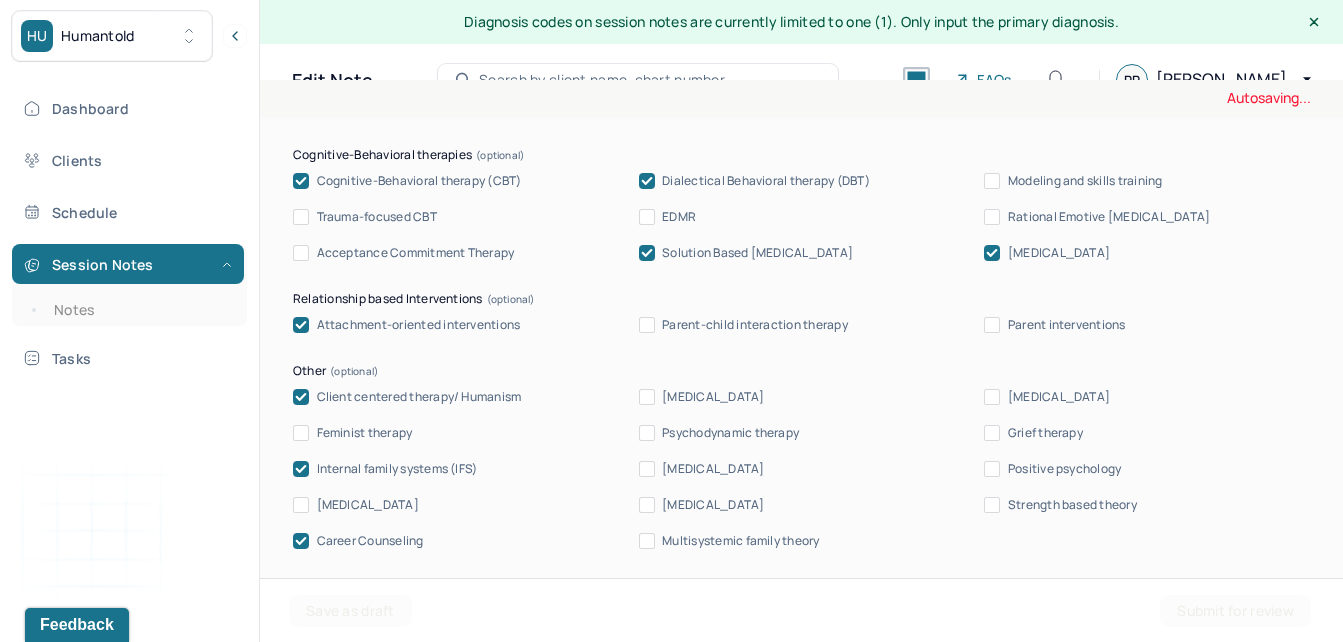 click on "Psychodynamic therapy" at bounding box center [730, 433] 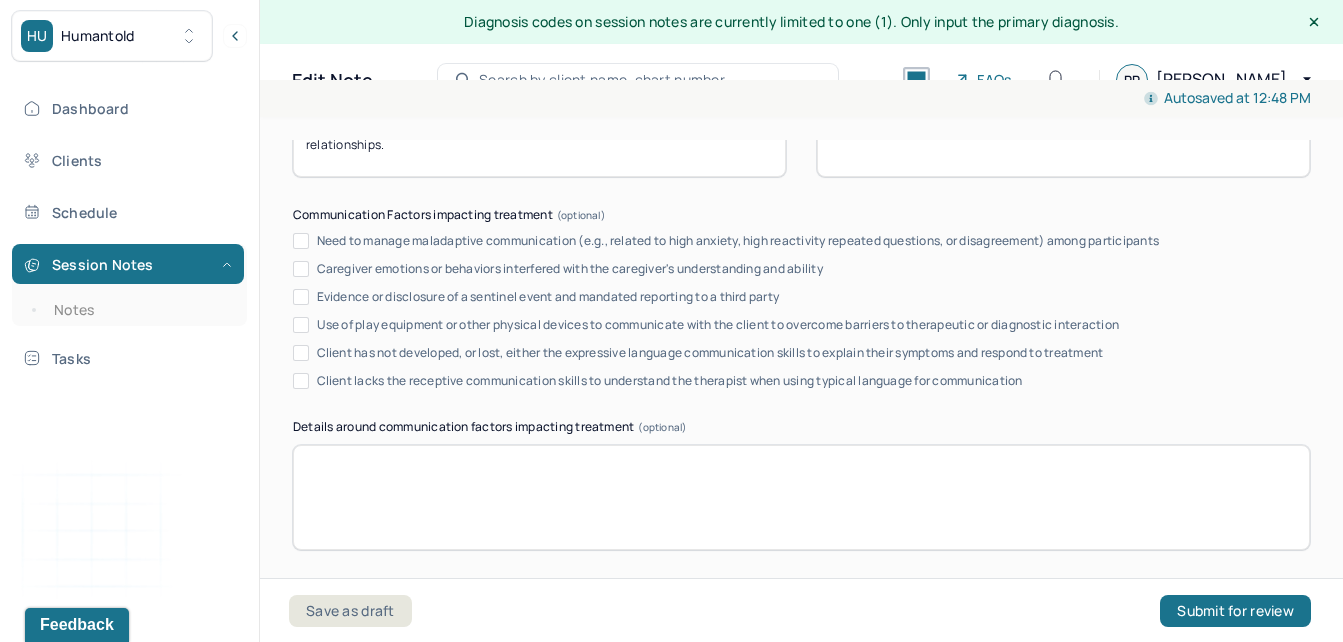 scroll, scrollTop: 4022, scrollLeft: 0, axis: vertical 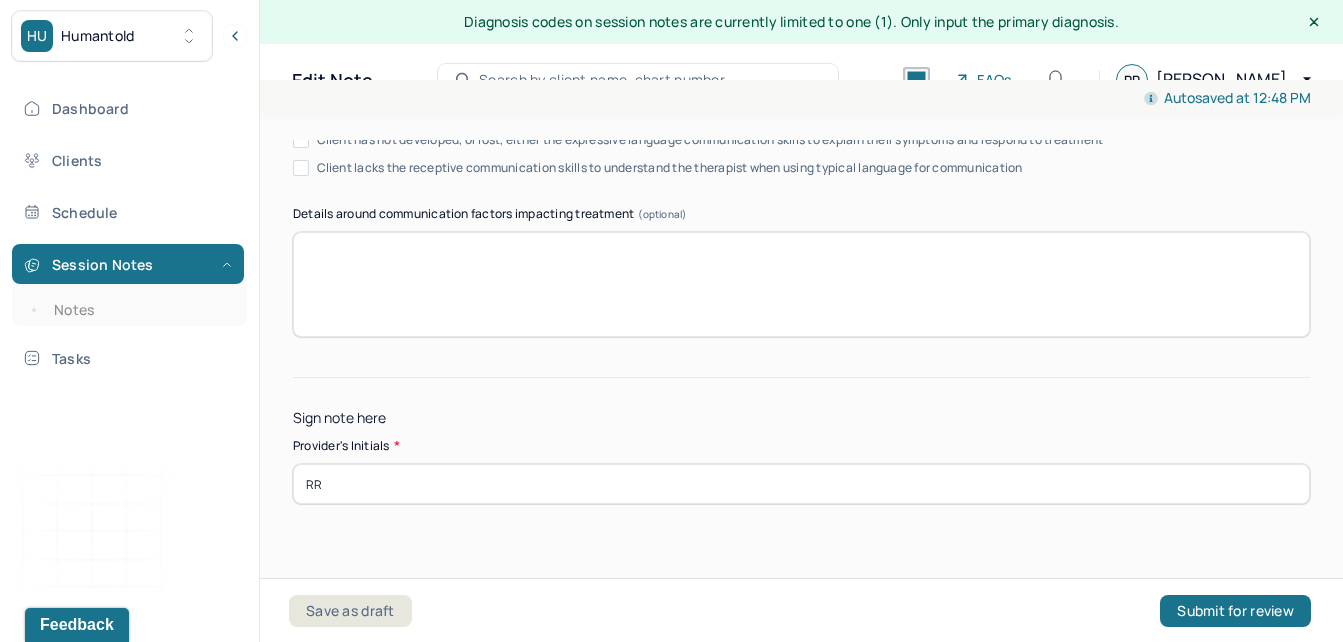click on "Save as draft     Submit for review" at bounding box center [800, 610] 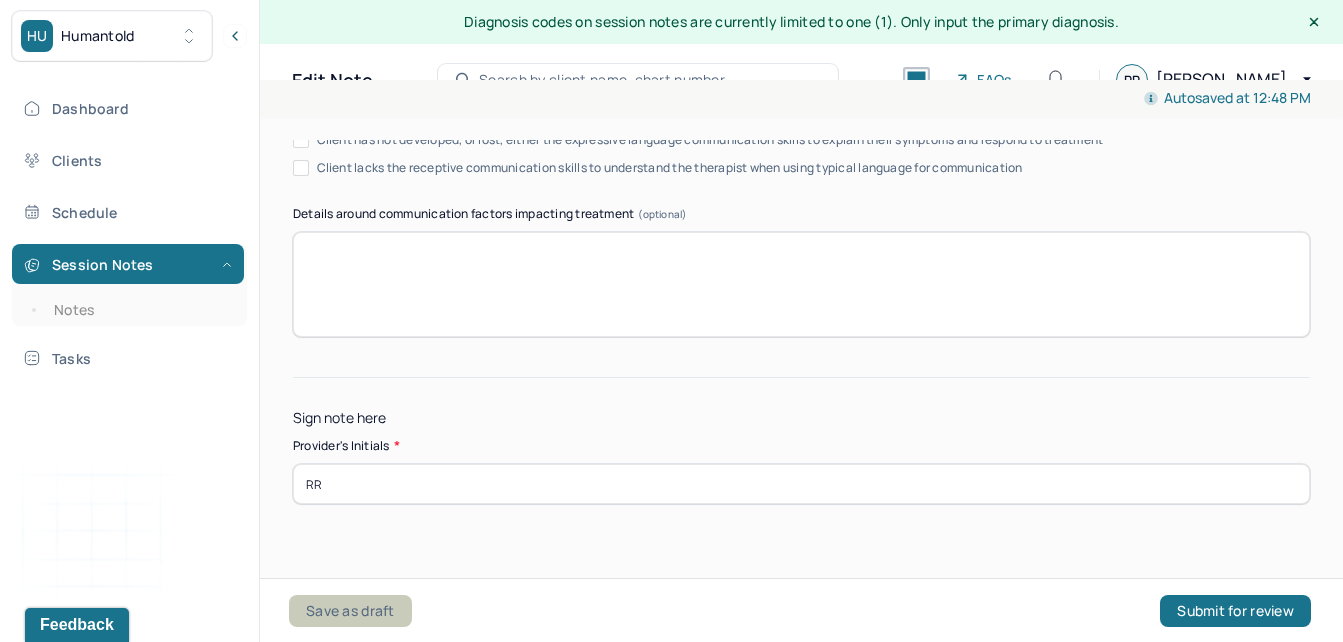 click on "Save as draft" at bounding box center [350, 611] 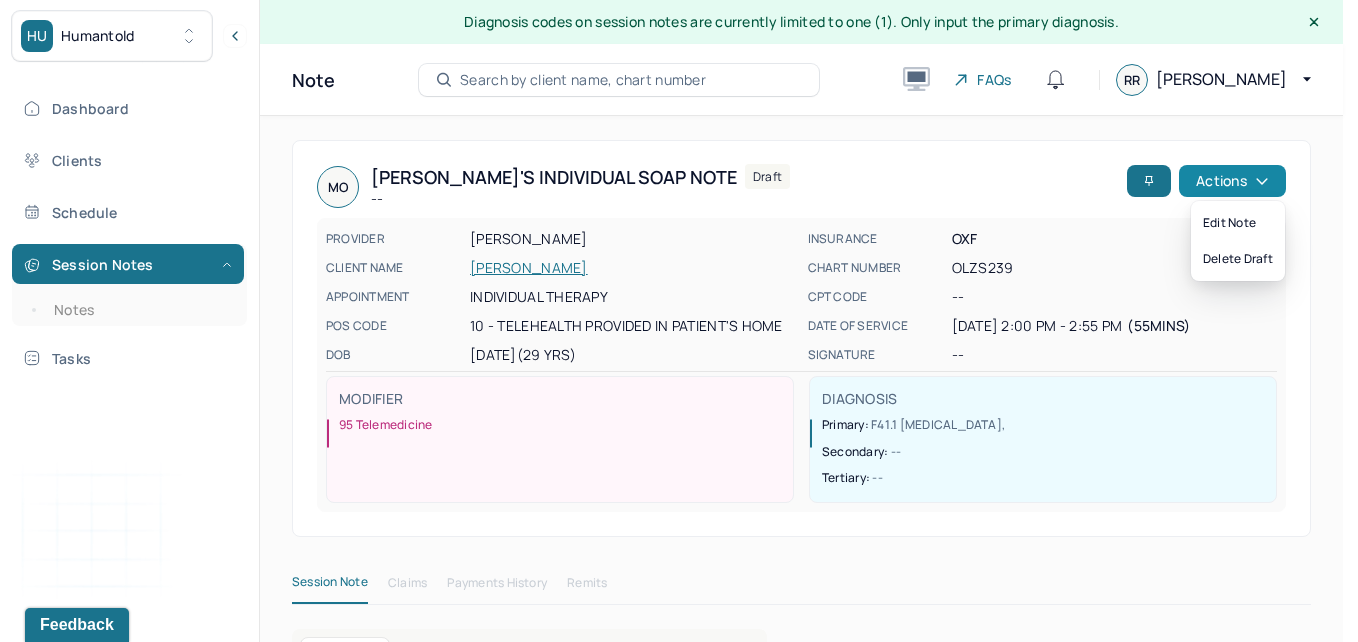 click on "Actions" at bounding box center [1232, 181] 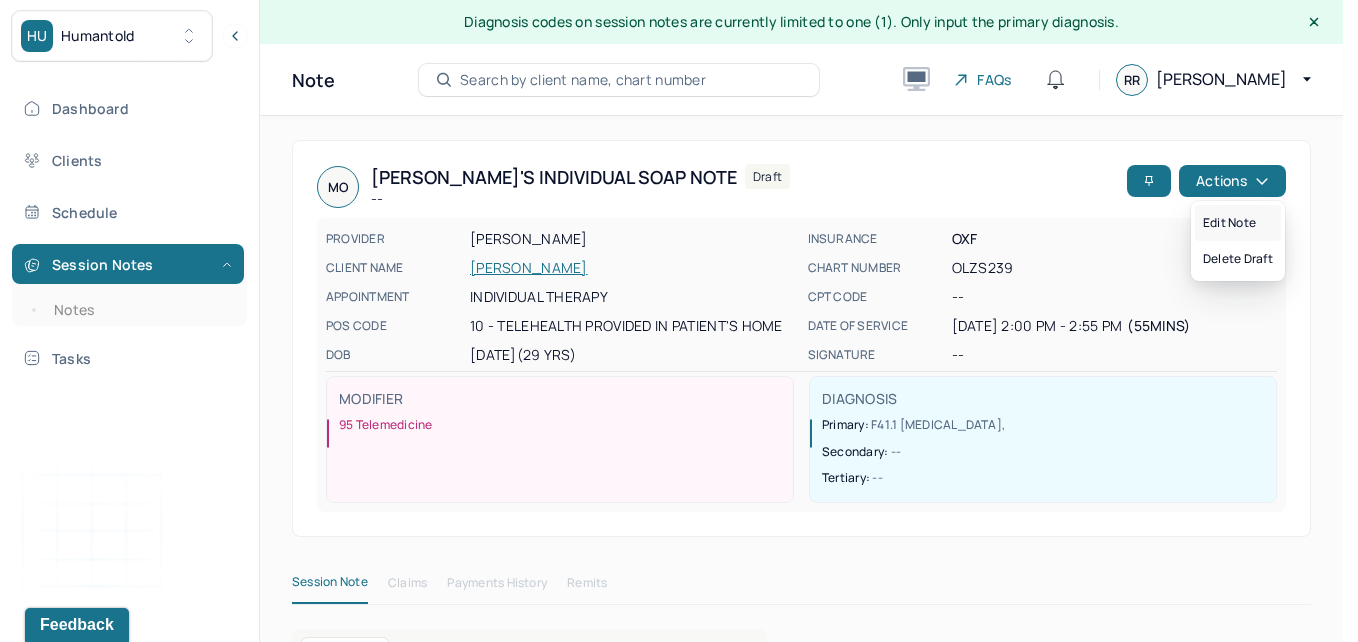 click on "Edit note" at bounding box center (1238, 223) 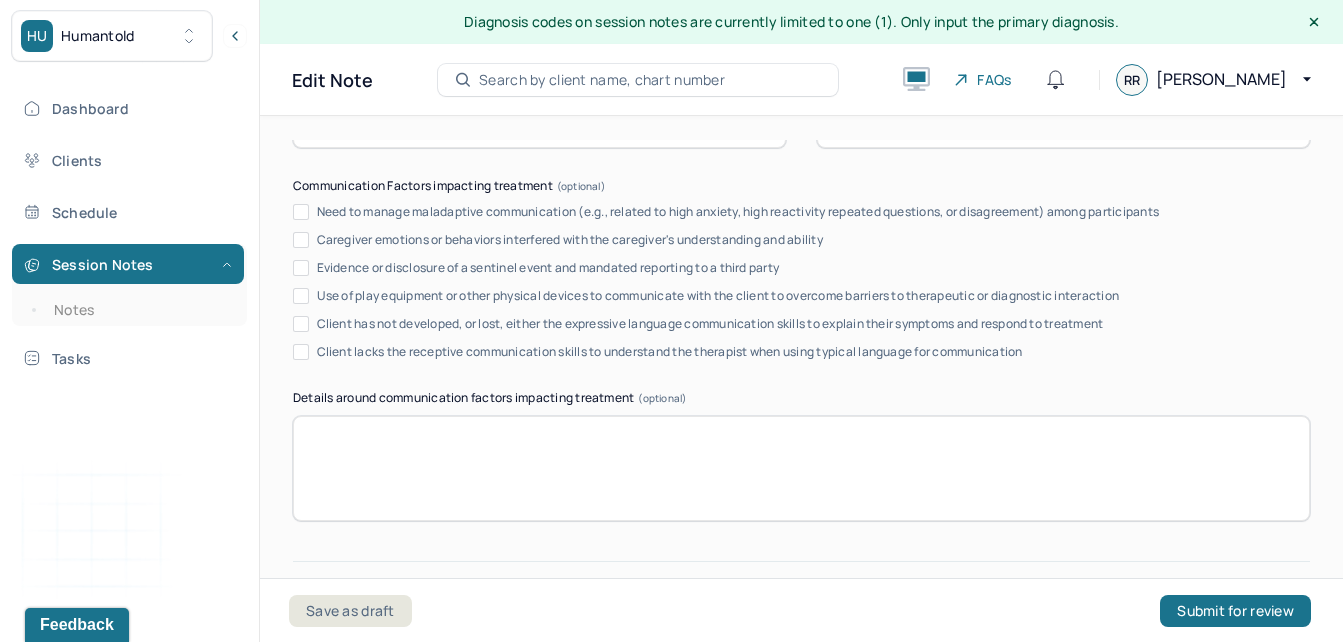 scroll, scrollTop: 4022, scrollLeft: 0, axis: vertical 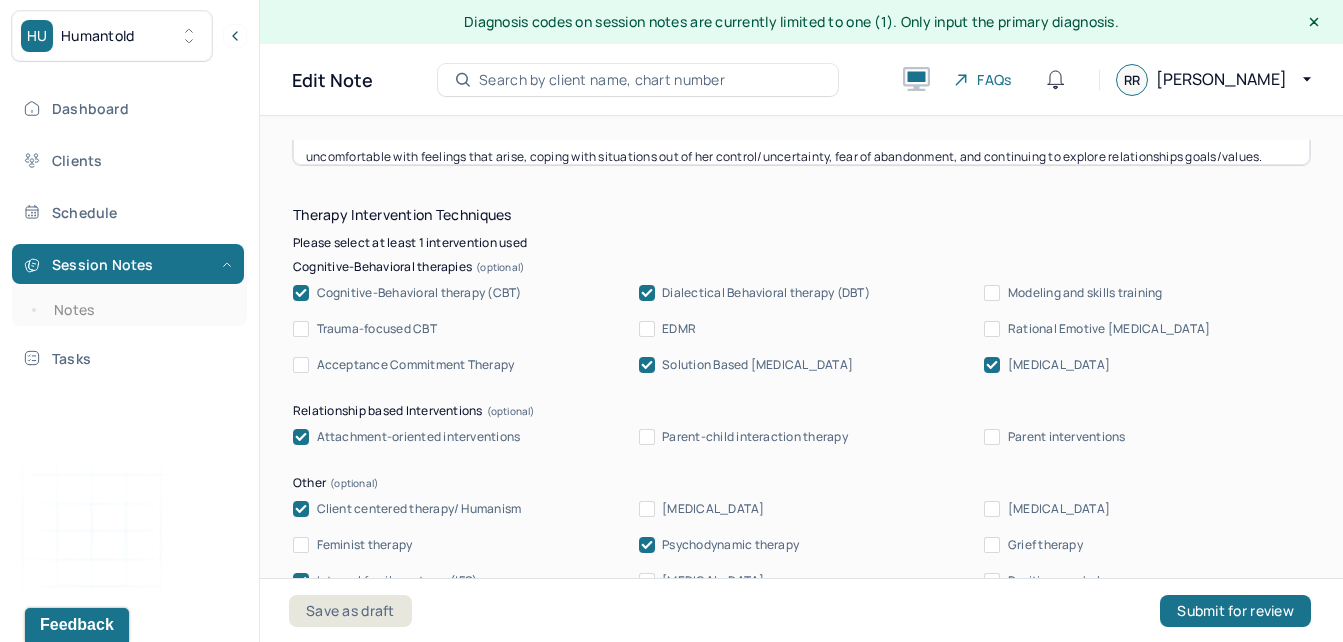 click on "Through use of person-centered therapy, CBT, attachment theory, supportive therapy, solution-focused therapy, psychodynamic therapy, IFS/parts work, and stress management approaches, client focused on exploring coping skills for anxious thoughts towards new relationship and how to approach with partner by practicing vulnerability and balancing navigating her own emotions/feelings and what to present to partner. Client also discussed fear of self-sabotaging and becoming more comfortable sitting with uncomfortable with feelings that arise, coping with situations out of her control/uncertainty, fear of abandonment, and continuing to explore relationships goals/values." at bounding box center (801, 112) 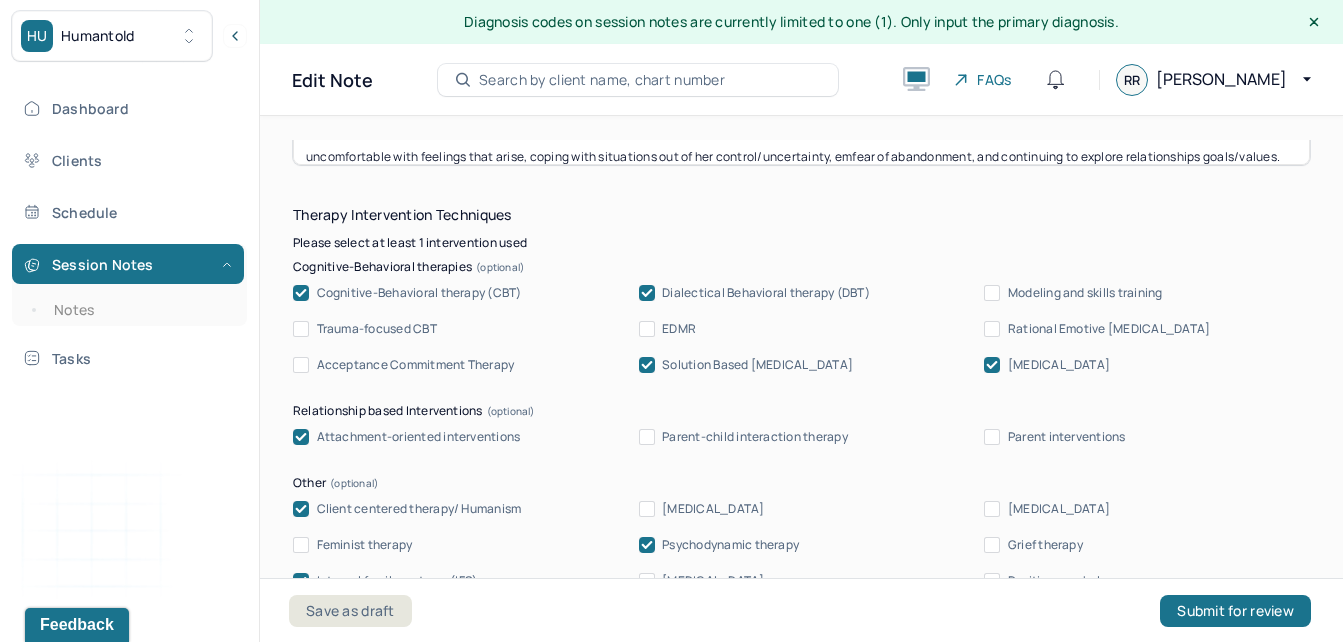 scroll, scrollTop: 1, scrollLeft: 0, axis: vertical 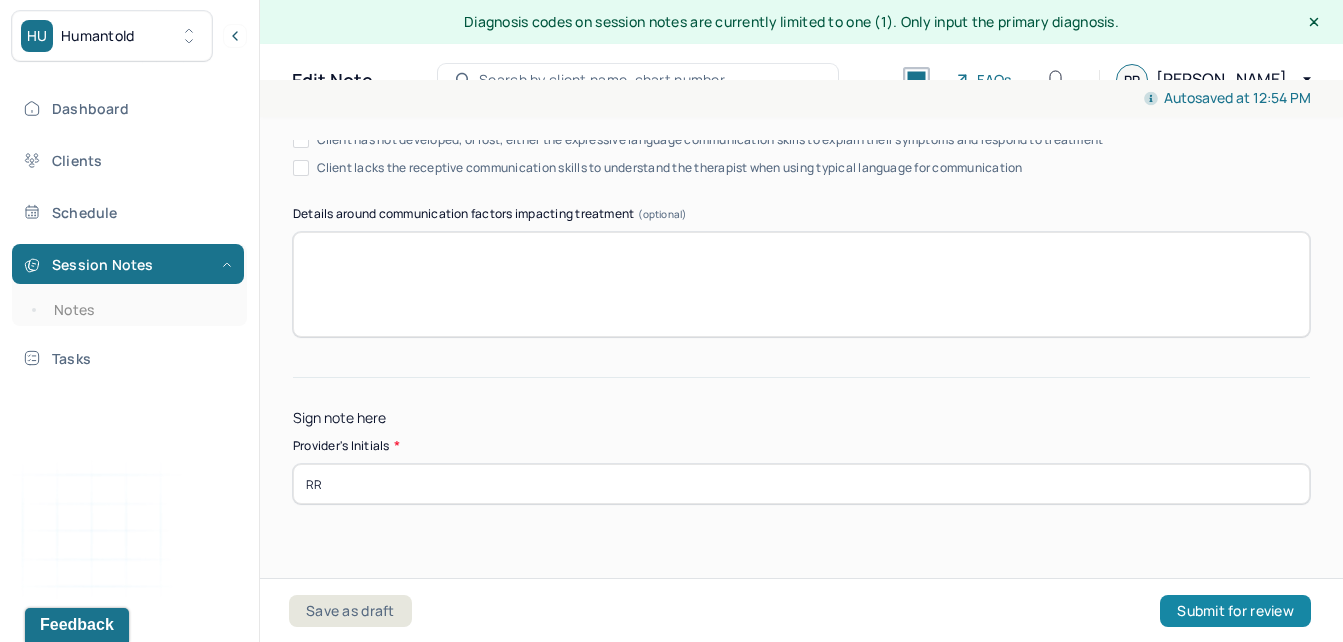 type on "Through use of person-centered therapy, CBT, attachment theory, supportive therapy, solution-focused therapy, psychodynamic therapy, IFS/parts work, and stress management approaches, client focused on exploring coping skills for anxious thoughts towards new relationship and how to approach with partner by practicing vulnerability and balancing navigating her own emotions/feelings and what to present to partner. Client also discussed fear of self-sabotaging and becoming more comfortable sitting with uncomfortable with feelings that arise, coping with situations out of her control/uncertainty, emotion regulation, fear of abandonment, and continuing to explore relationships goals/values." 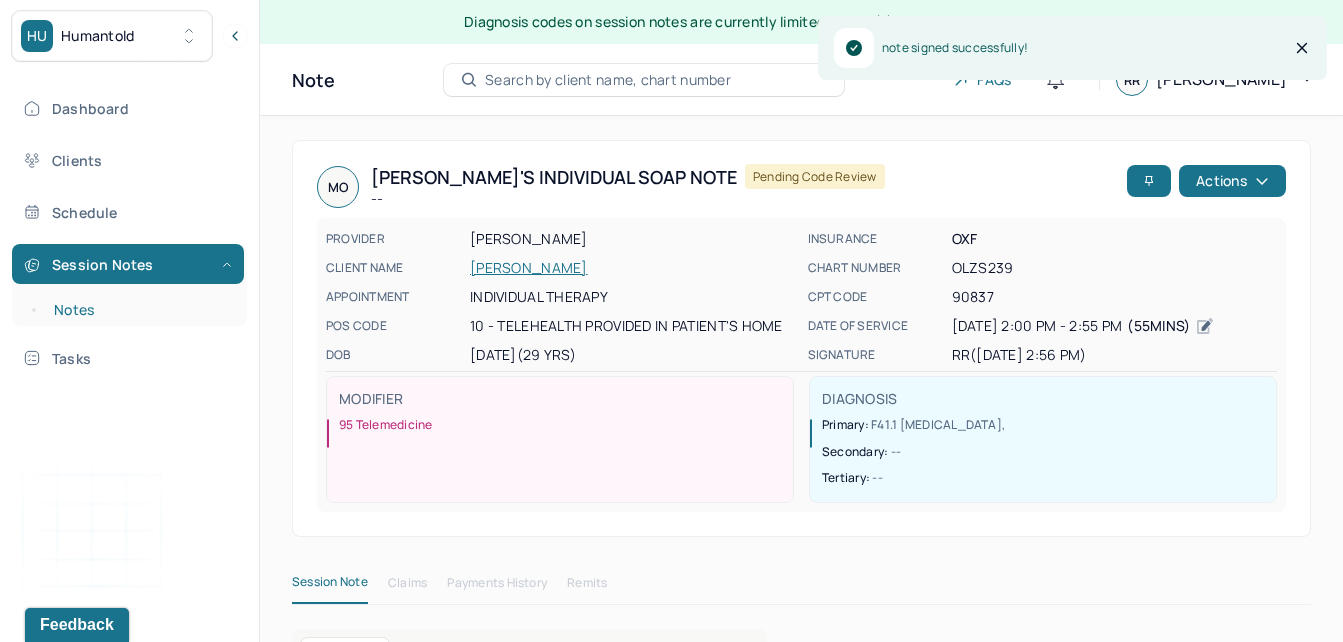 click on "Notes" at bounding box center (139, 310) 